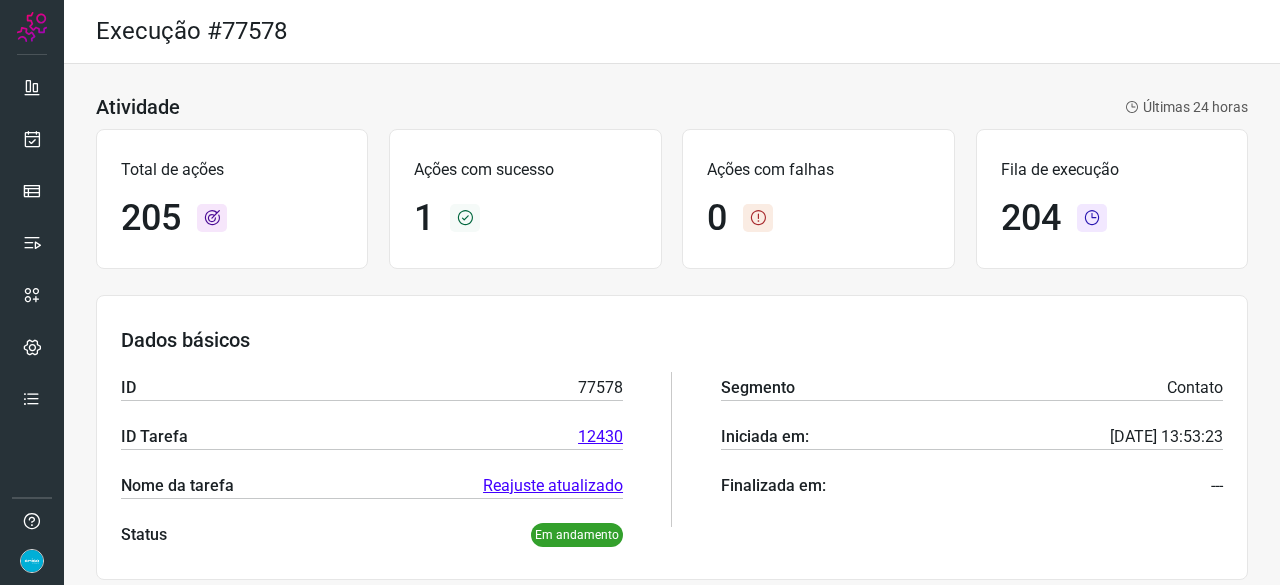 scroll, scrollTop: 0, scrollLeft: 0, axis: both 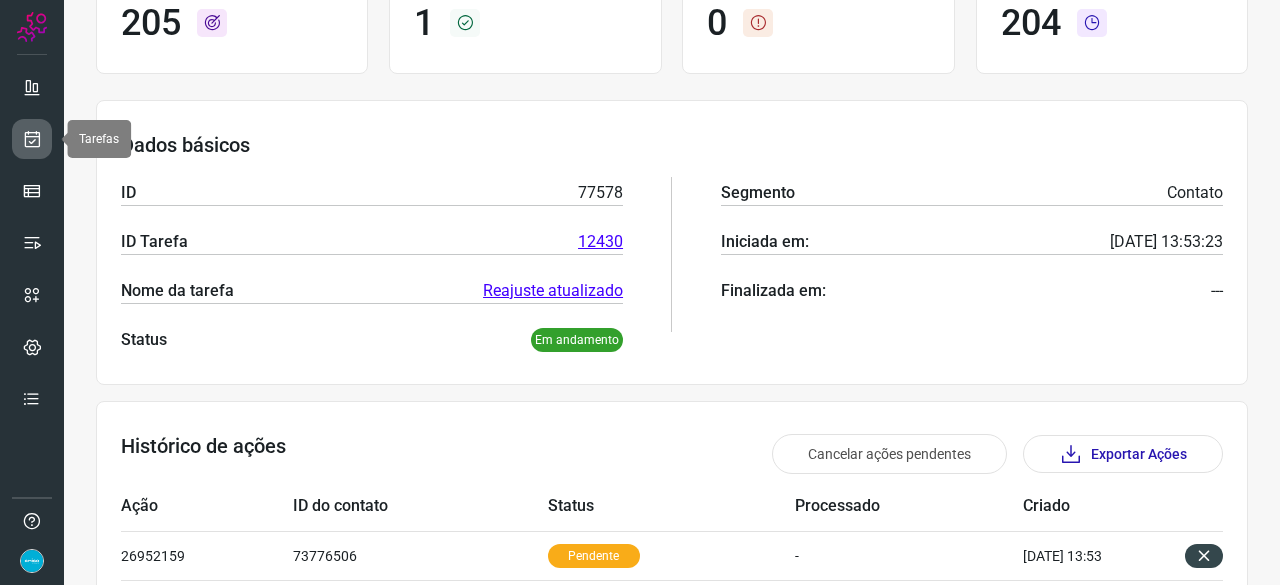 click at bounding box center (32, 139) 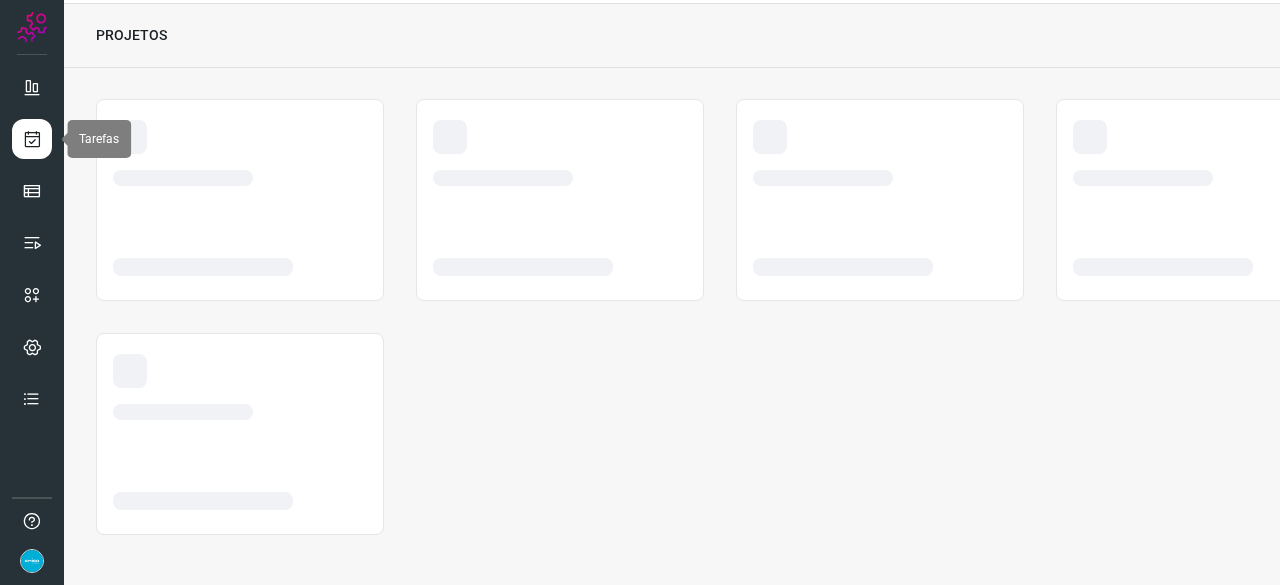 scroll, scrollTop: 60, scrollLeft: 0, axis: vertical 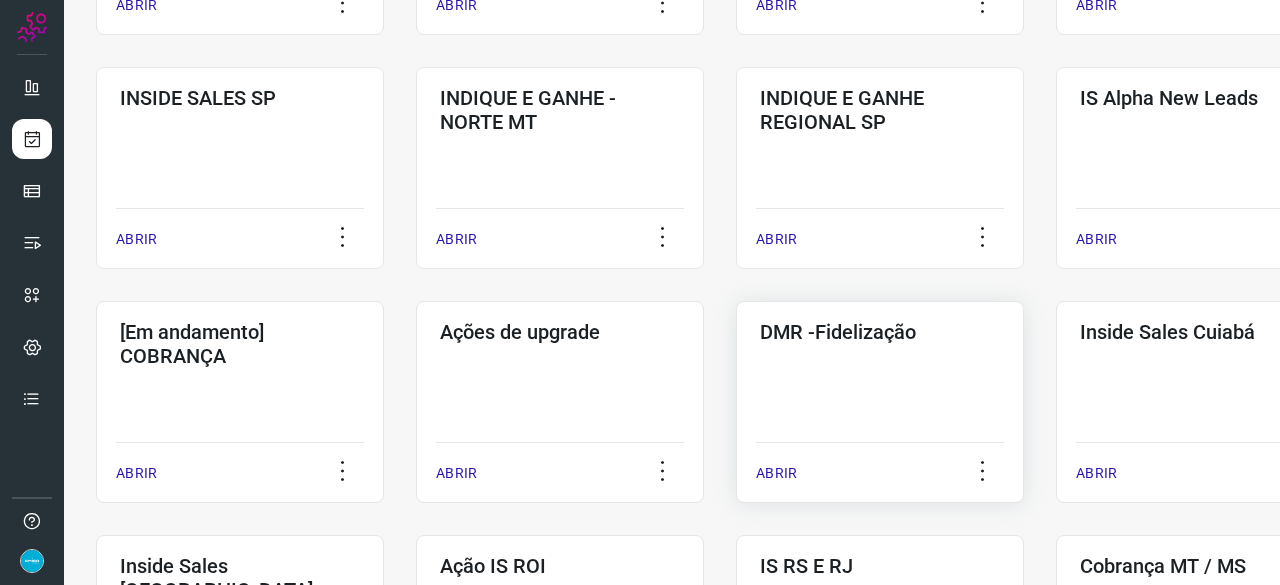click on "ABRIR" at bounding box center (776, 473) 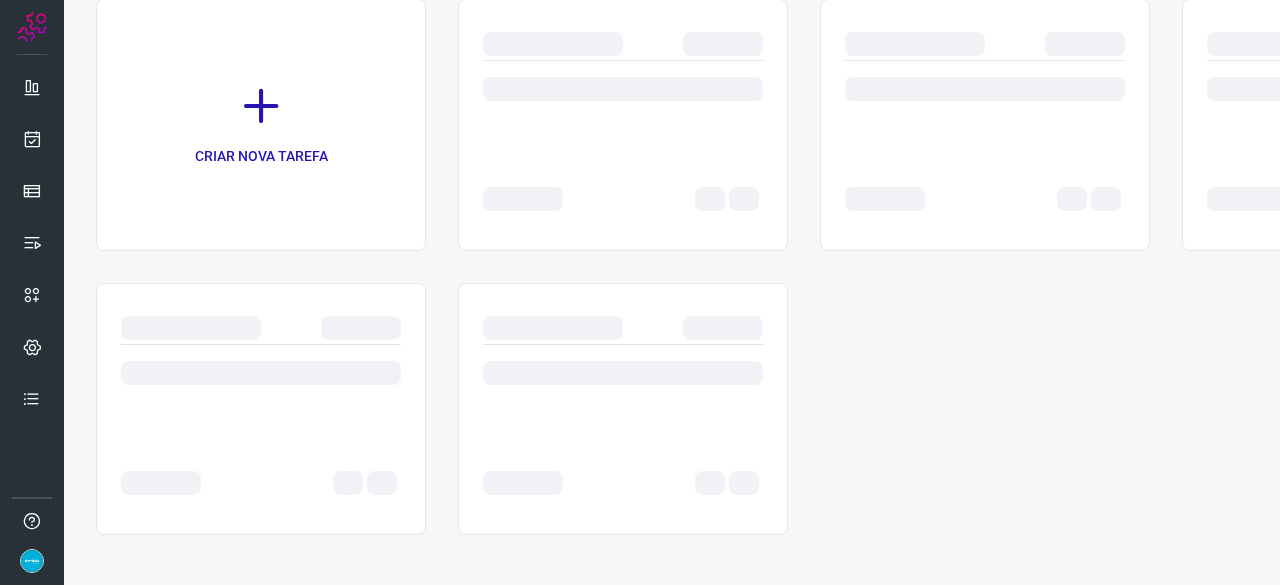 scroll, scrollTop: 0, scrollLeft: 0, axis: both 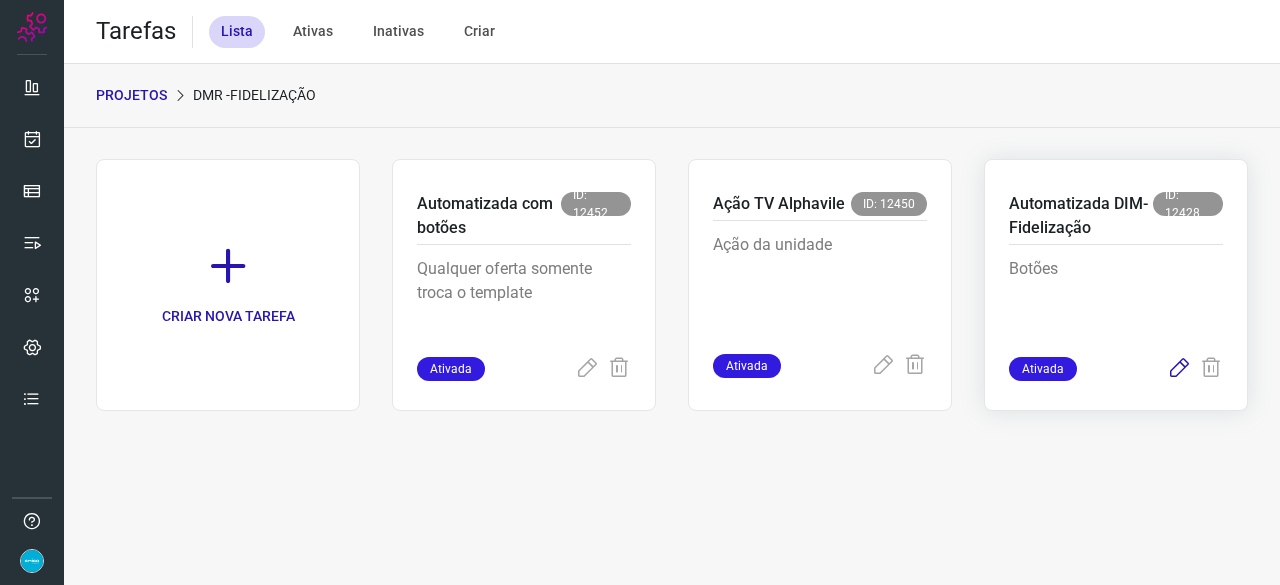 click at bounding box center [1179, 369] 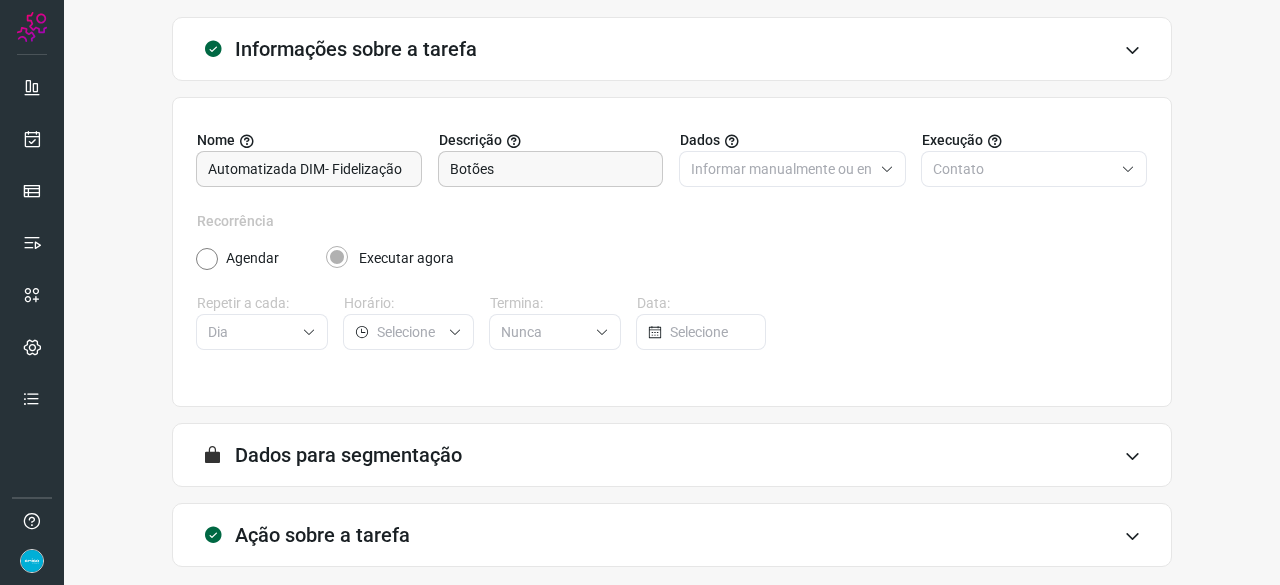 scroll, scrollTop: 195, scrollLeft: 0, axis: vertical 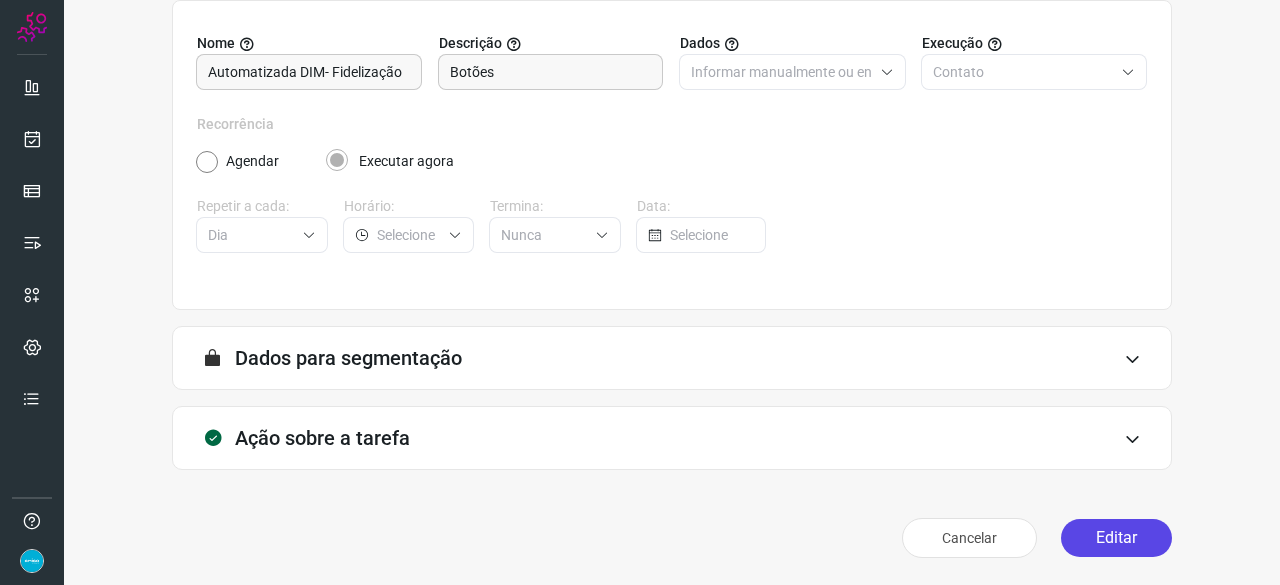 click on "Editar" at bounding box center [1116, 538] 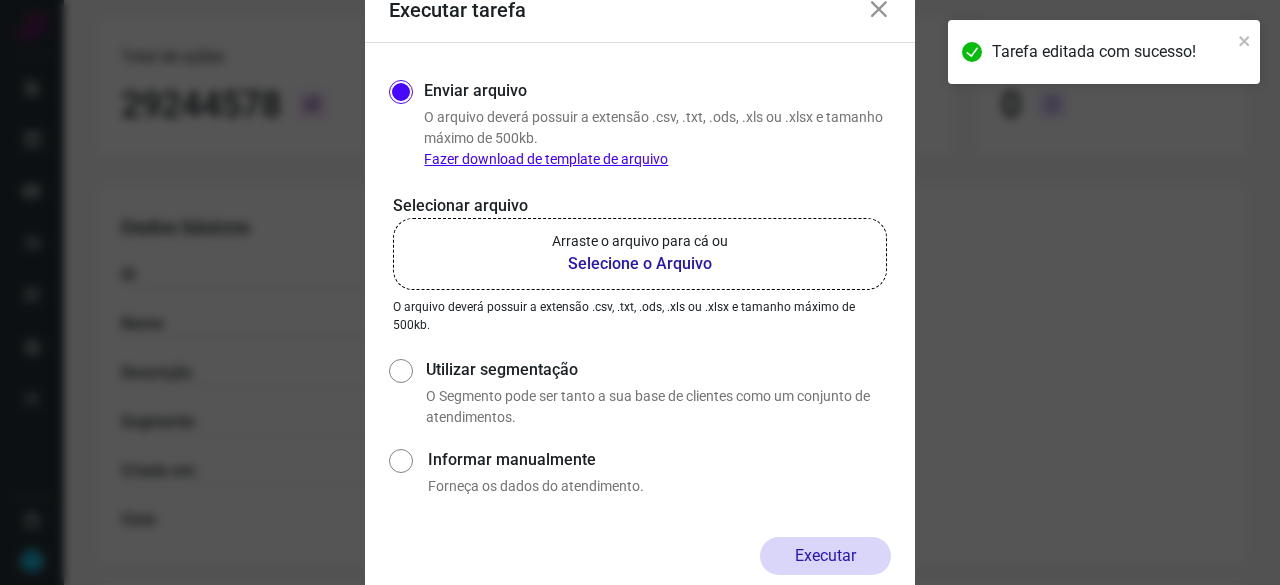 click on "Selecione o Arquivo" at bounding box center [640, 264] 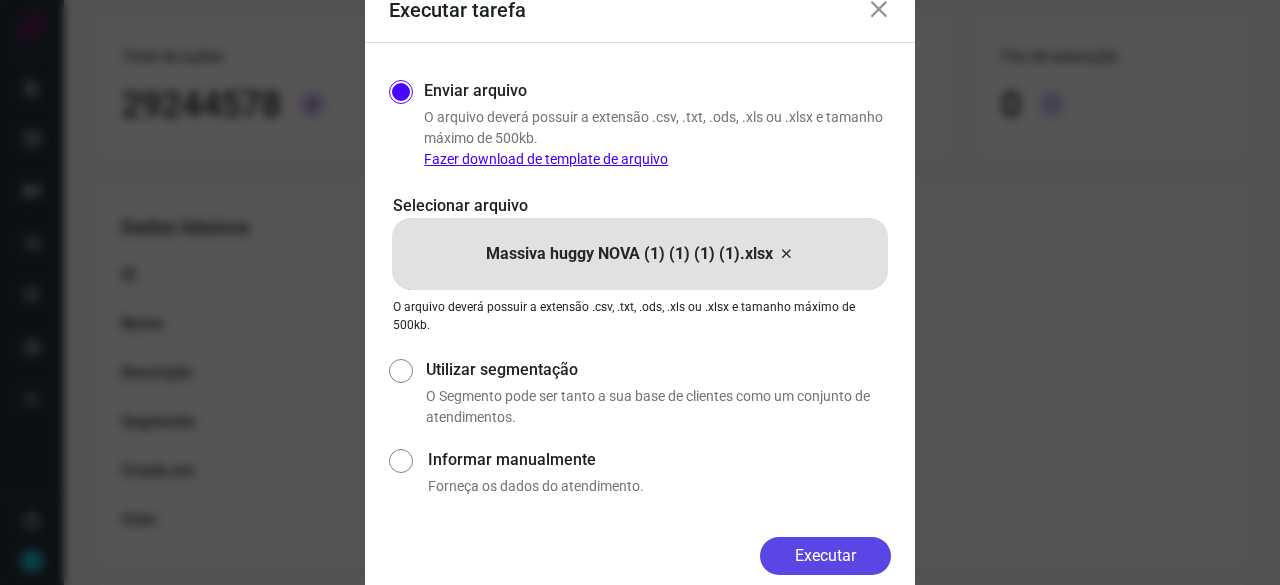 click on "Executar" at bounding box center [825, 556] 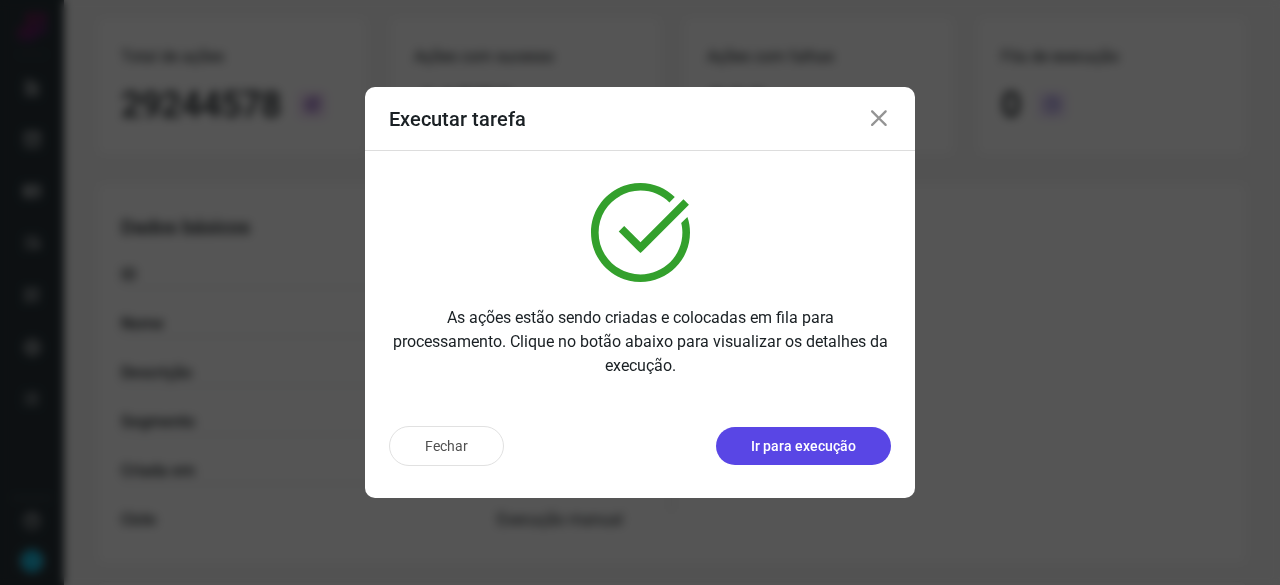 click on "Ir para execução" at bounding box center (803, 446) 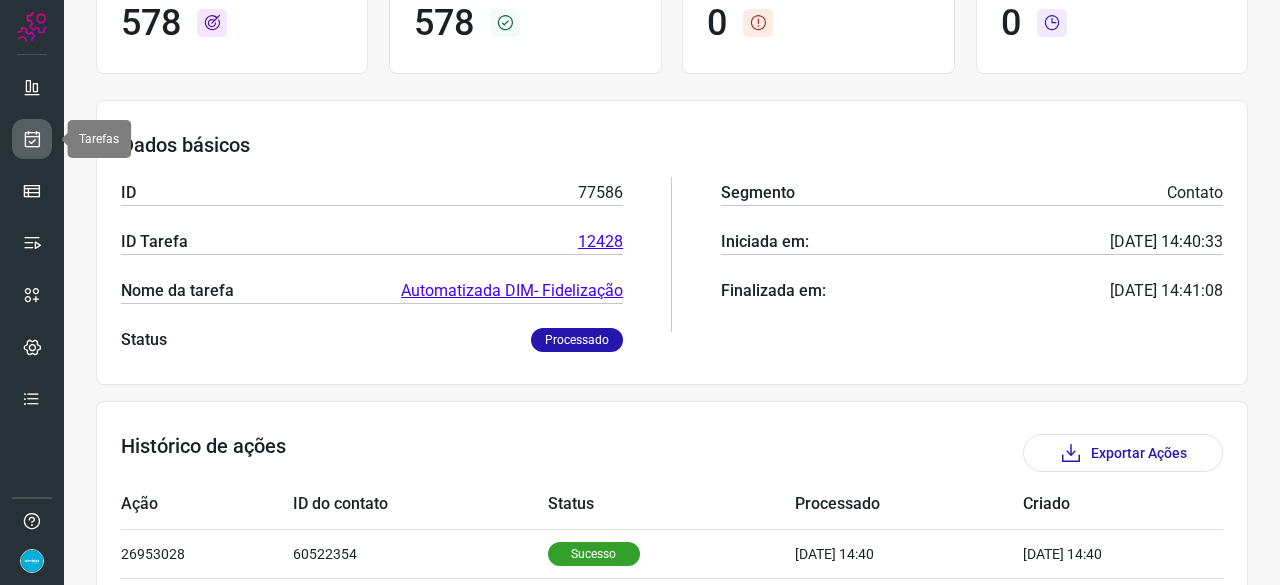 click at bounding box center [32, 139] 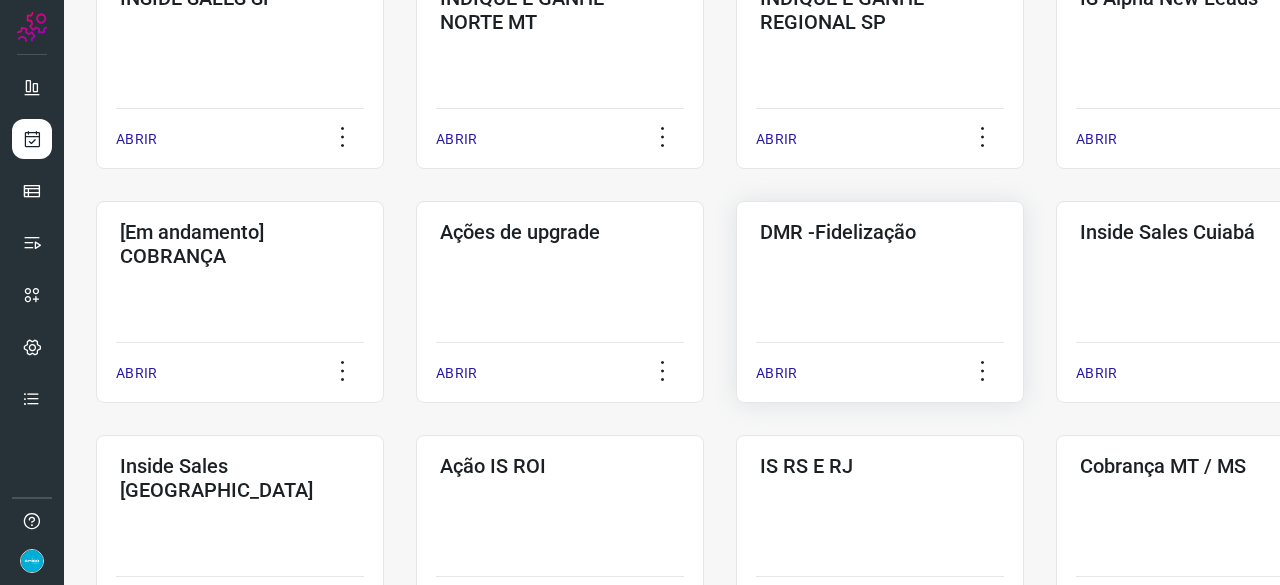 click on "ABRIR" at bounding box center [776, 373] 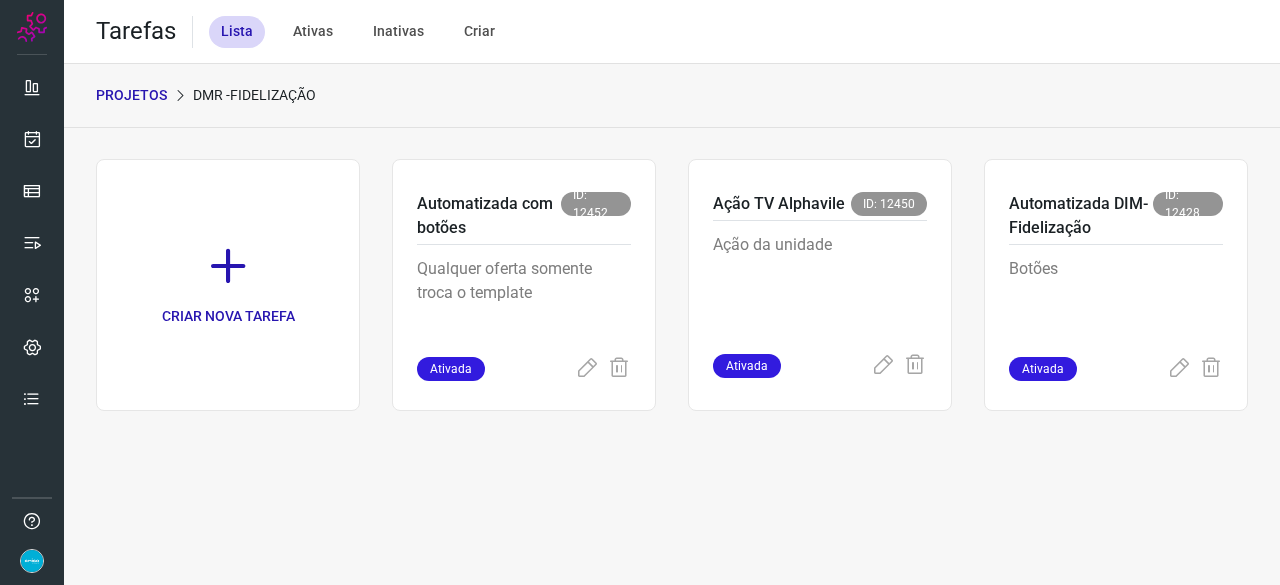 scroll, scrollTop: 0, scrollLeft: 0, axis: both 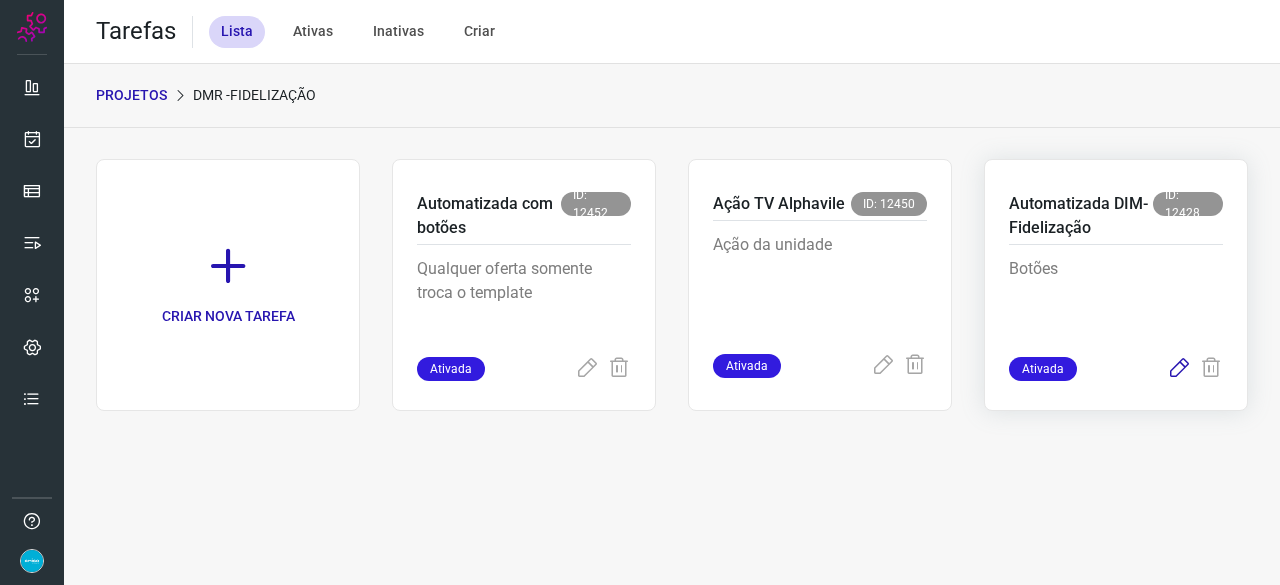 click at bounding box center [1179, 369] 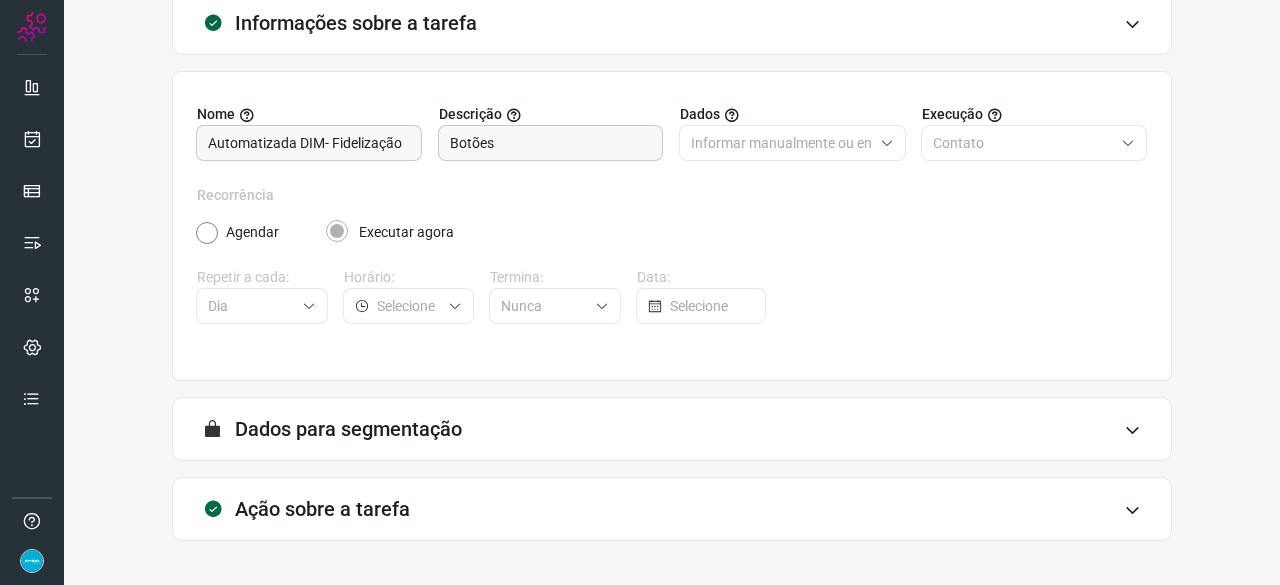 scroll, scrollTop: 195, scrollLeft: 0, axis: vertical 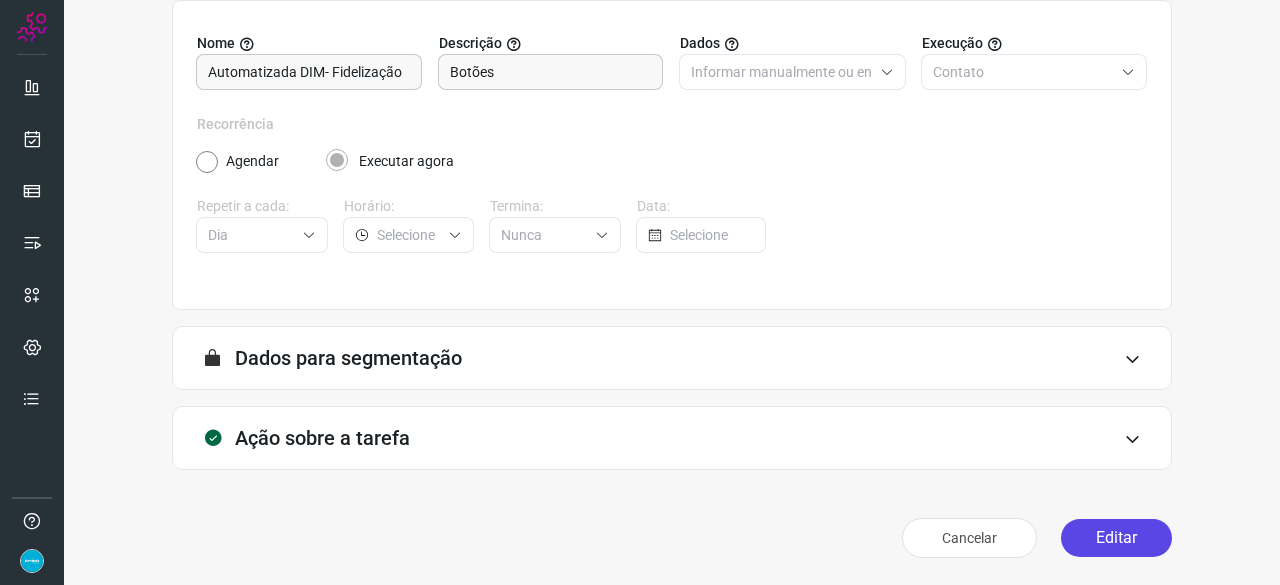 click on "Editar" at bounding box center [1116, 538] 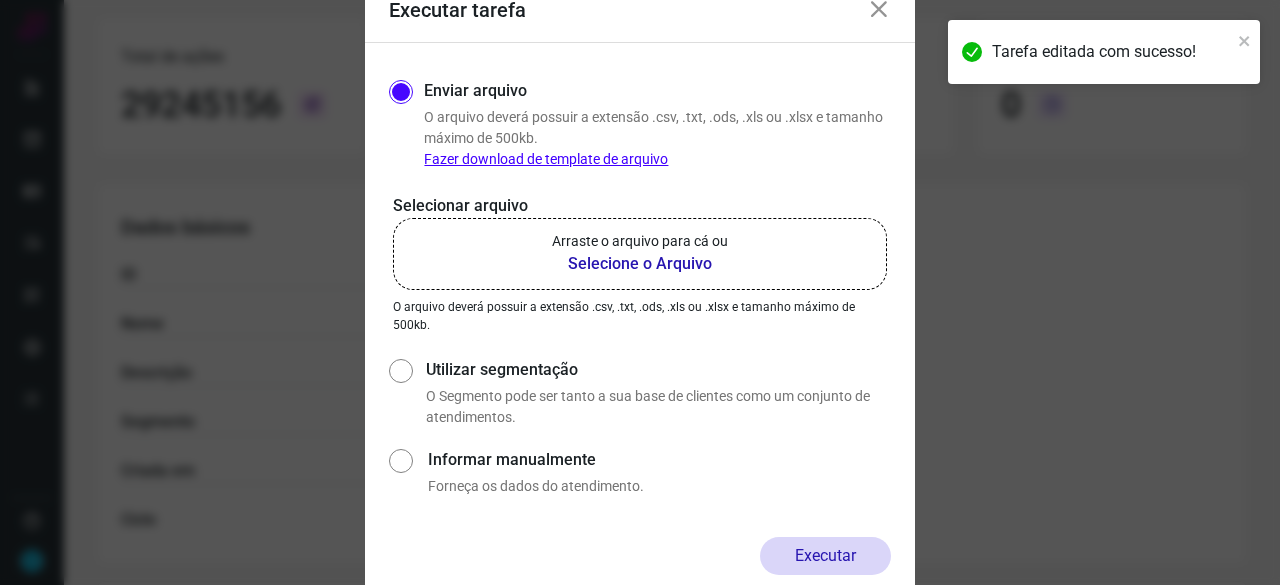 click on "Selecione o Arquivo" at bounding box center [640, 264] 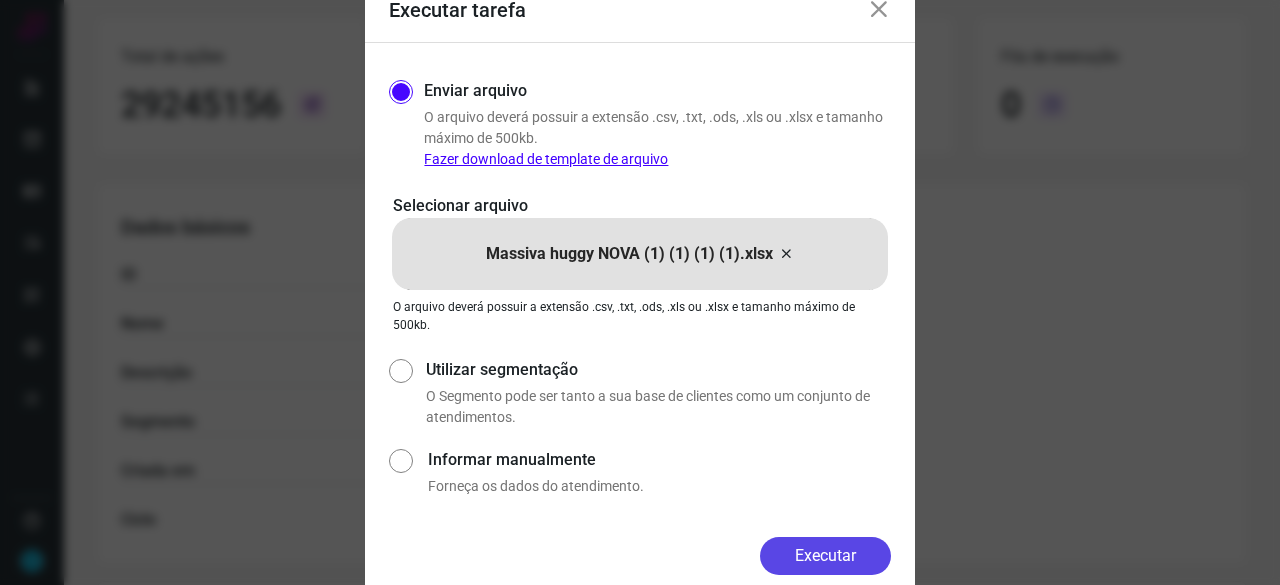 click on "Executar" at bounding box center [825, 556] 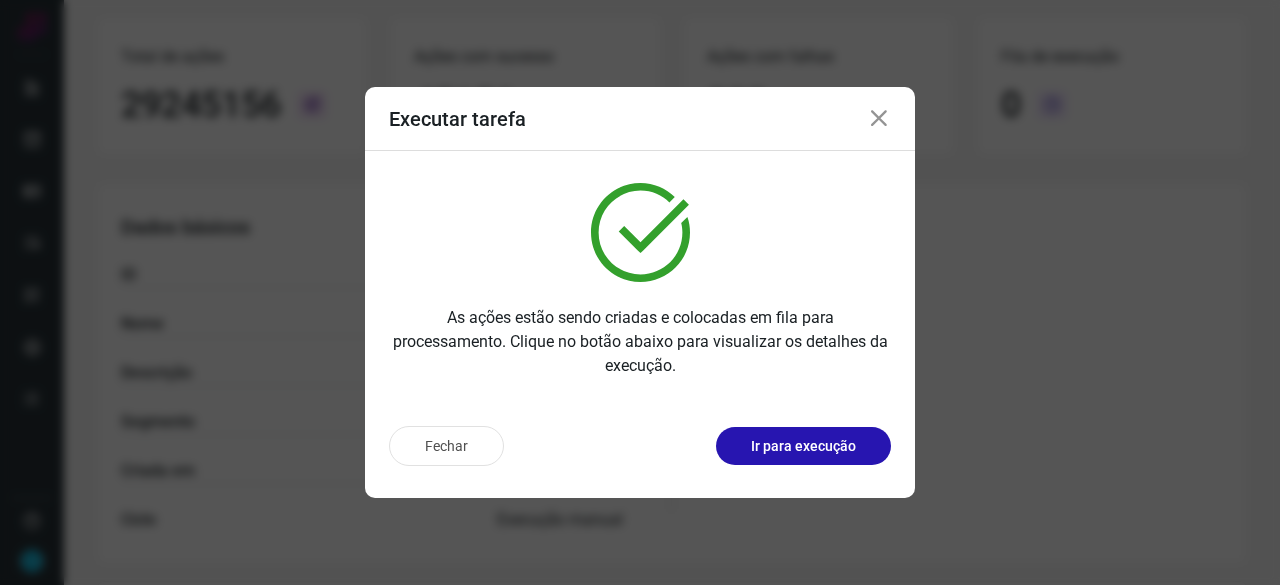 click on "Fechar  Ir para execução" at bounding box center [640, 454] 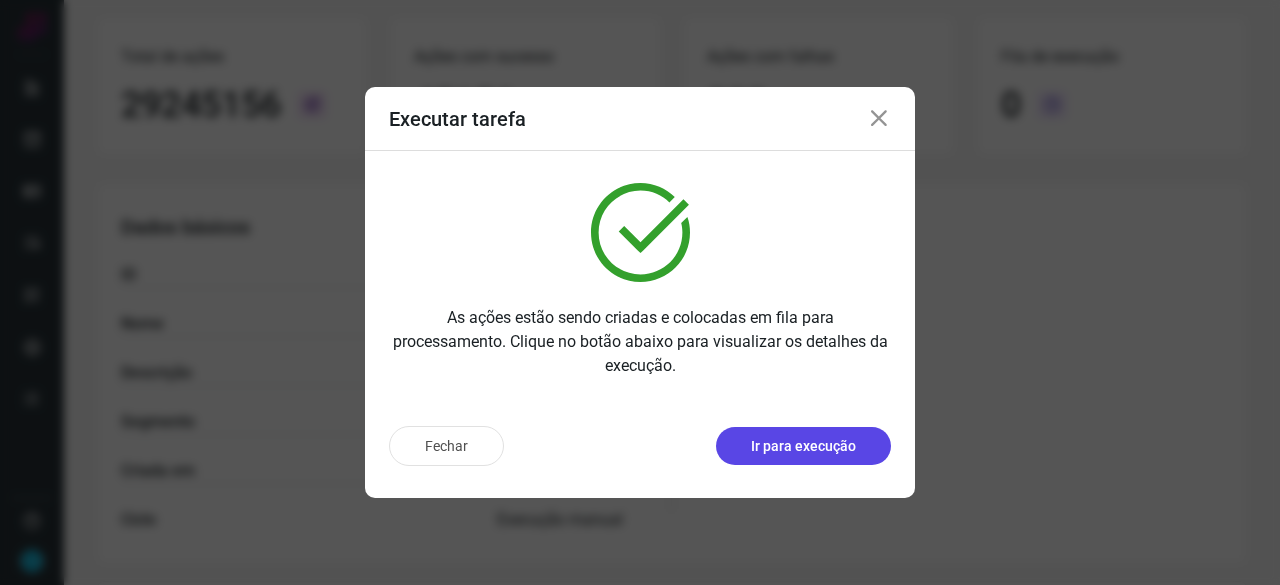 click on "Ir para execução" at bounding box center [803, 446] 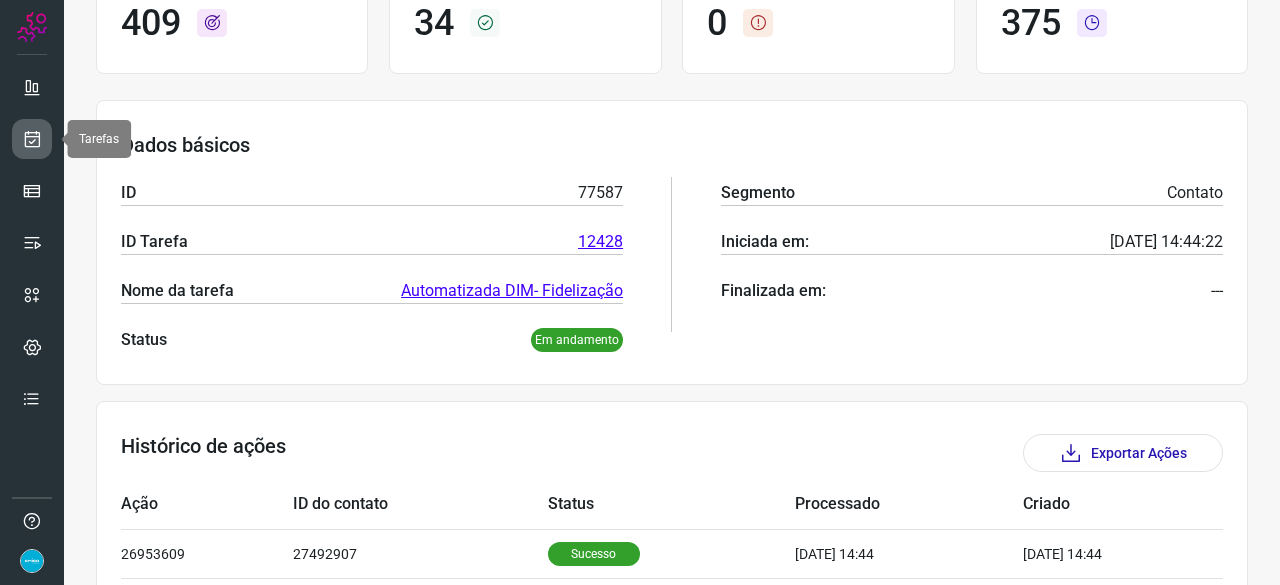 click at bounding box center (32, 139) 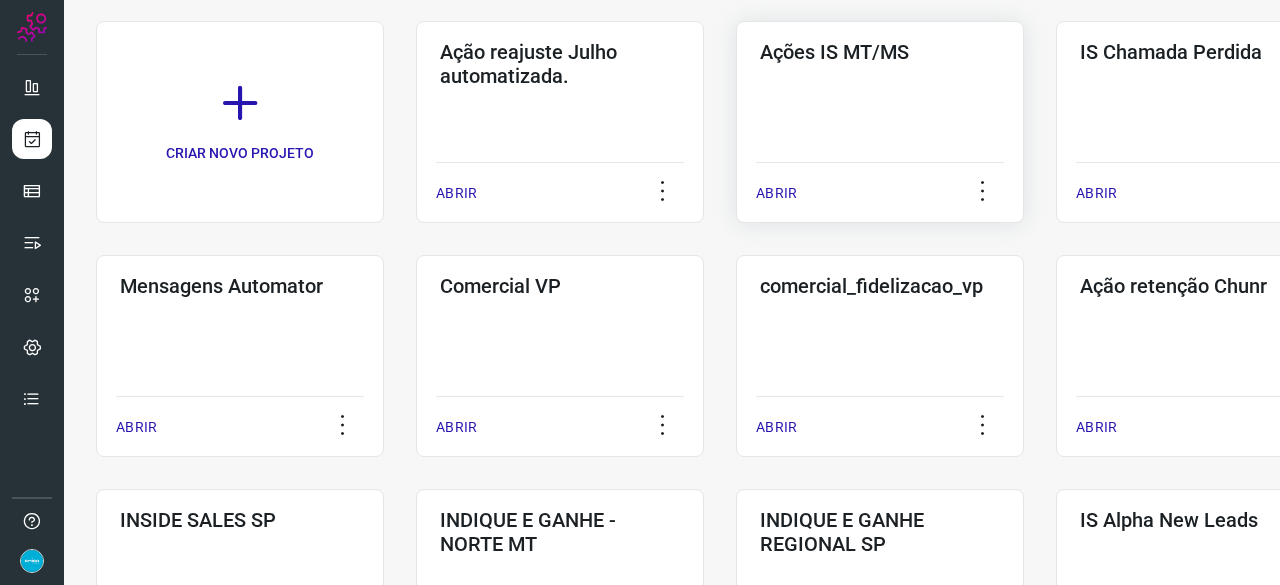 scroll, scrollTop: 60, scrollLeft: 0, axis: vertical 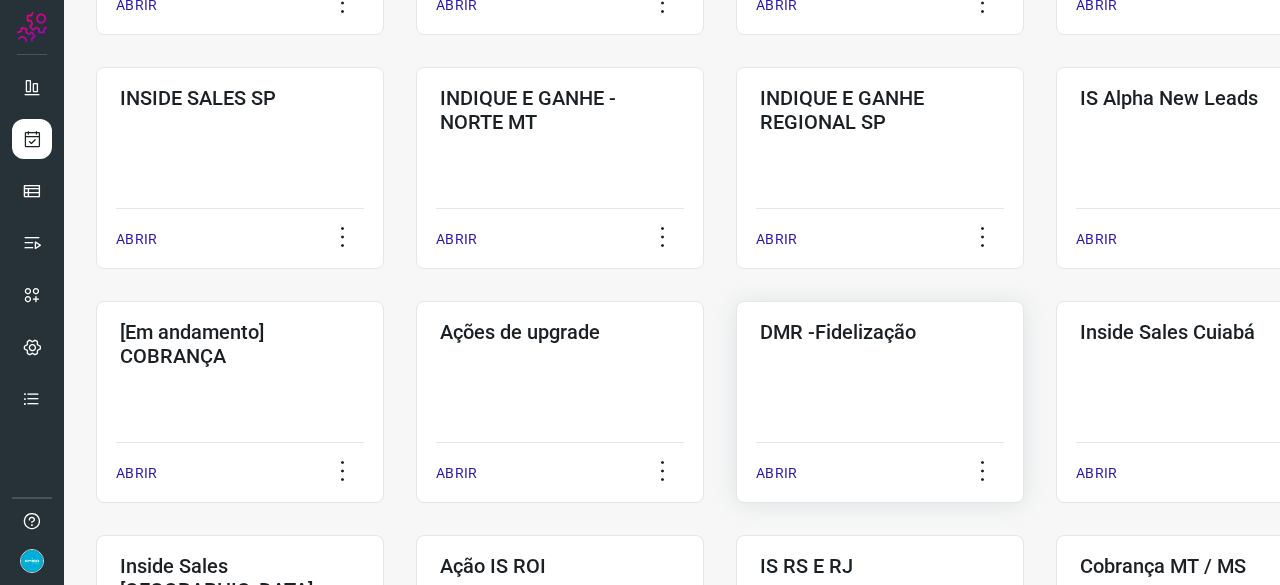 click on "ABRIR" at bounding box center (776, 473) 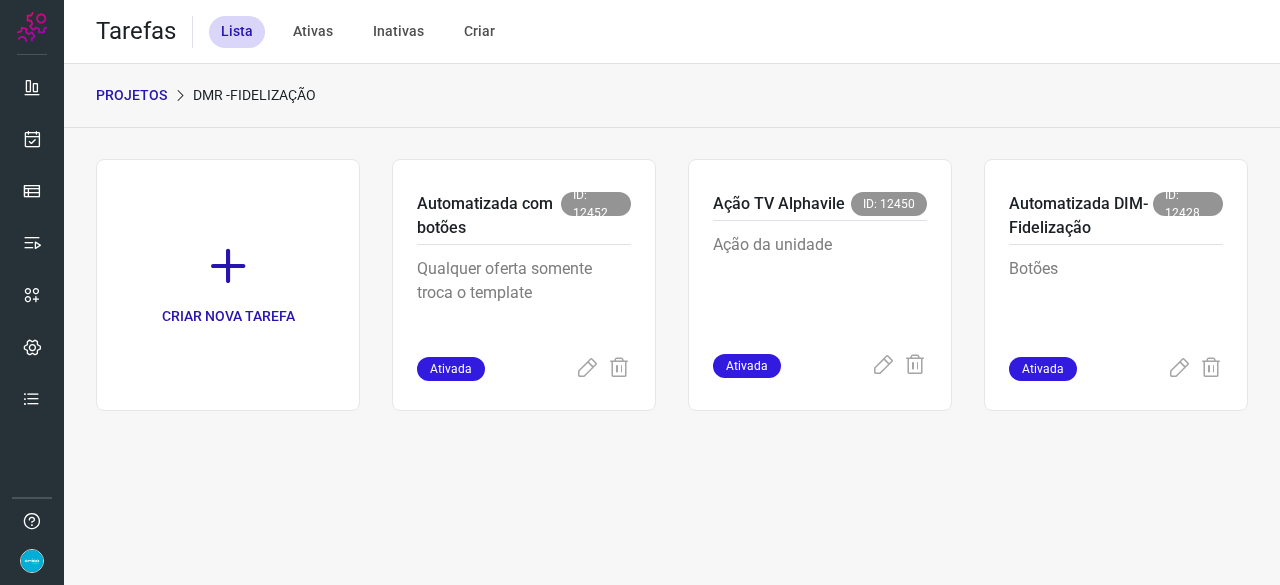 scroll, scrollTop: 0, scrollLeft: 0, axis: both 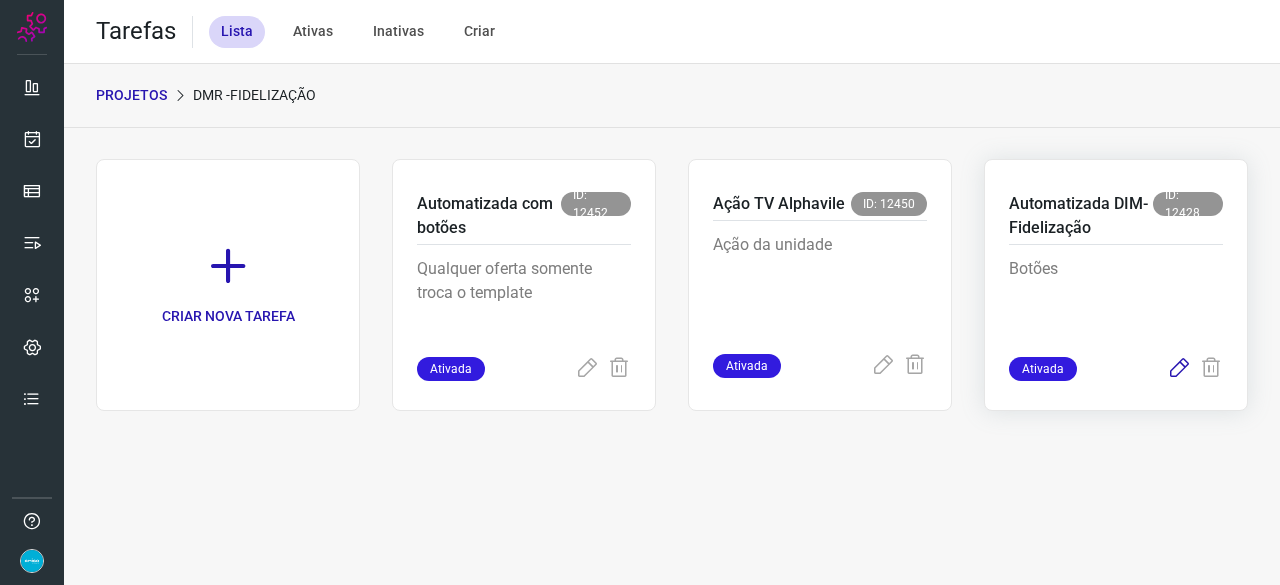 click at bounding box center [1179, 369] 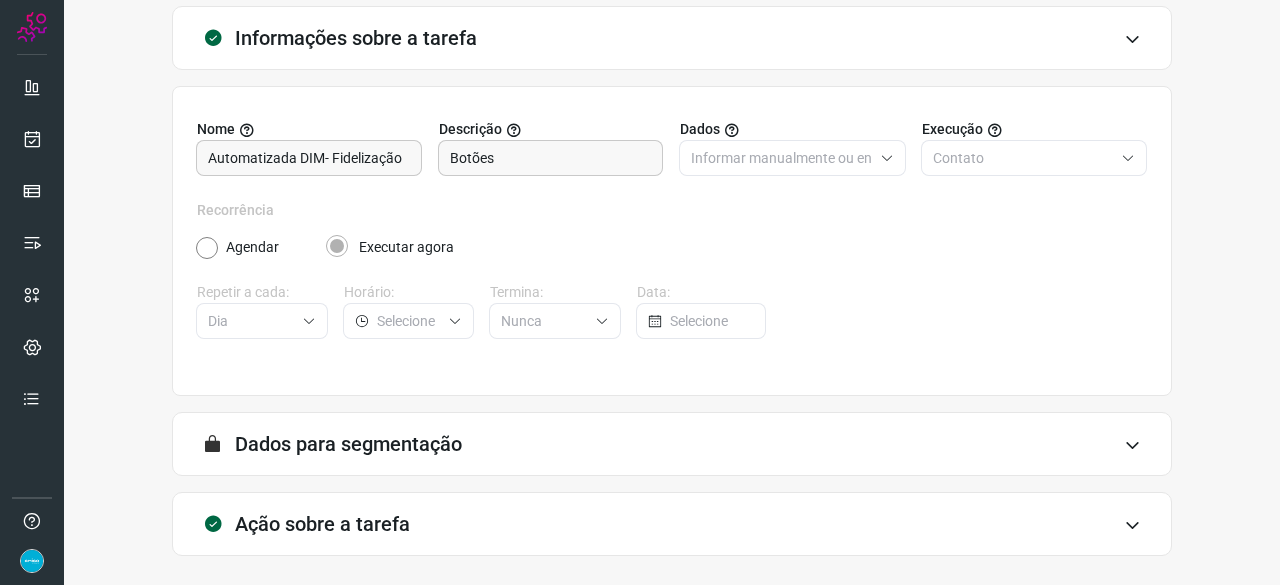 scroll, scrollTop: 195, scrollLeft: 0, axis: vertical 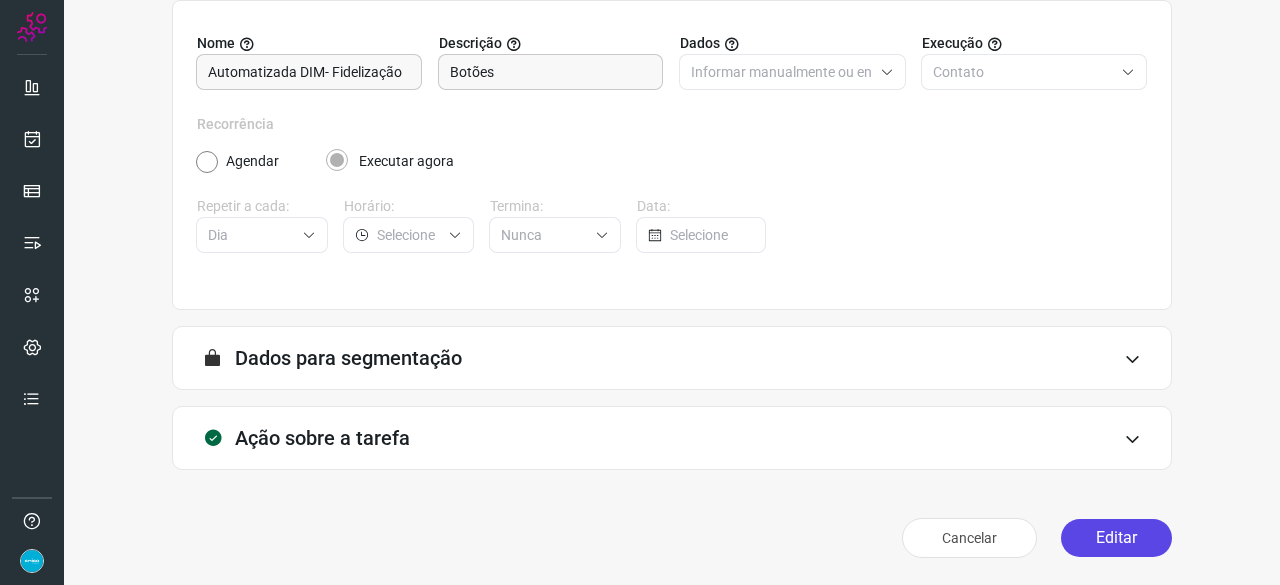 click on "Editar" at bounding box center (1116, 538) 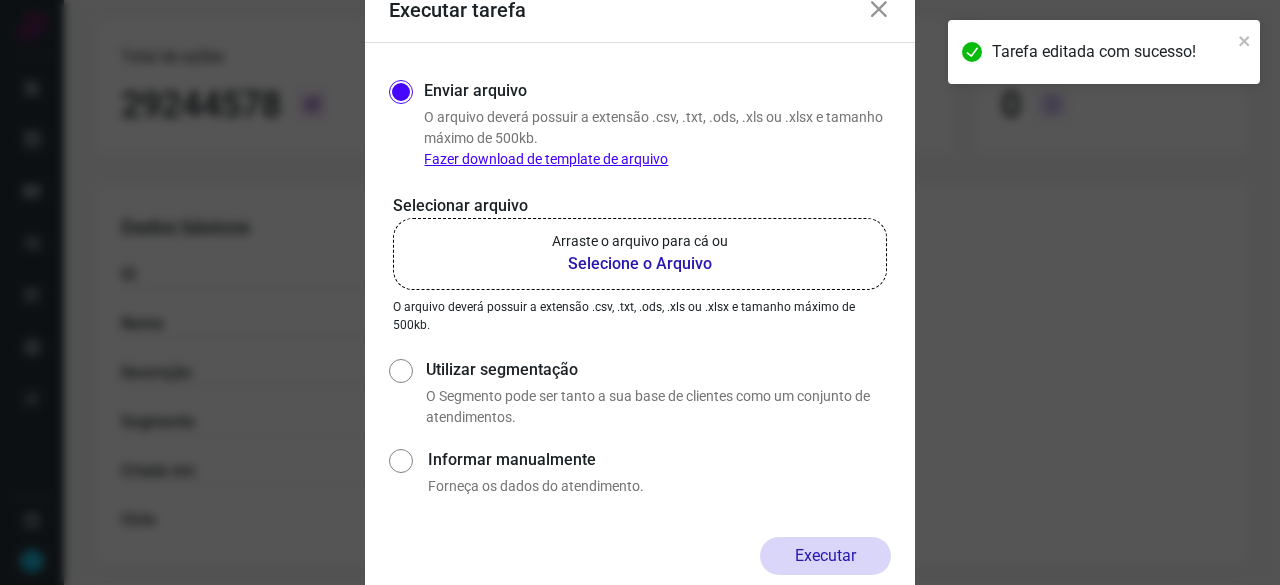click on "Selecione o Arquivo" at bounding box center (640, 264) 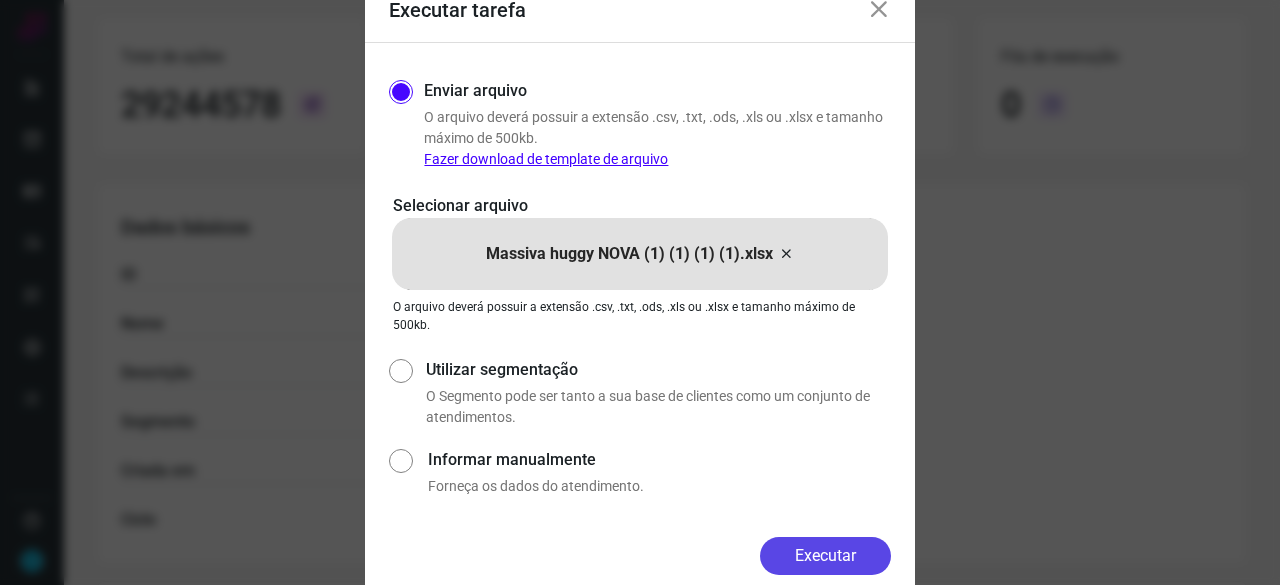 click on "Executar" at bounding box center [825, 556] 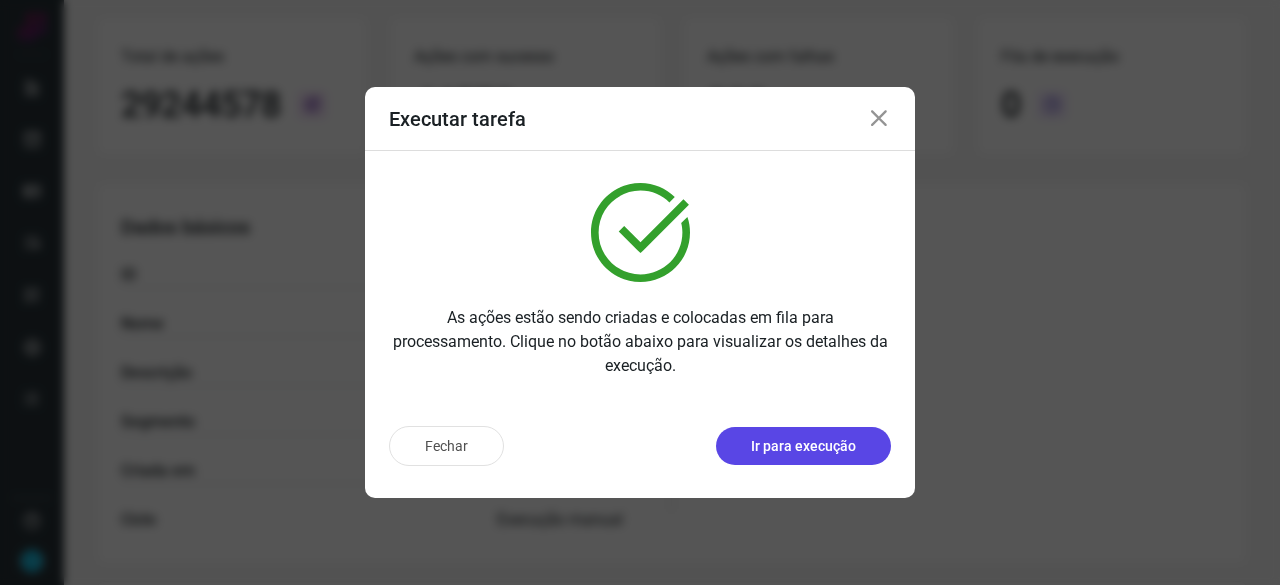 click on "Ir para execução" at bounding box center (803, 446) 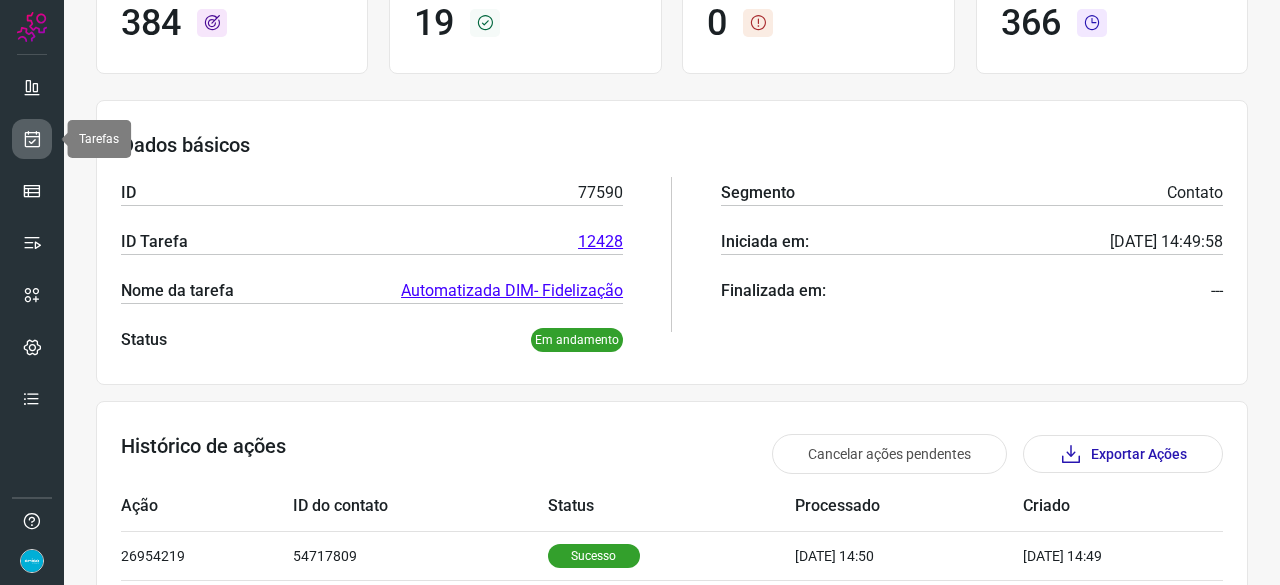 click at bounding box center (32, 139) 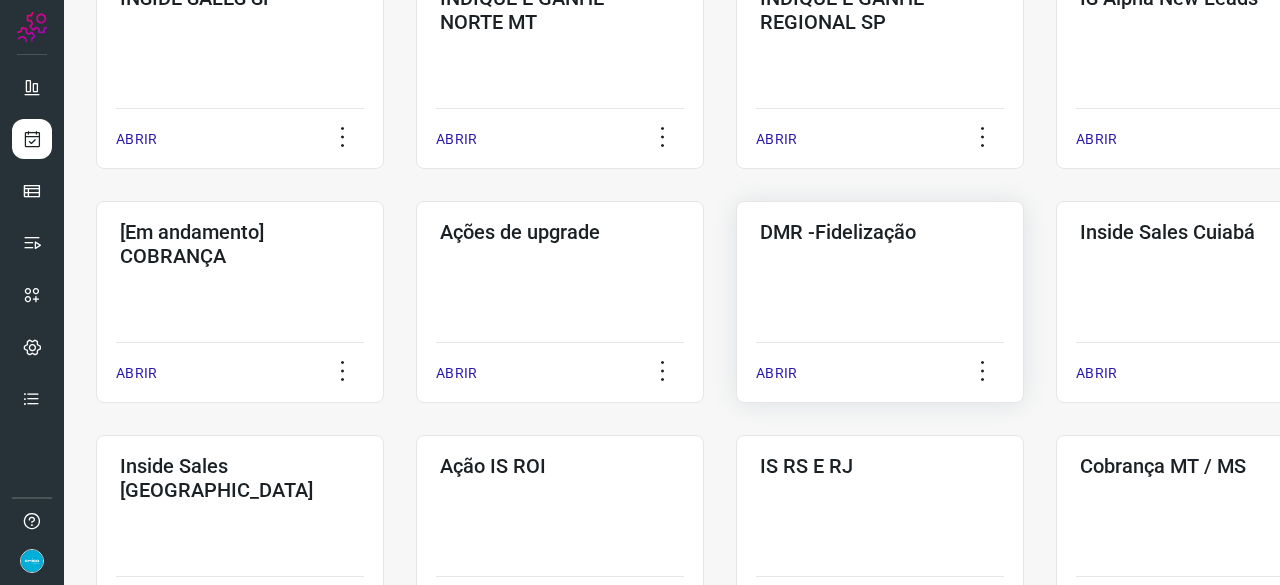 click on "ABRIR" at bounding box center [776, 373] 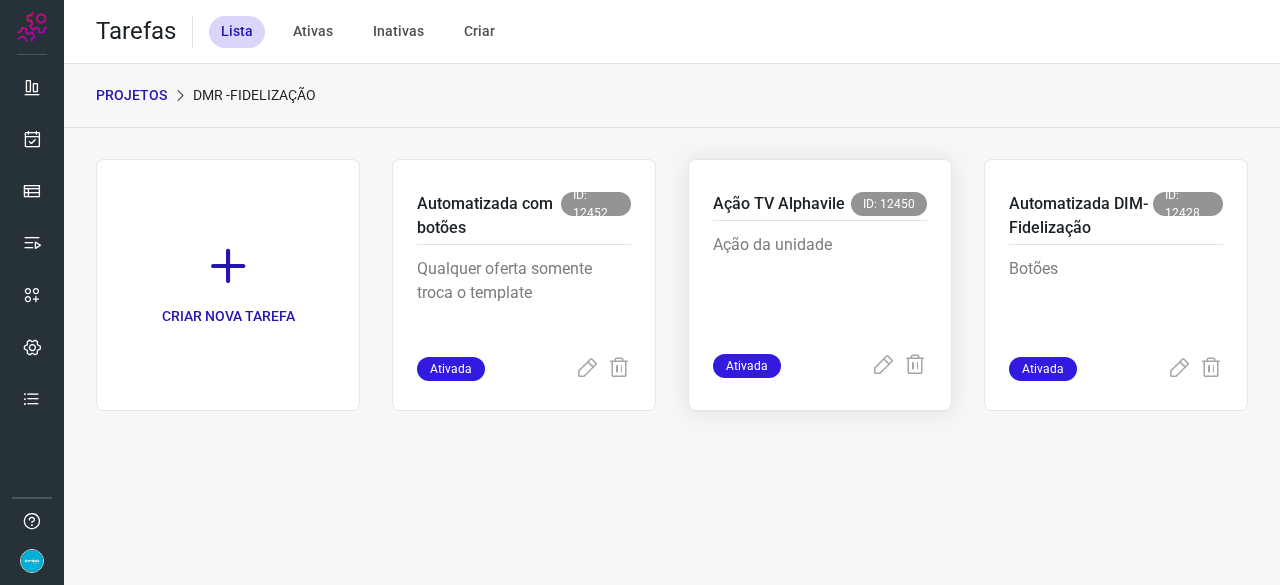 scroll, scrollTop: 0, scrollLeft: 0, axis: both 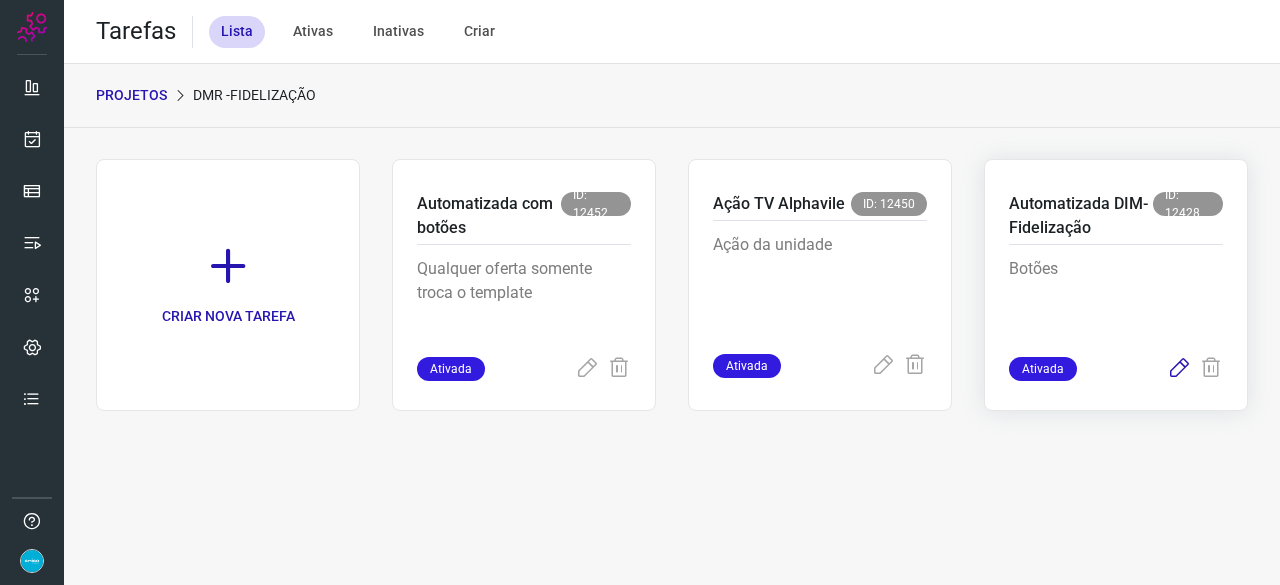 click at bounding box center [1179, 369] 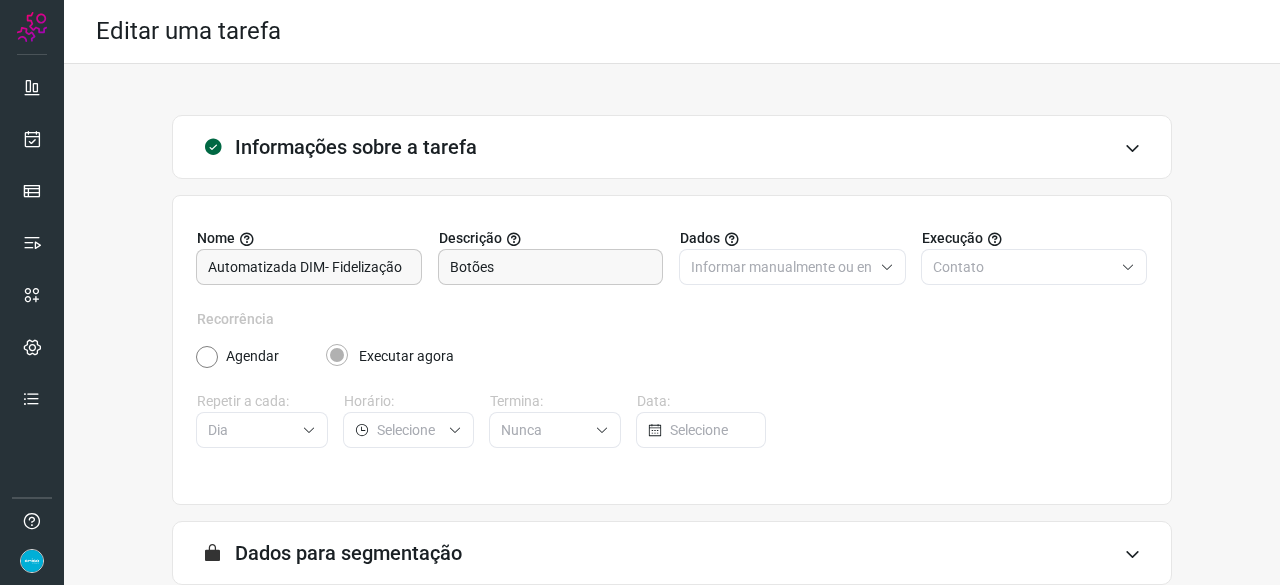 scroll, scrollTop: 195, scrollLeft: 0, axis: vertical 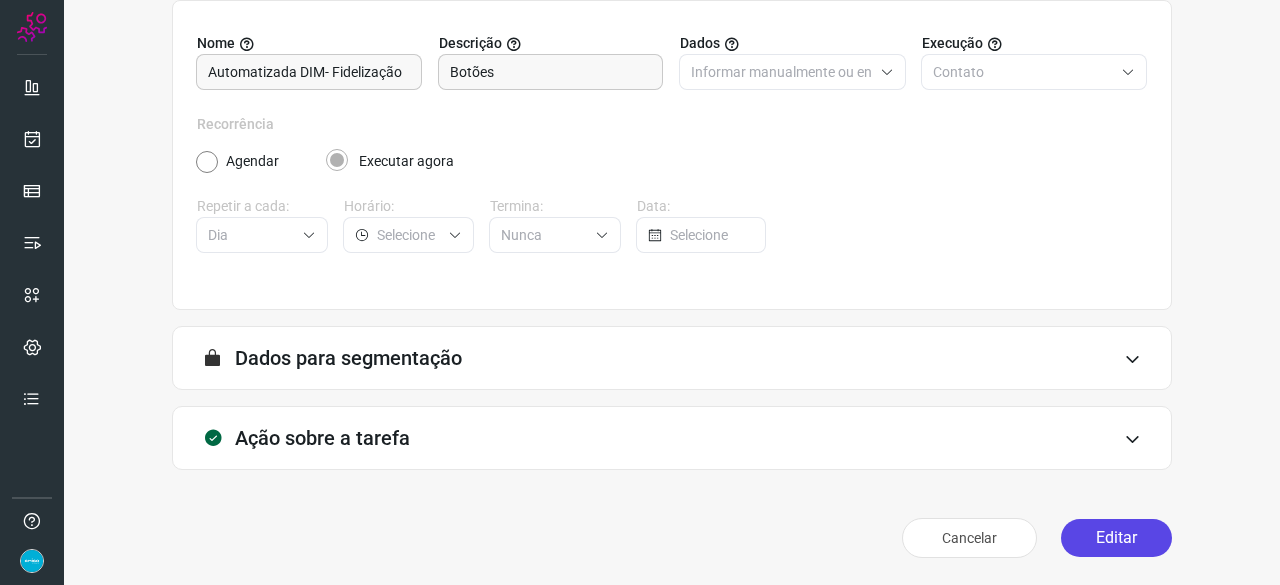 click on "Editar" at bounding box center [1116, 538] 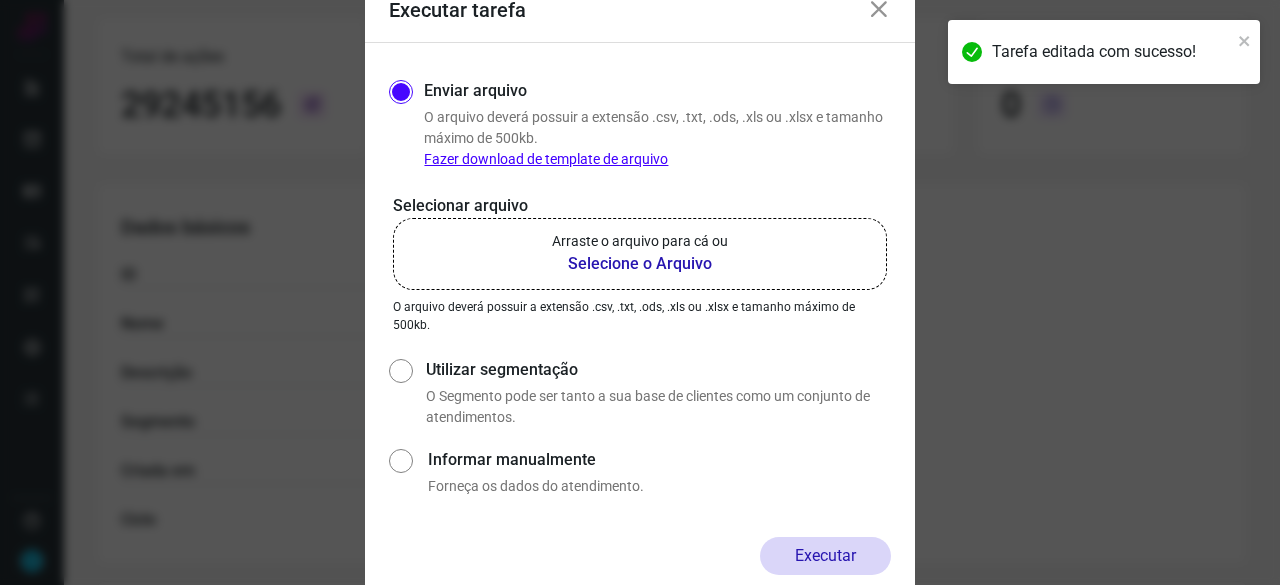 click on "Selecione o Arquivo" at bounding box center (640, 264) 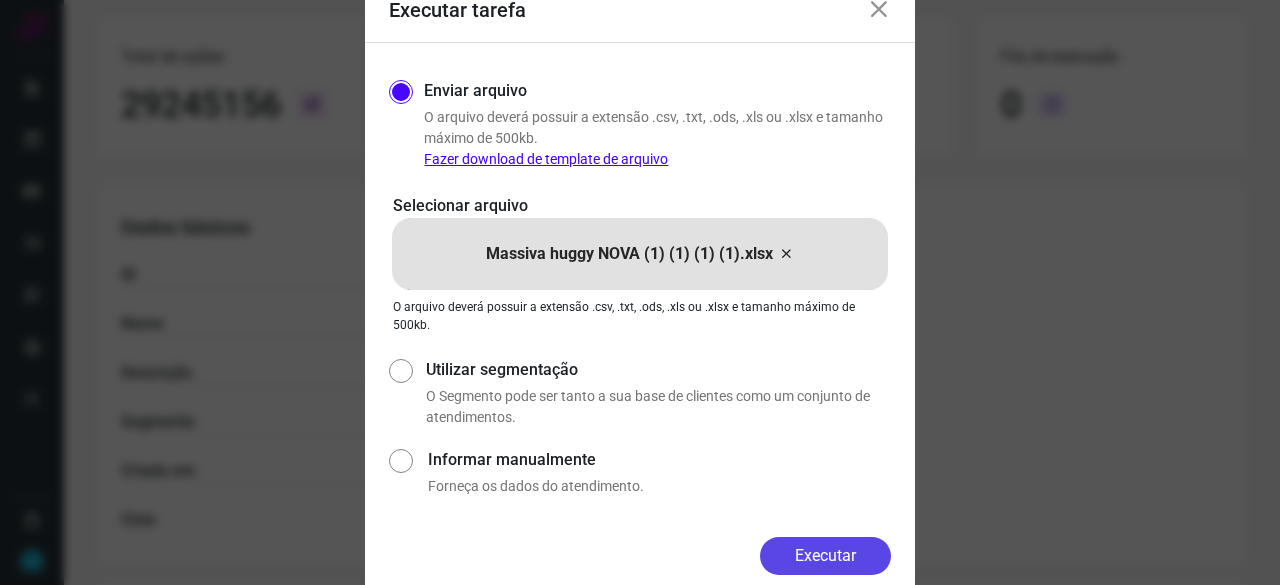 click on "Executar" at bounding box center [825, 556] 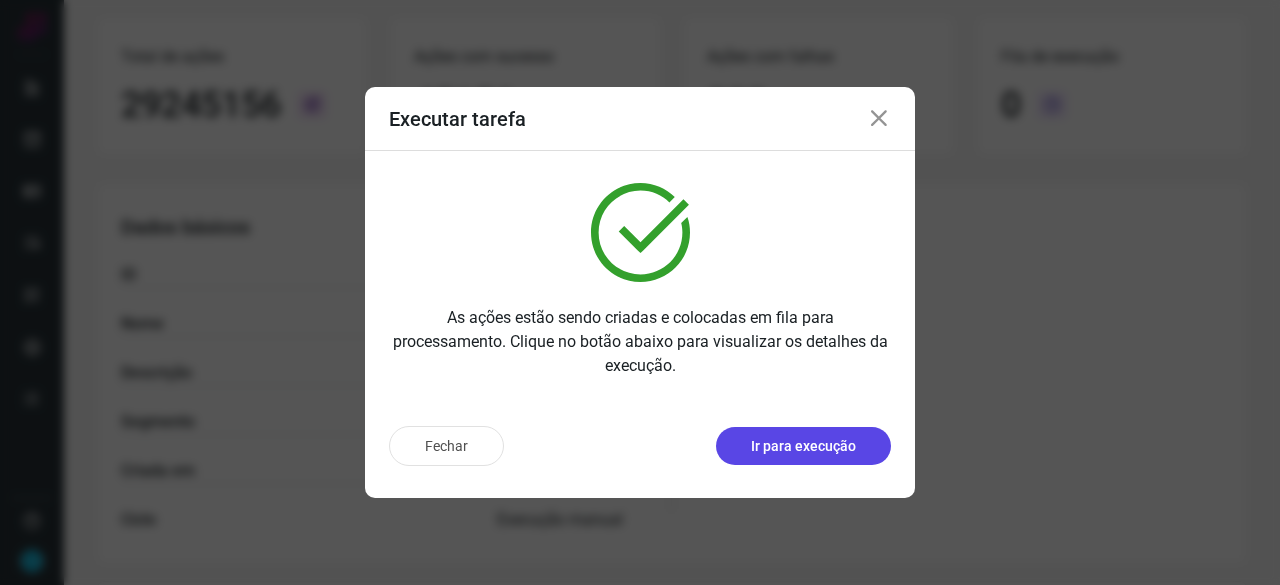 click on "Ir para execução" at bounding box center [803, 446] 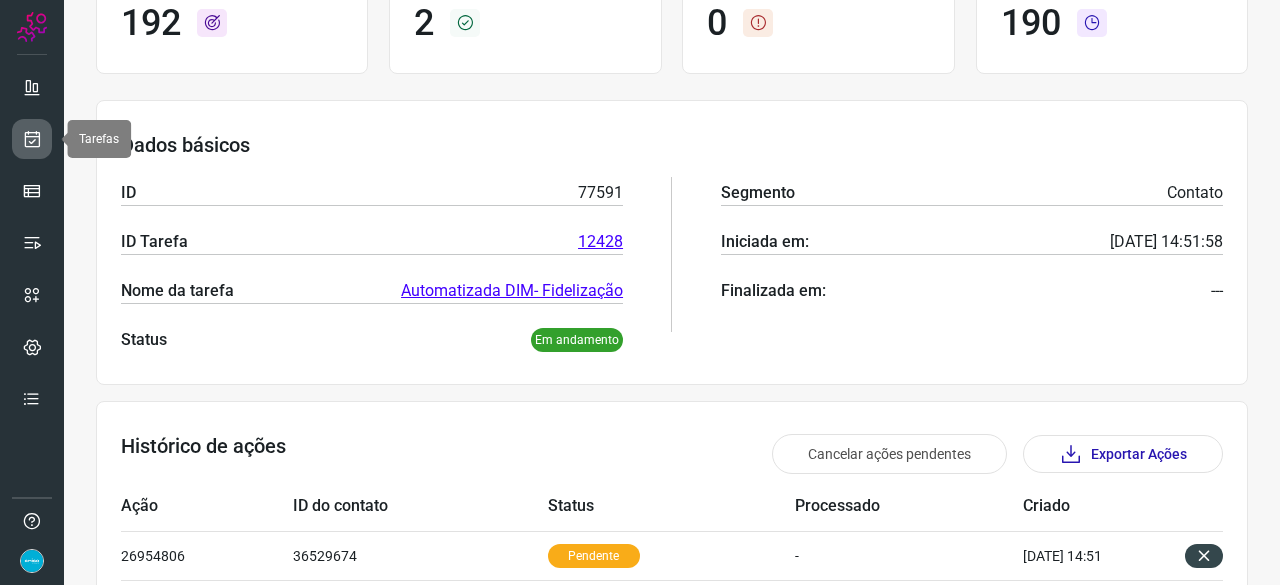 click at bounding box center (32, 139) 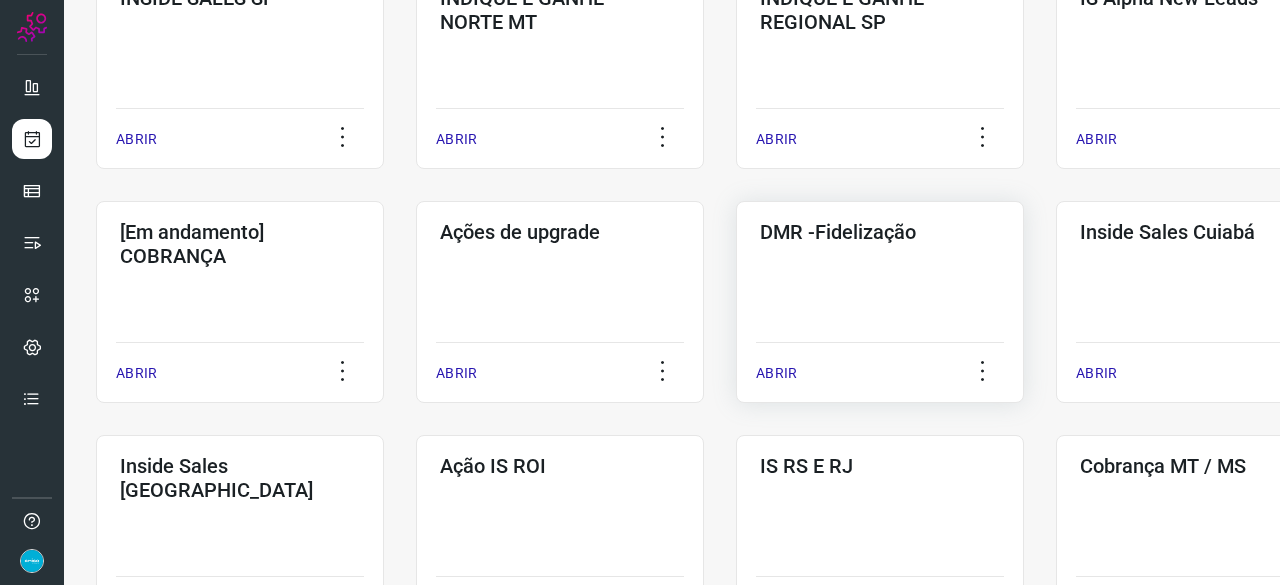 click on "ABRIR" at bounding box center [776, 373] 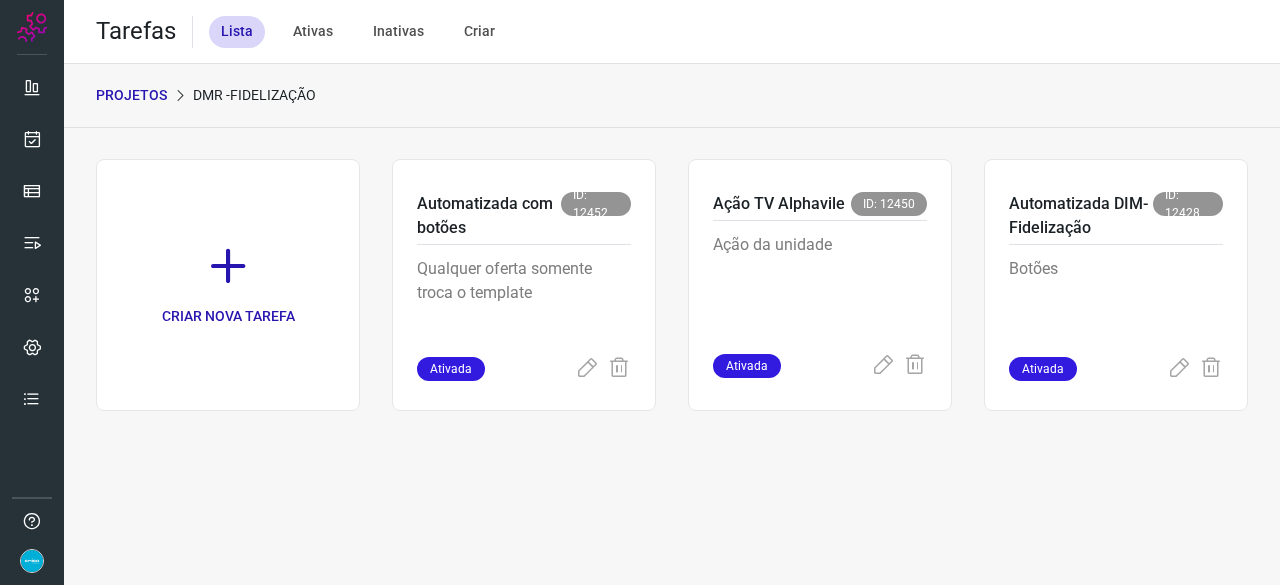 scroll, scrollTop: 0, scrollLeft: 0, axis: both 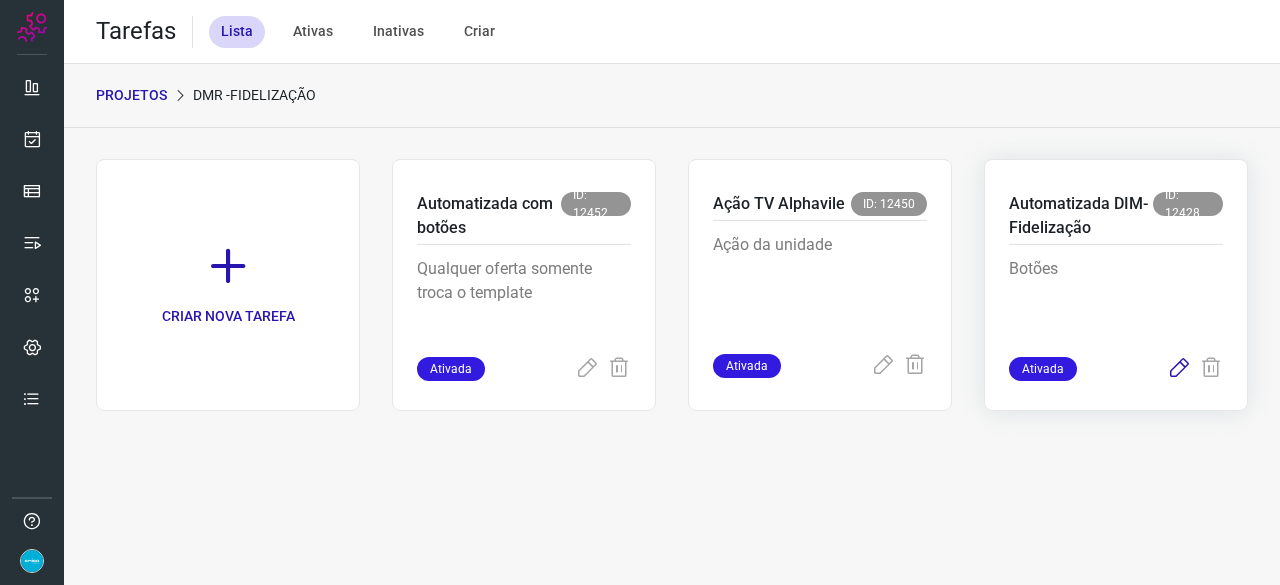 click at bounding box center [1179, 369] 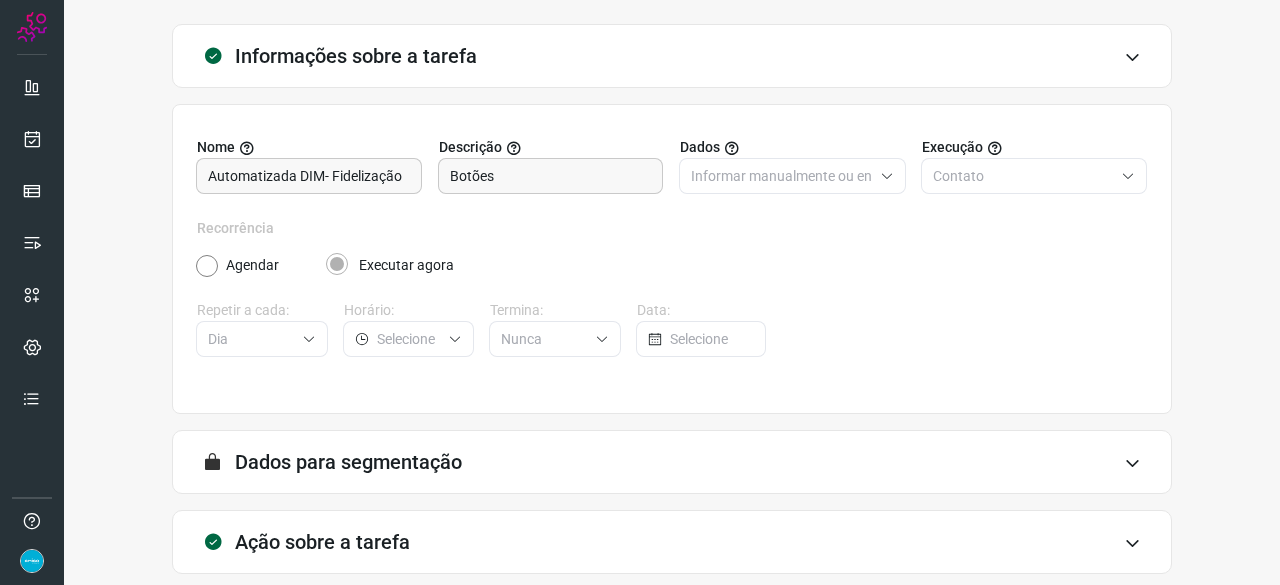 scroll, scrollTop: 195, scrollLeft: 0, axis: vertical 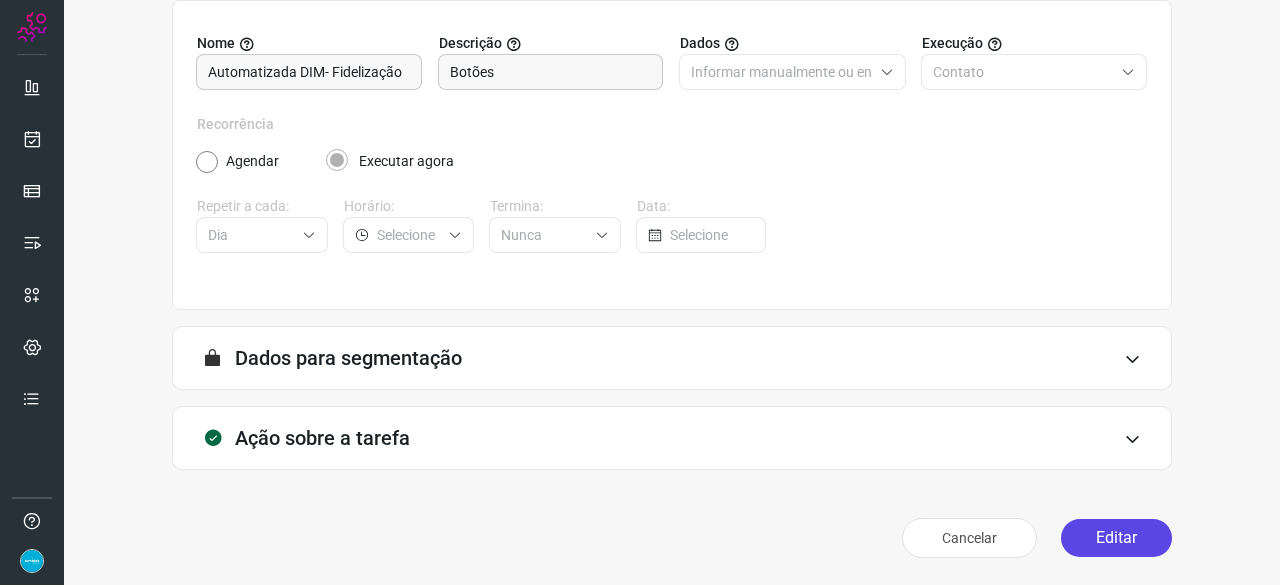 click on "Editar" at bounding box center [1116, 538] 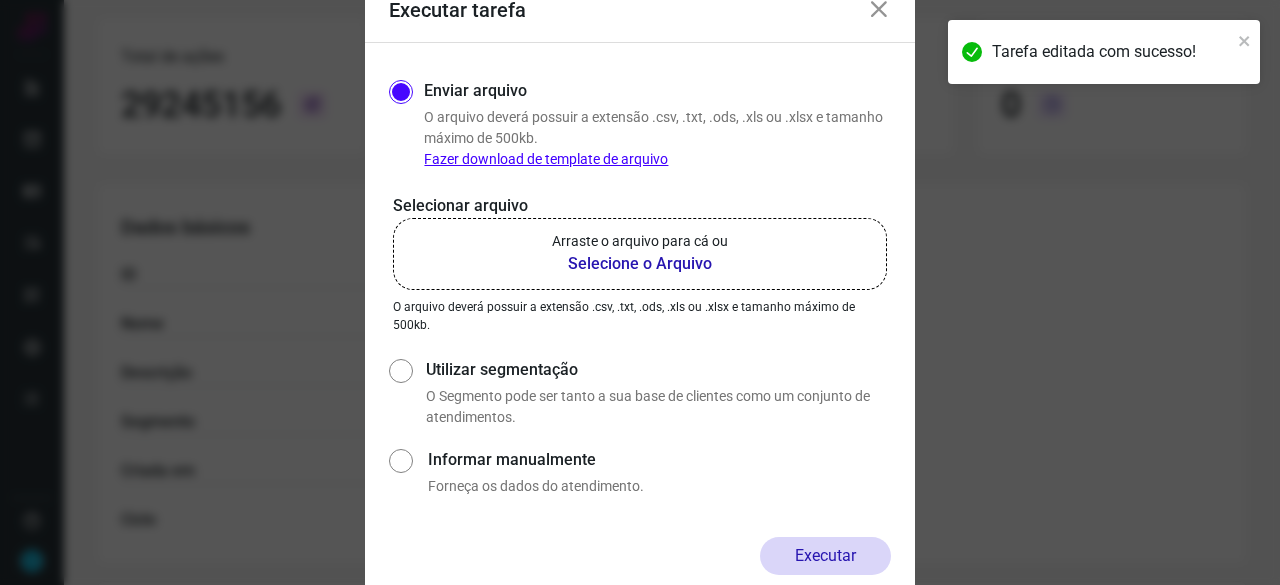 click on "Selecione o Arquivo" at bounding box center (640, 264) 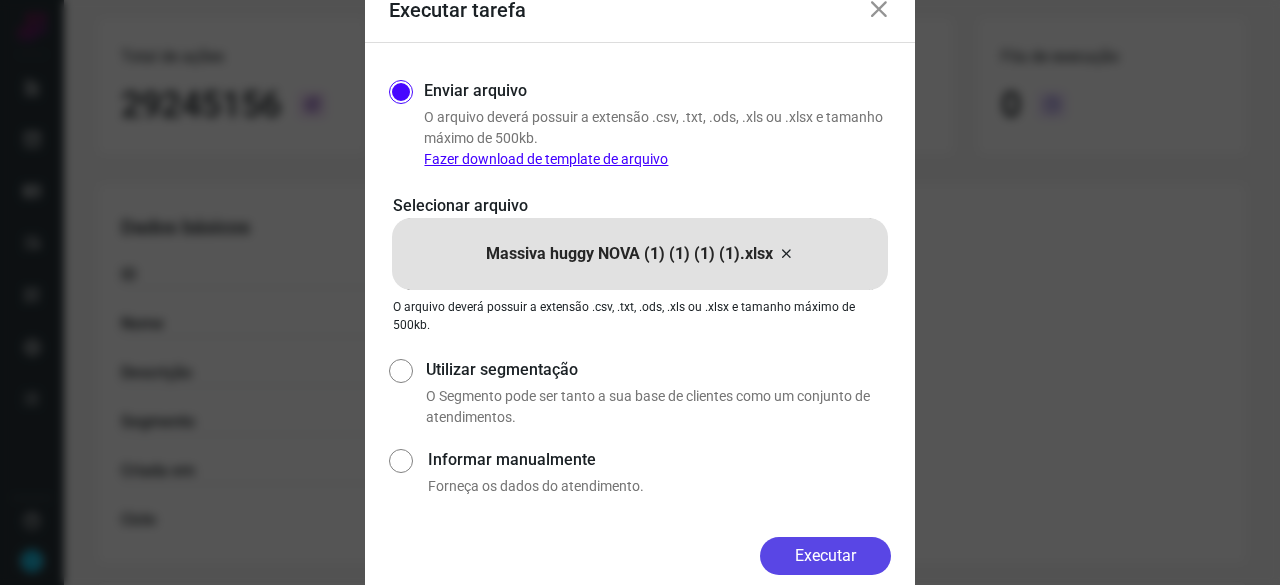 click on "Executar" at bounding box center (825, 556) 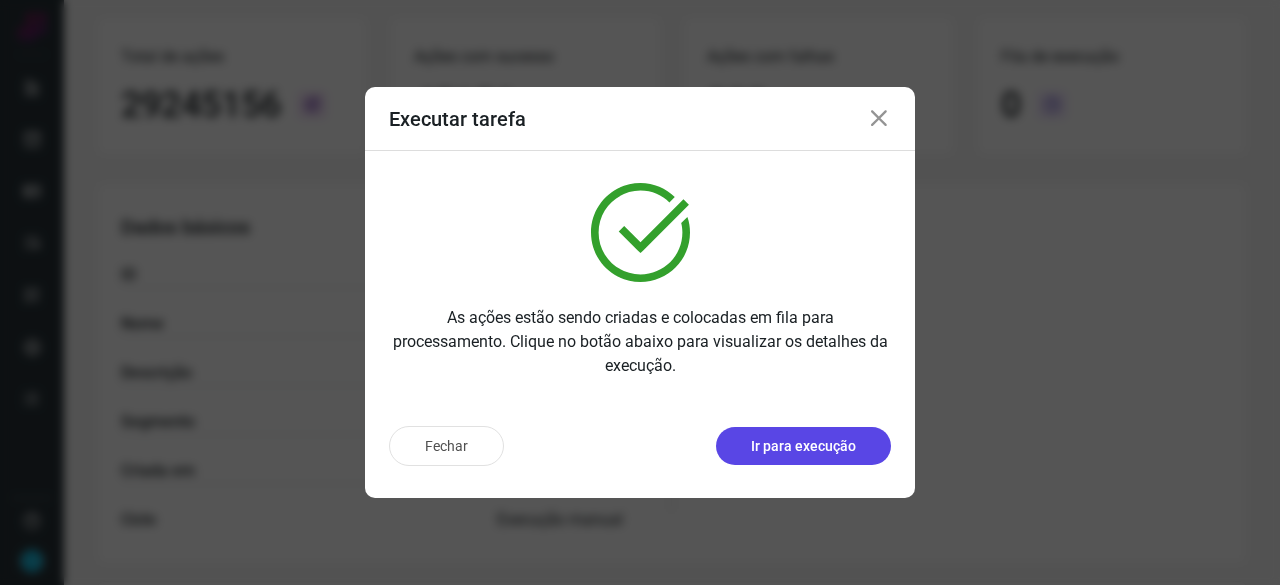 click on "Ir para execução" at bounding box center (803, 446) 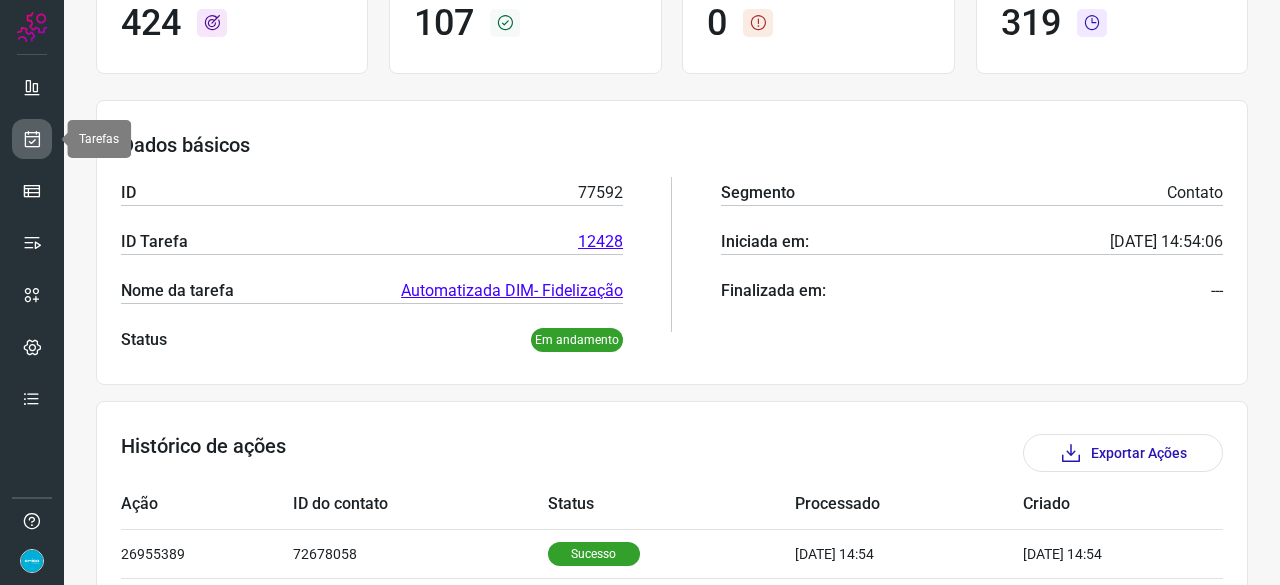 click at bounding box center [32, 139] 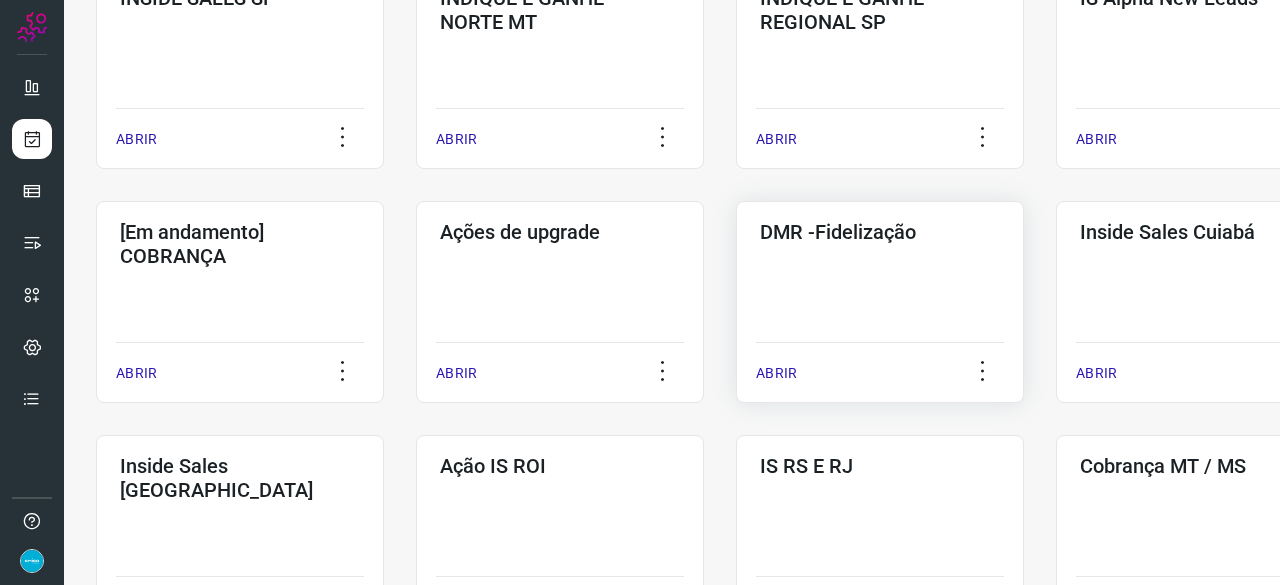 click on "ABRIR" at bounding box center (776, 373) 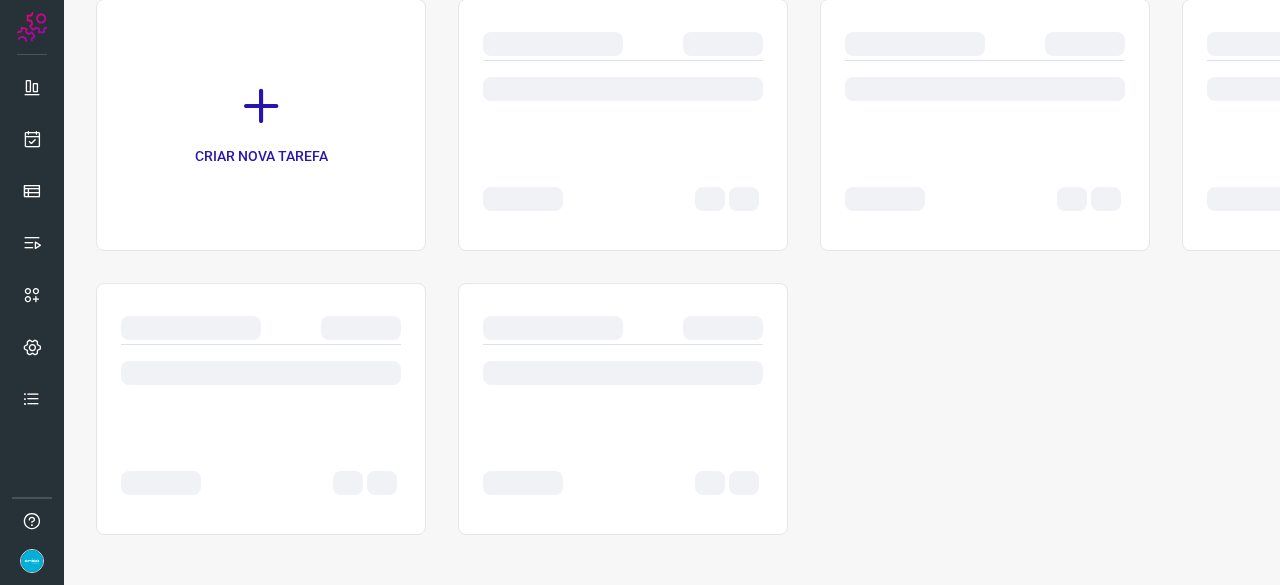 scroll, scrollTop: 0, scrollLeft: 0, axis: both 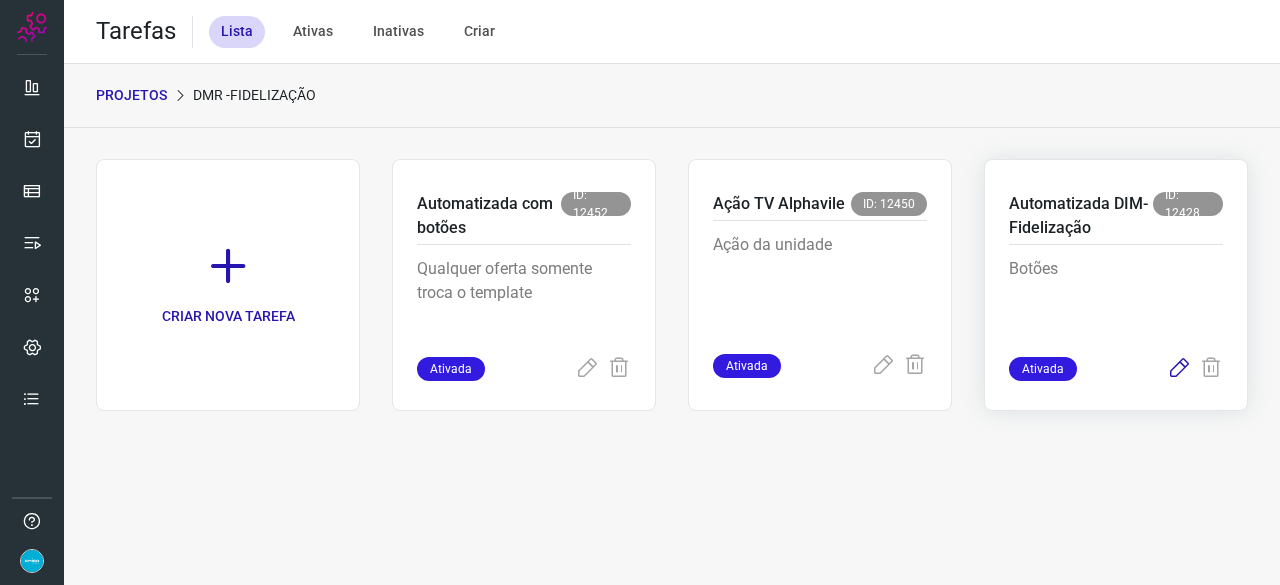 click at bounding box center (1179, 369) 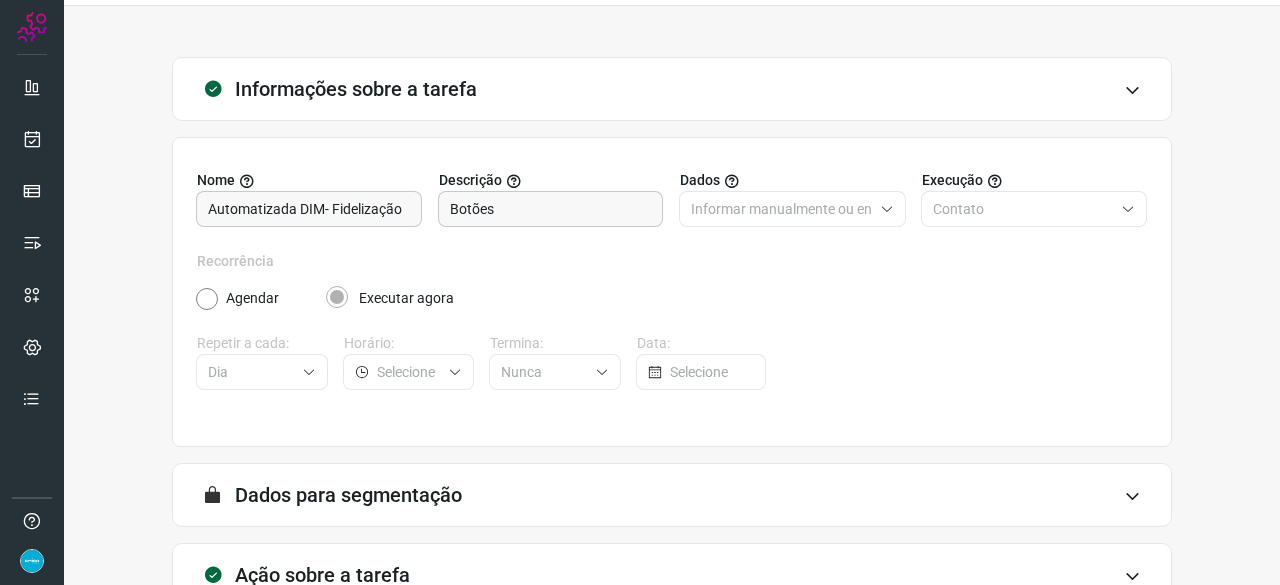 scroll, scrollTop: 195, scrollLeft: 0, axis: vertical 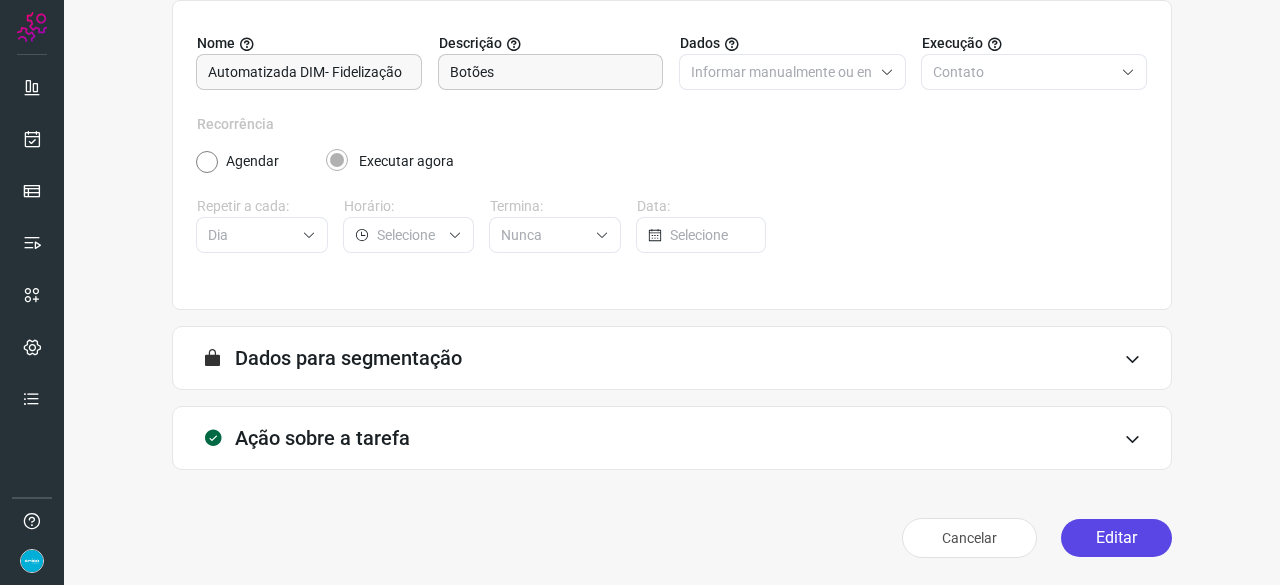 click on "Editar" at bounding box center [1116, 538] 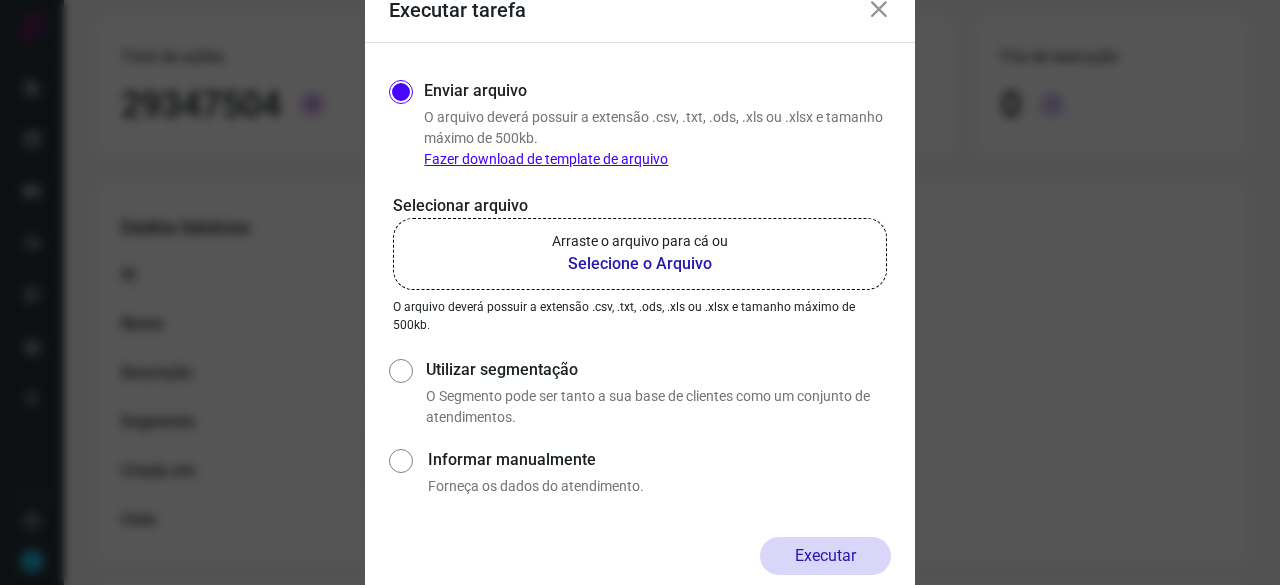 click on "Selecione o Arquivo" at bounding box center (640, 264) 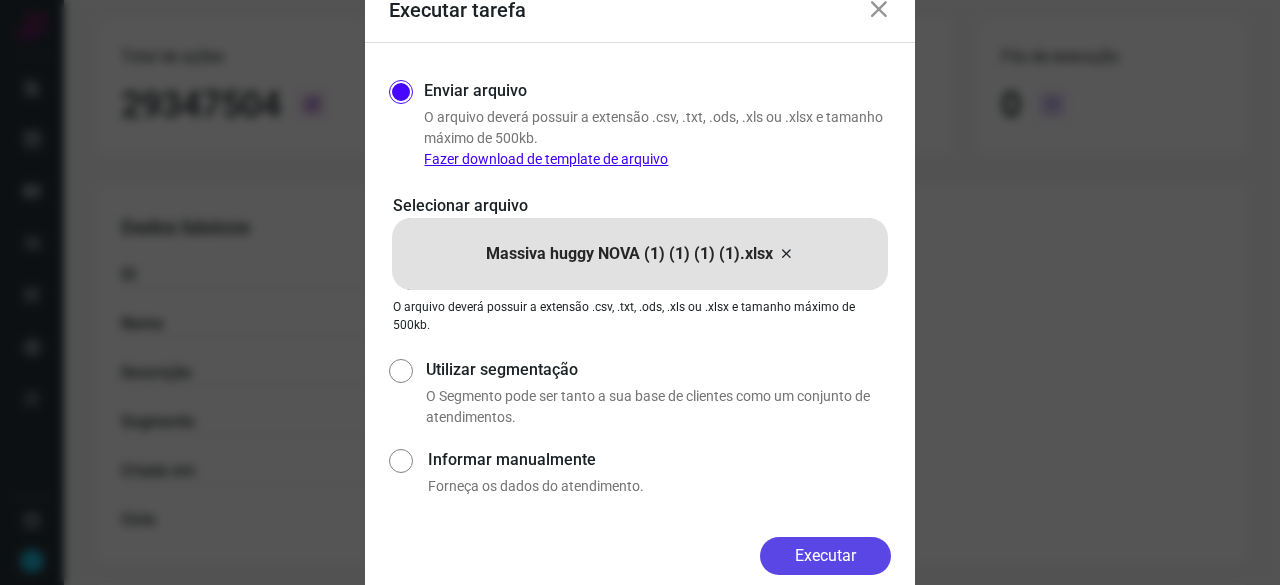 click on "Executar" at bounding box center (825, 556) 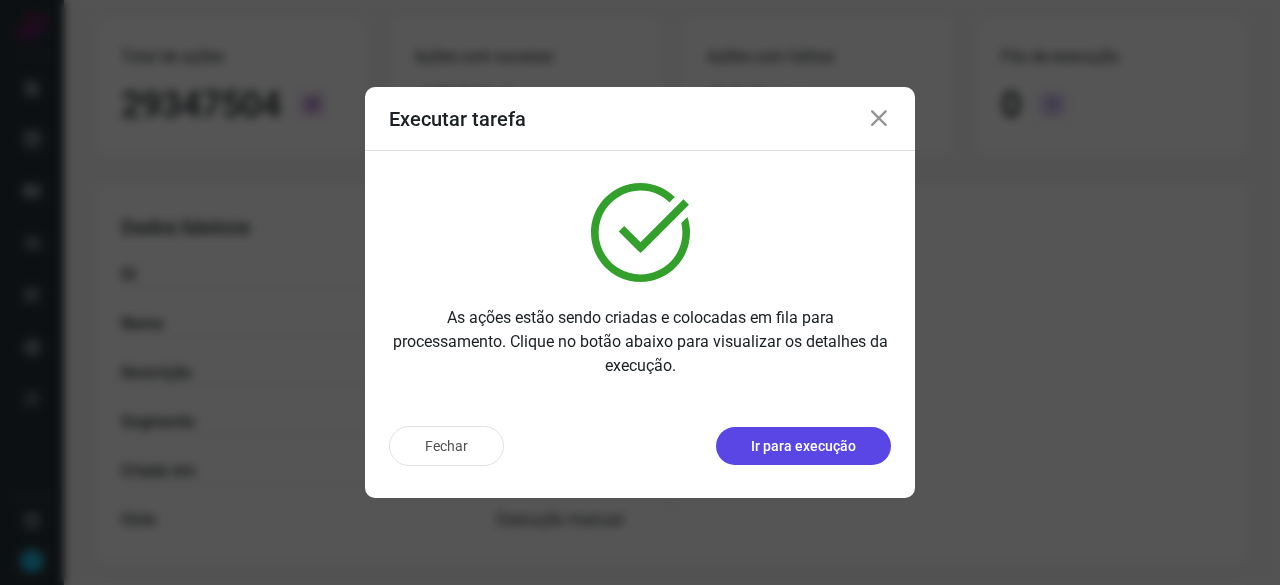click on "Ir para execução" at bounding box center (803, 446) 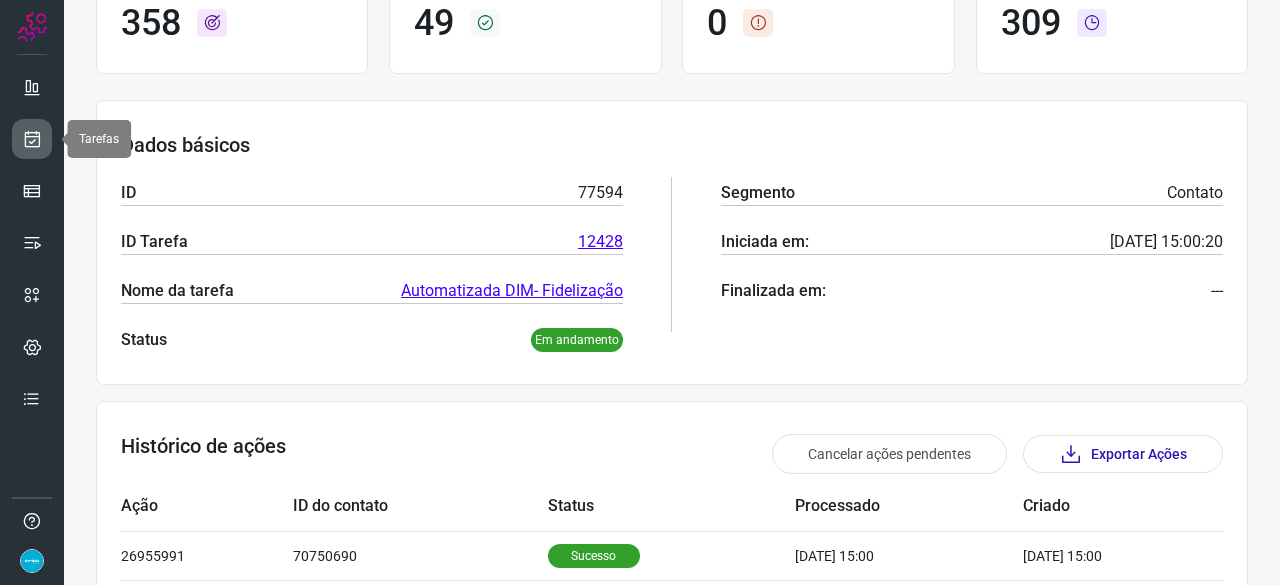 click at bounding box center [32, 139] 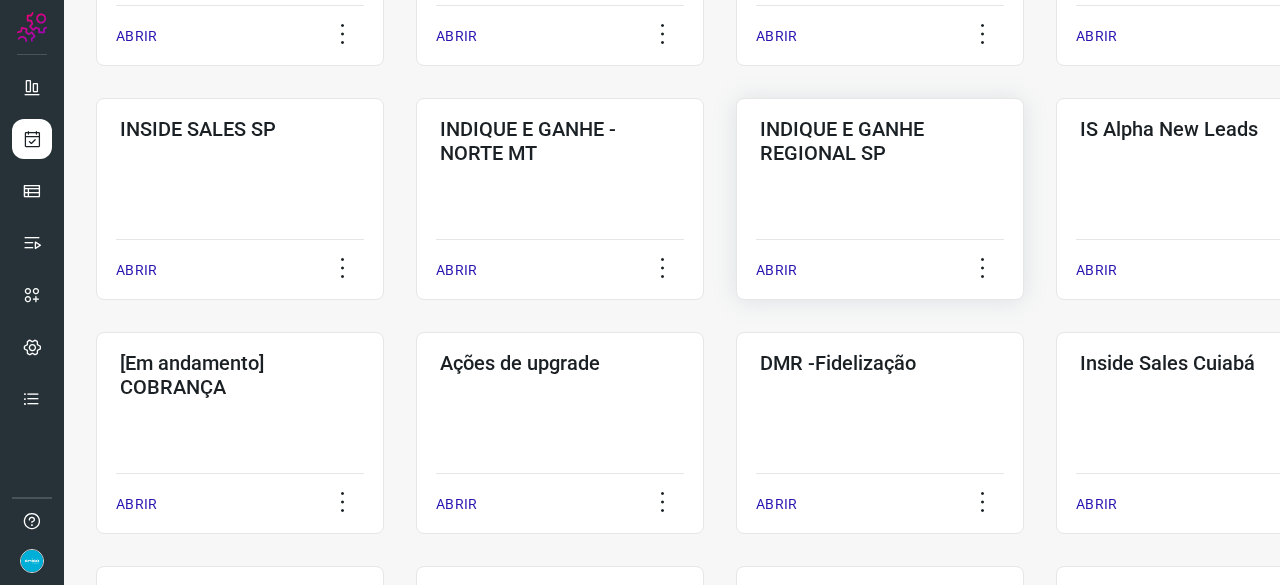 scroll, scrollTop: 560, scrollLeft: 0, axis: vertical 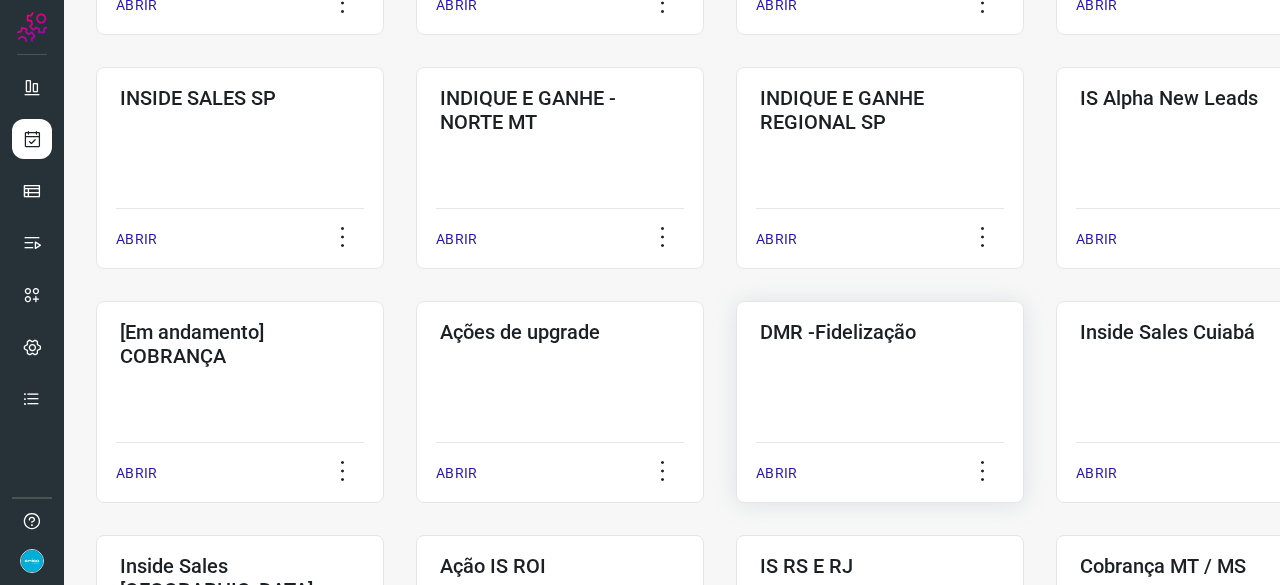 click on "ABRIR" at bounding box center [776, 473] 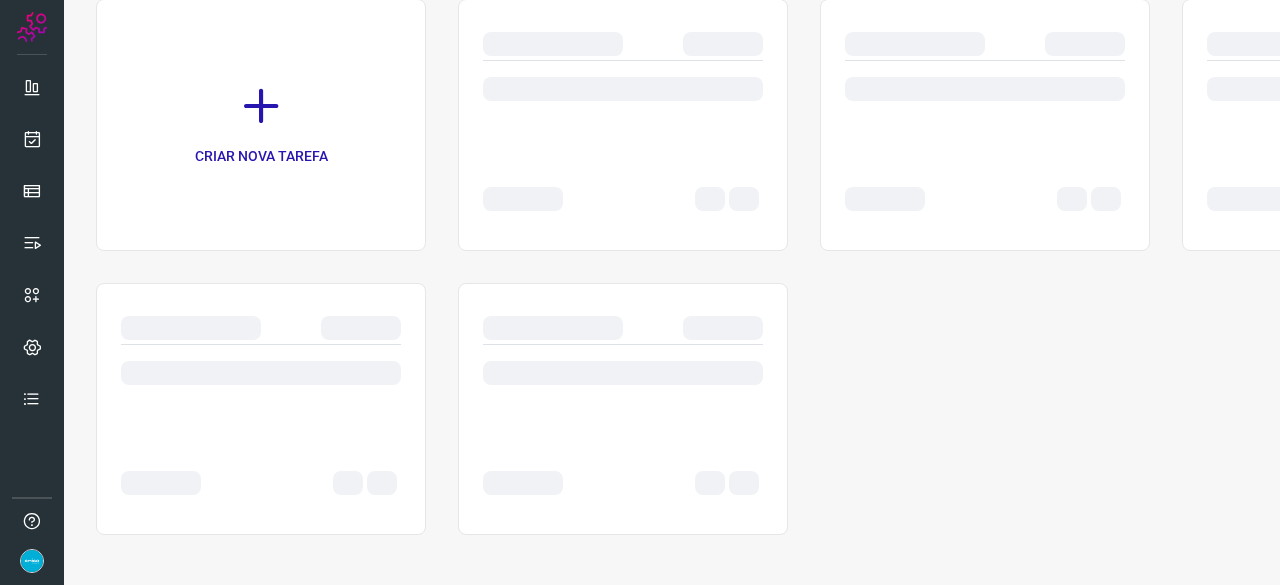 scroll, scrollTop: 0, scrollLeft: 0, axis: both 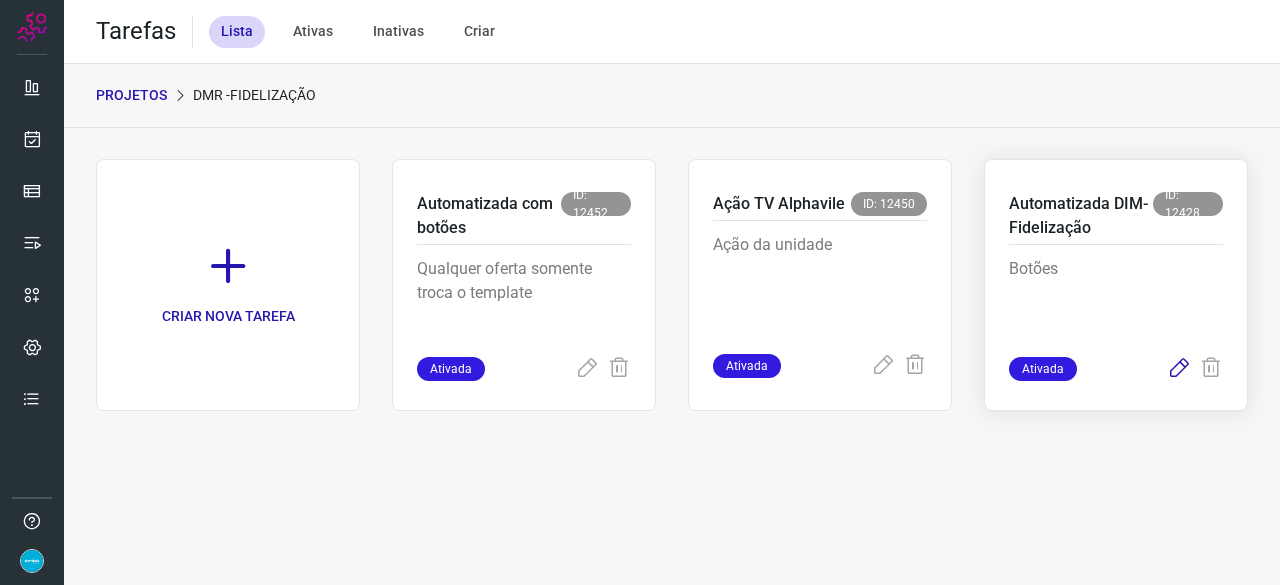 click at bounding box center (1179, 369) 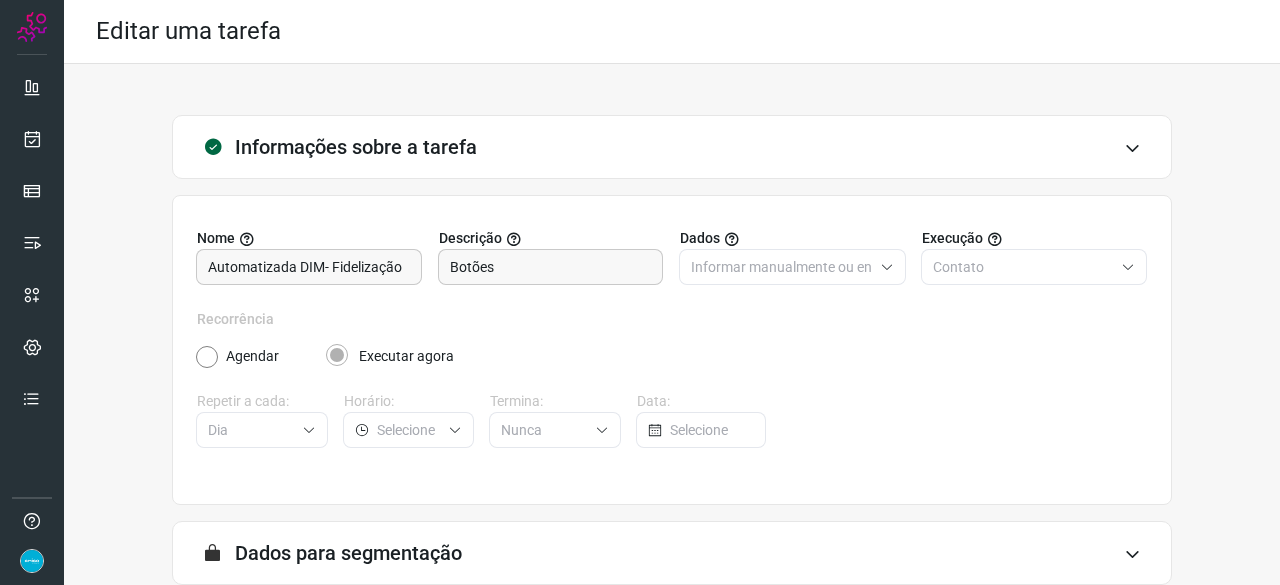 scroll, scrollTop: 195, scrollLeft: 0, axis: vertical 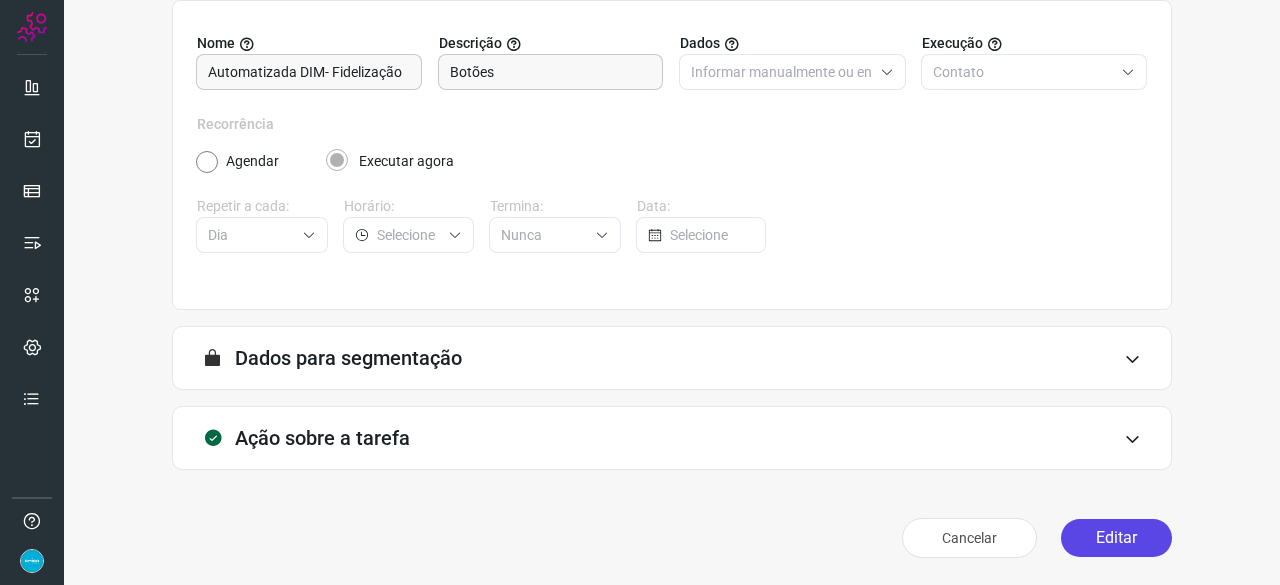 click on "Editar" at bounding box center (1116, 538) 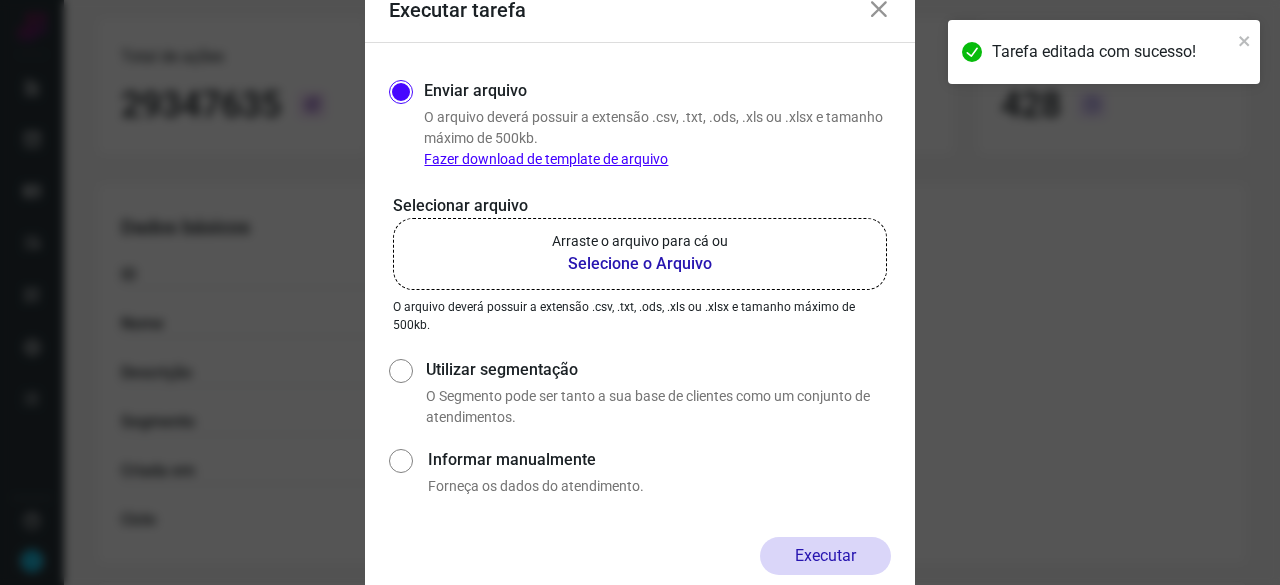 click on "Selecione o Arquivo" at bounding box center [640, 264] 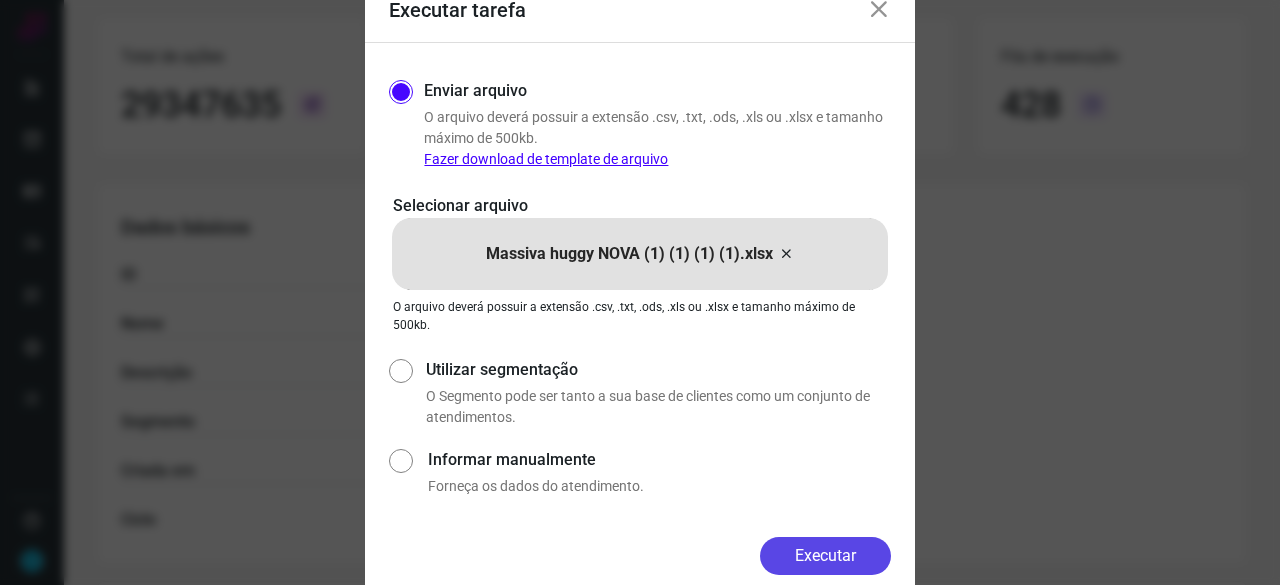 click on "Executar" at bounding box center [825, 556] 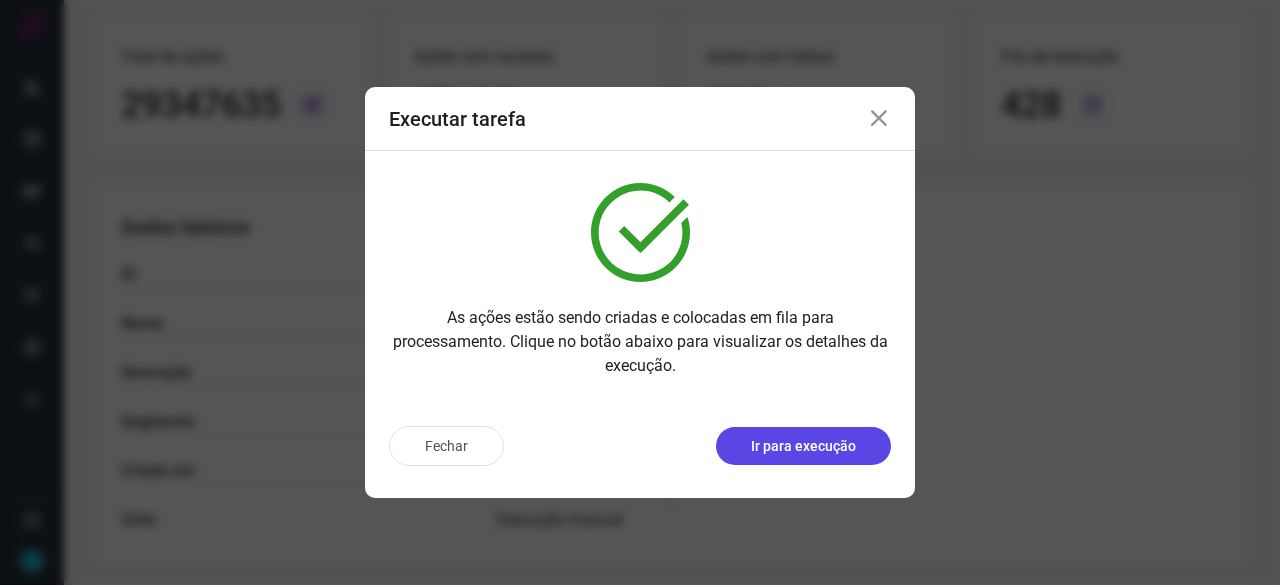 click on "Ir para execução" at bounding box center [803, 446] 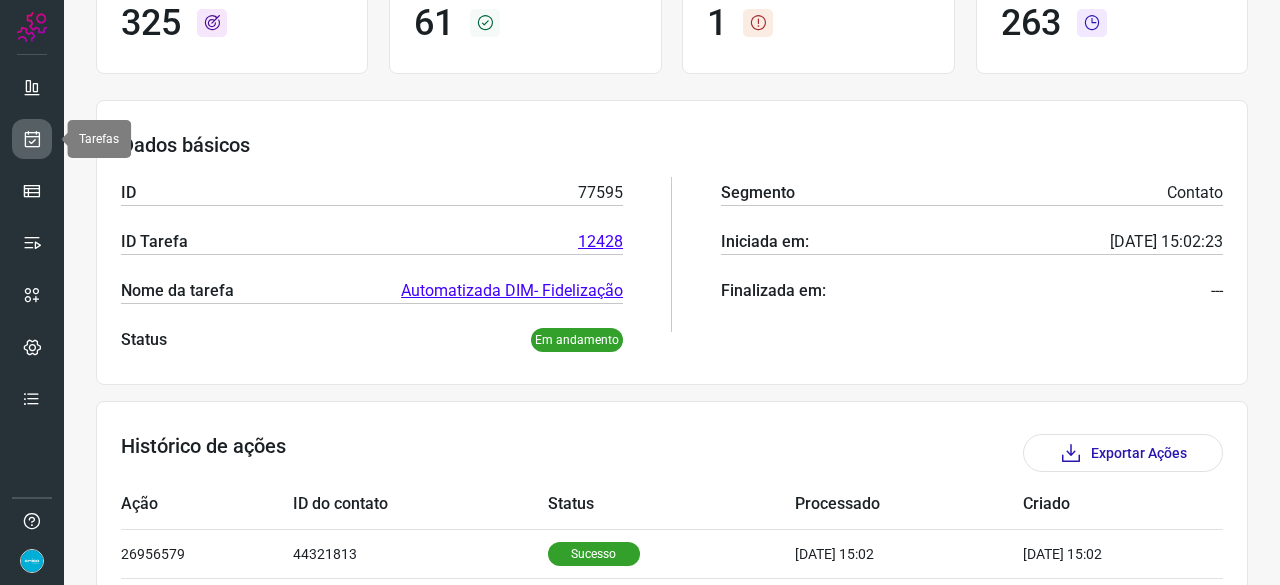 click at bounding box center (32, 139) 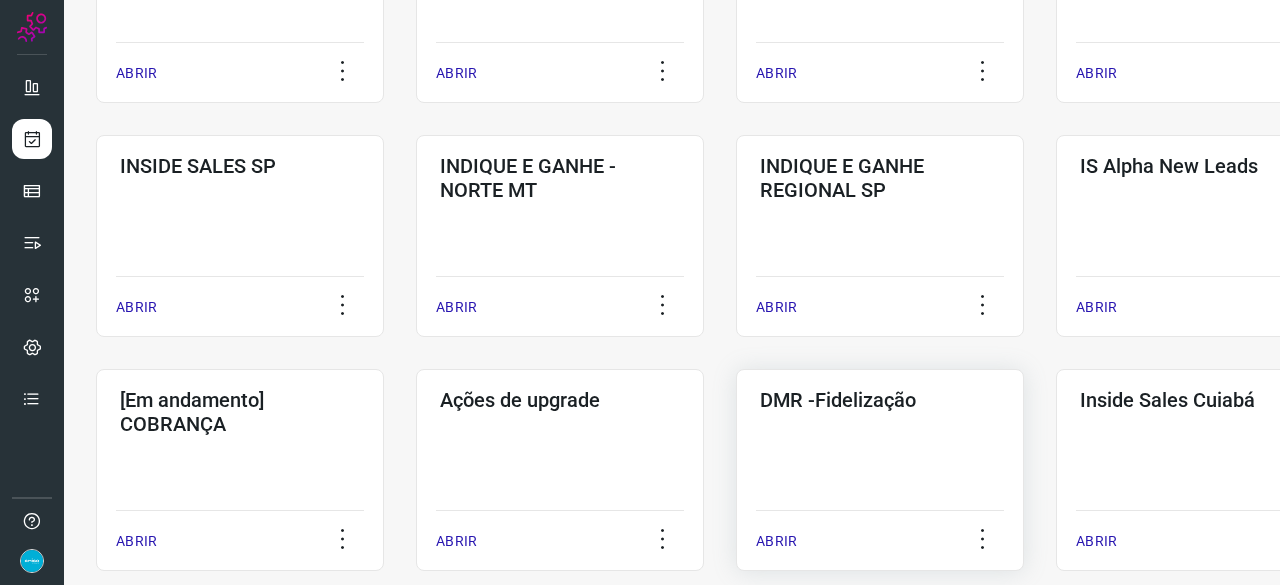 scroll, scrollTop: 660, scrollLeft: 0, axis: vertical 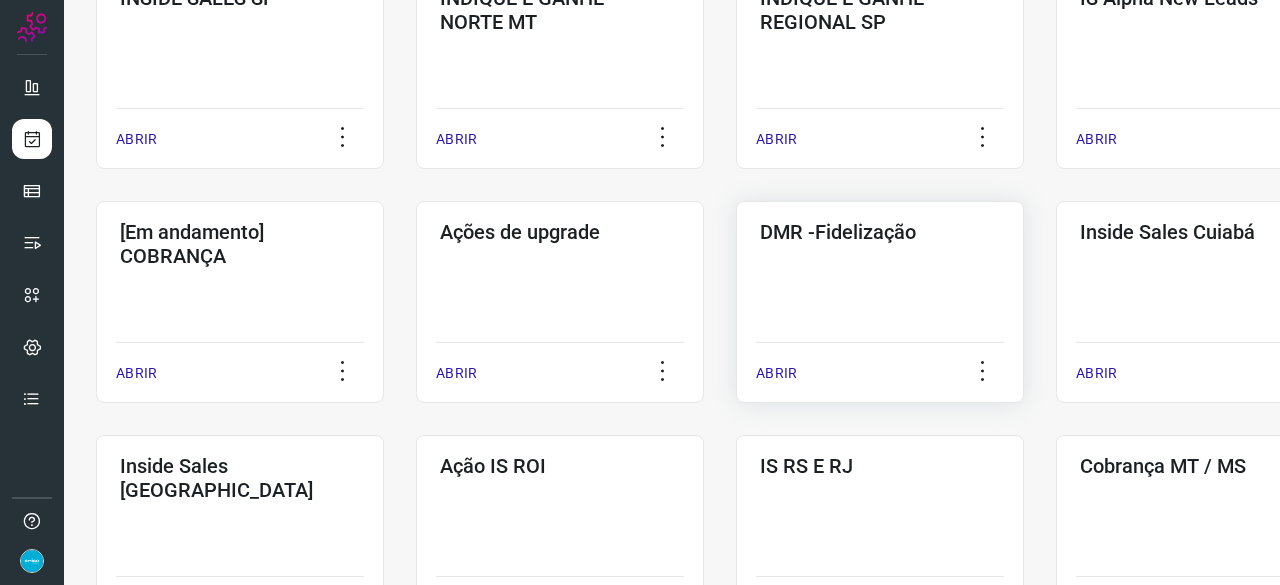 click on "ABRIR" at bounding box center (776, 373) 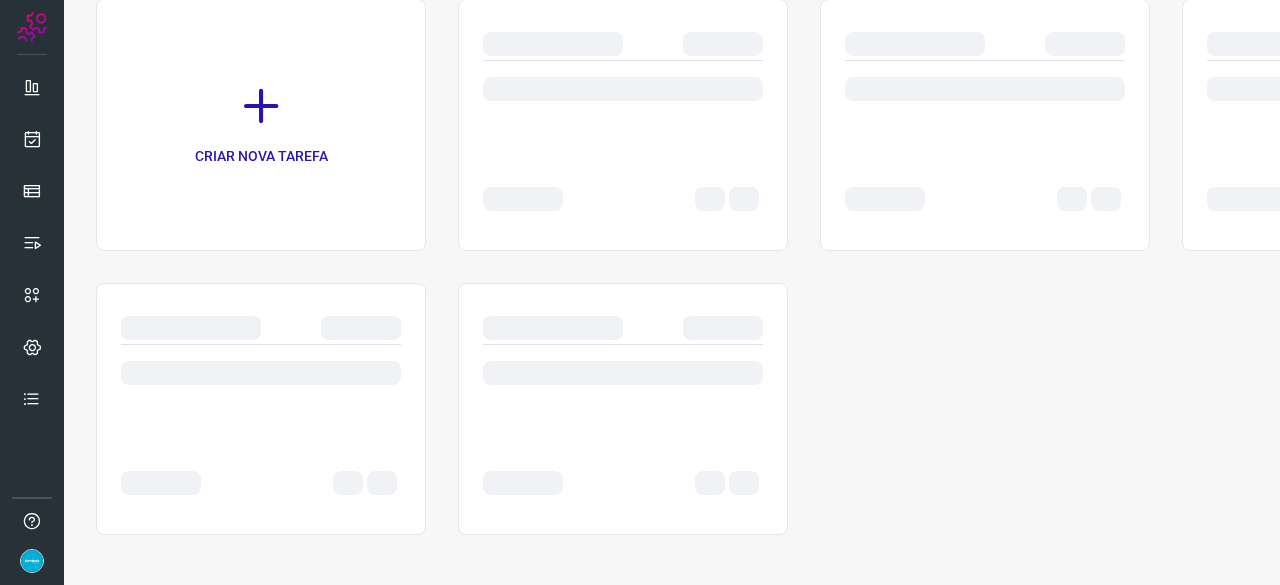 scroll, scrollTop: 0, scrollLeft: 0, axis: both 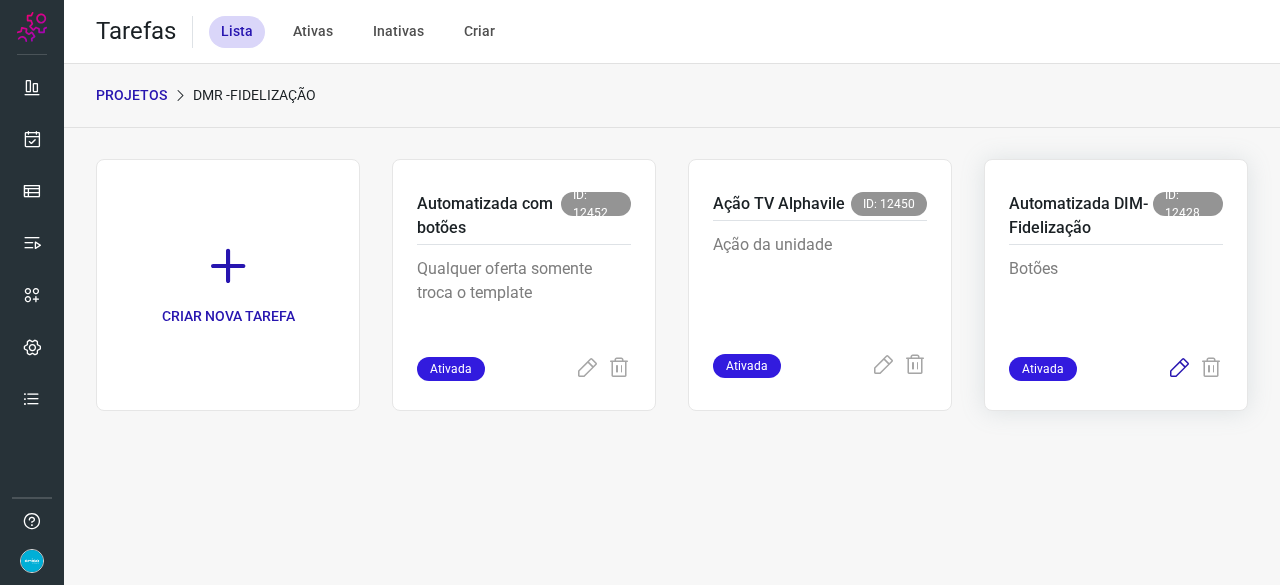 click at bounding box center [1179, 369] 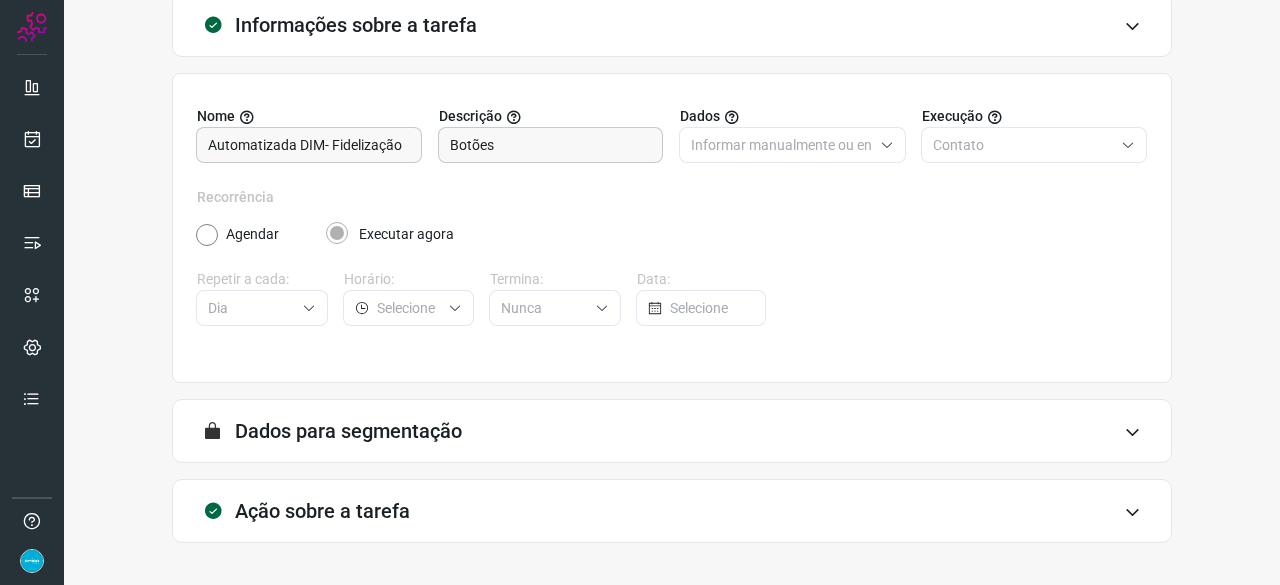scroll, scrollTop: 195, scrollLeft: 0, axis: vertical 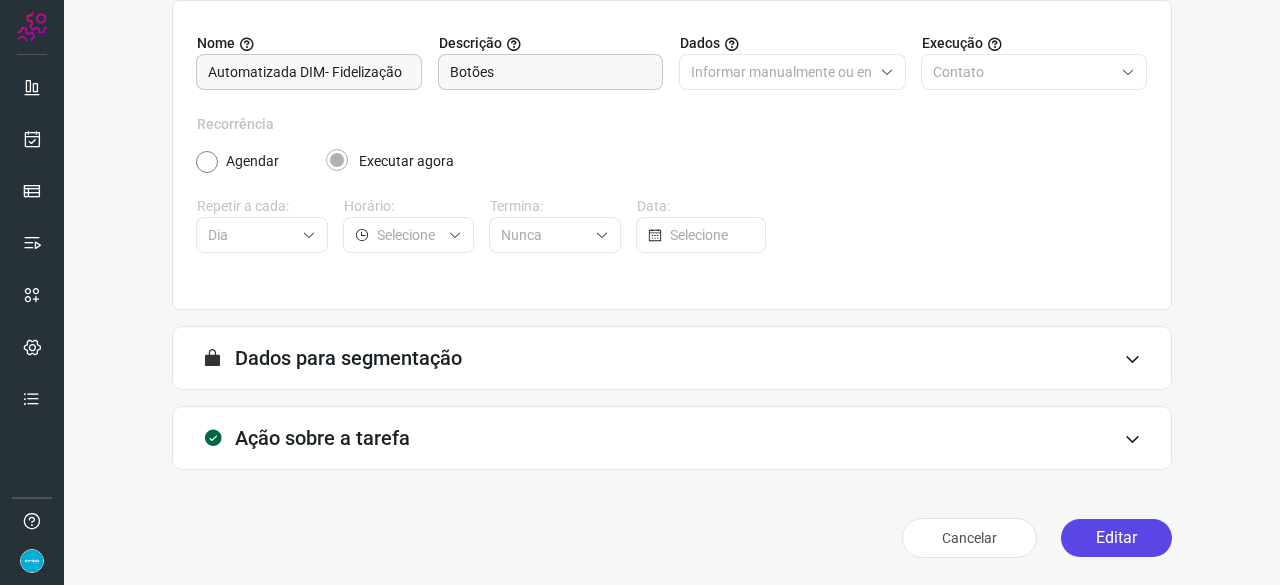 click on "Editar" at bounding box center [1116, 538] 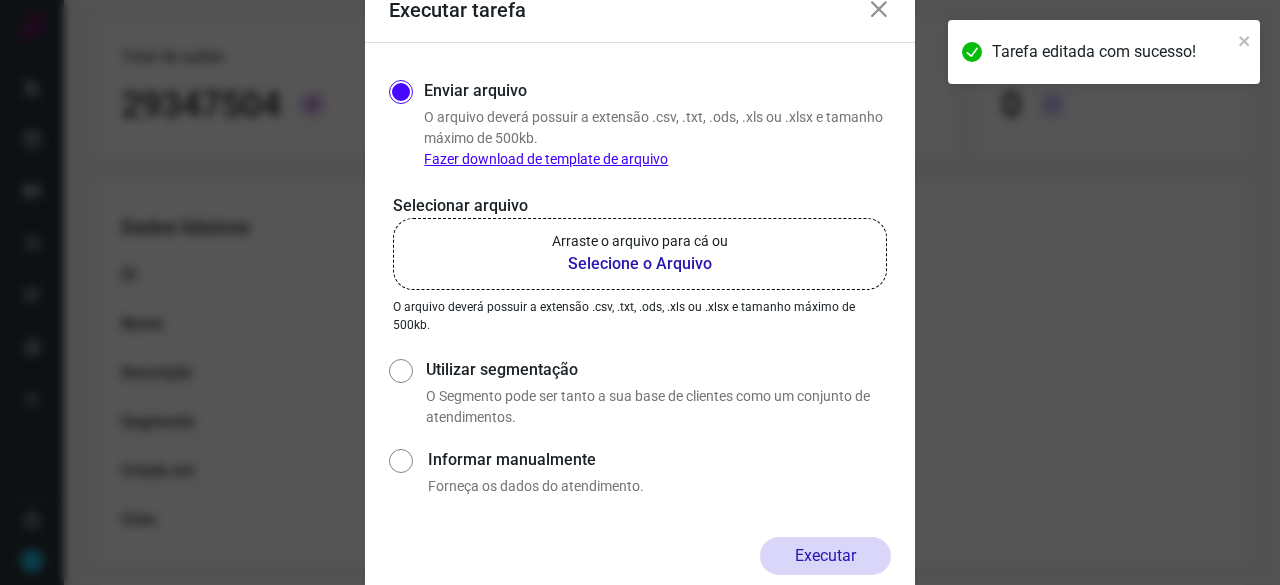 click on "Selecione o Arquivo" at bounding box center [640, 264] 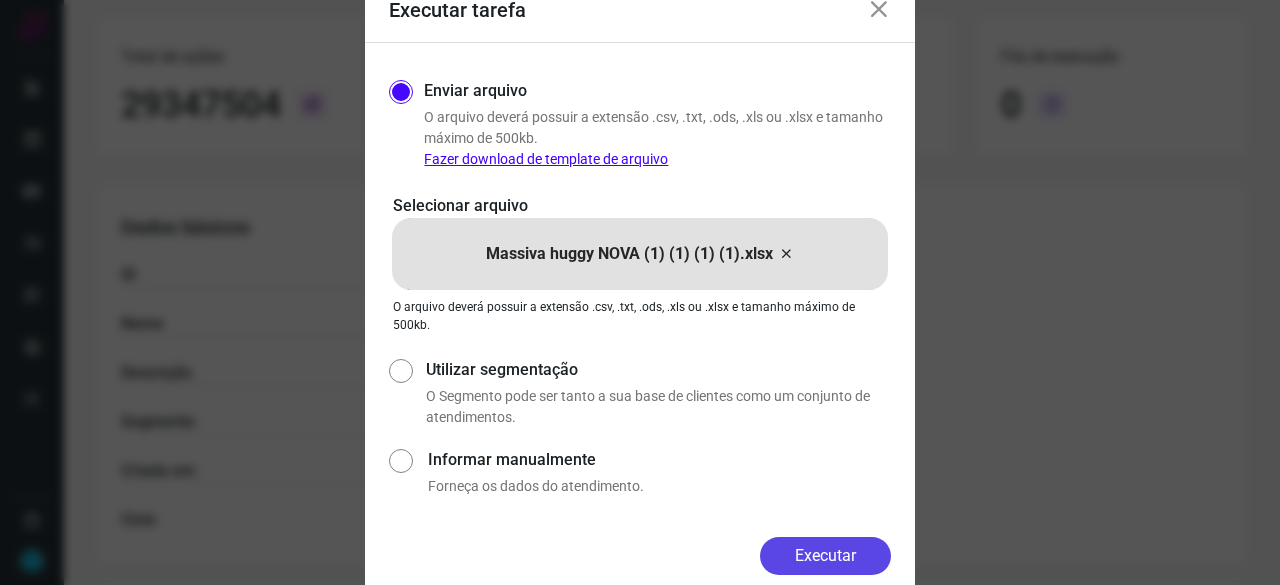 click on "Executar" at bounding box center (825, 556) 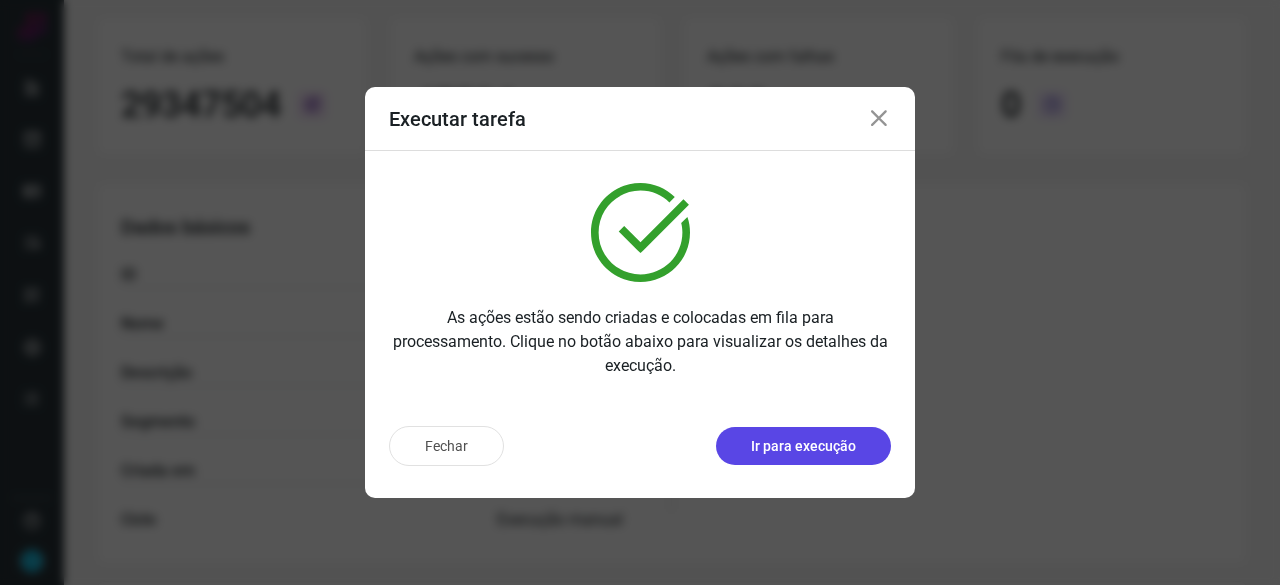 click on "Ir para execução" at bounding box center (803, 446) 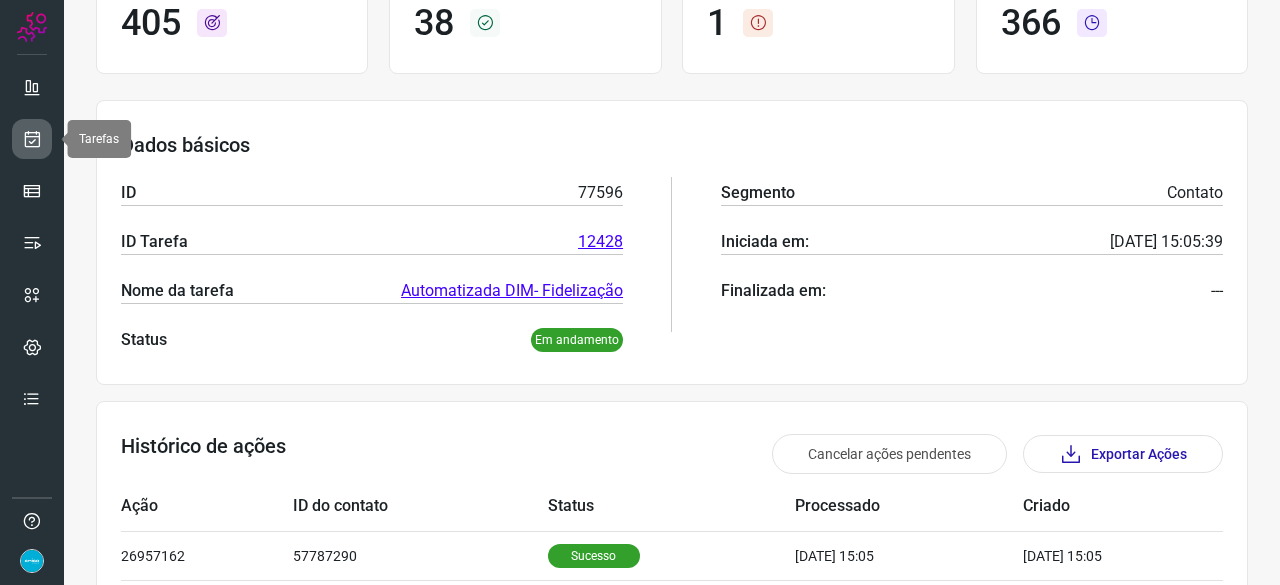 click at bounding box center (32, 139) 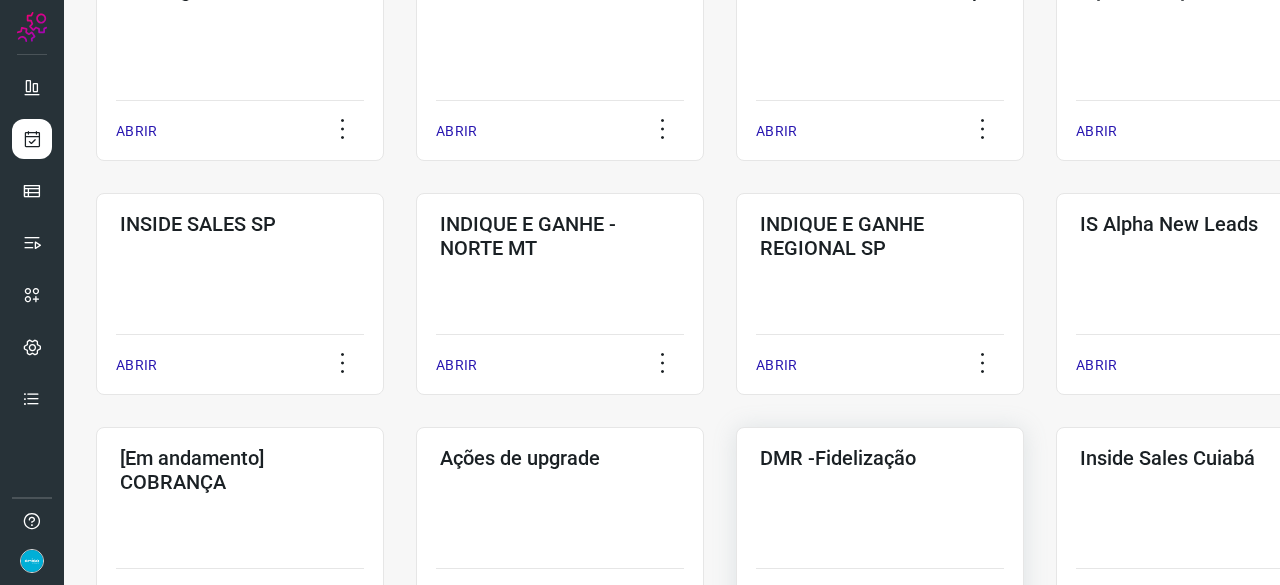 scroll, scrollTop: 460, scrollLeft: 0, axis: vertical 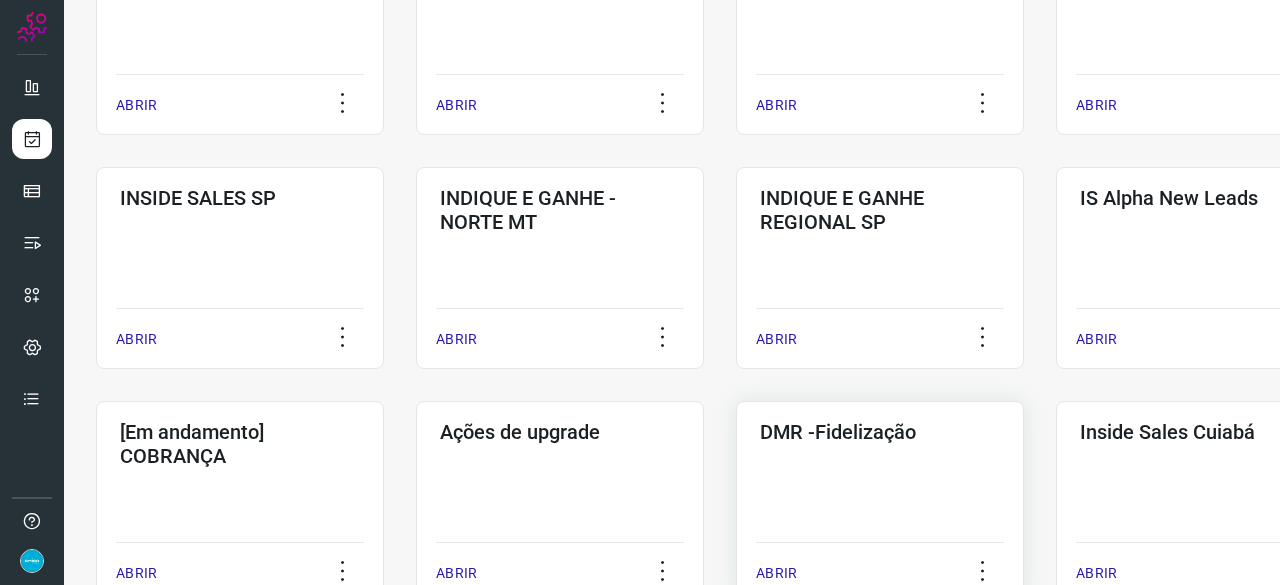 click on "ABRIR" at bounding box center (776, 573) 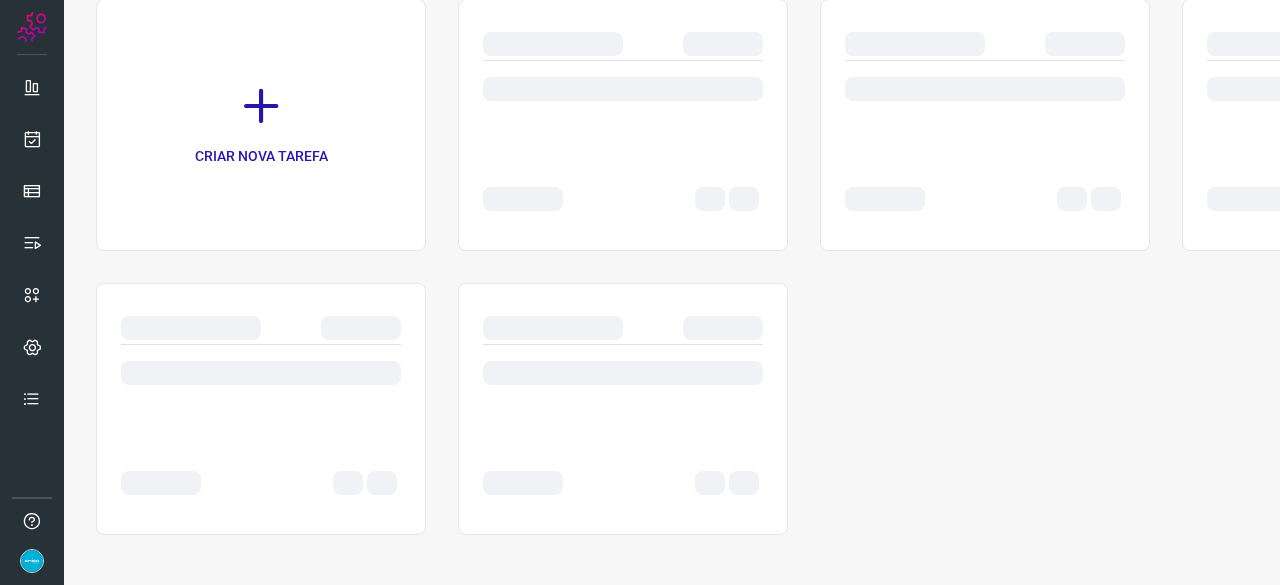 scroll, scrollTop: 0, scrollLeft: 0, axis: both 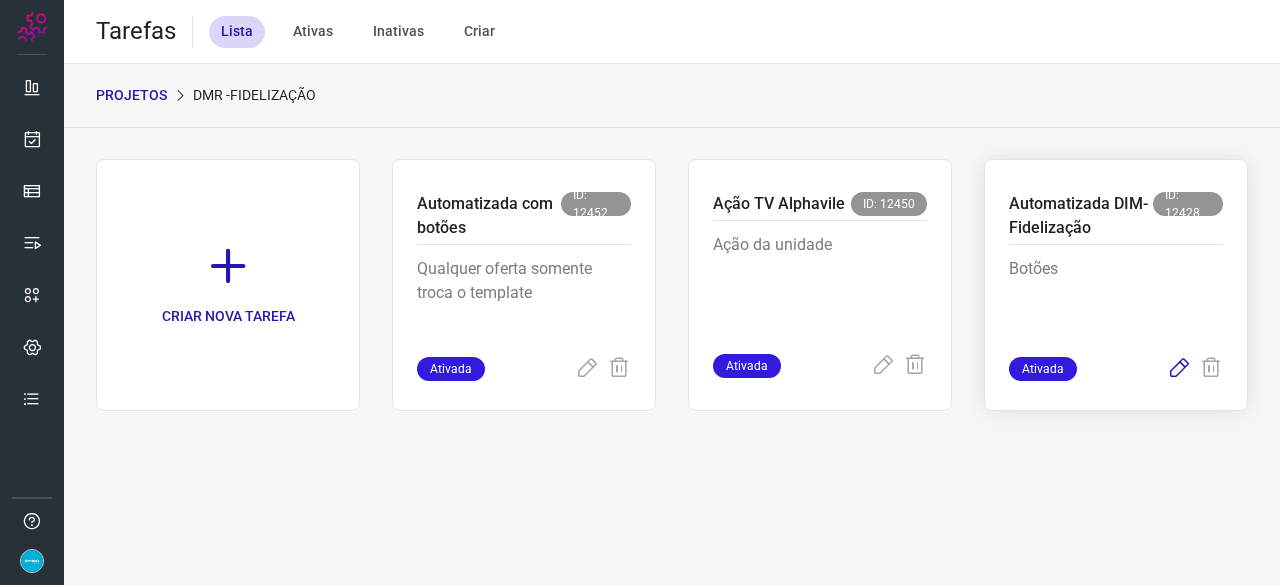 click at bounding box center [1179, 369] 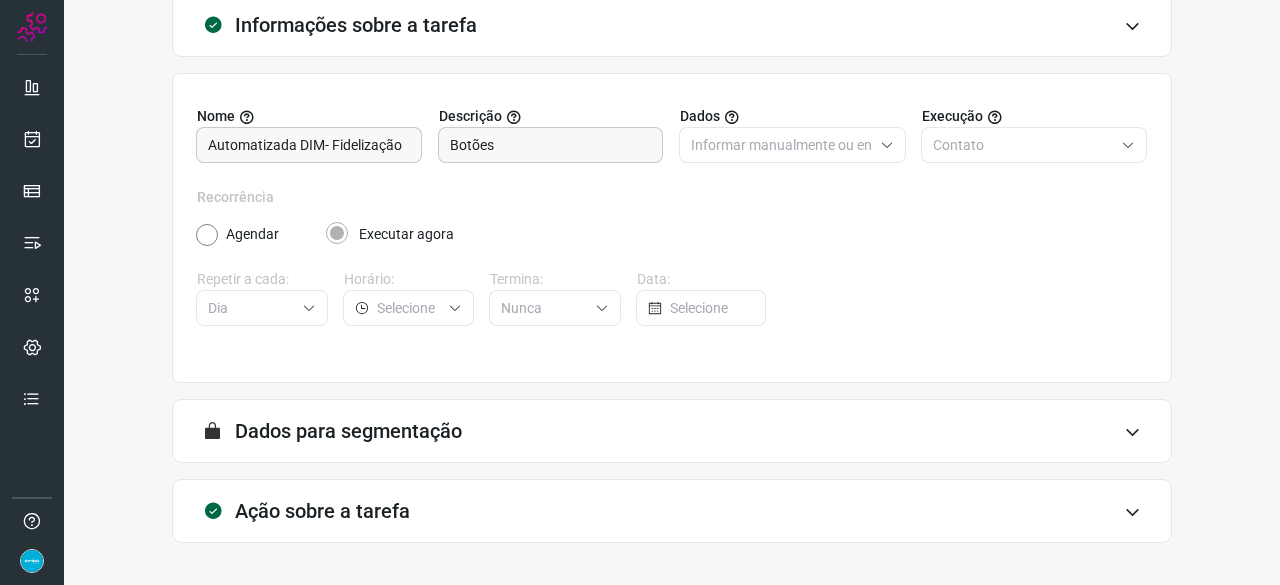 scroll, scrollTop: 195, scrollLeft: 0, axis: vertical 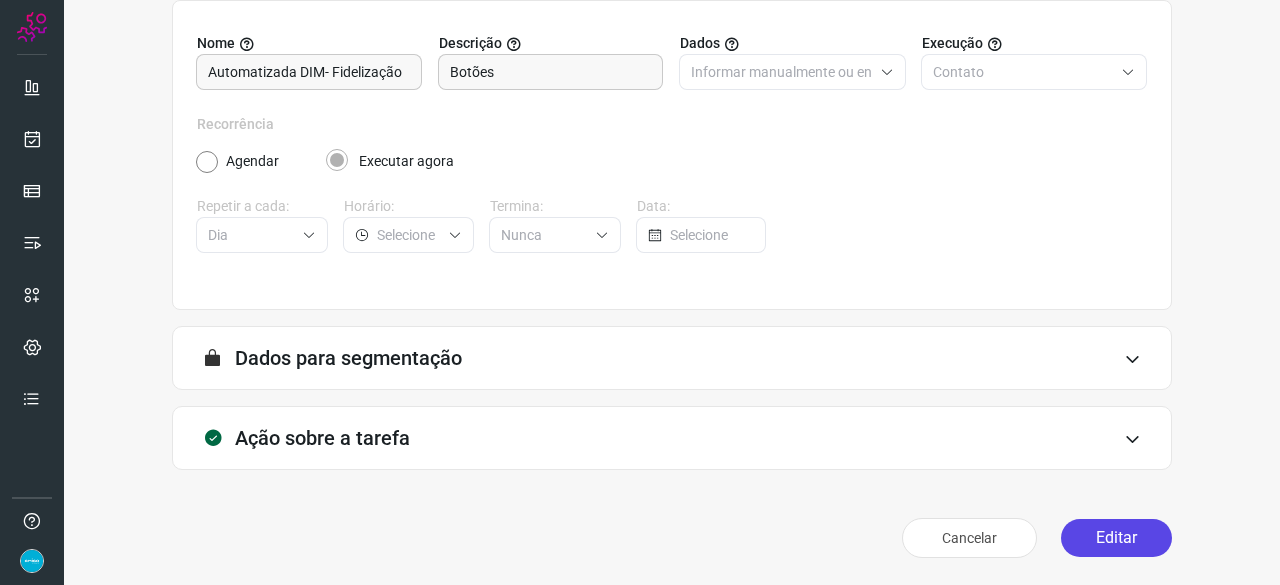 click on "Editar" at bounding box center (1116, 538) 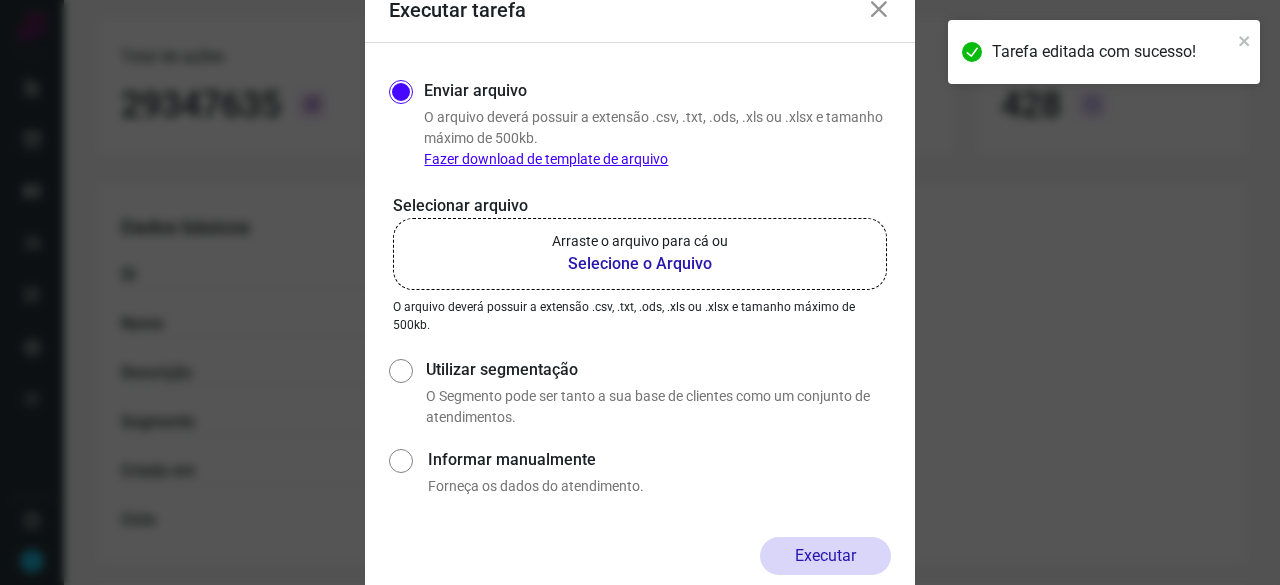 click on "Selecione o Arquivo" at bounding box center [640, 264] 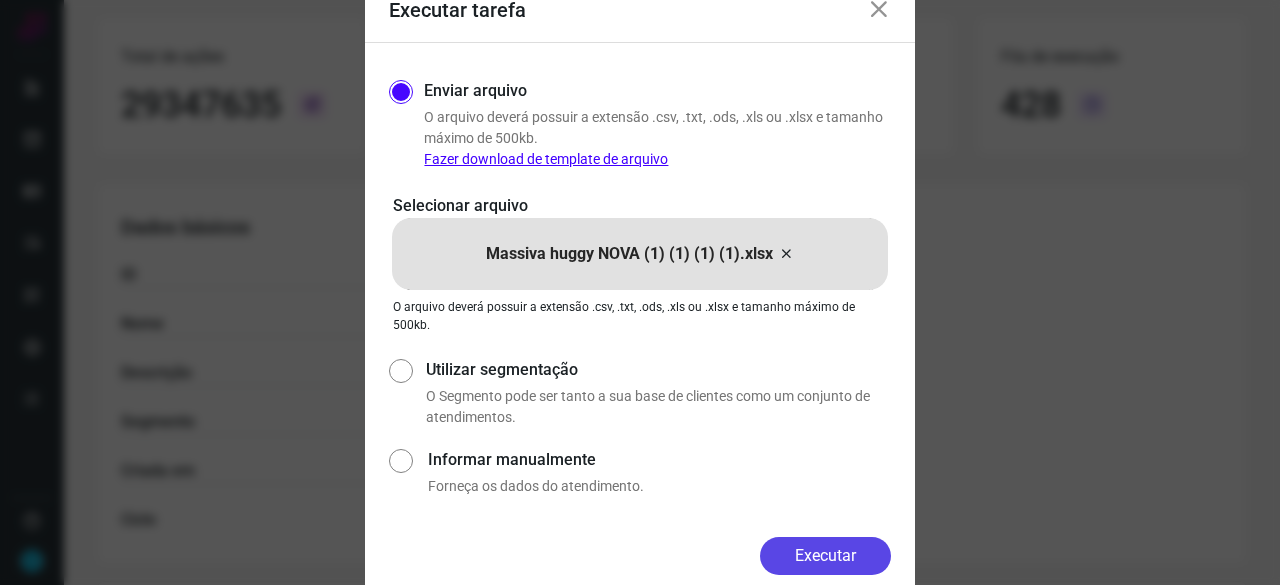 click on "Executar" at bounding box center (825, 556) 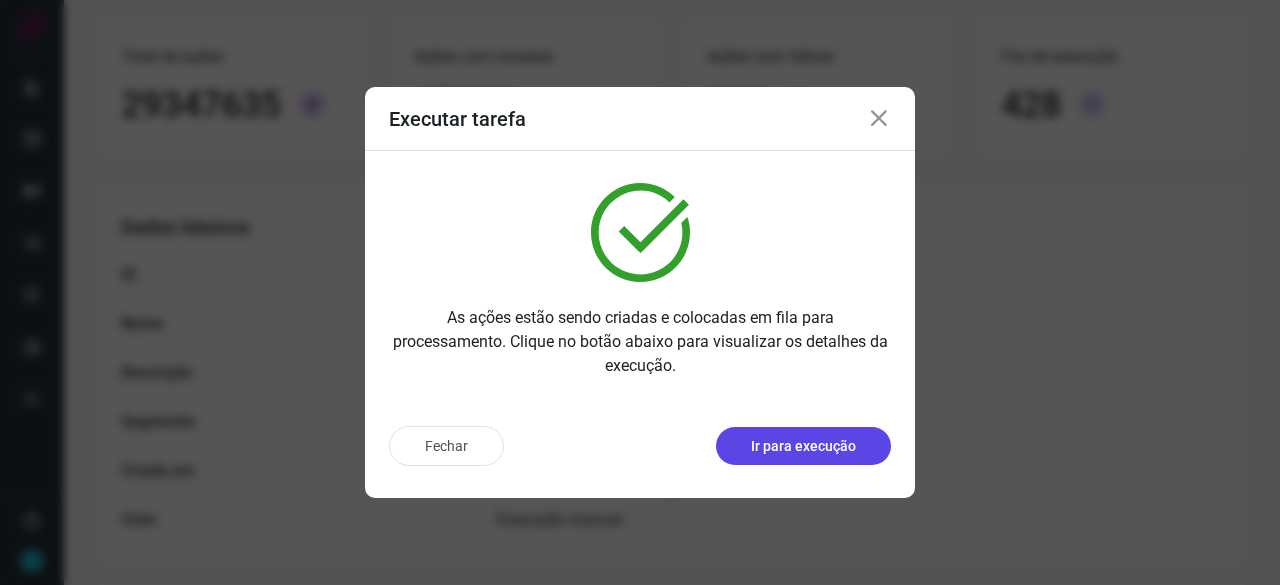 click on "Ir para execução" at bounding box center [803, 446] 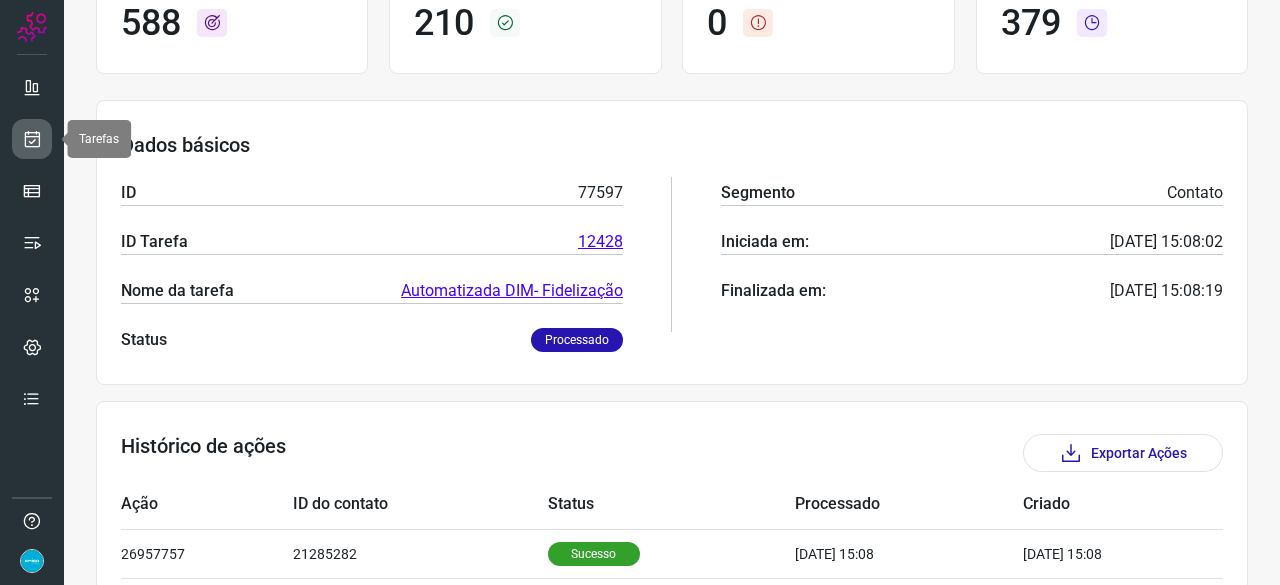 click at bounding box center [32, 139] 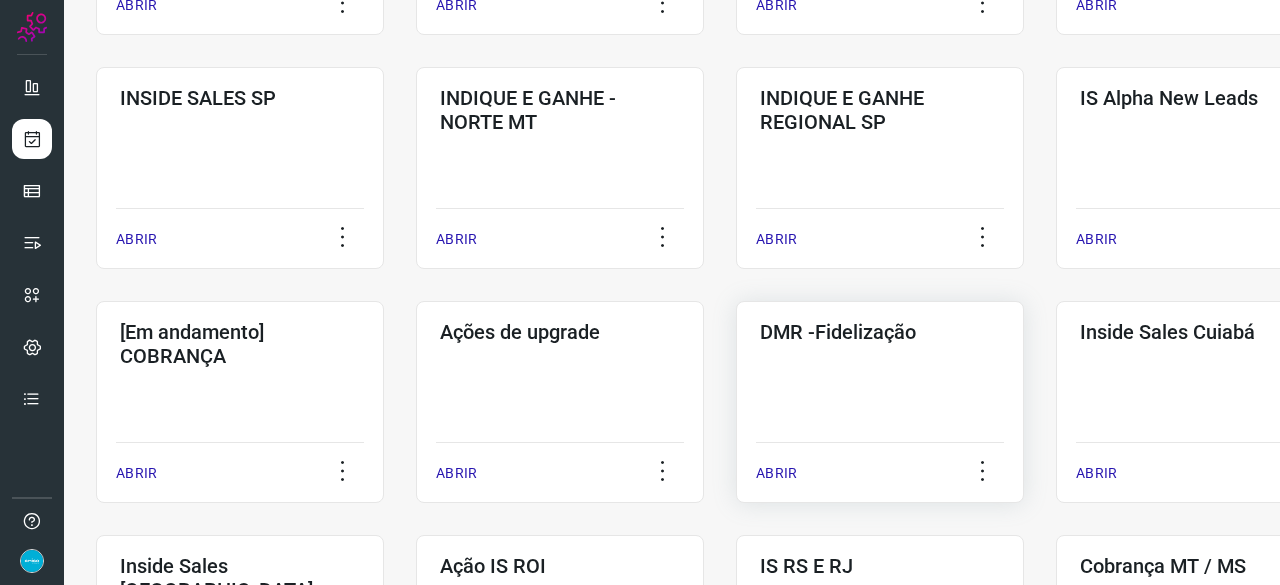click on "ABRIR" at bounding box center (776, 473) 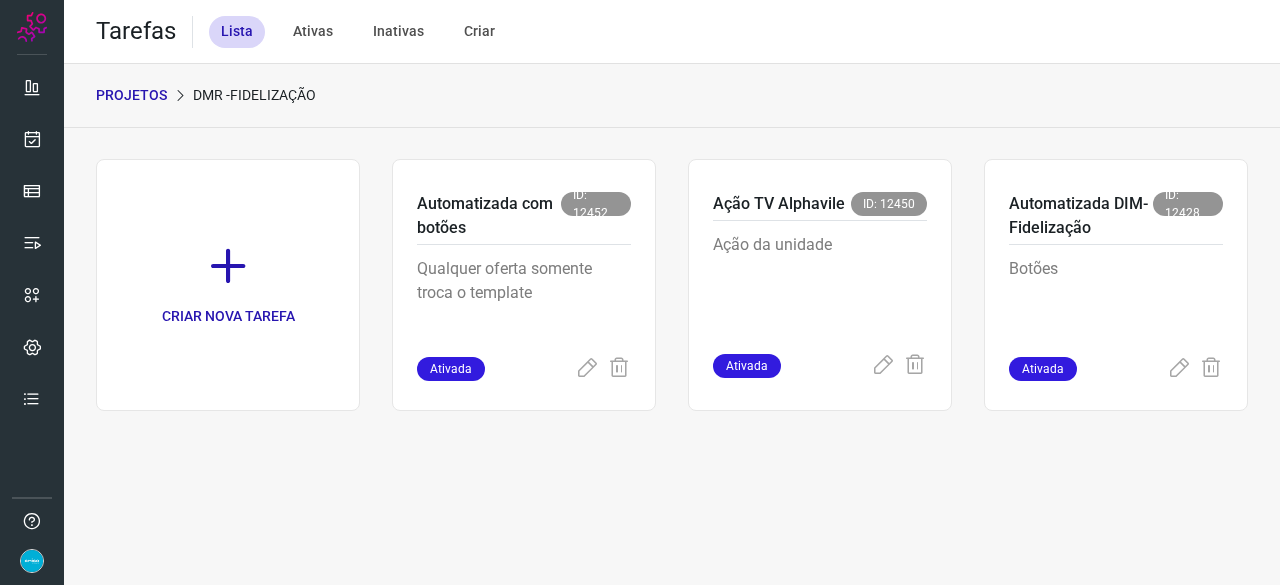 scroll, scrollTop: 0, scrollLeft: 0, axis: both 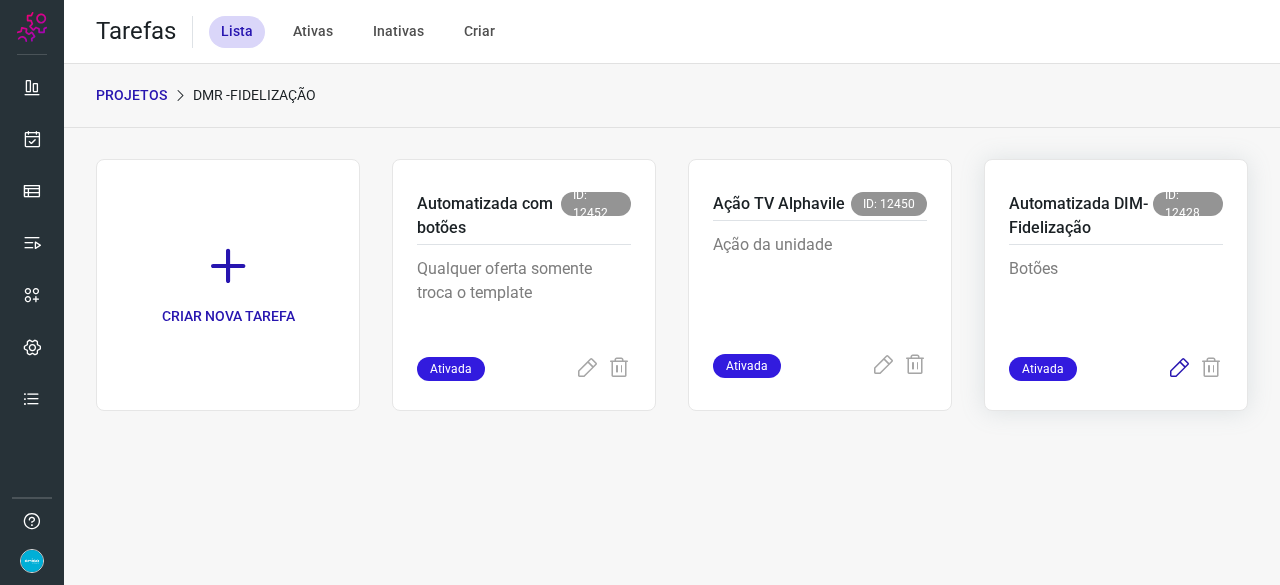click at bounding box center (1179, 369) 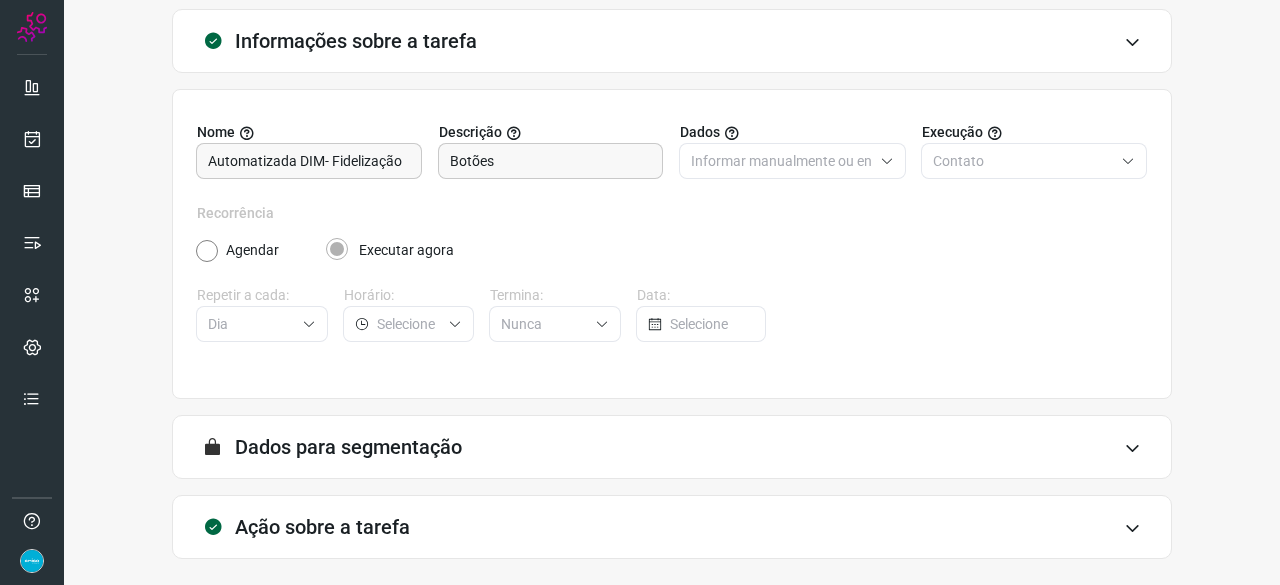 scroll, scrollTop: 195, scrollLeft: 0, axis: vertical 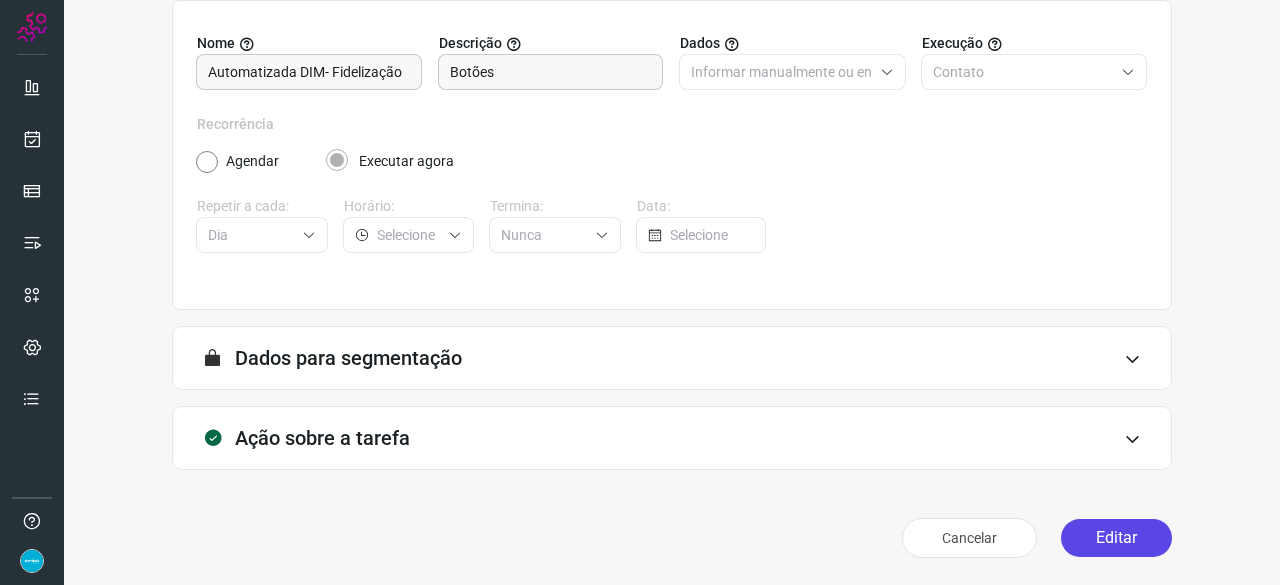 click on "Editar" at bounding box center (1116, 538) 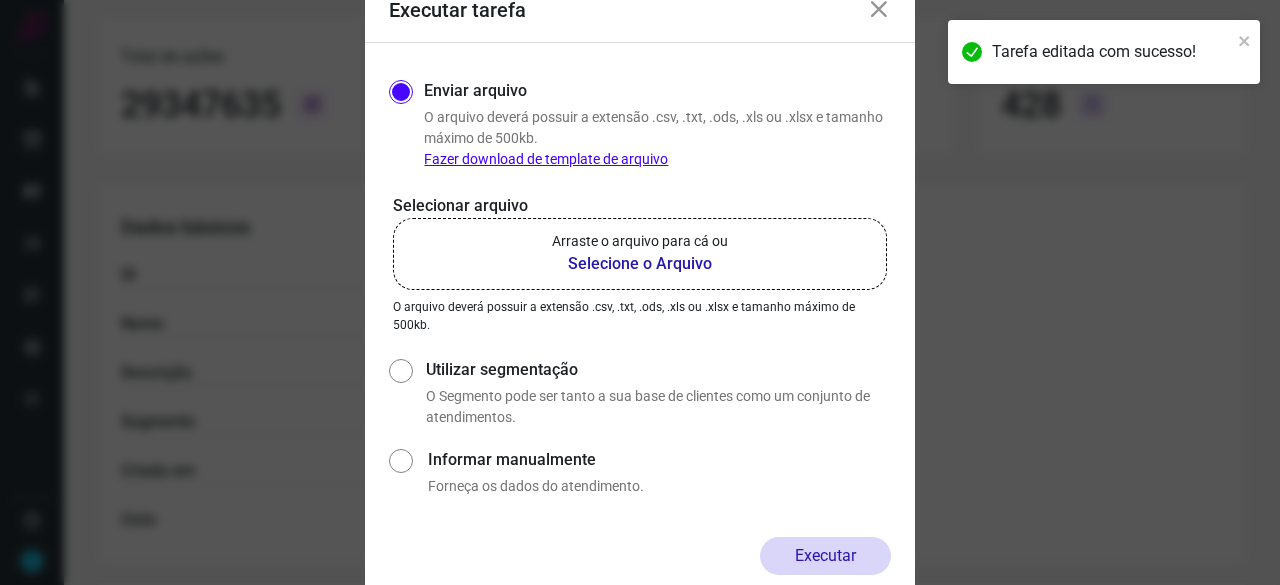 click on "Selecione o Arquivo" at bounding box center [640, 264] 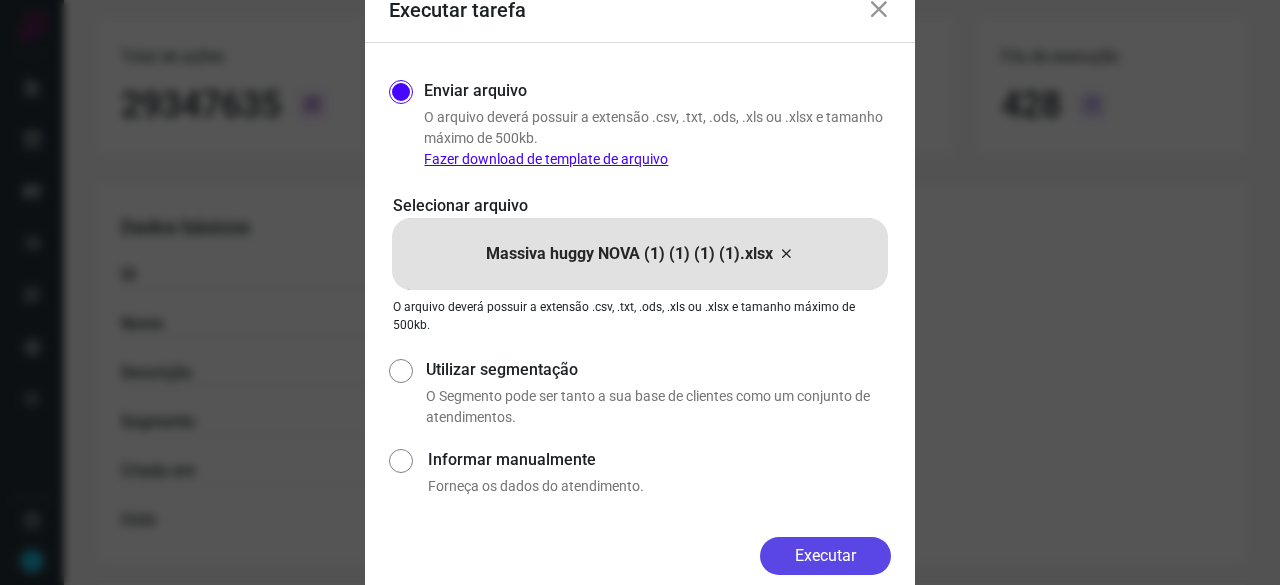 click on "Executar" at bounding box center [825, 556] 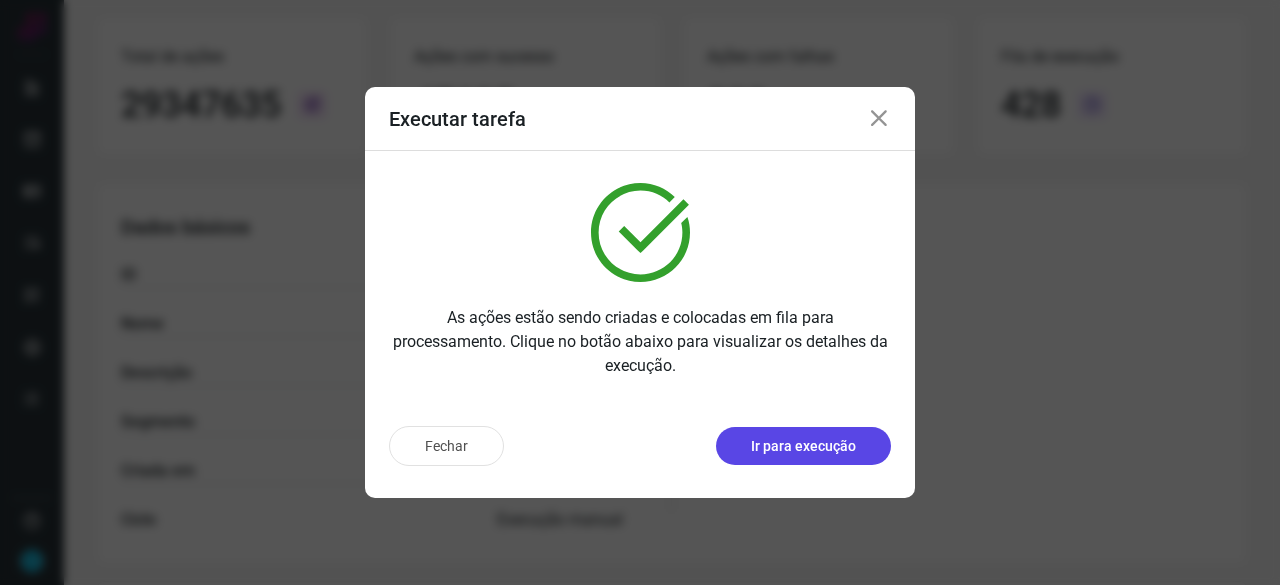 click on "Ir para execução" at bounding box center [803, 446] 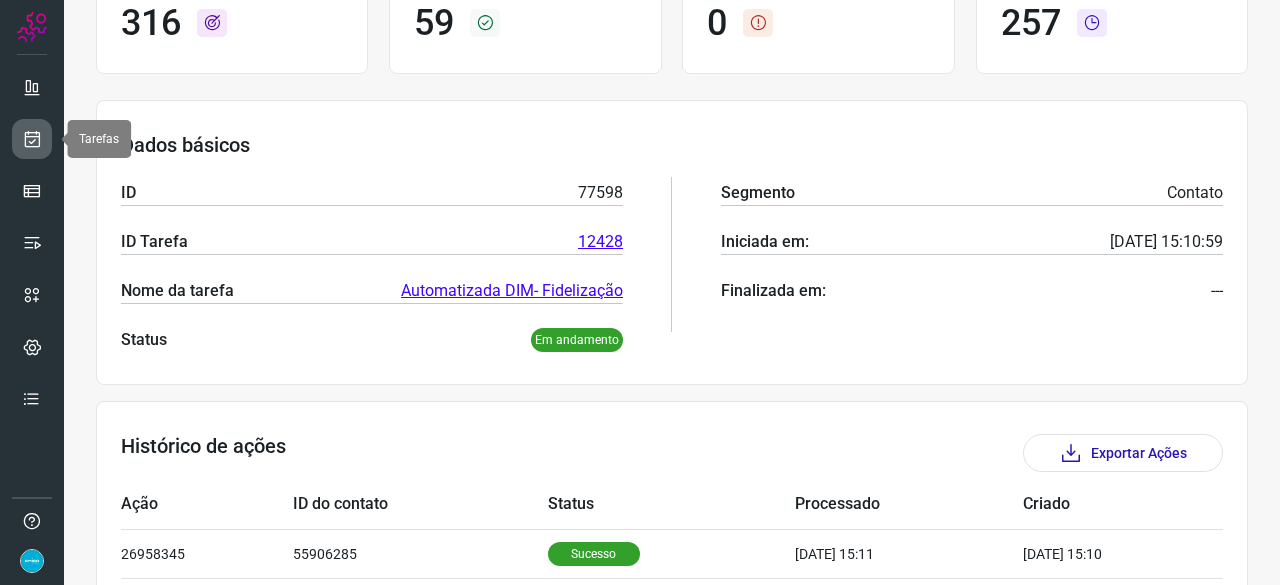 click at bounding box center (32, 139) 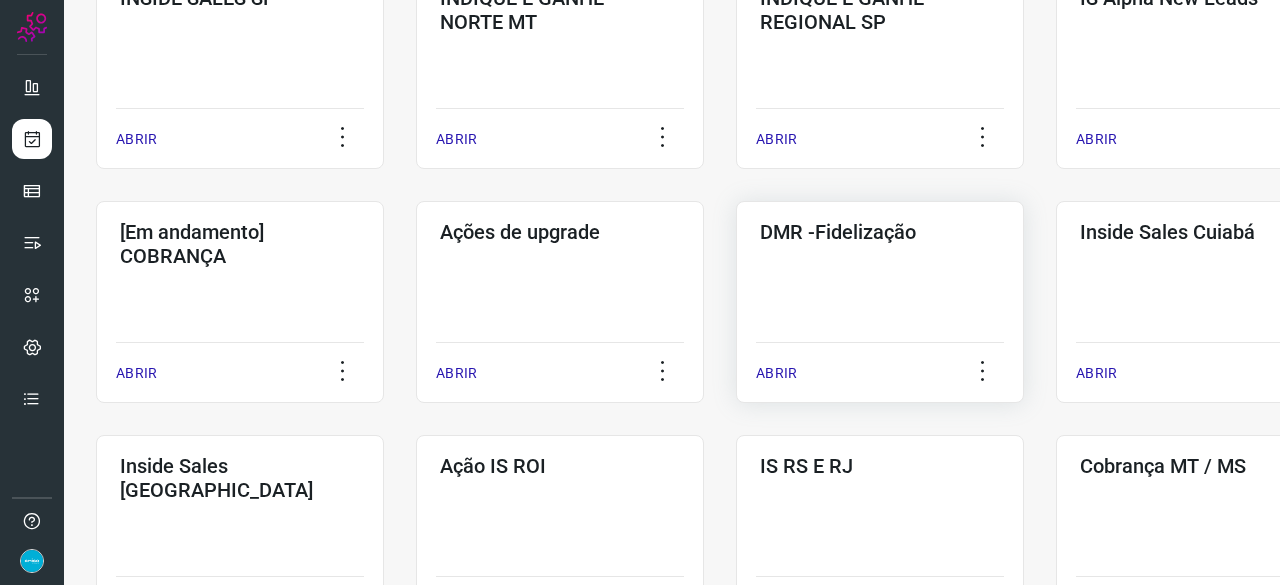 click on "ABRIR" at bounding box center (776, 373) 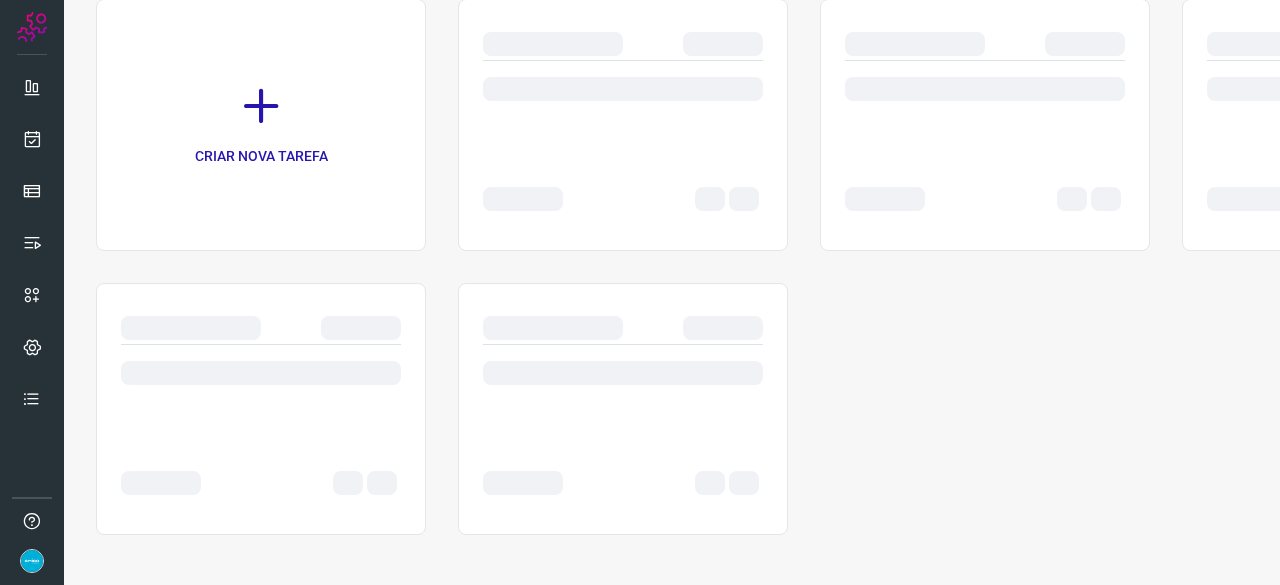 scroll, scrollTop: 0, scrollLeft: 0, axis: both 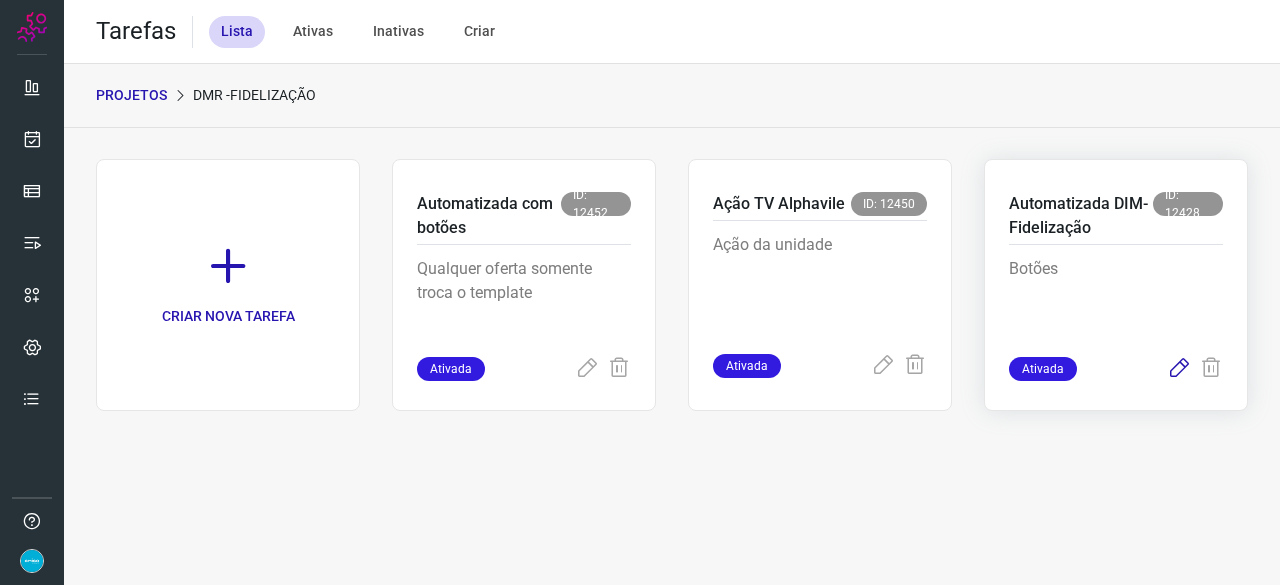 click at bounding box center (1179, 369) 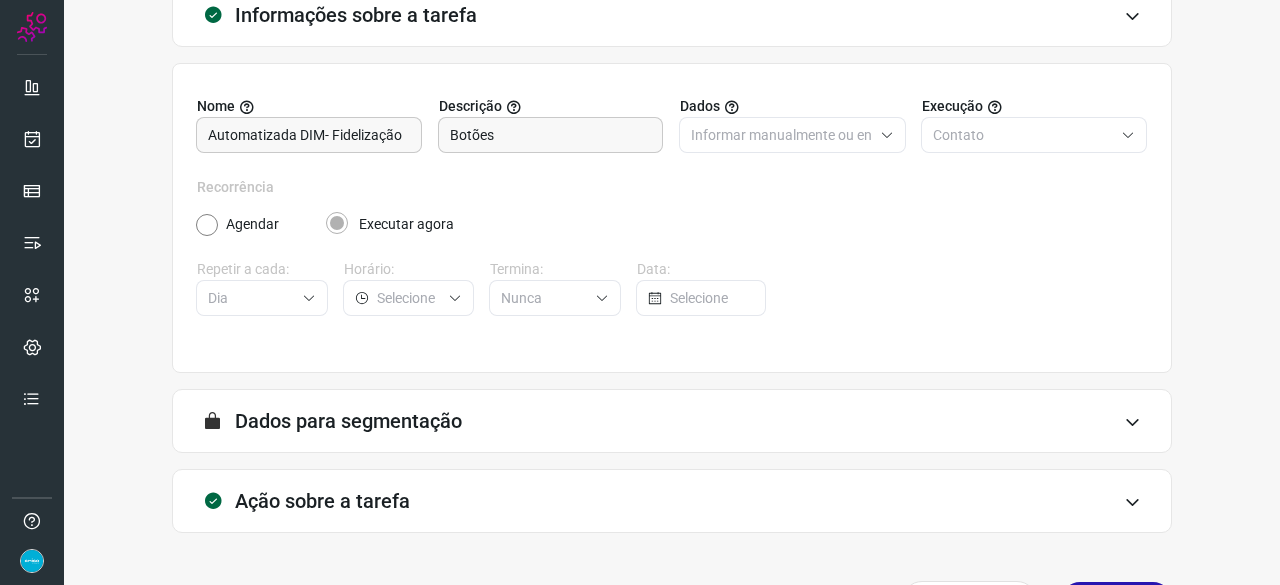 scroll, scrollTop: 195, scrollLeft: 0, axis: vertical 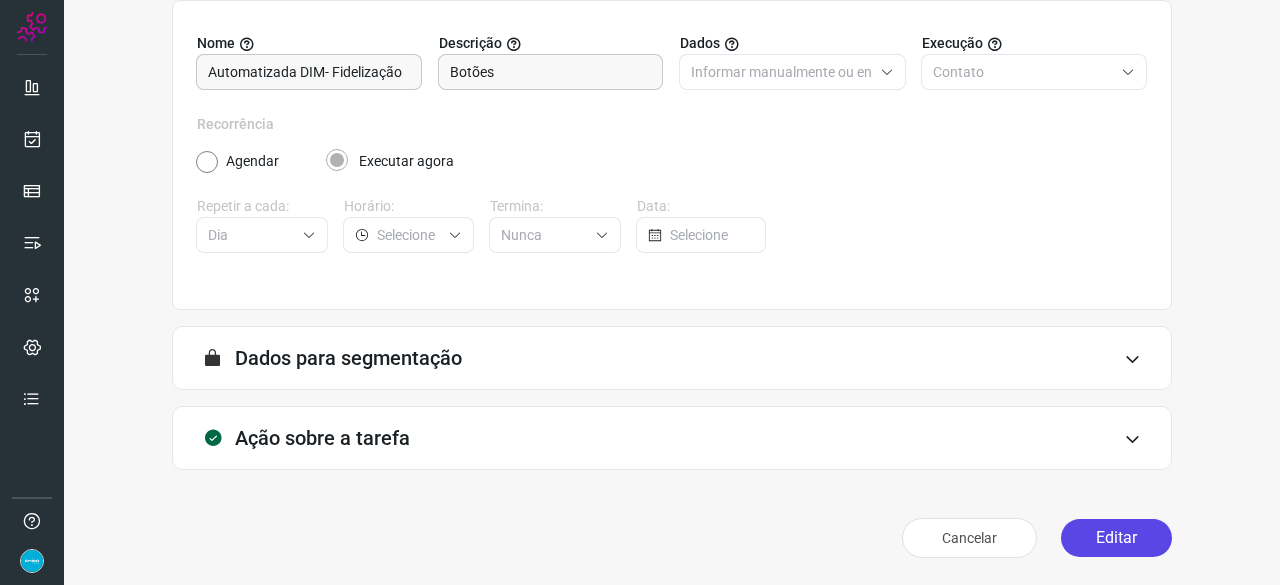 click on "Editar" at bounding box center (1116, 538) 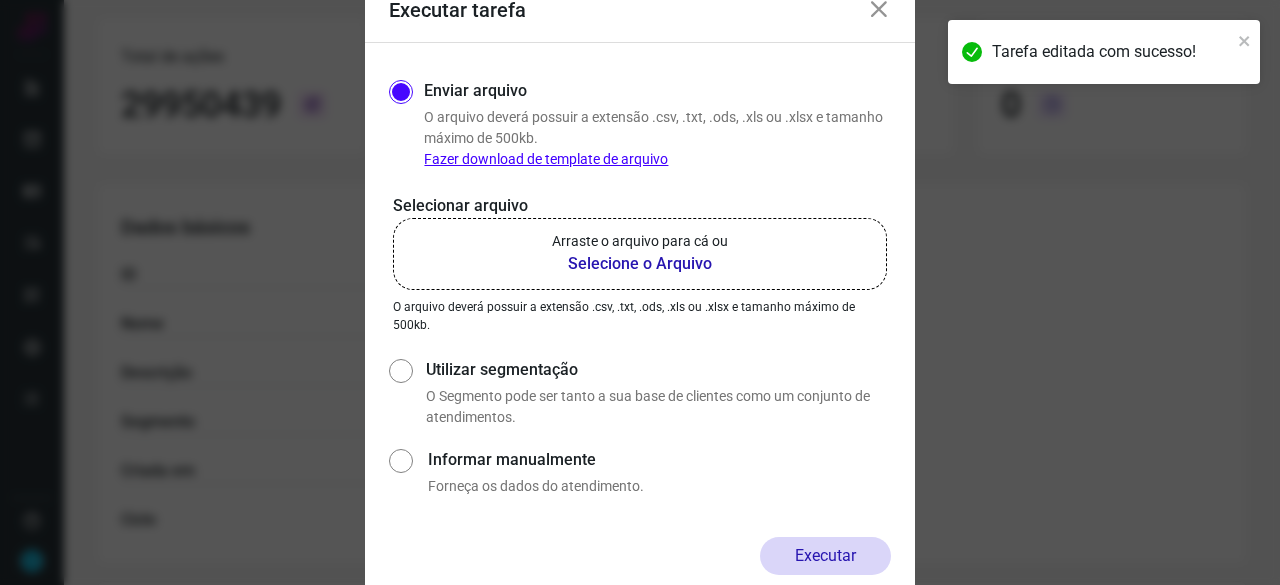 click on "Selecione o Arquivo" at bounding box center [640, 264] 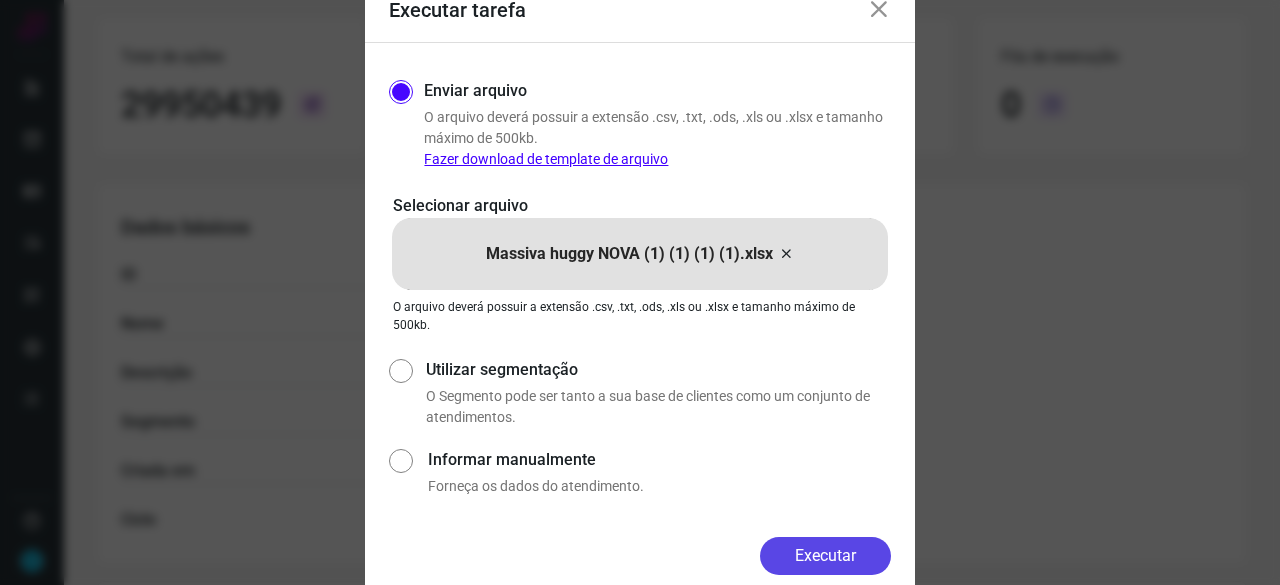 click on "Executar" at bounding box center [825, 556] 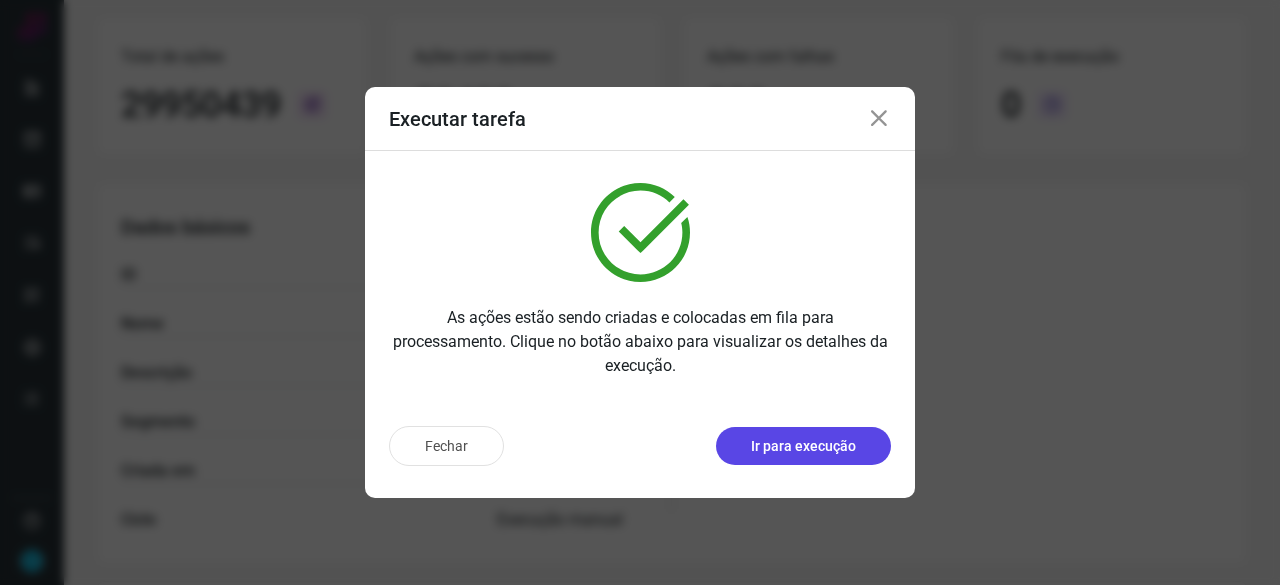 click on "Ir para execução" at bounding box center (803, 446) 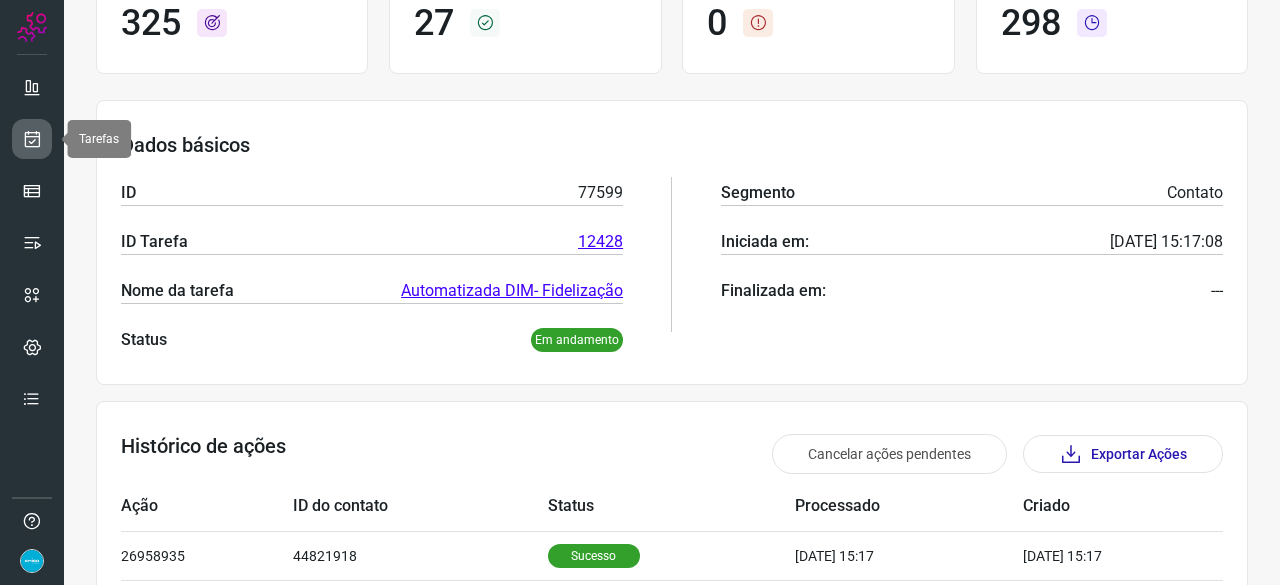 click at bounding box center [32, 139] 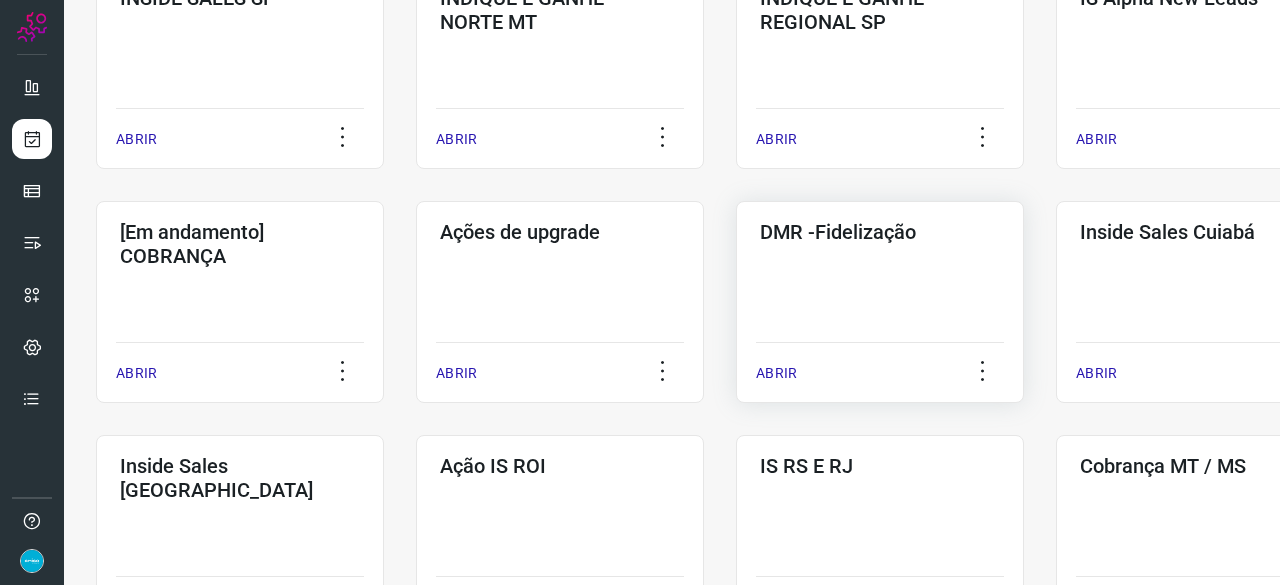 click on "ABRIR" at bounding box center [776, 373] 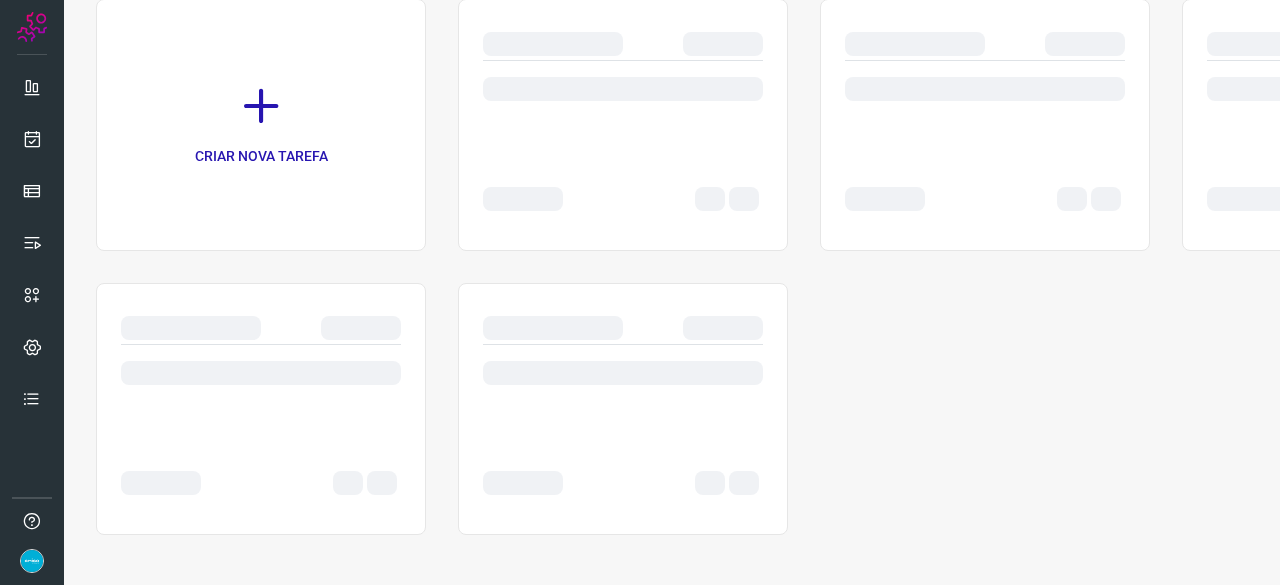 scroll, scrollTop: 0, scrollLeft: 0, axis: both 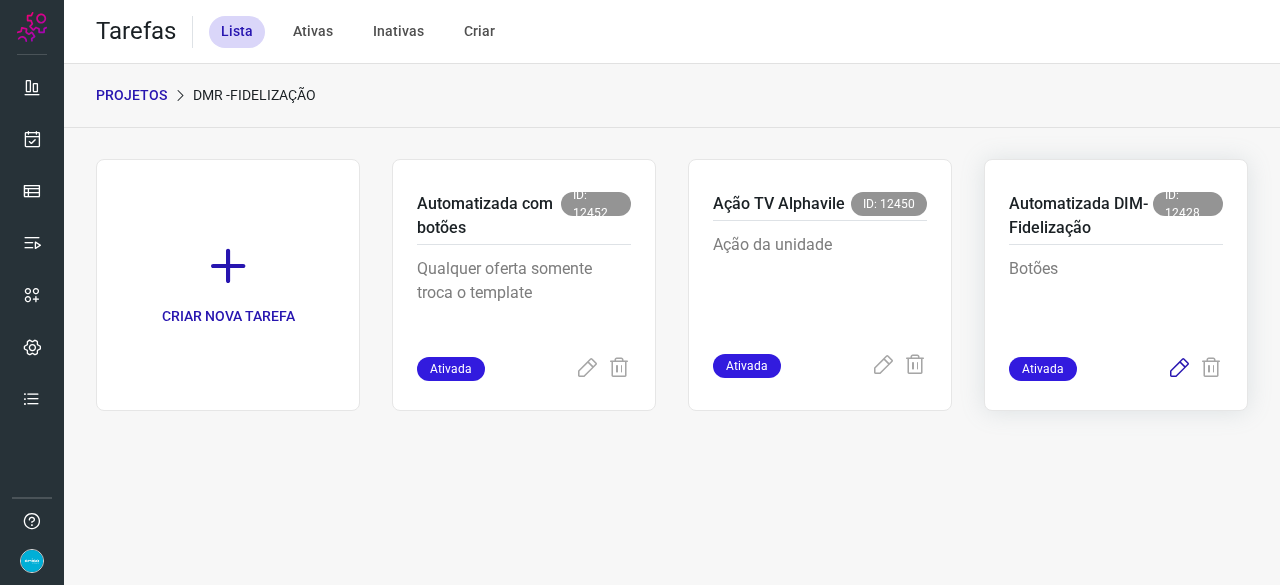 click at bounding box center (1179, 369) 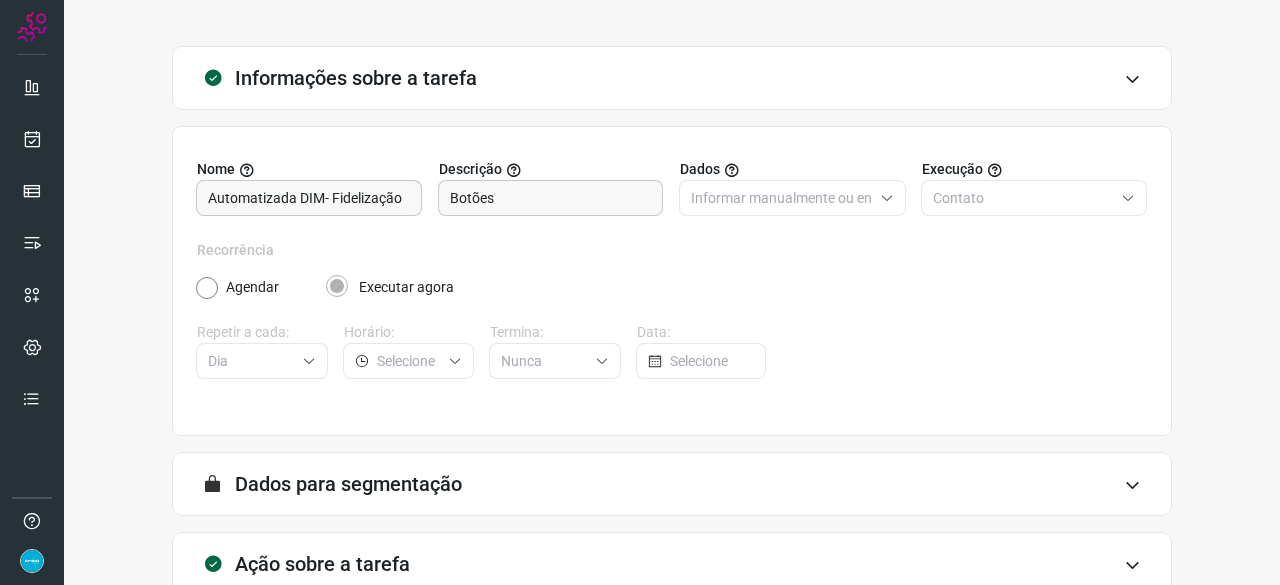 scroll, scrollTop: 195, scrollLeft: 0, axis: vertical 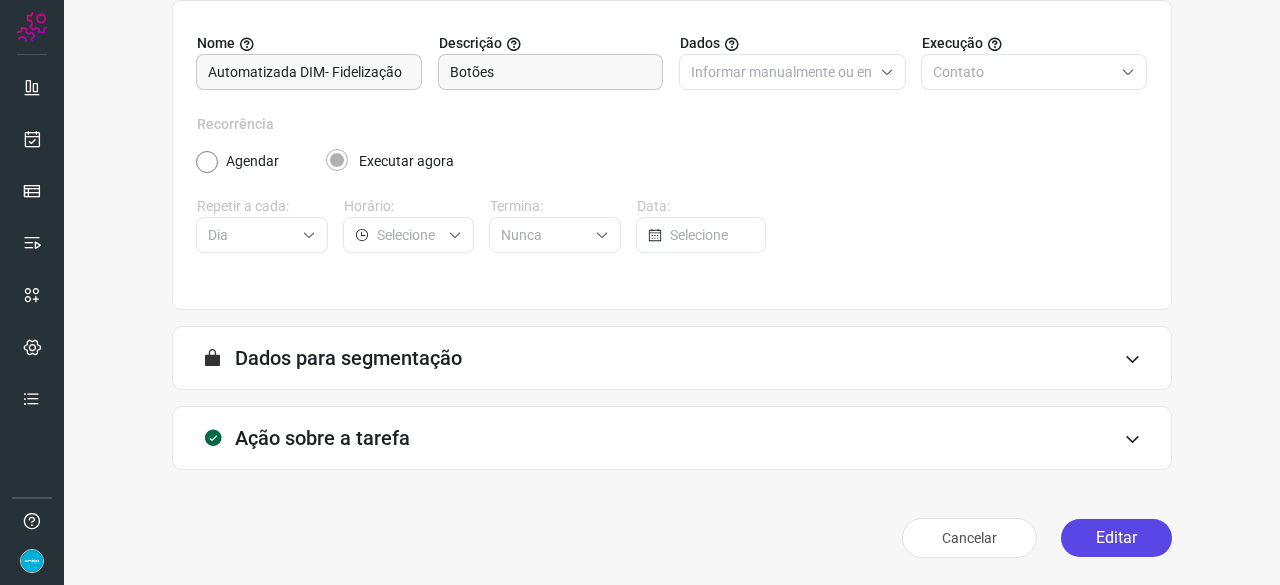 click on "Editar" at bounding box center [1116, 538] 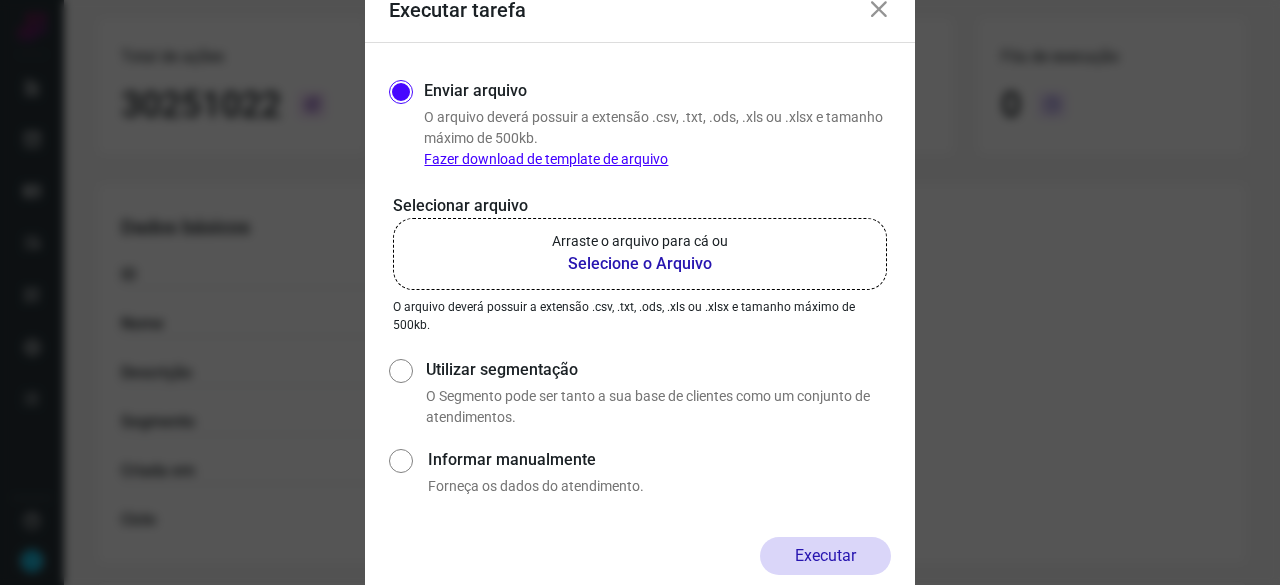 click on "Selecione o Arquivo" at bounding box center [640, 264] 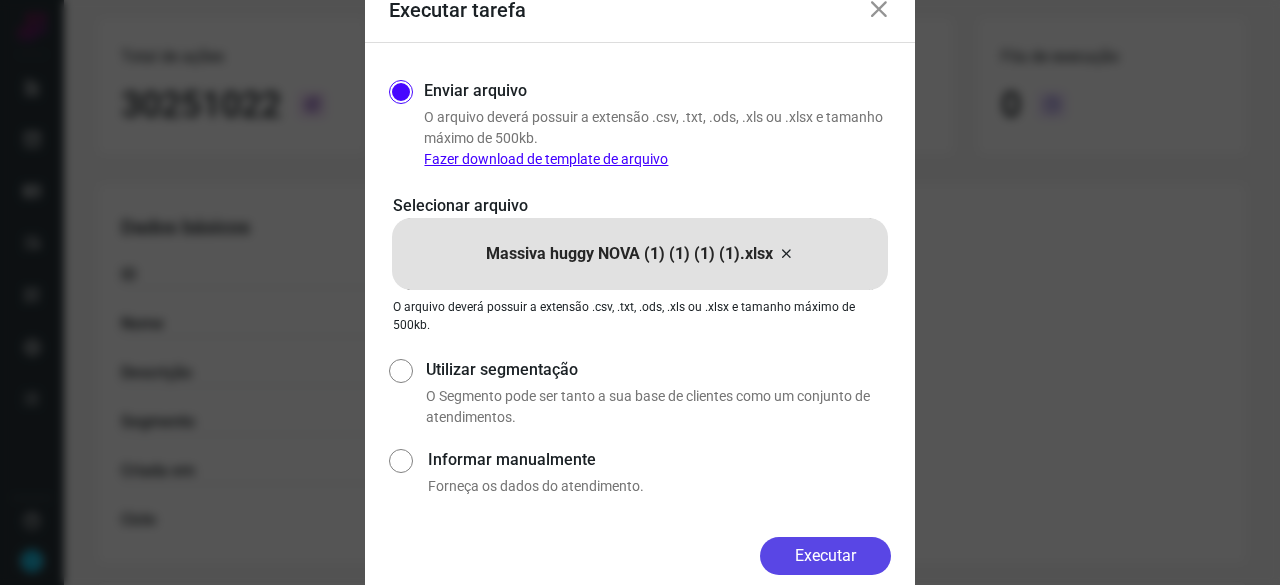 click on "Executar" at bounding box center (825, 556) 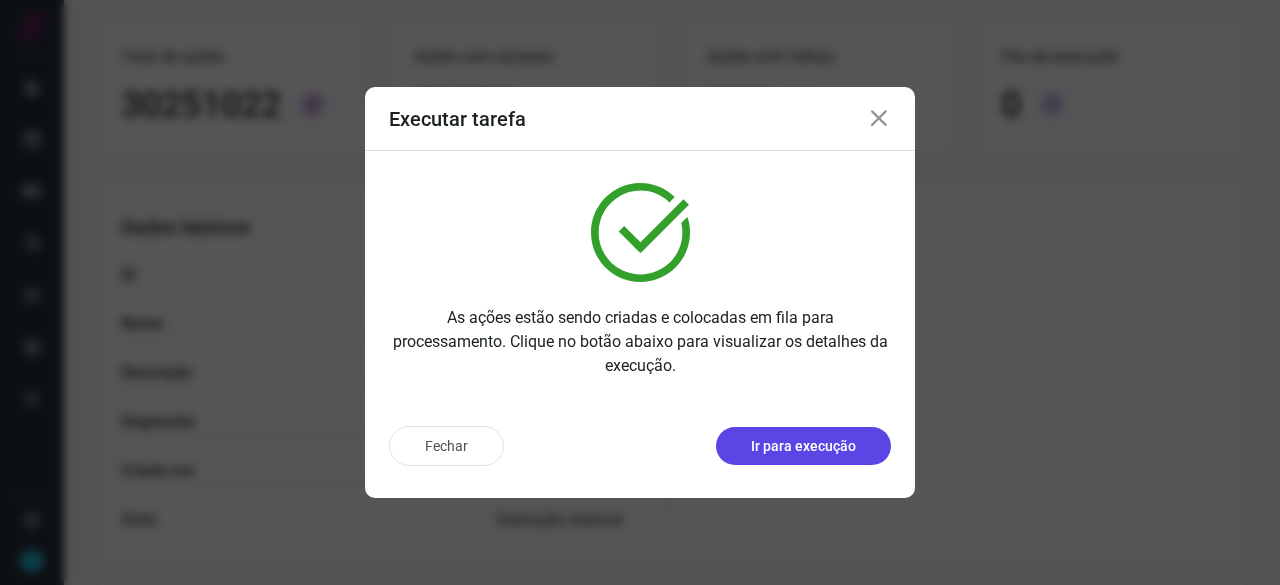click on "Ir para execução" at bounding box center [803, 446] 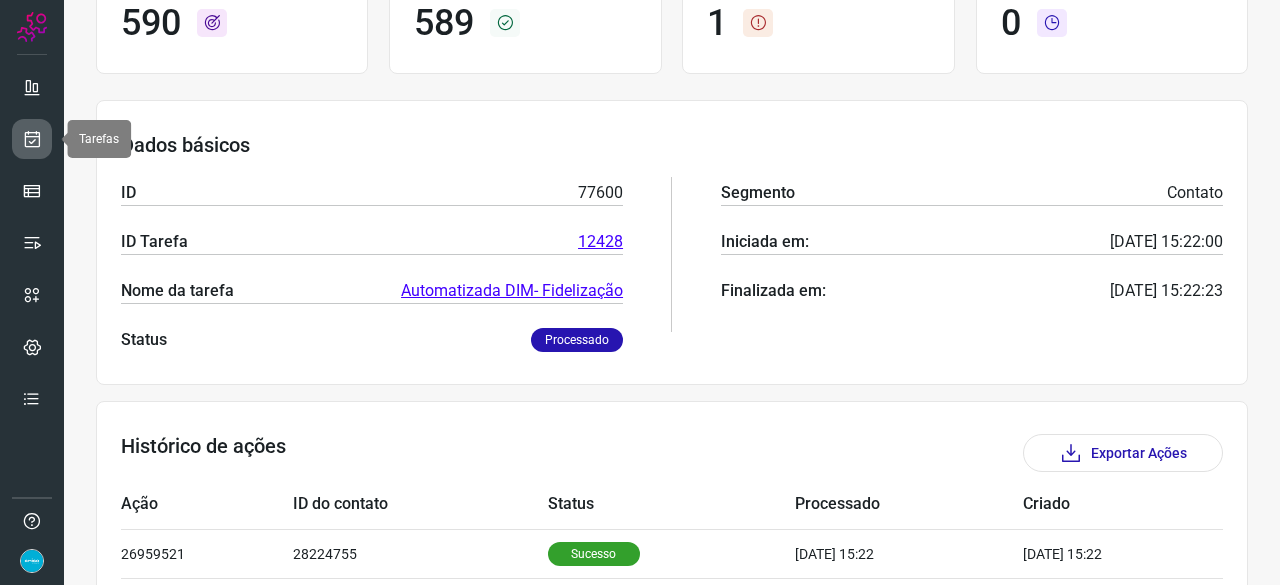 click at bounding box center (32, 139) 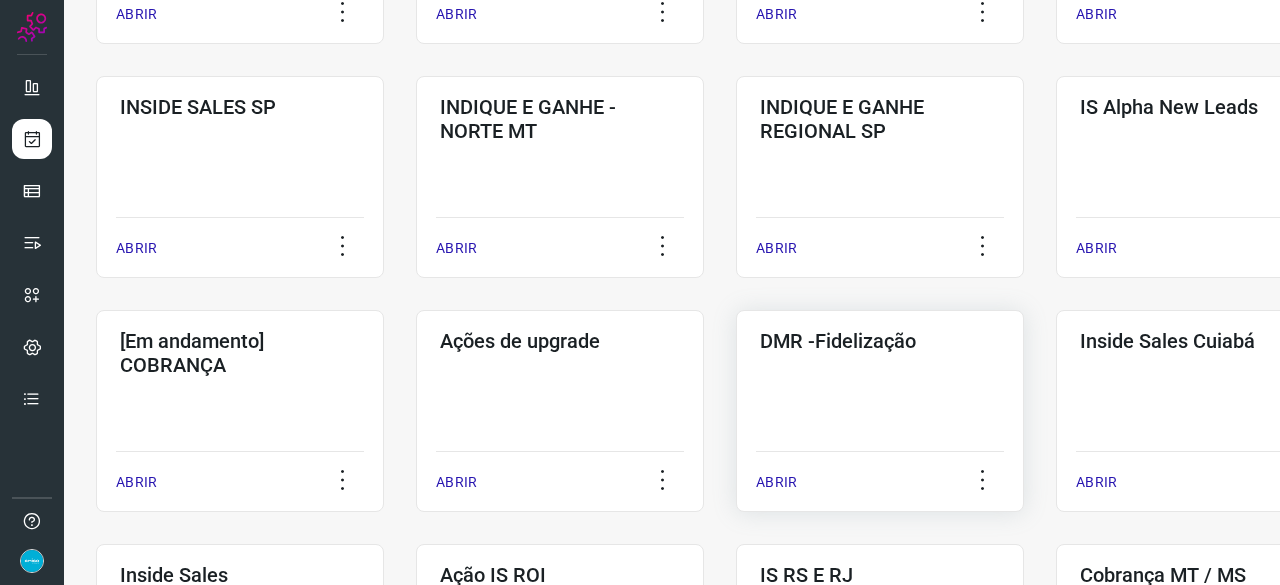 scroll, scrollTop: 560, scrollLeft: 0, axis: vertical 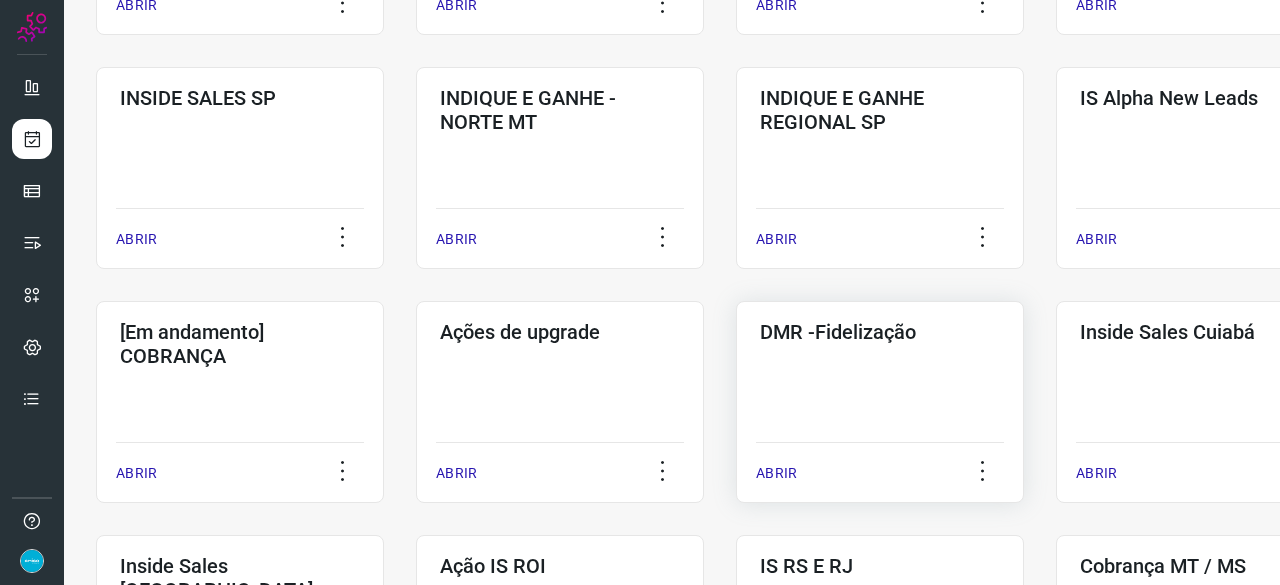 click on "ABRIR" at bounding box center [776, 473] 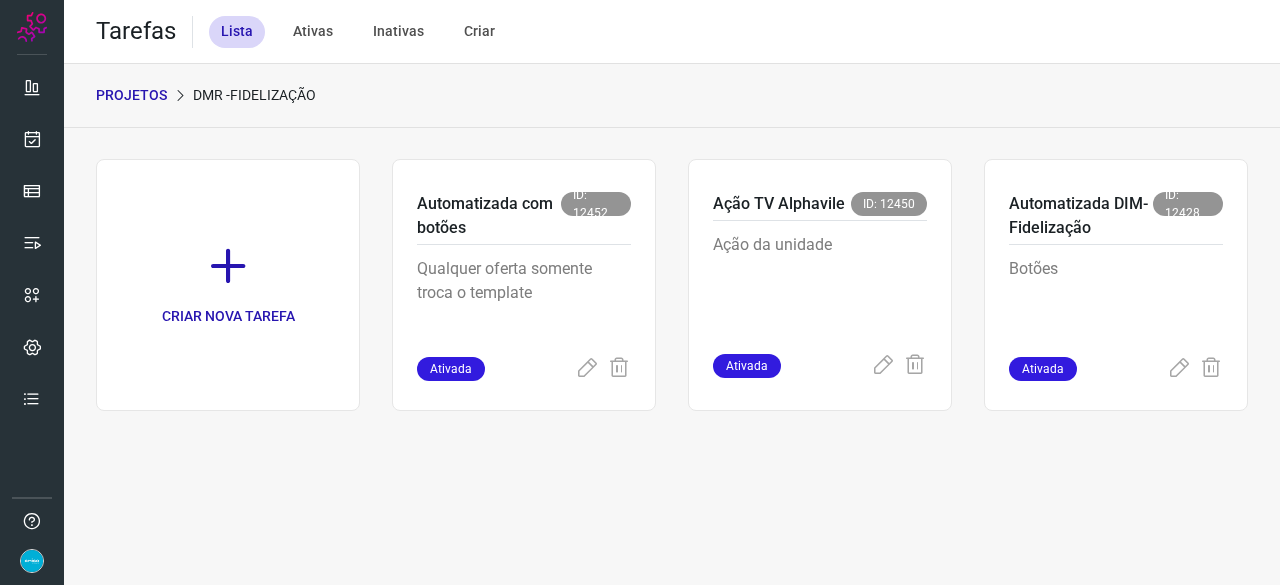 scroll, scrollTop: 0, scrollLeft: 0, axis: both 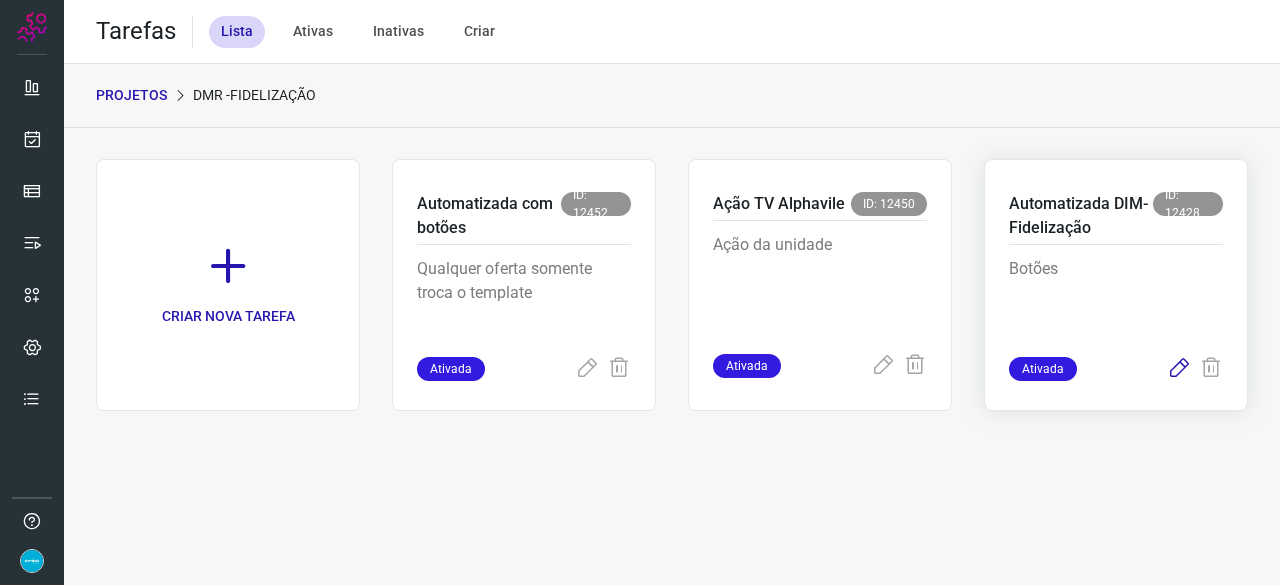 click at bounding box center [1179, 369] 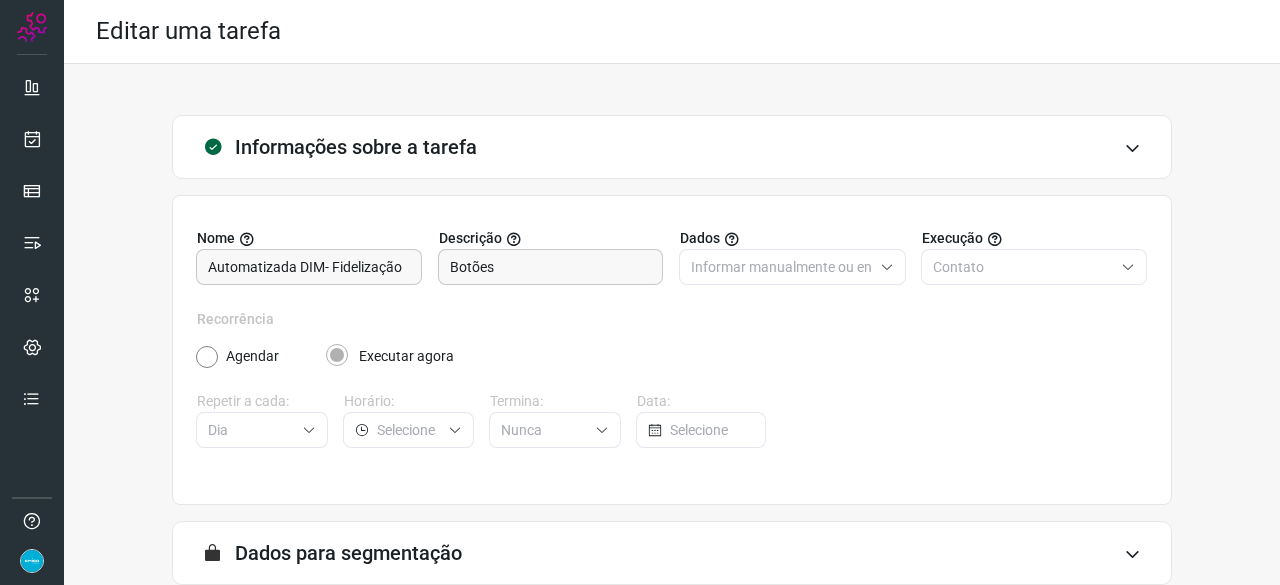 scroll, scrollTop: 195, scrollLeft: 0, axis: vertical 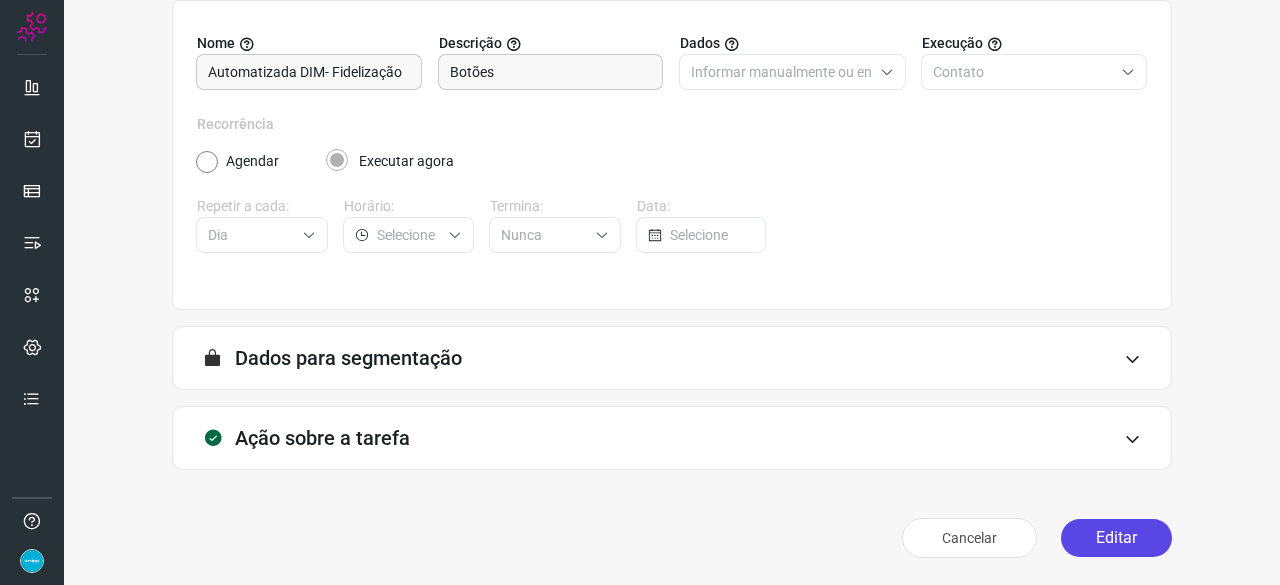 click on "Editar" at bounding box center [1116, 538] 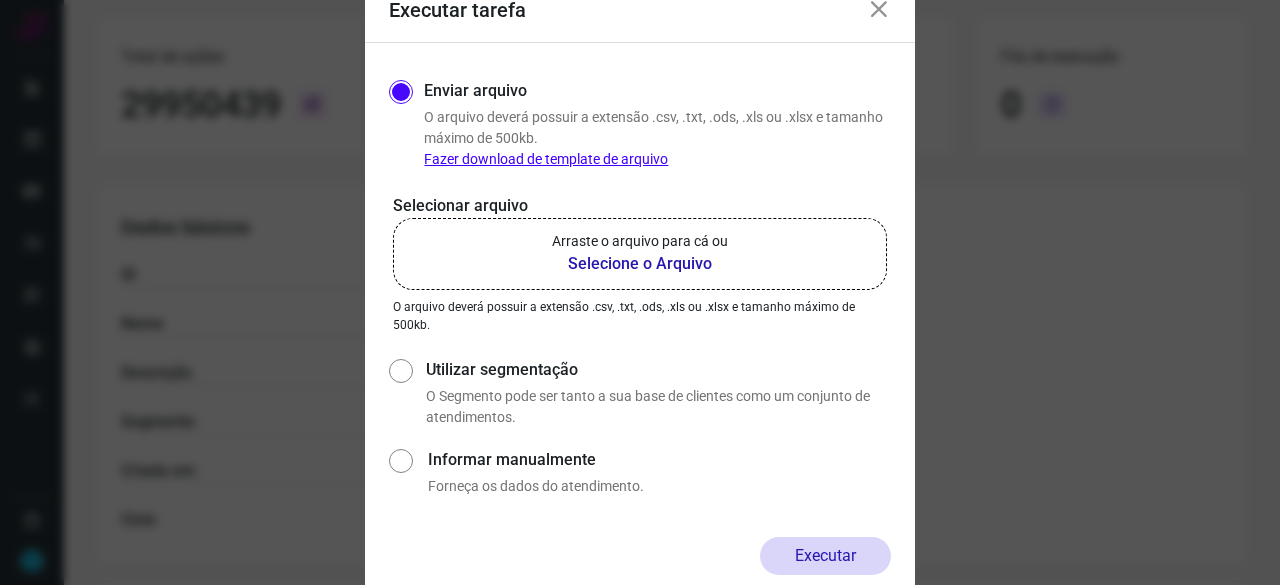 click on "Selecione o Arquivo" at bounding box center (640, 264) 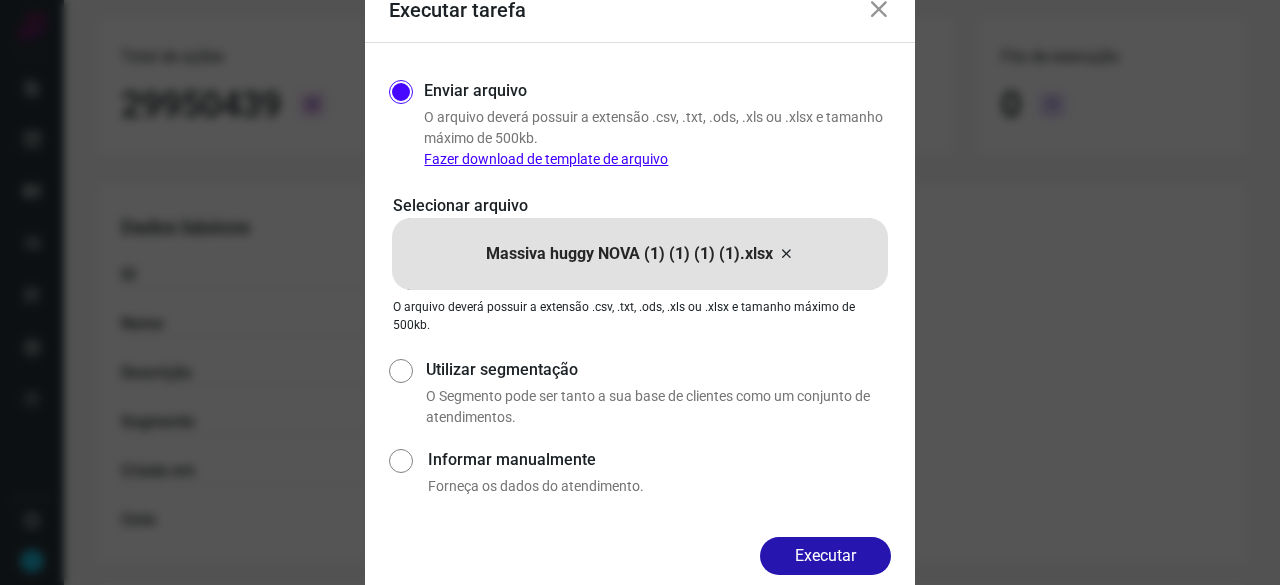 click on "Executar" at bounding box center [825, 556] 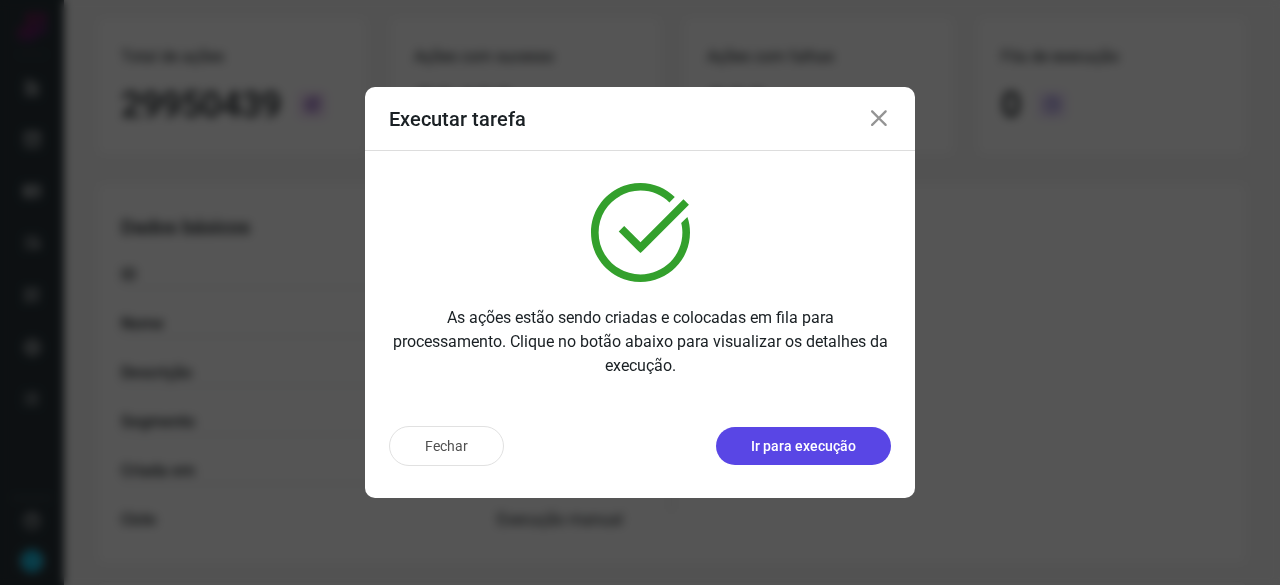 click on "Ir para execução" at bounding box center (803, 446) 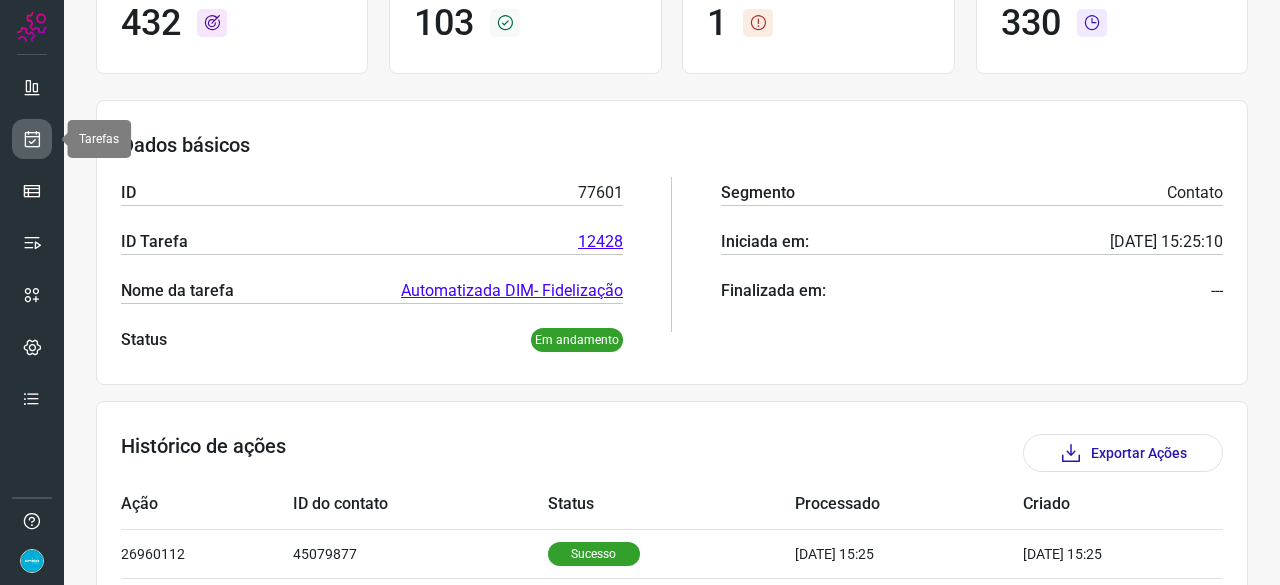 click at bounding box center [32, 139] 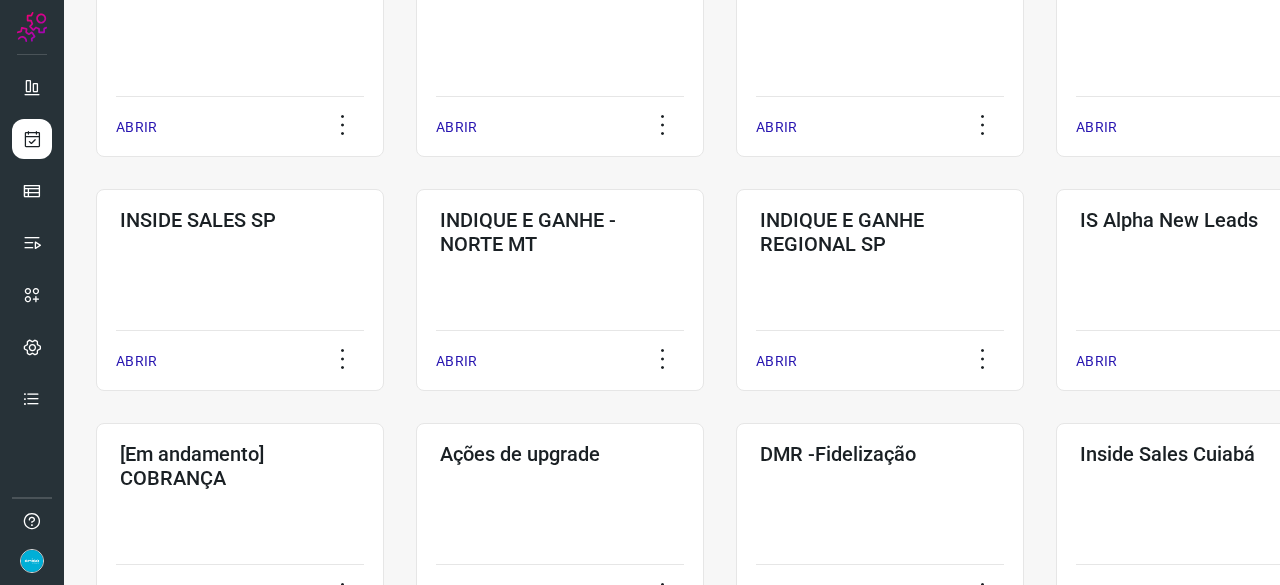 scroll, scrollTop: 560, scrollLeft: 0, axis: vertical 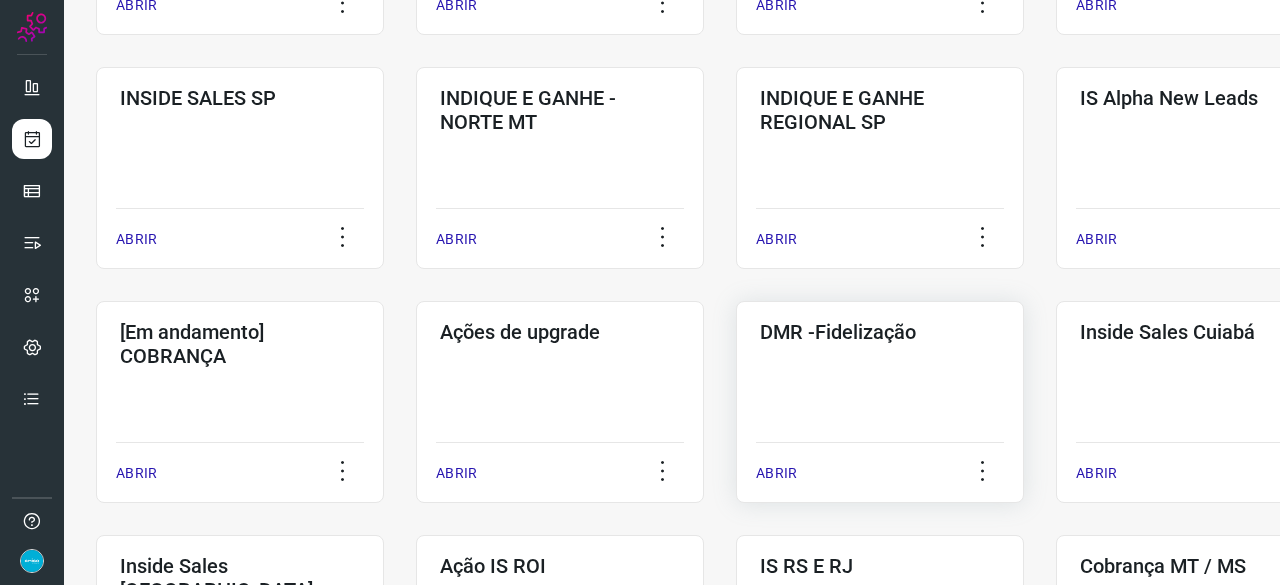 click on "ABRIR" at bounding box center [776, 473] 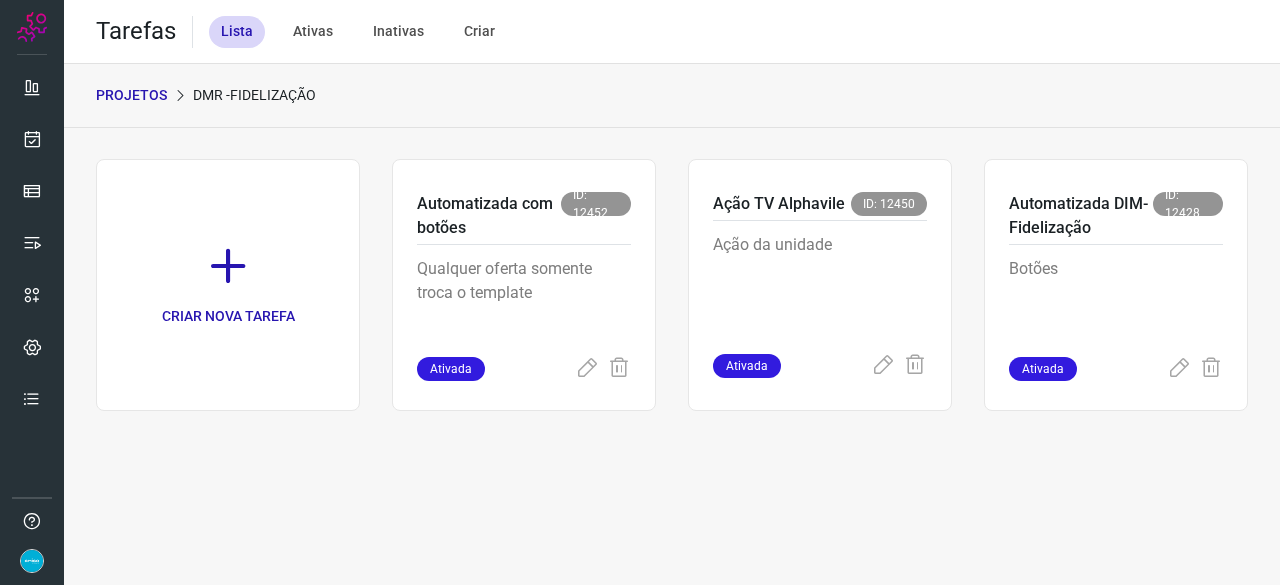 scroll, scrollTop: 0, scrollLeft: 0, axis: both 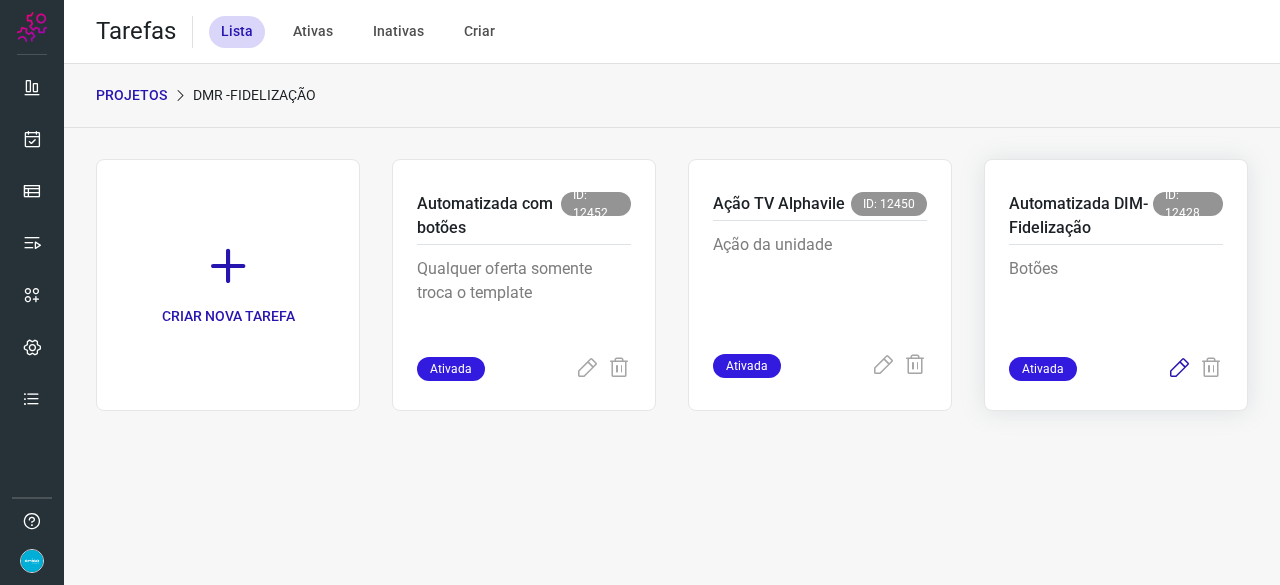 click at bounding box center [1179, 369] 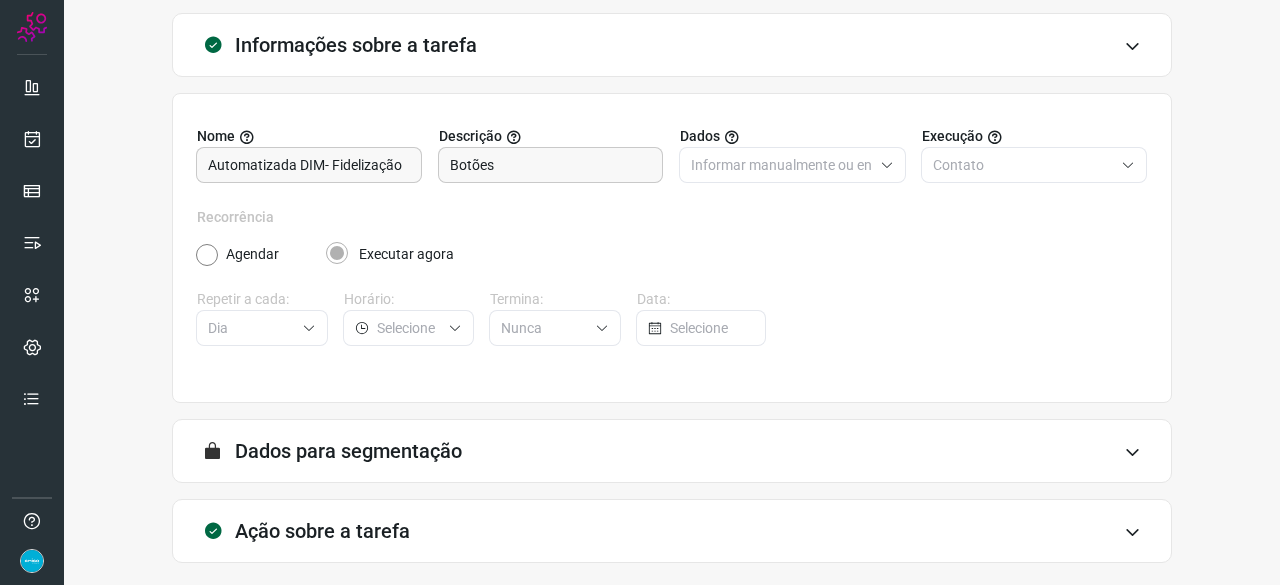scroll, scrollTop: 195, scrollLeft: 0, axis: vertical 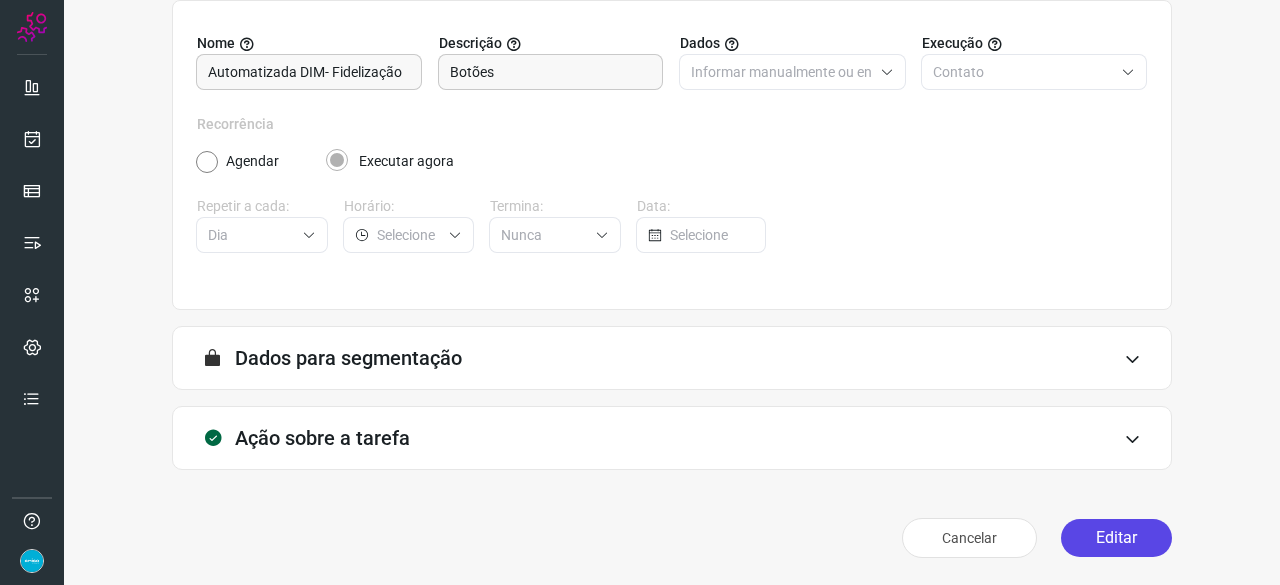 click on "Editar" at bounding box center [1116, 538] 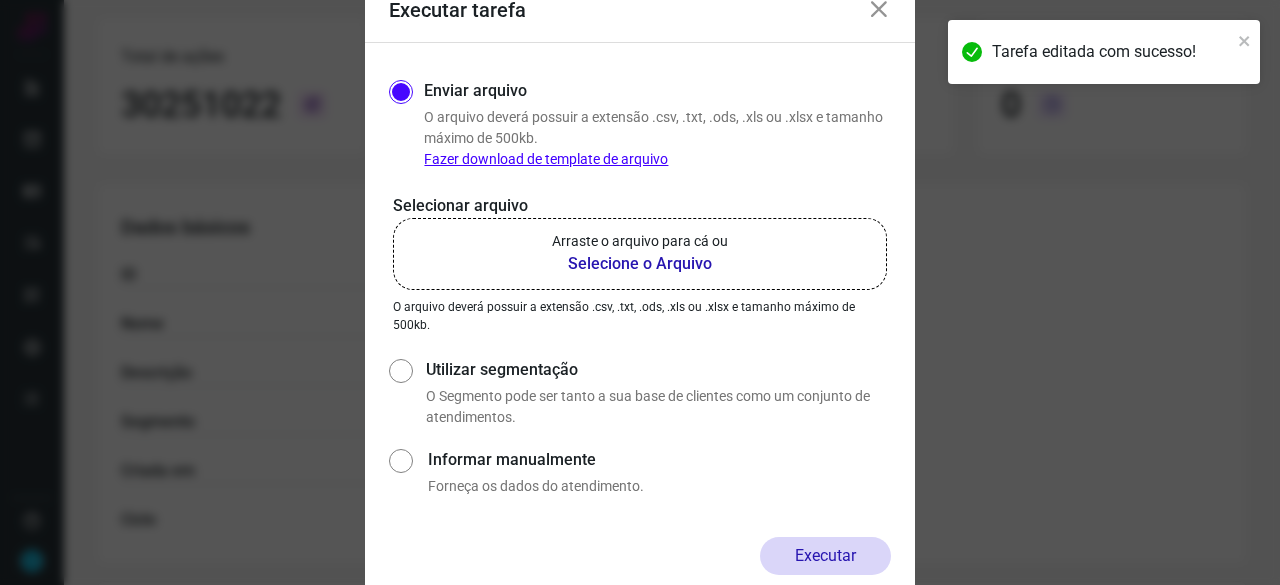 click on "Selecione o Arquivo" at bounding box center (640, 264) 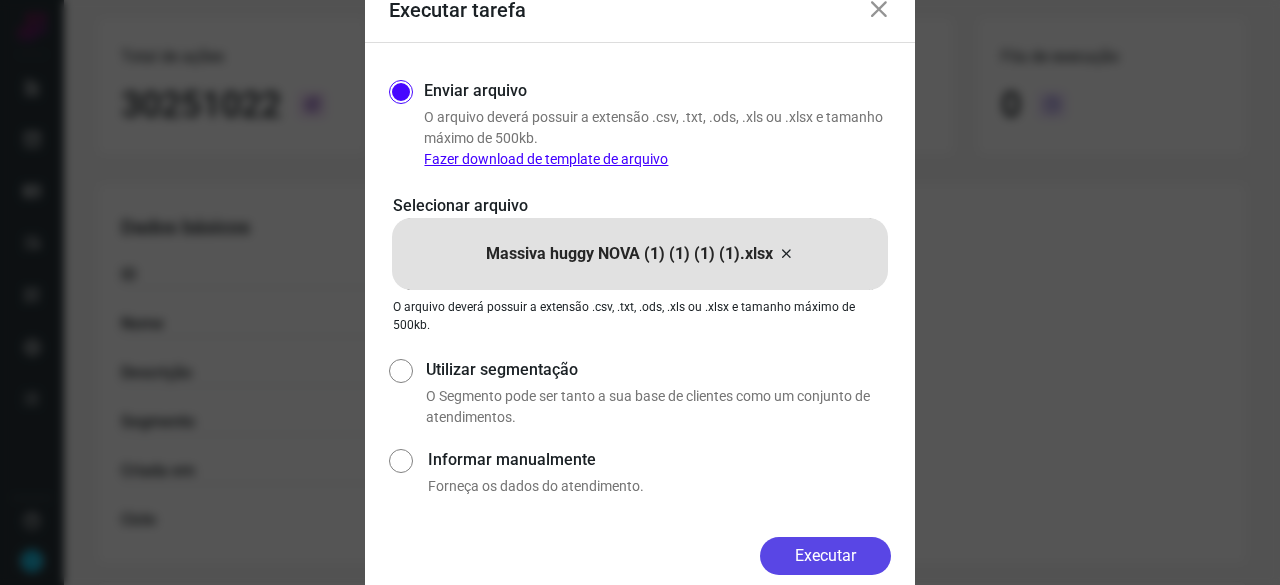 click on "Executar" at bounding box center [825, 556] 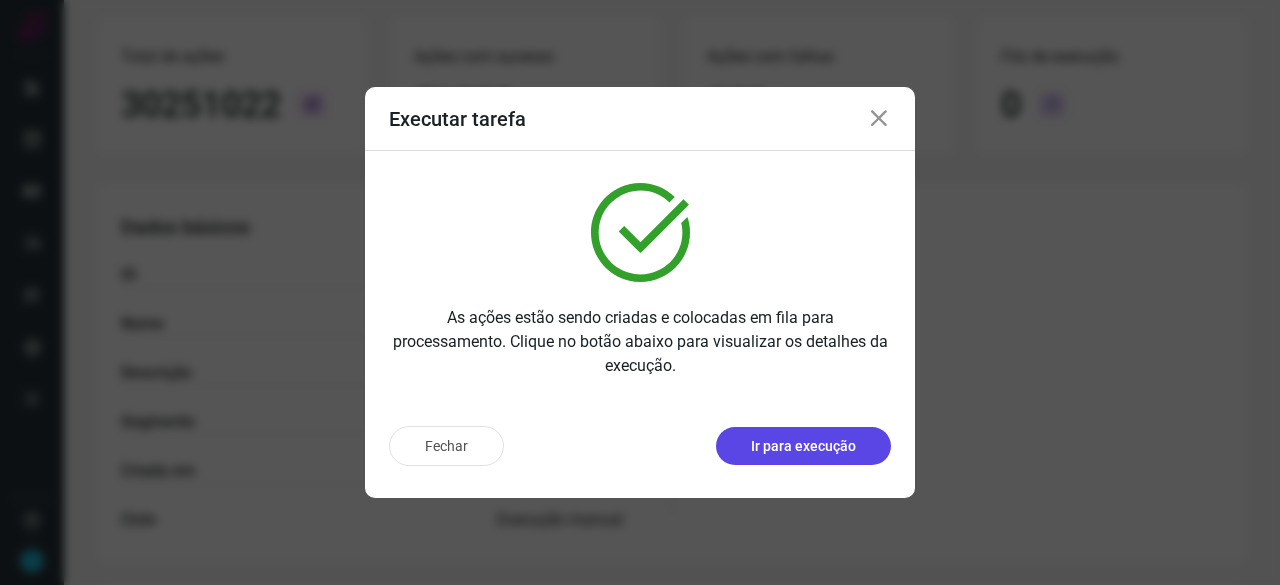 click on "Ir para execução" at bounding box center (803, 446) 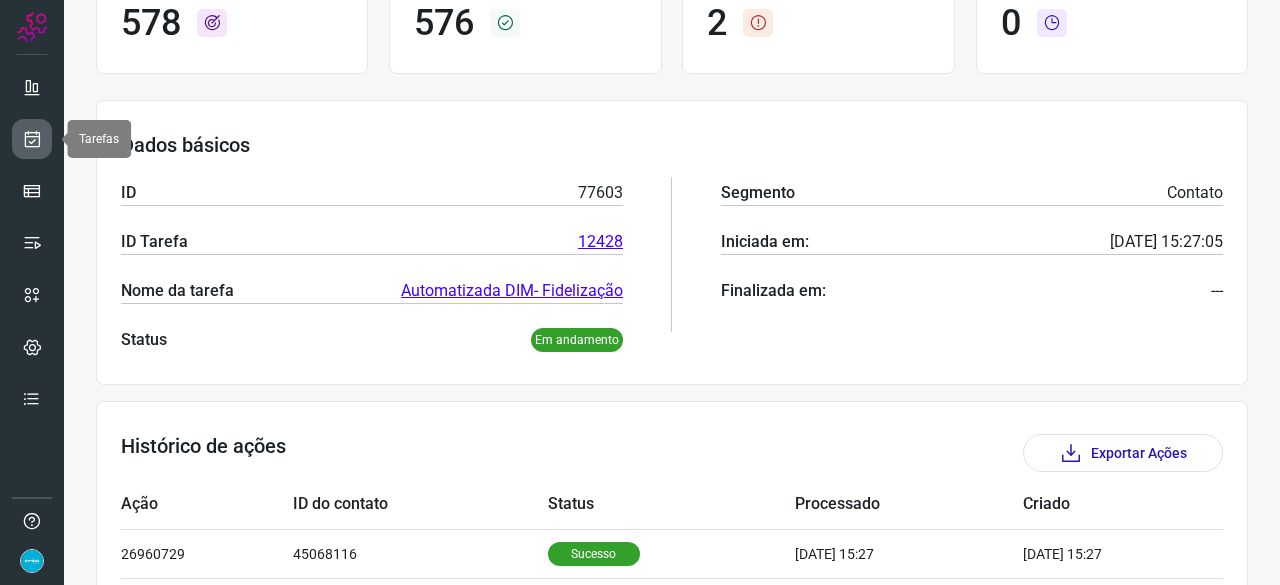 click at bounding box center [32, 139] 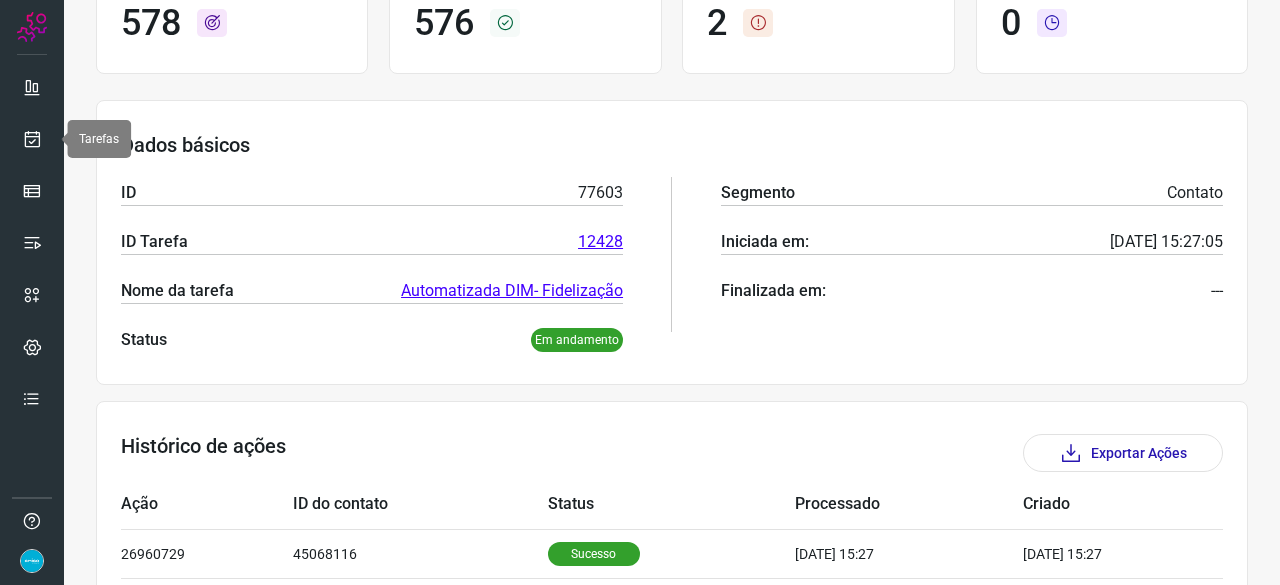 scroll, scrollTop: 60, scrollLeft: 0, axis: vertical 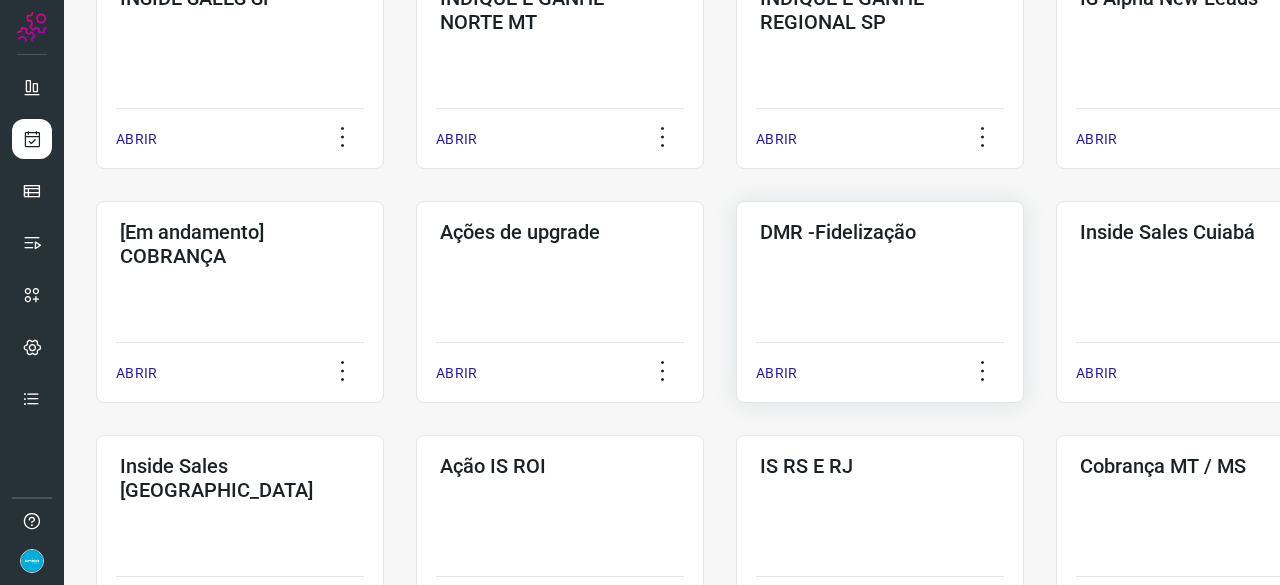 click on "ABRIR" at bounding box center [776, 373] 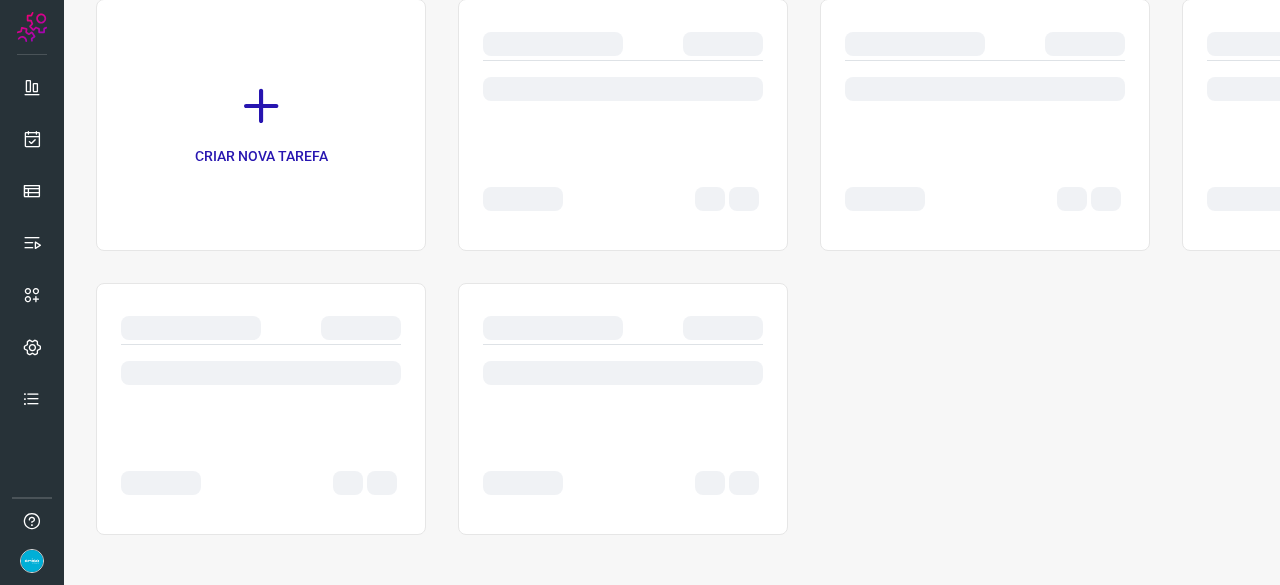 scroll, scrollTop: 0, scrollLeft: 0, axis: both 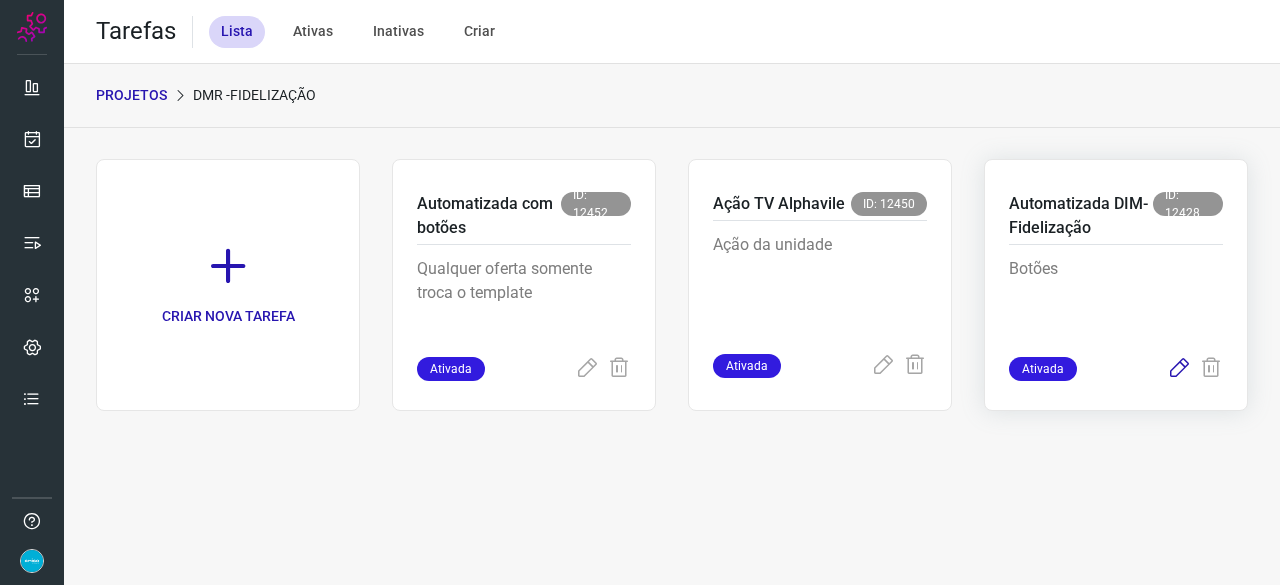 click at bounding box center (1179, 369) 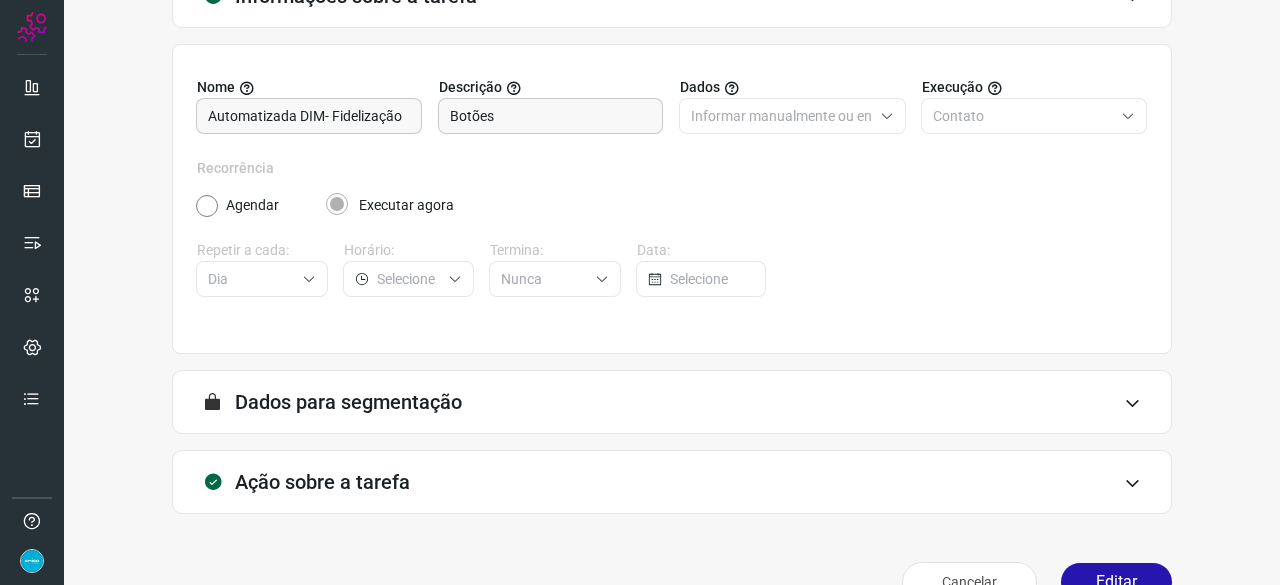 scroll, scrollTop: 195, scrollLeft: 0, axis: vertical 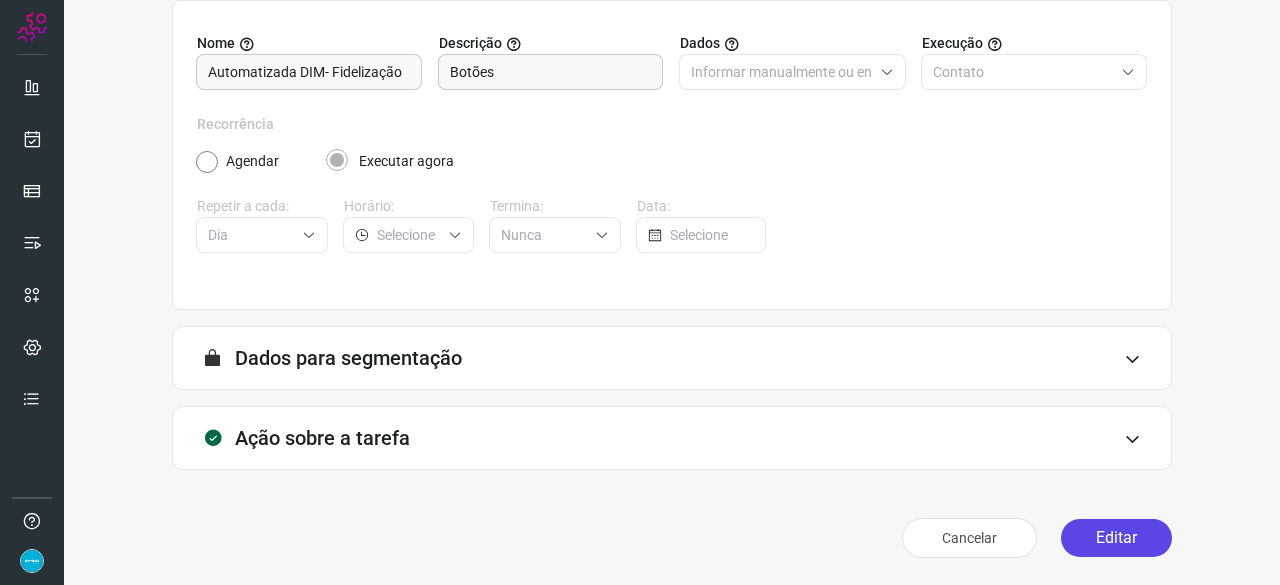 click on "Editar" at bounding box center [1116, 538] 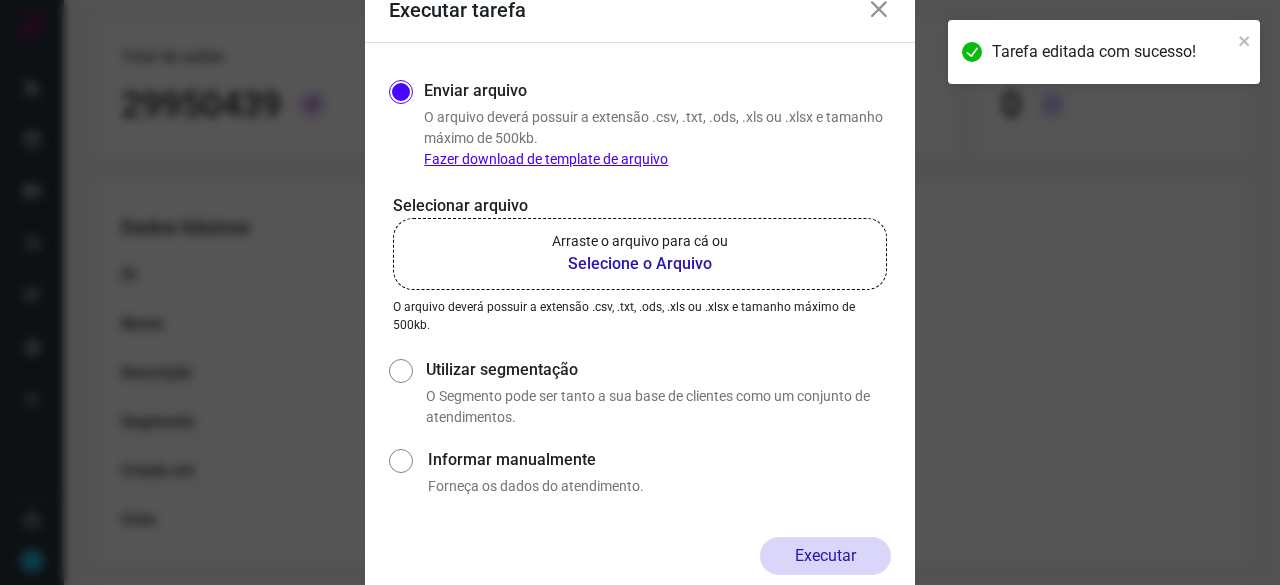 click on "Selecione o Arquivo" at bounding box center [640, 264] 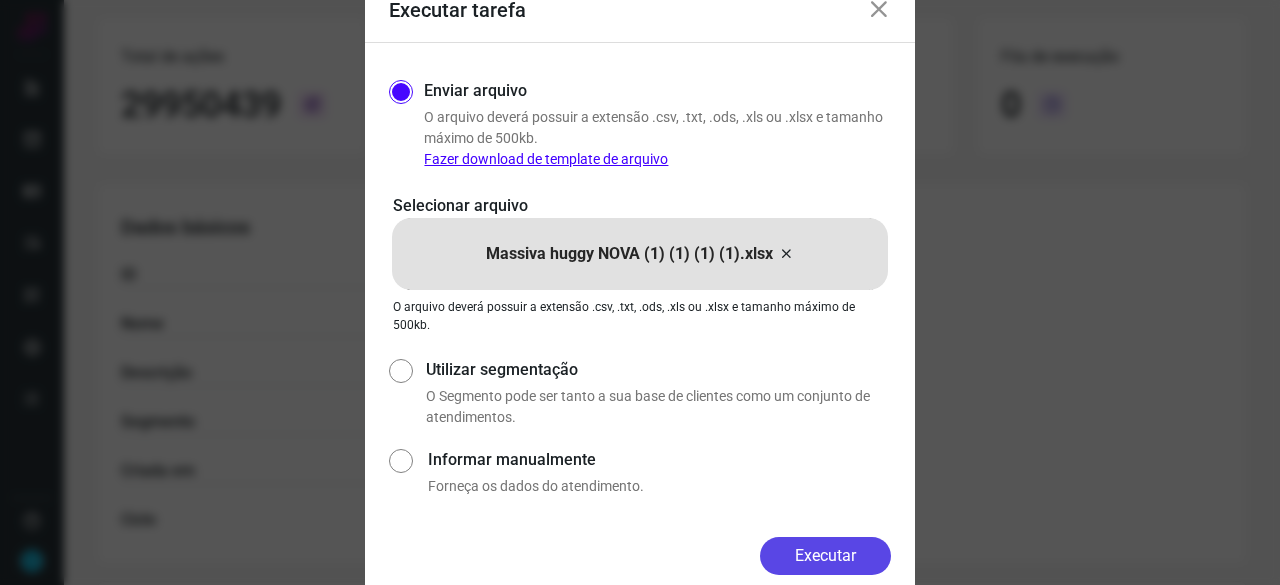click on "Executar" at bounding box center [825, 556] 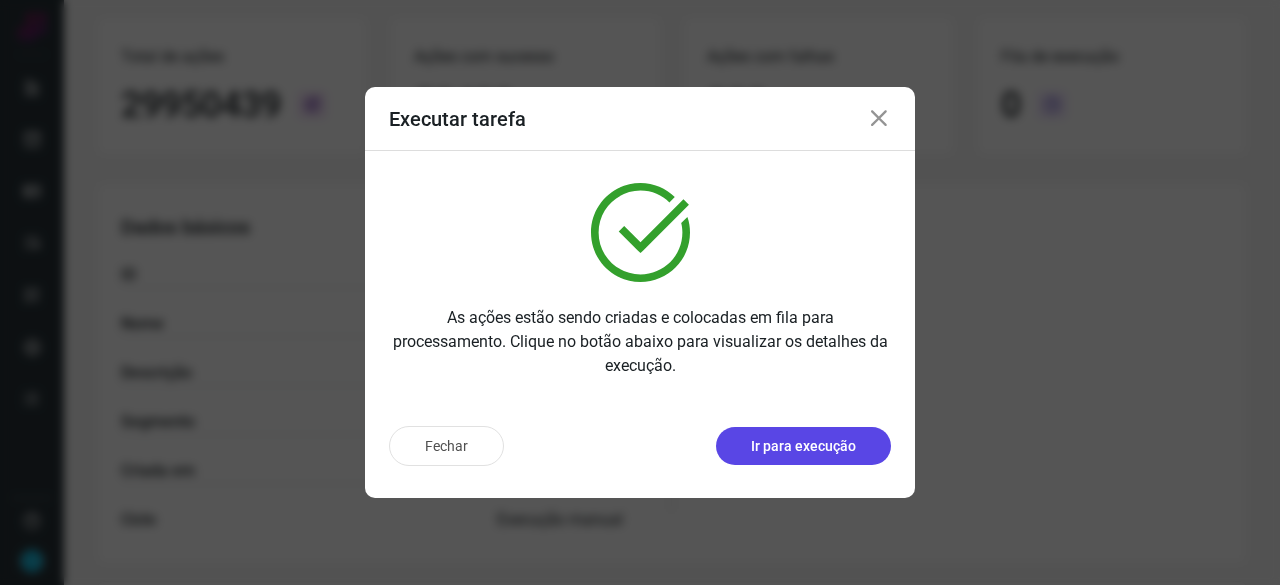 click on "Ir para execução" at bounding box center [803, 446] 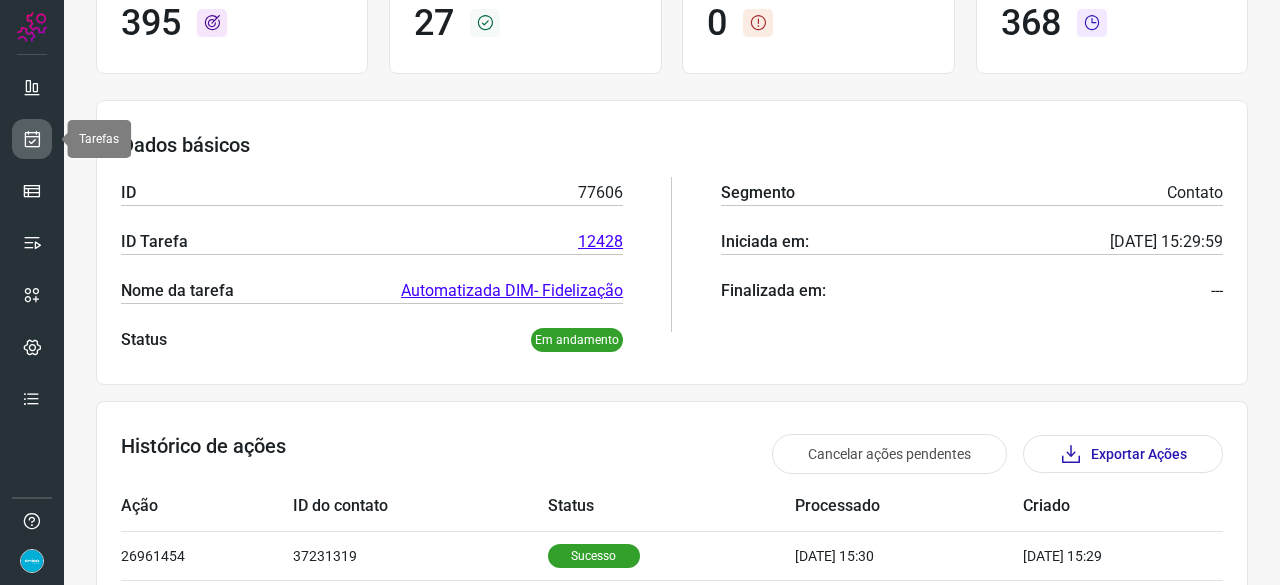 click at bounding box center [32, 139] 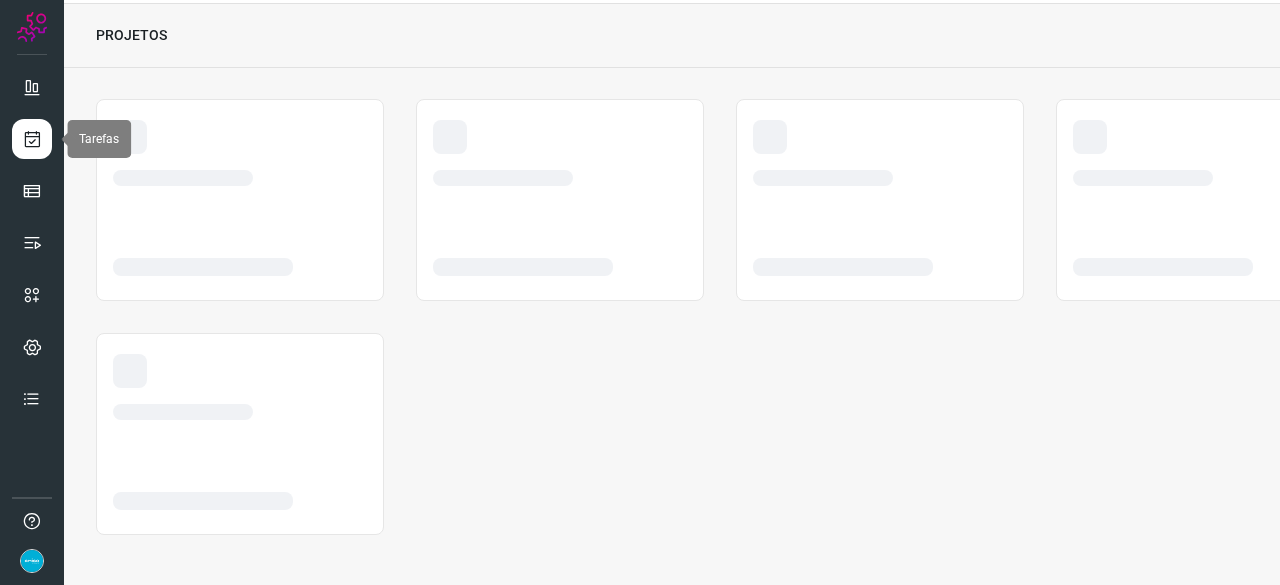 scroll, scrollTop: 60, scrollLeft: 0, axis: vertical 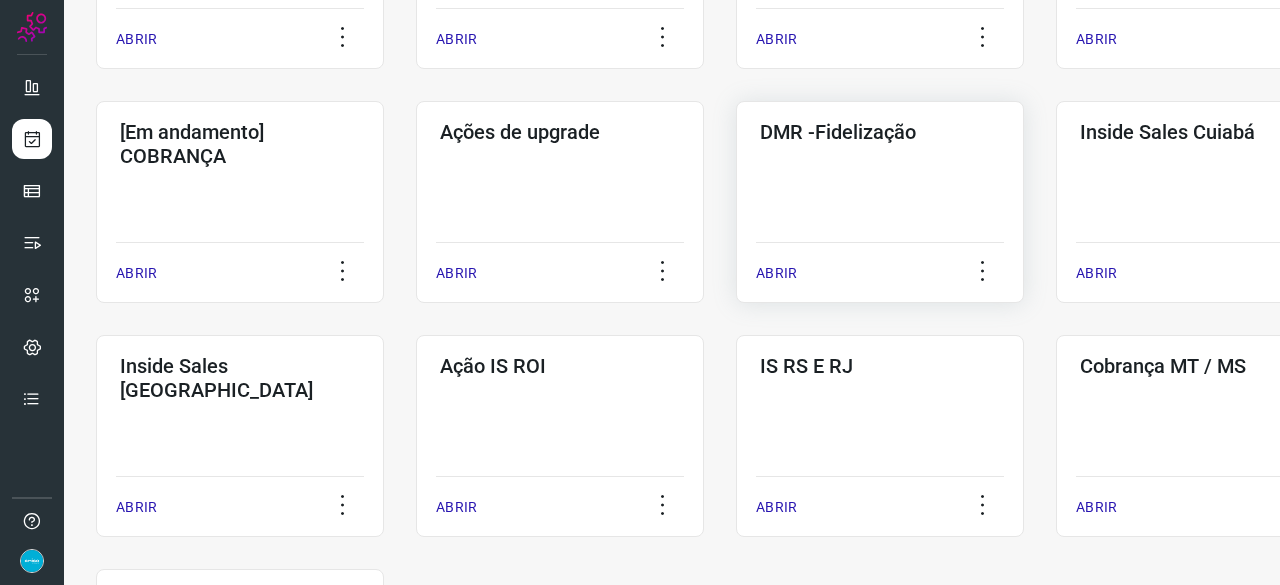 click on "ABRIR" at bounding box center (776, 273) 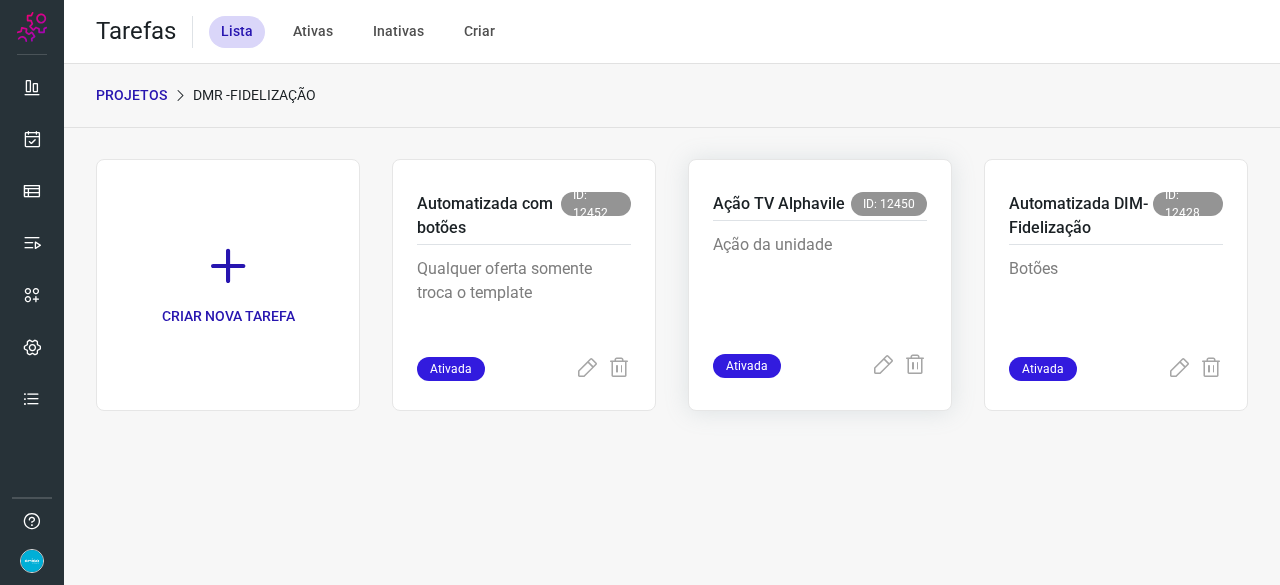 scroll, scrollTop: 0, scrollLeft: 0, axis: both 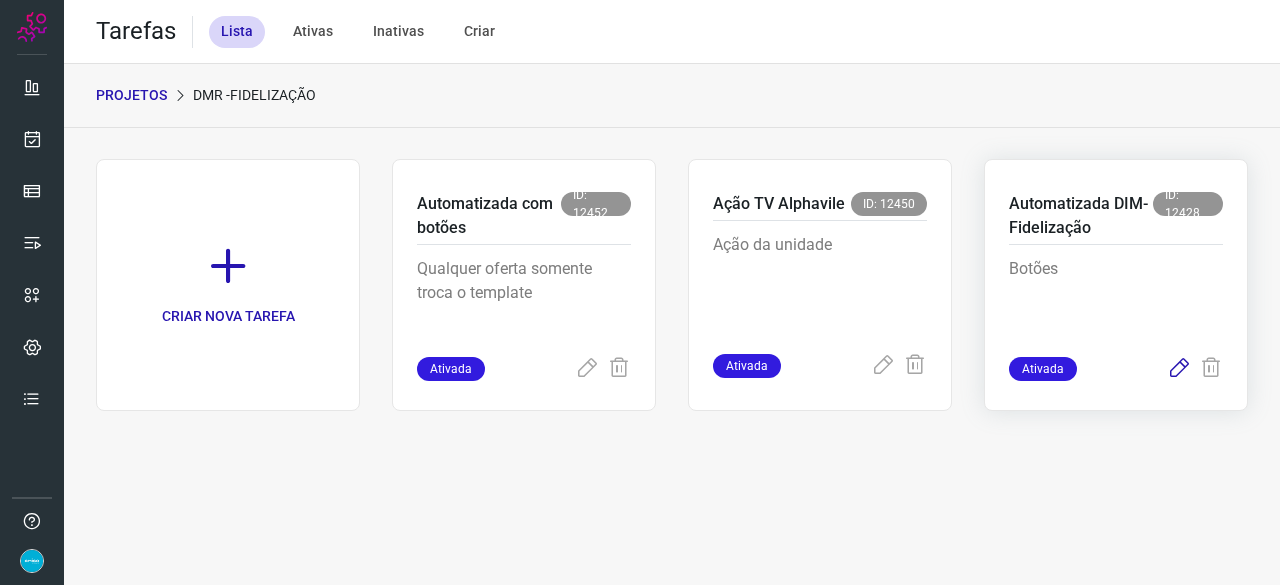 click at bounding box center (1179, 369) 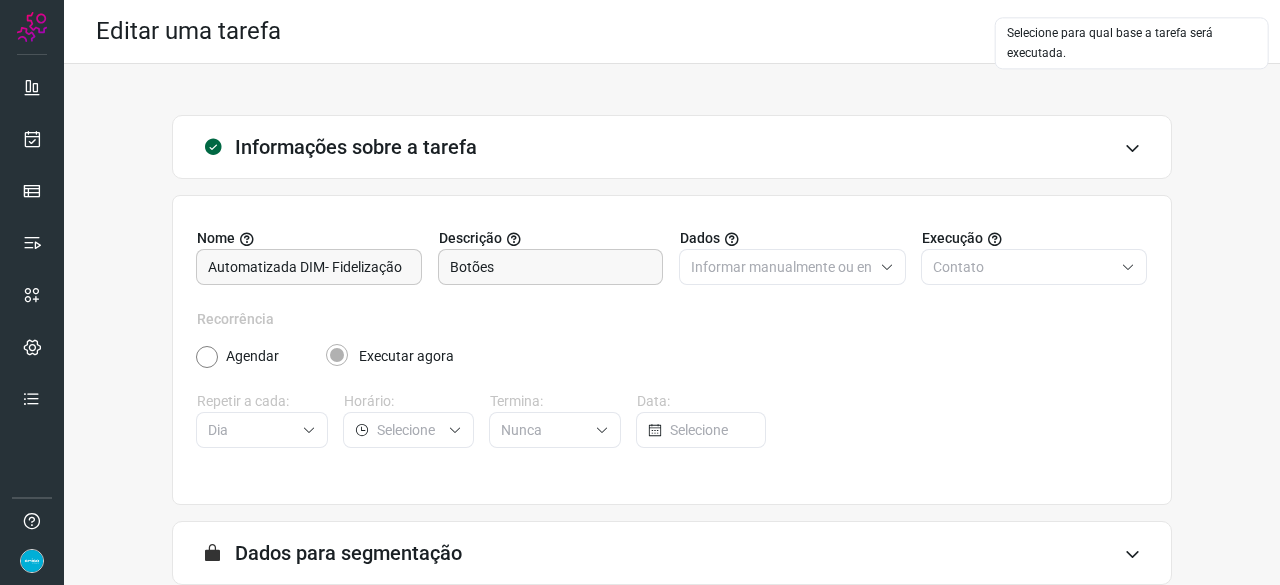 scroll, scrollTop: 195, scrollLeft: 0, axis: vertical 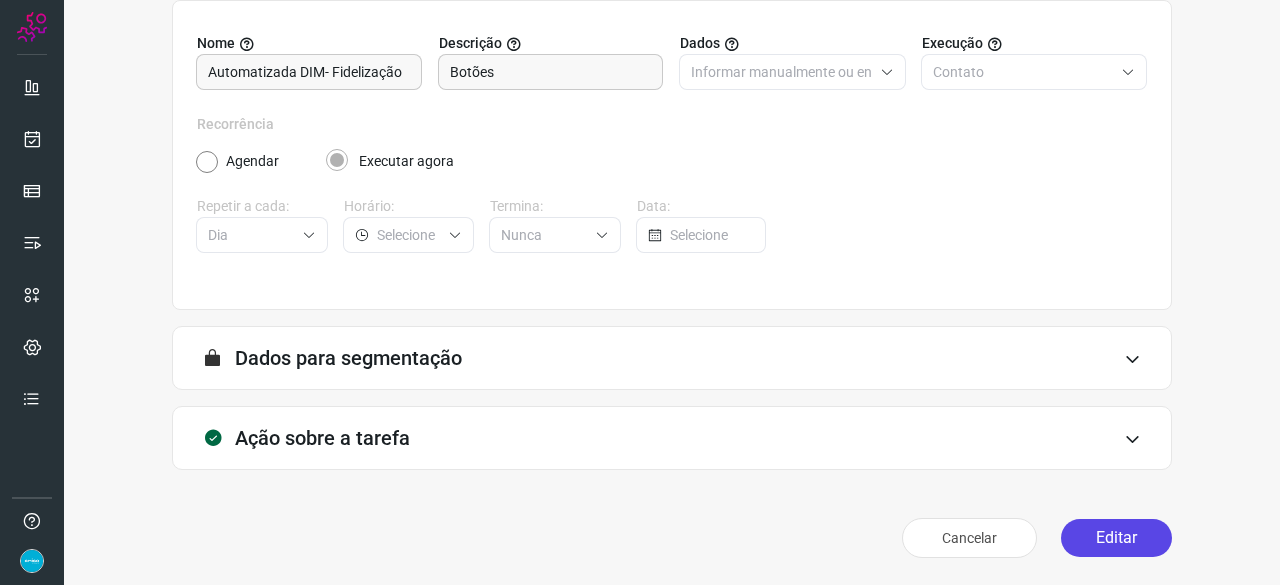 click on "Editar" at bounding box center [1116, 538] 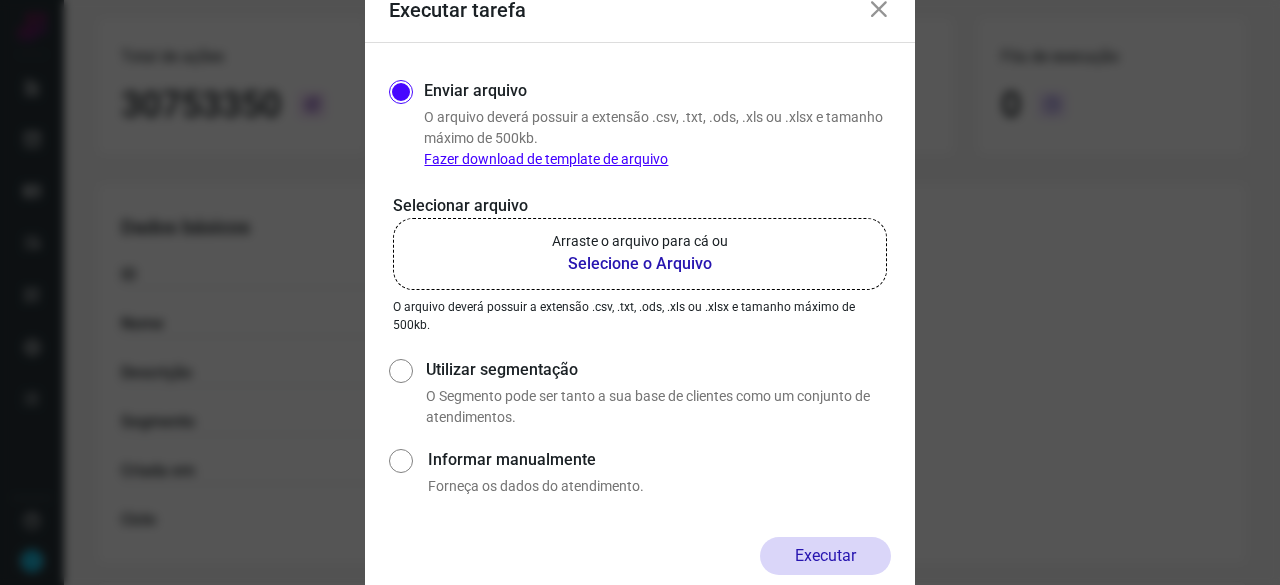 click on "Selecione o Arquivo" at bounding box center (640, 264) 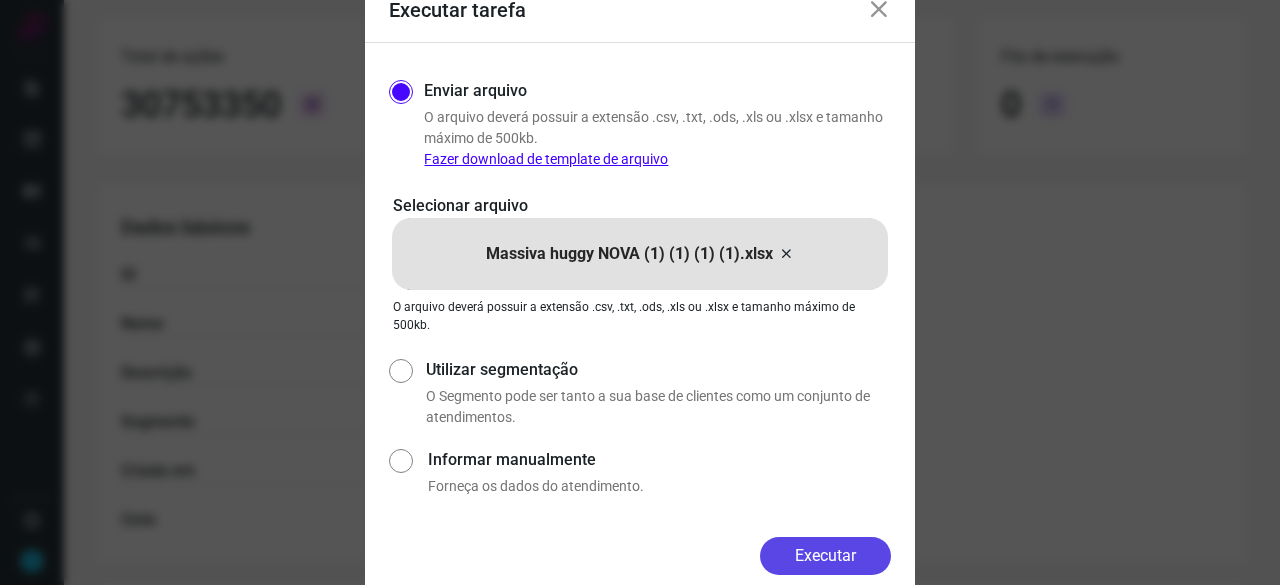 click on "Executar" at bounding box center [825, 556] 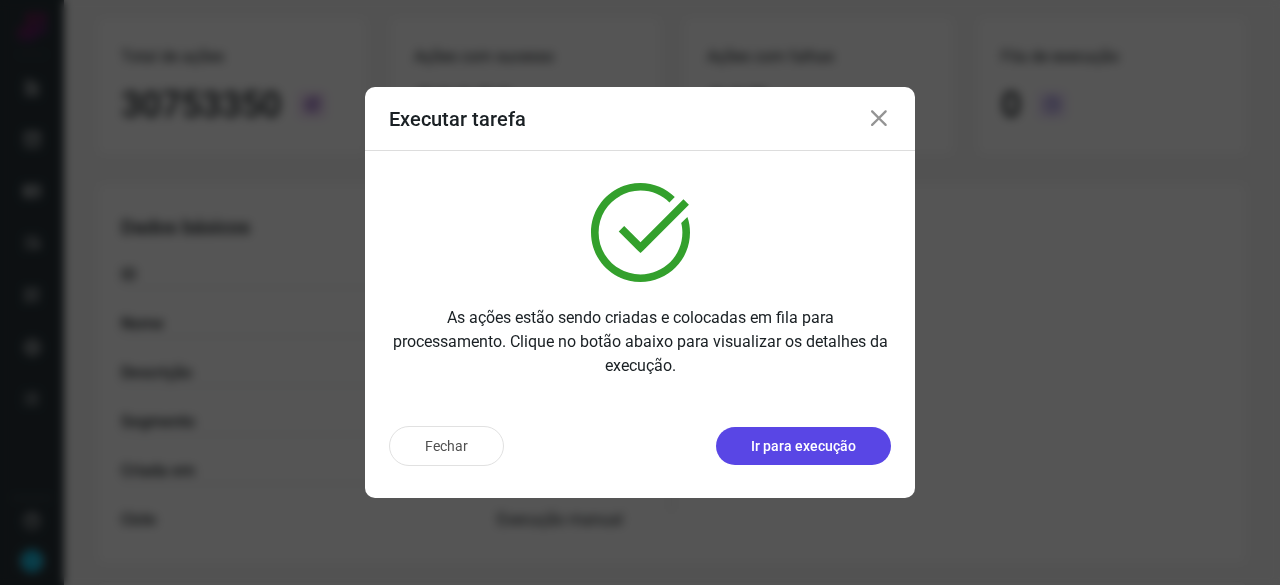 click on "Ir para execução" at bounding box center (803, 446) 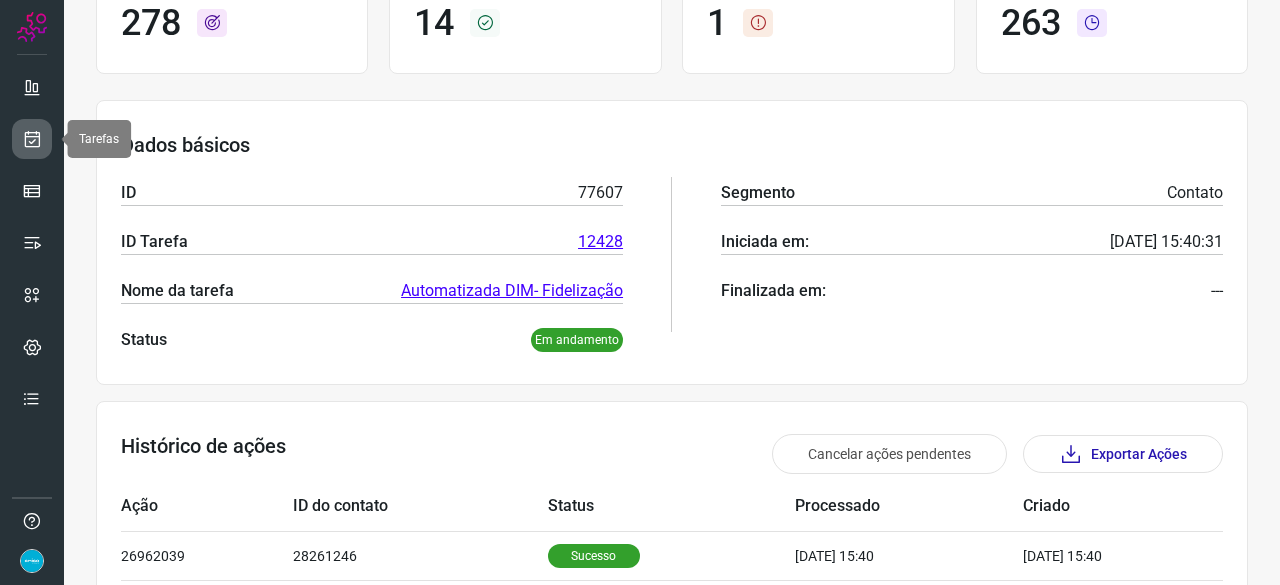 click at bounding box center (32, 139) 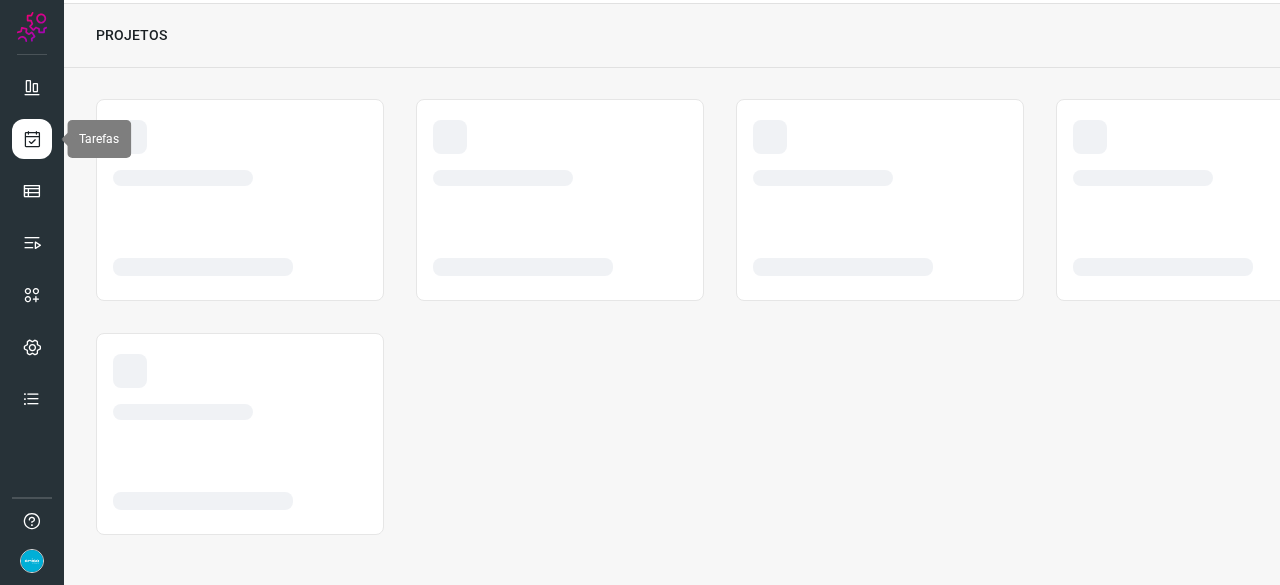 scroll, scrollTop: 60, scrollLeft: 0, axis: vertical 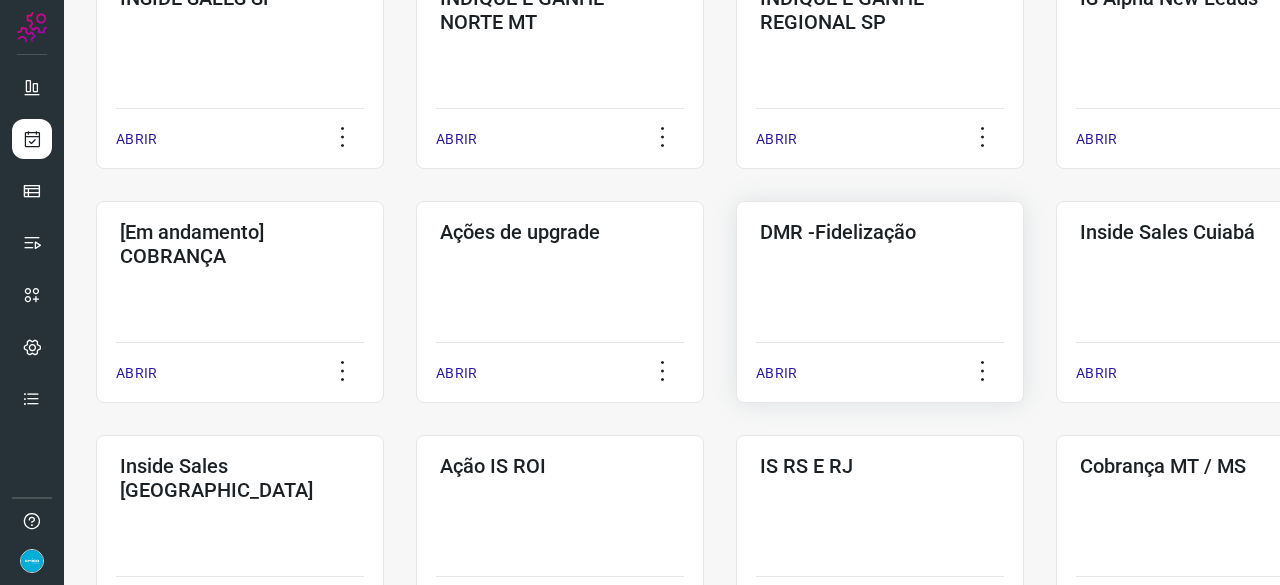 click on "ABRIR" at bounding box center (776, 373) 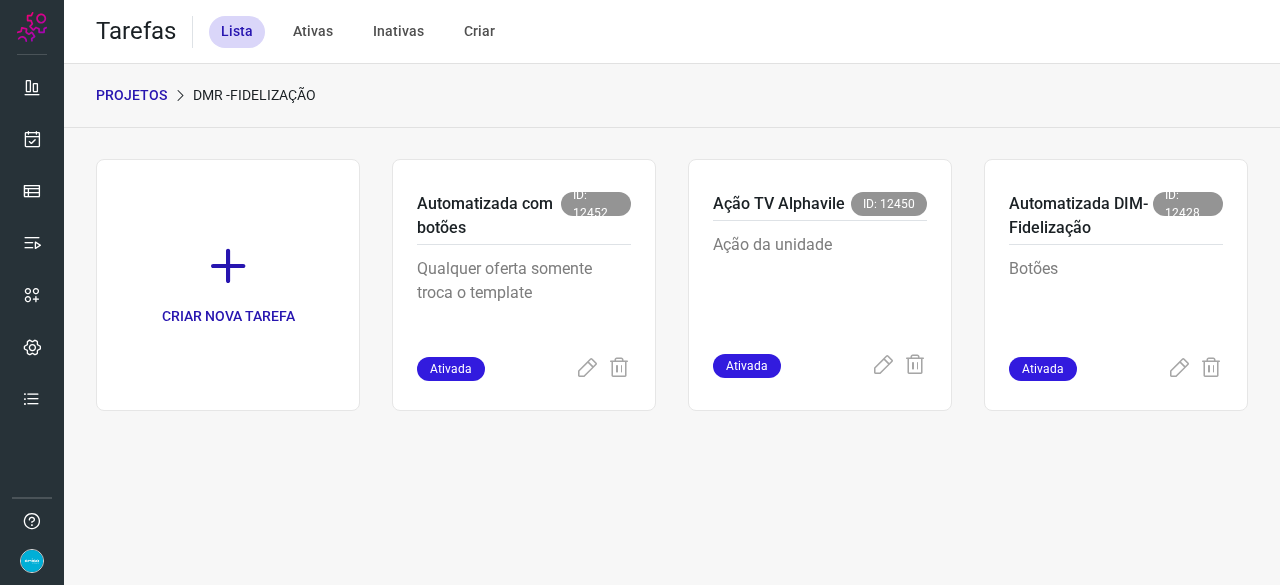 scroll, scrollTop: 0, scrollLeft: 0, axis: both 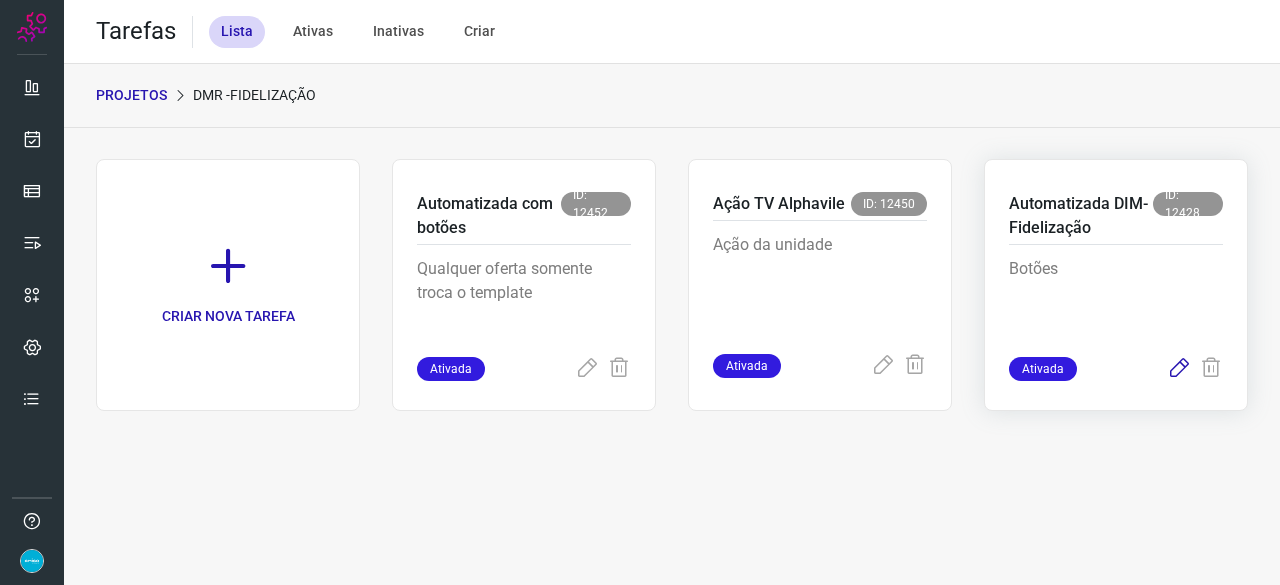 click at bounding box center (1179, 369) 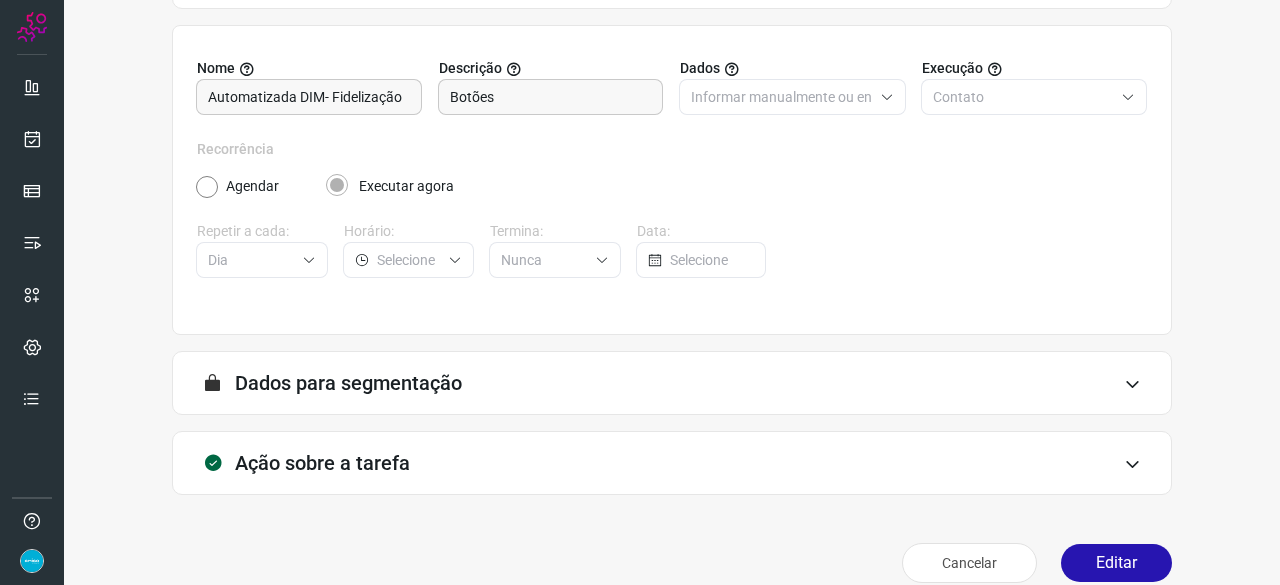 scroll, scrollTop: 195, scrollLeft: 0, axis: vertical 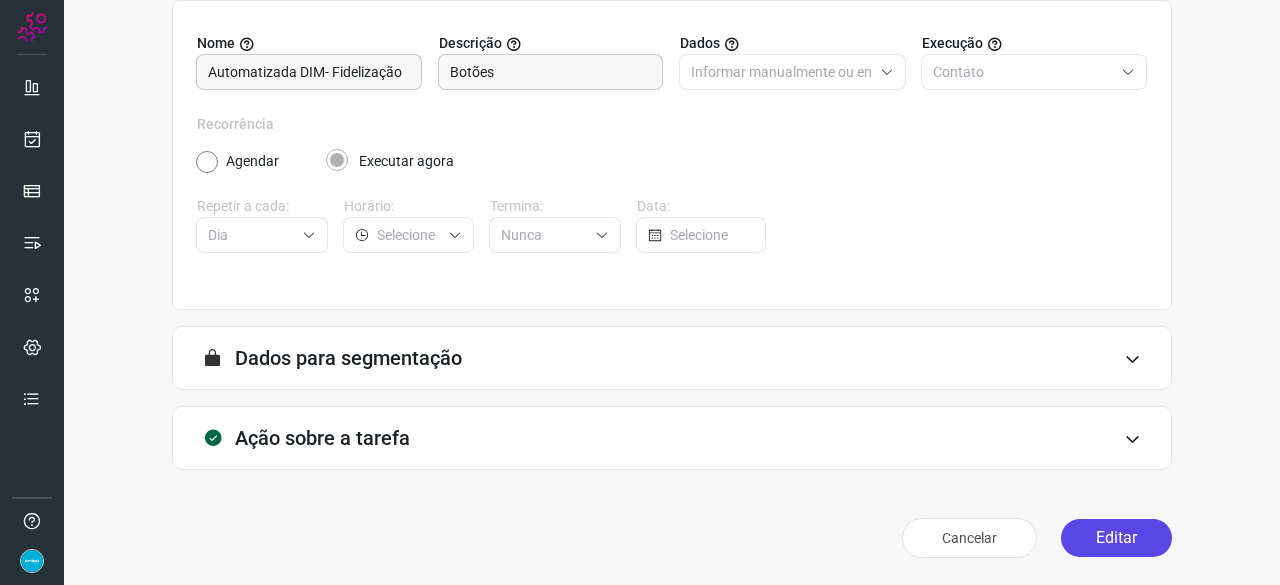 click on "Editar" at bounding box center (1116, 538) 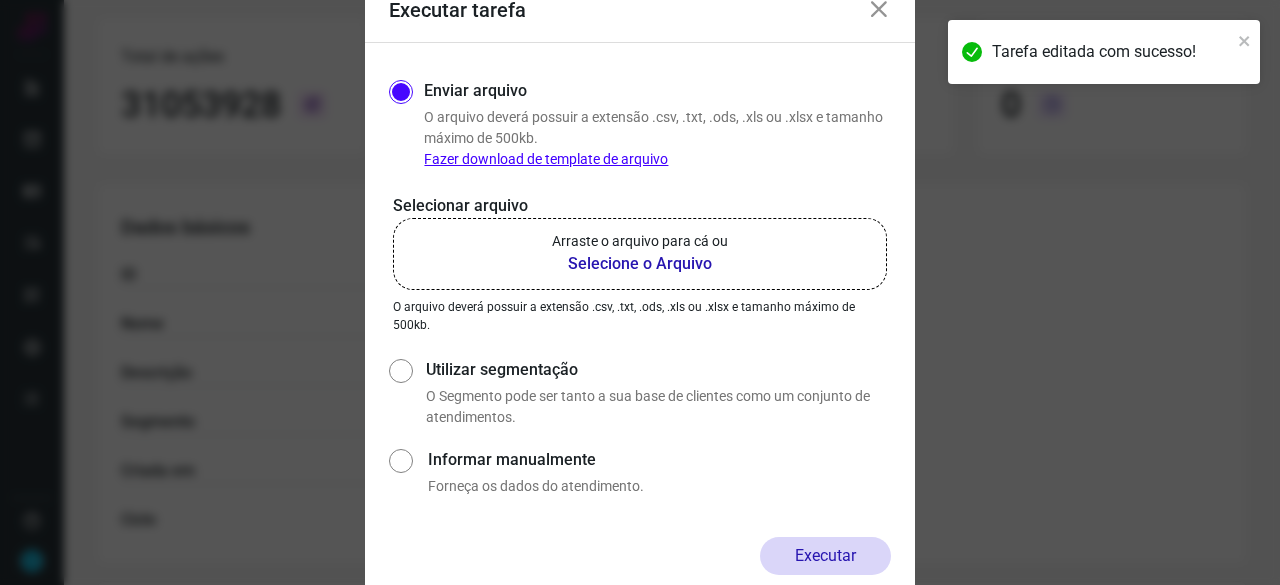 click on "Selecione o Arquivo" at bounding box center [640, 264] 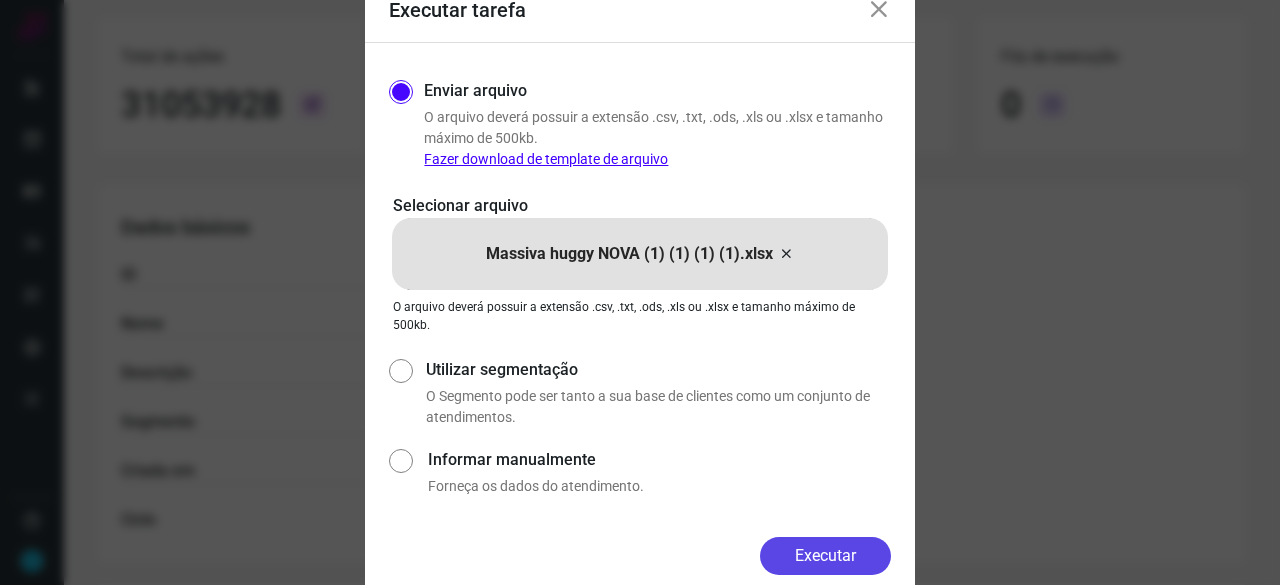 click on "Executar" at bounding box center [825, 556] 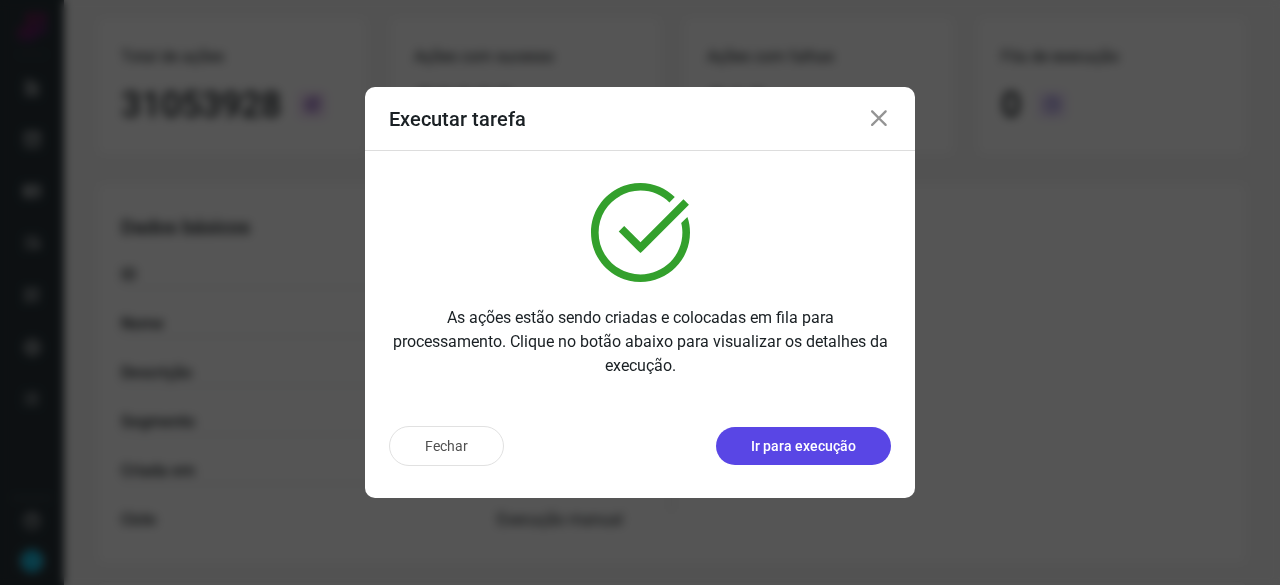 click on "Ir para execução" at bounding box center [803, 446] 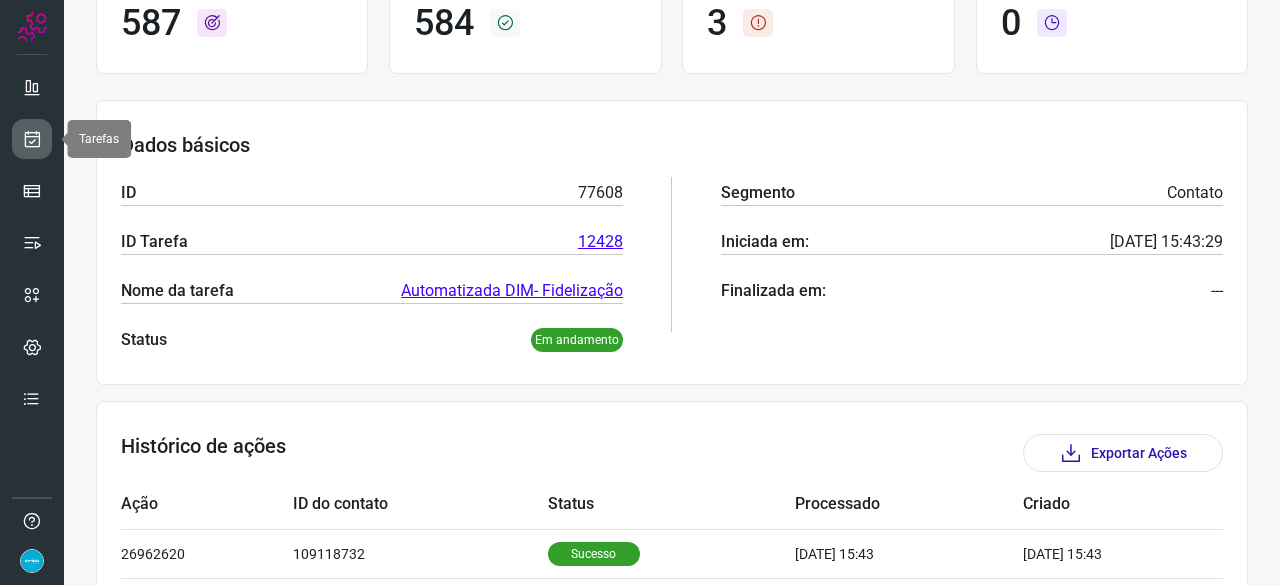 click at bounding box center (32, 139) 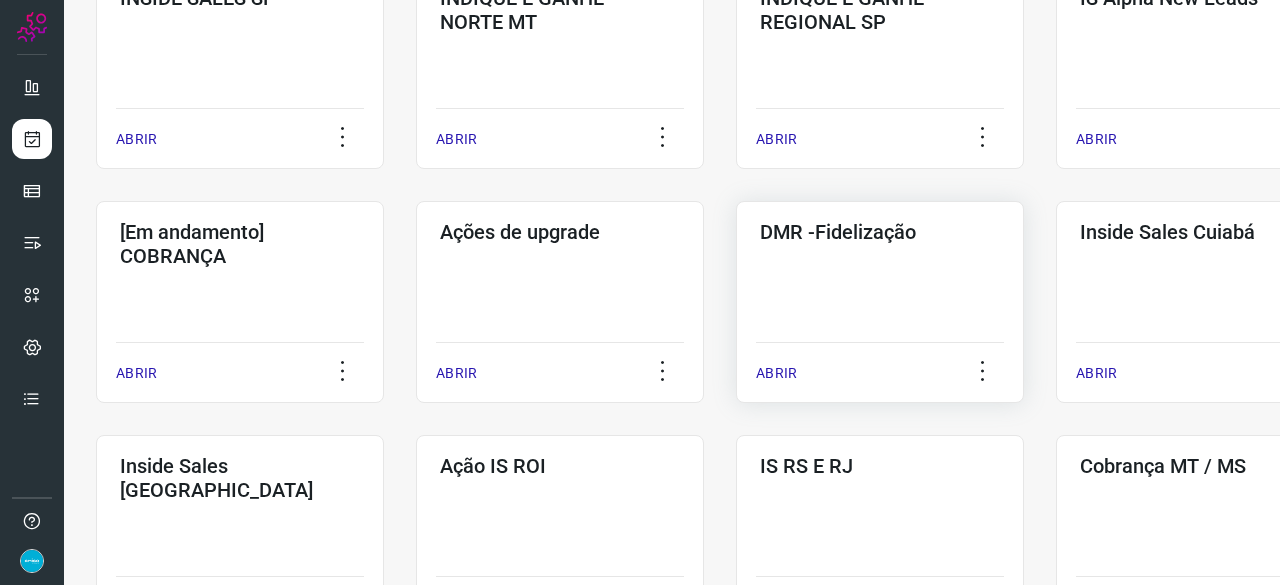 click on "ABRIR" at bounding box center (776, 373) 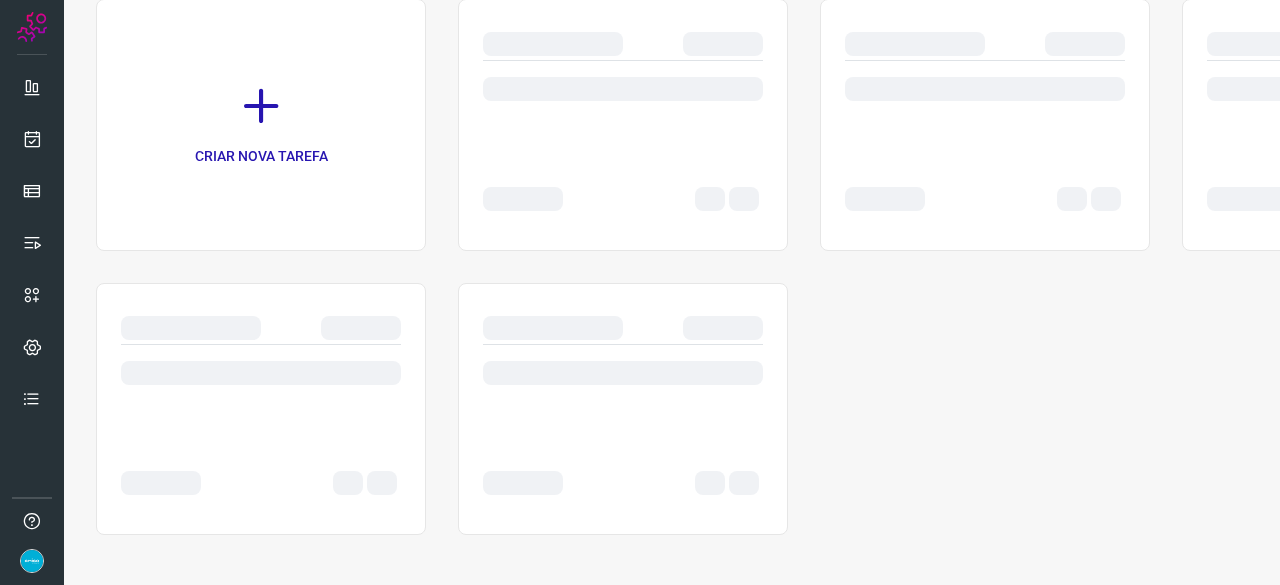 scroll, scrollTop: 0, scrollLeft: 0, axis: both 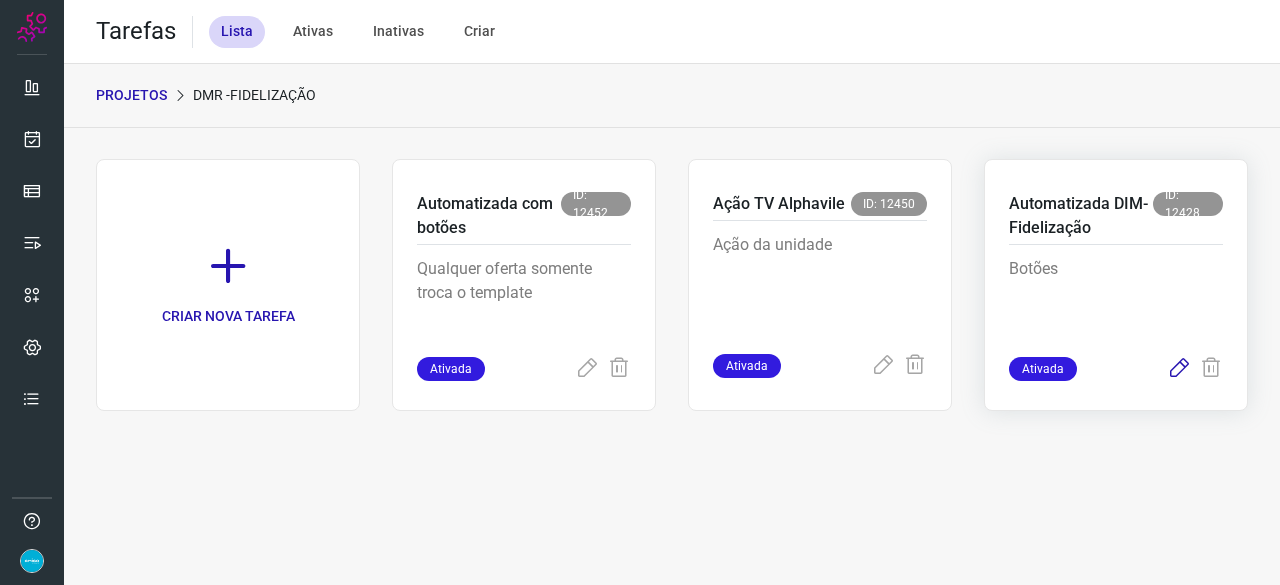 click at bounding box center (1179, 369) 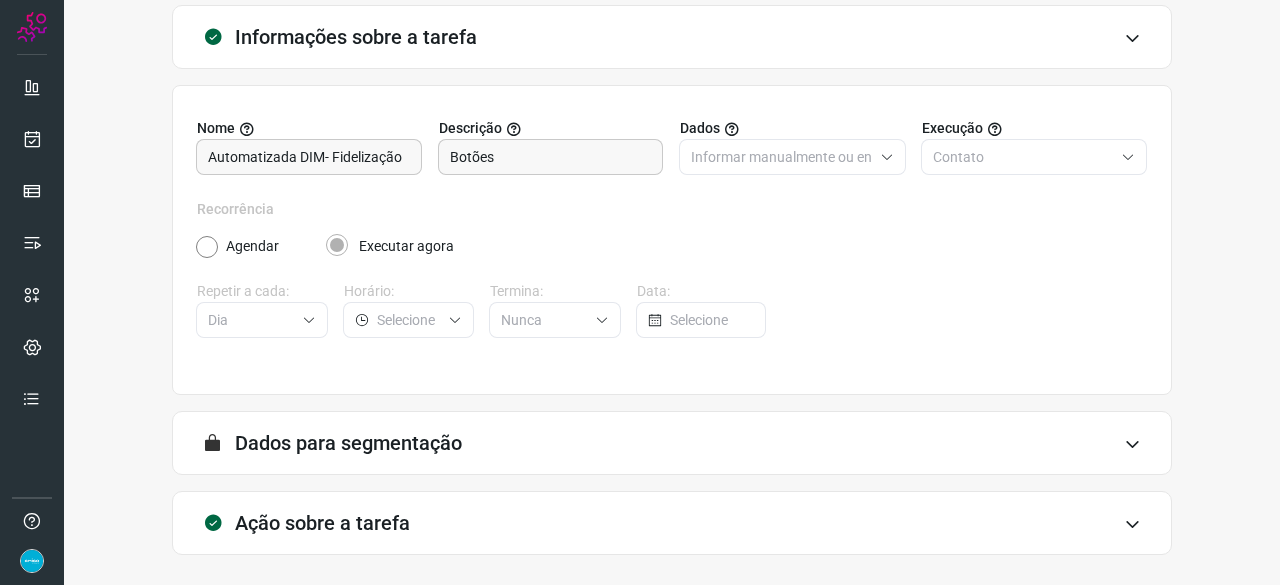 scroll, scrollTop: 195, scrollLeft: 0, axis: vertical 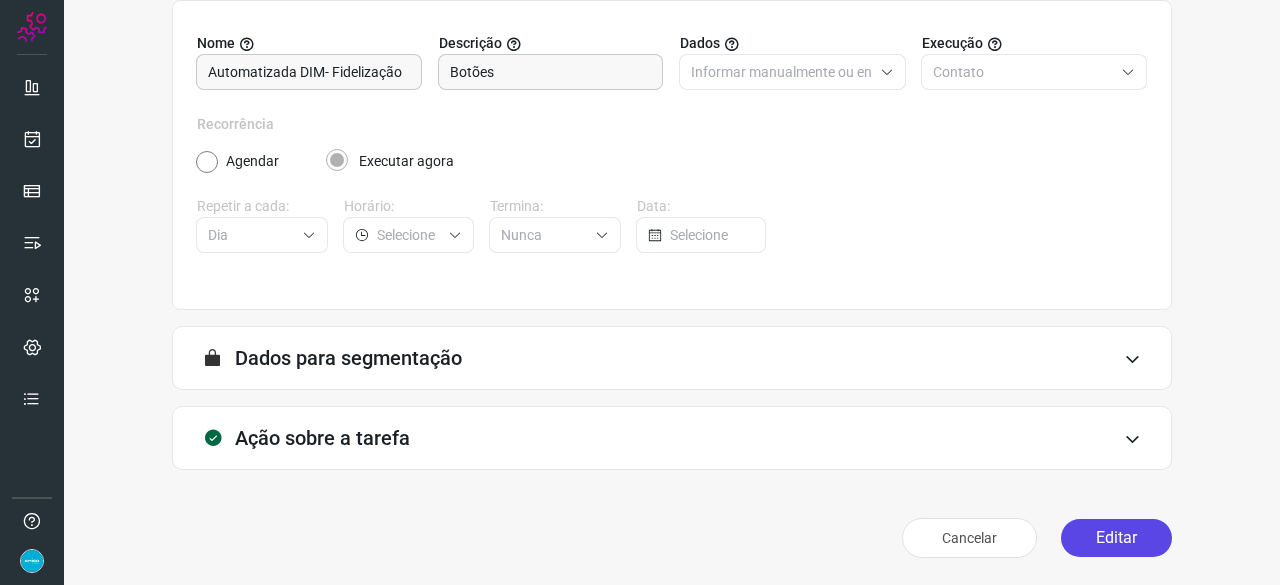 click on "Editar" at bounding box center [1116, 538] 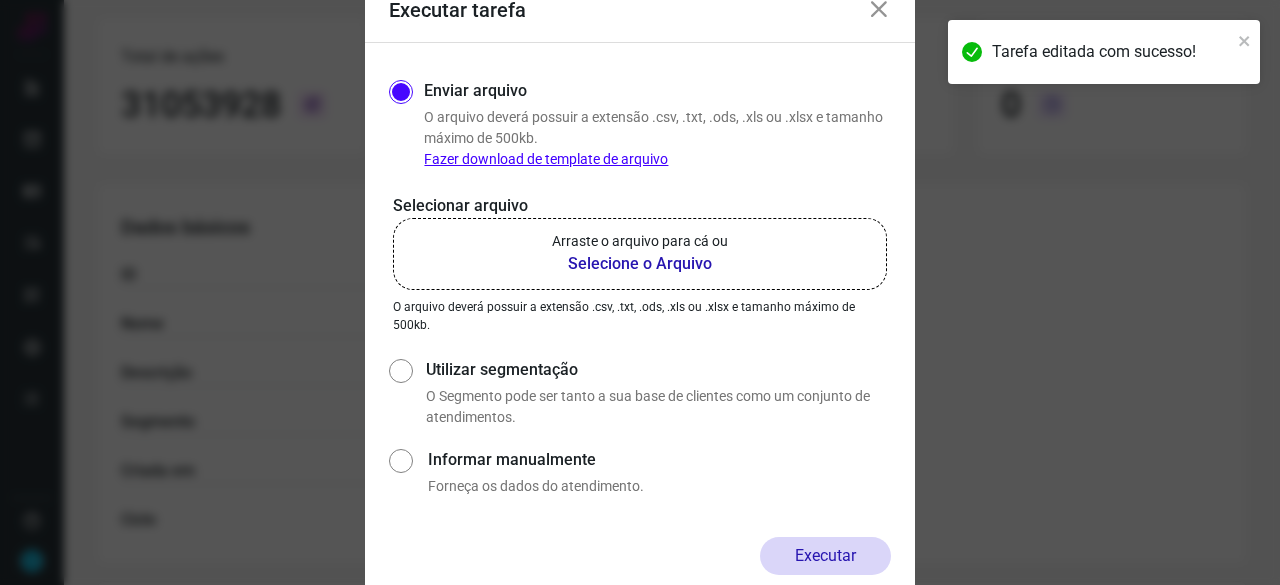 click on "Selecione o Arquivo" at bounding box center [640, 264] 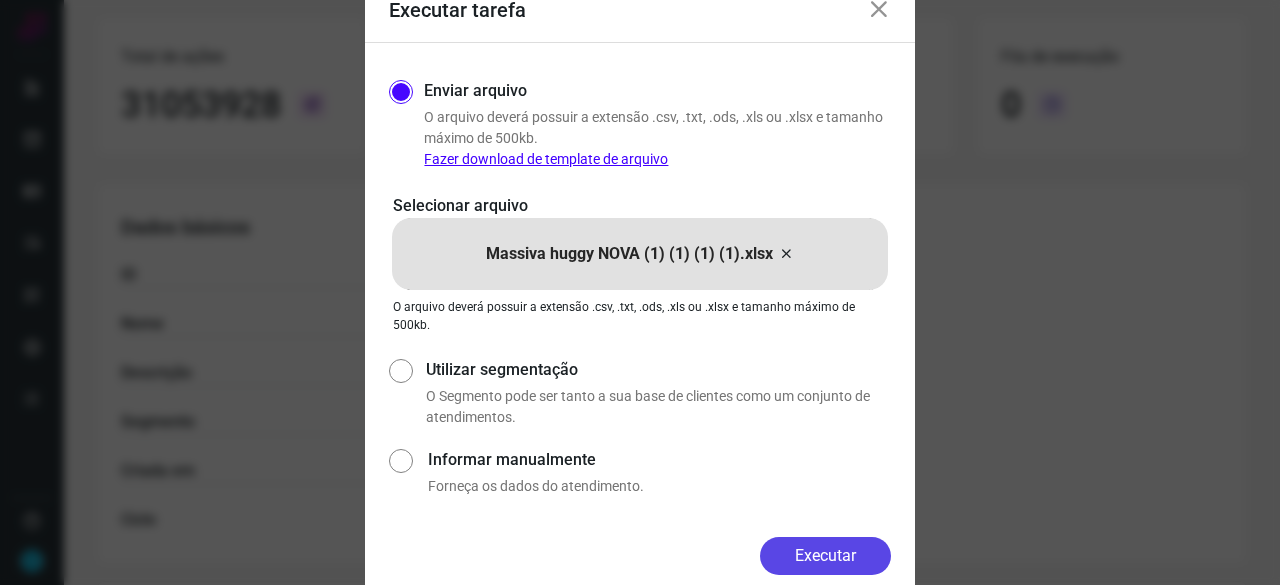 click on "Executar" at bounding box center [825, 556] 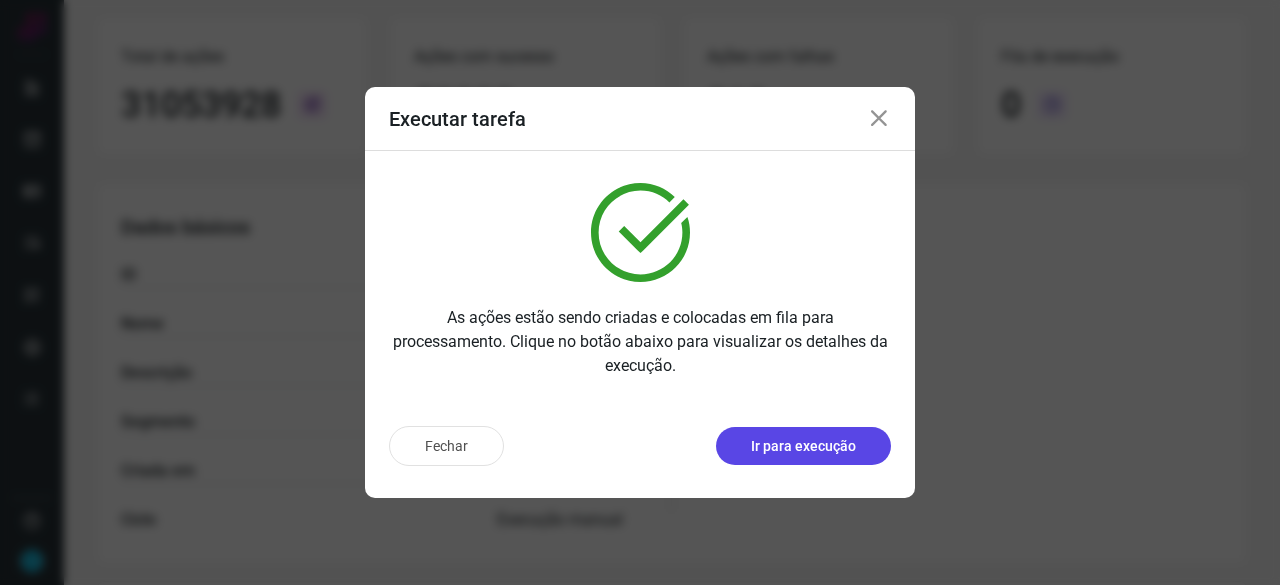 click on "Ir para execução" at bounding box center (803, 446) 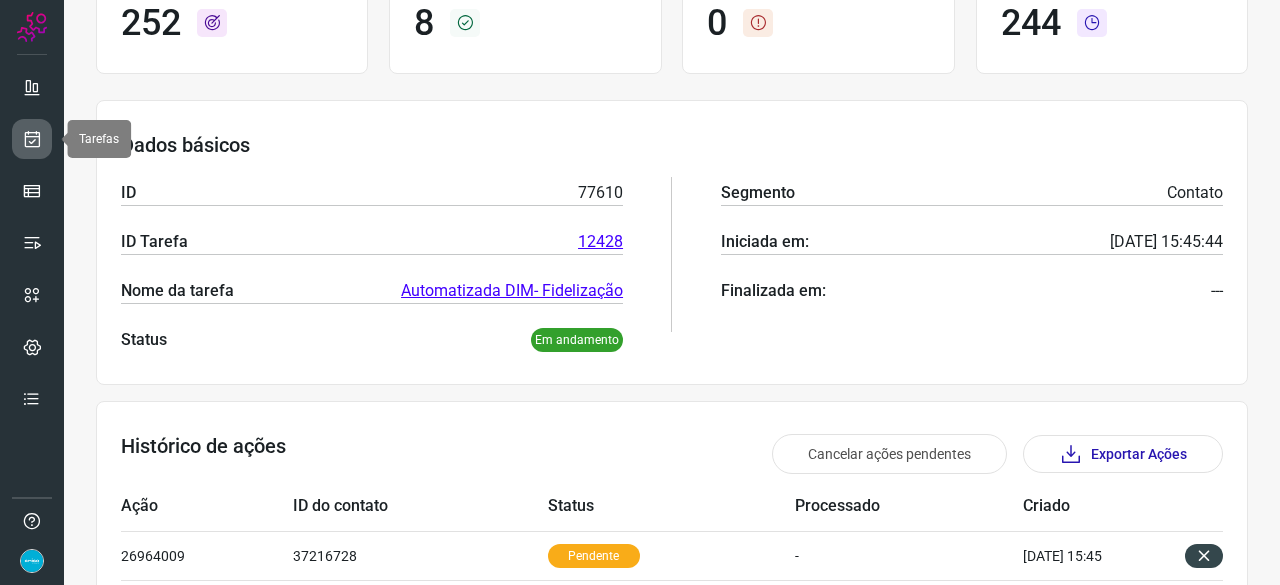 click at bounding box center (32, 139) 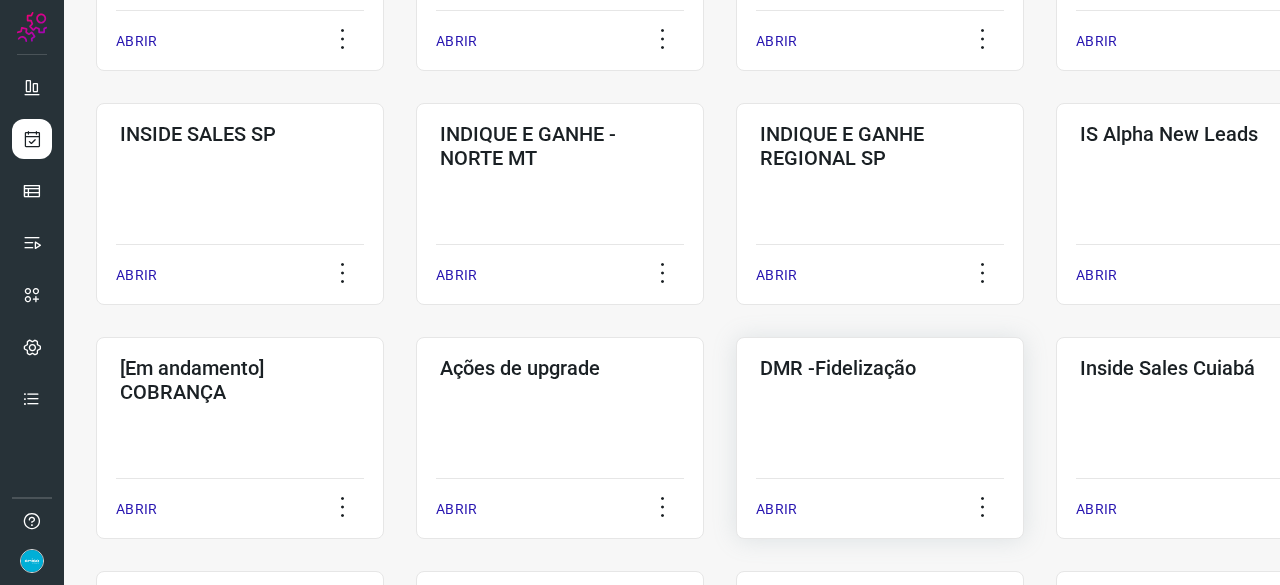 scroll, scrollTop: 560, scrollLeft: 0, axis: vertical 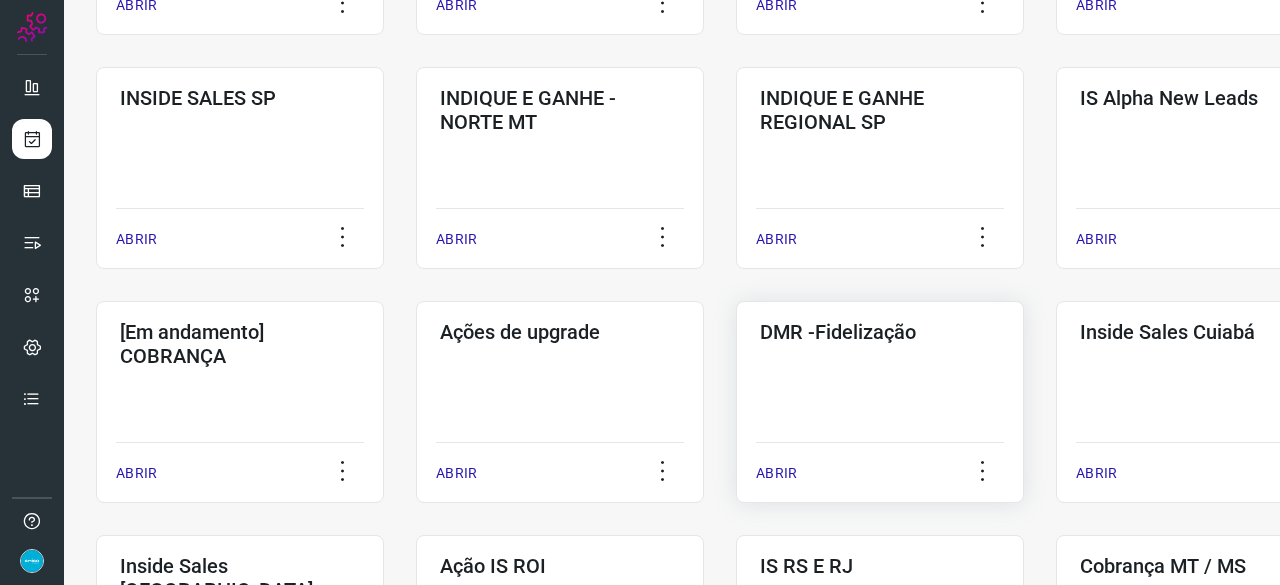 click on "ABRIR" at bounding box center (776, 473) 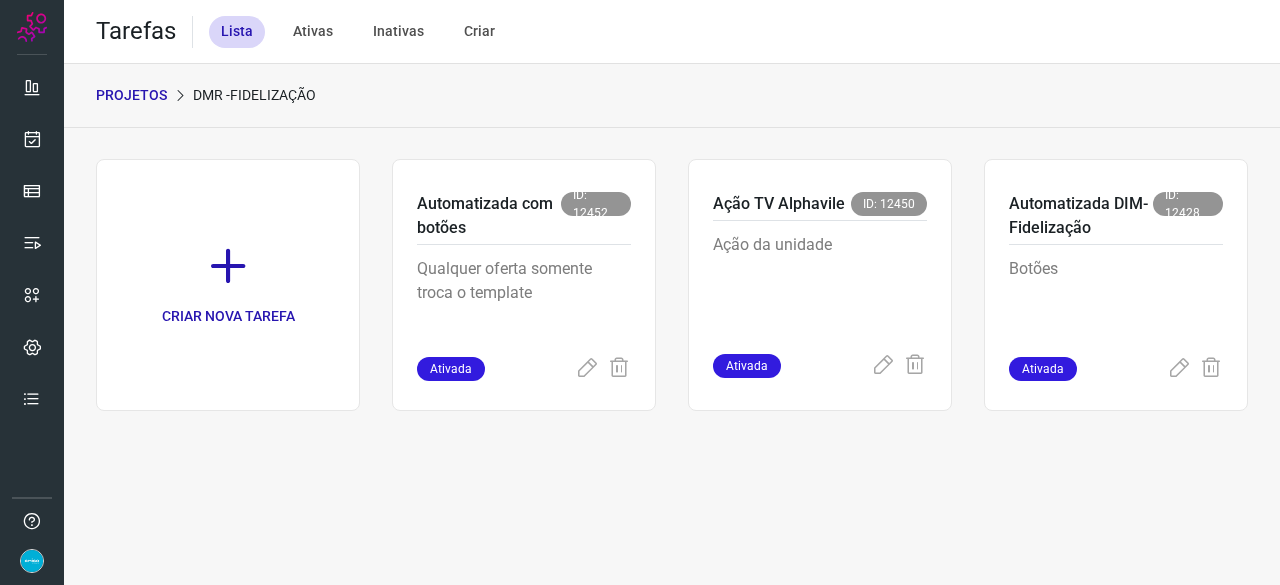 scroll, scrollTop: 0, scrollLeft: 0, axis: both 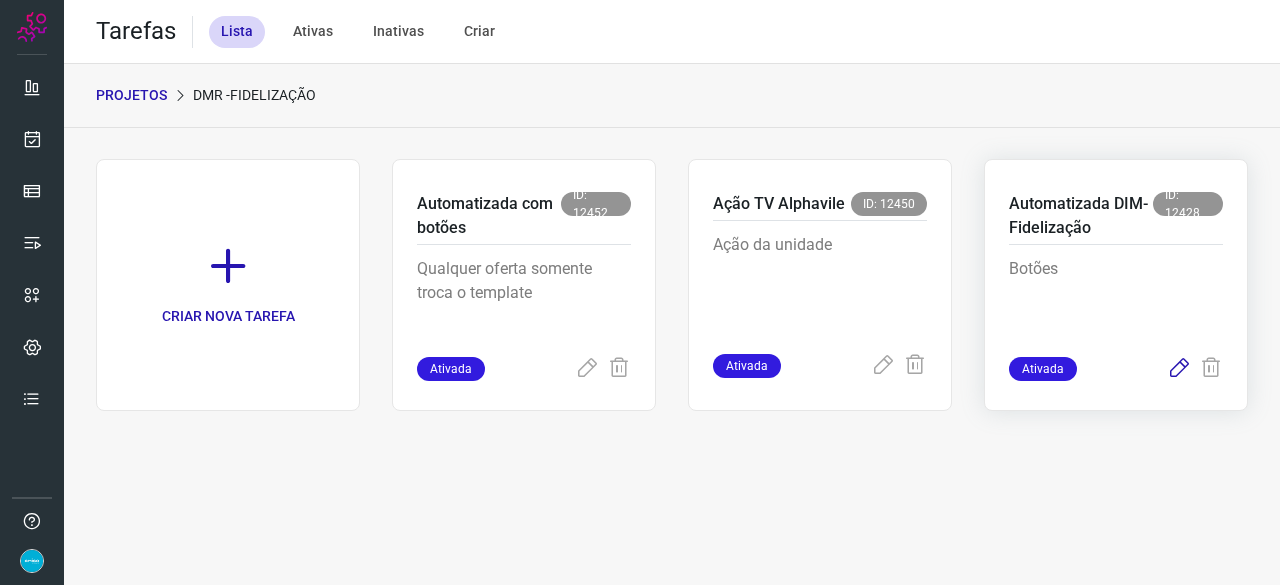 click at bounding box center [1179, 369] 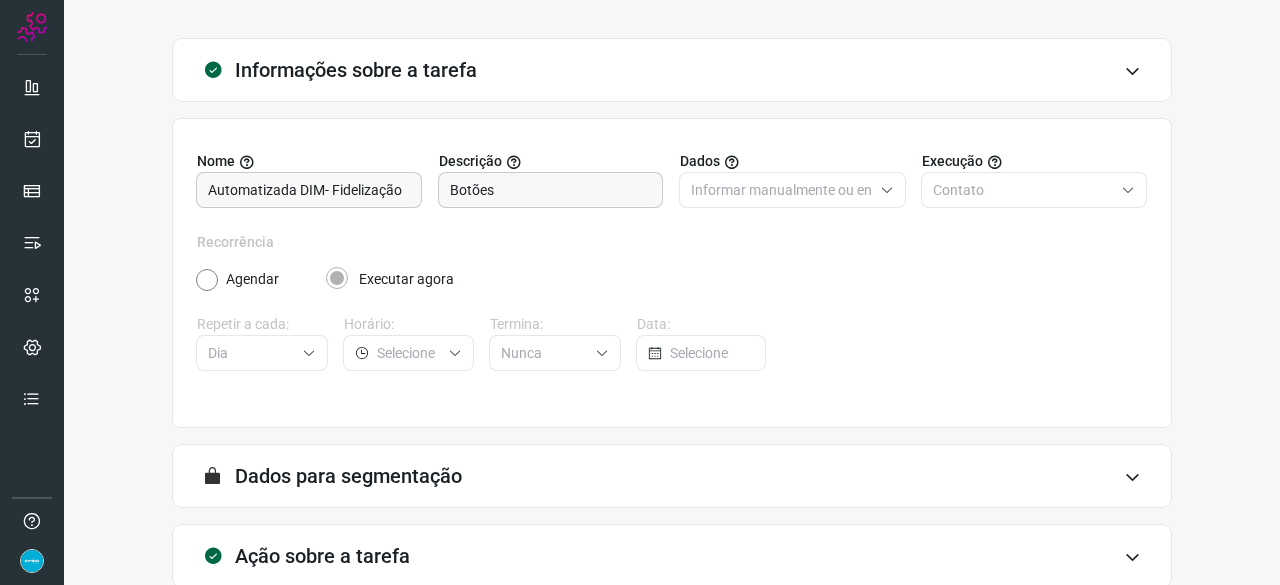 scroll, scrollTop: 195, scrollLeft: 0, axis: vertical 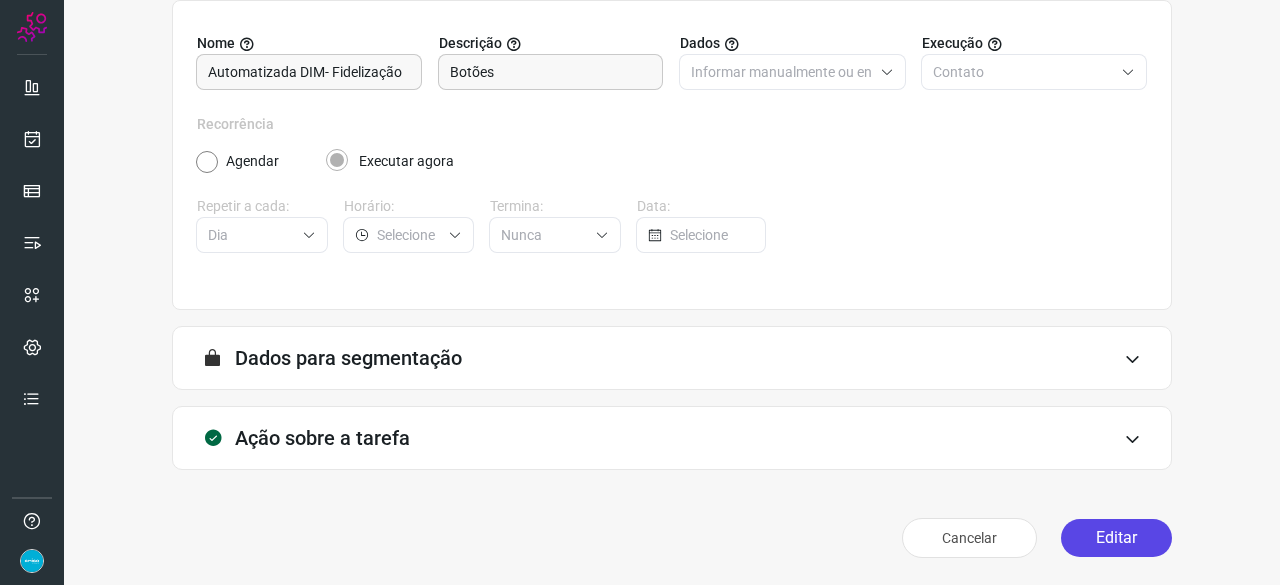 click on "Editar" at bounding box center [1116, 538] 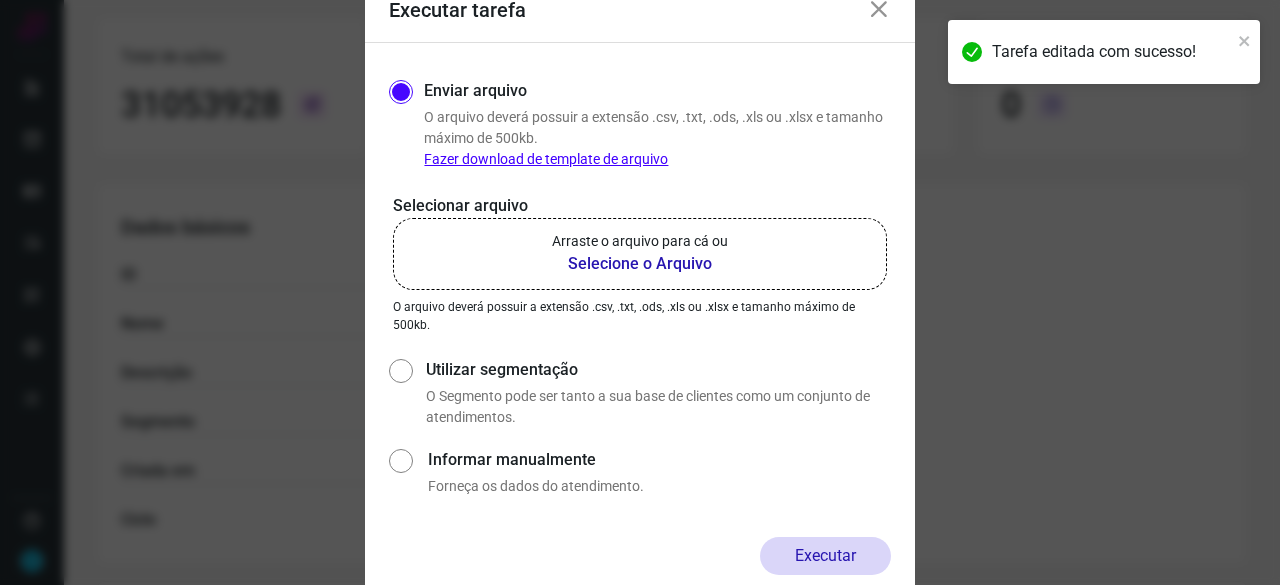 click on "Selecione o Arquivo" at bounding box center (640, 264) 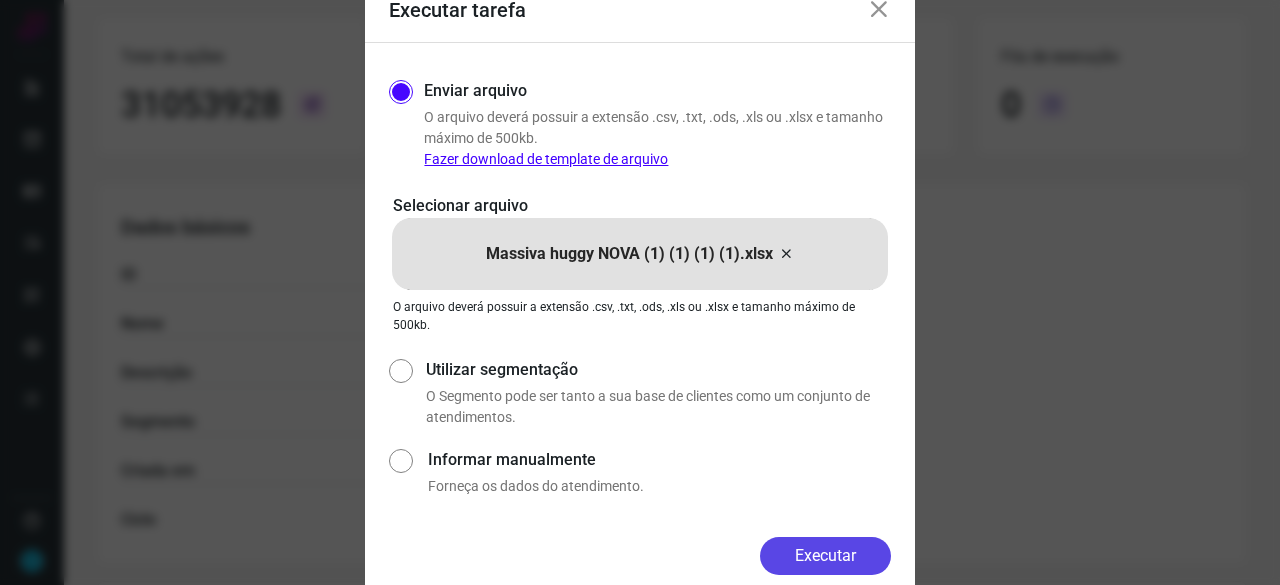 click on "Executar" at bounding box center [825, 556] 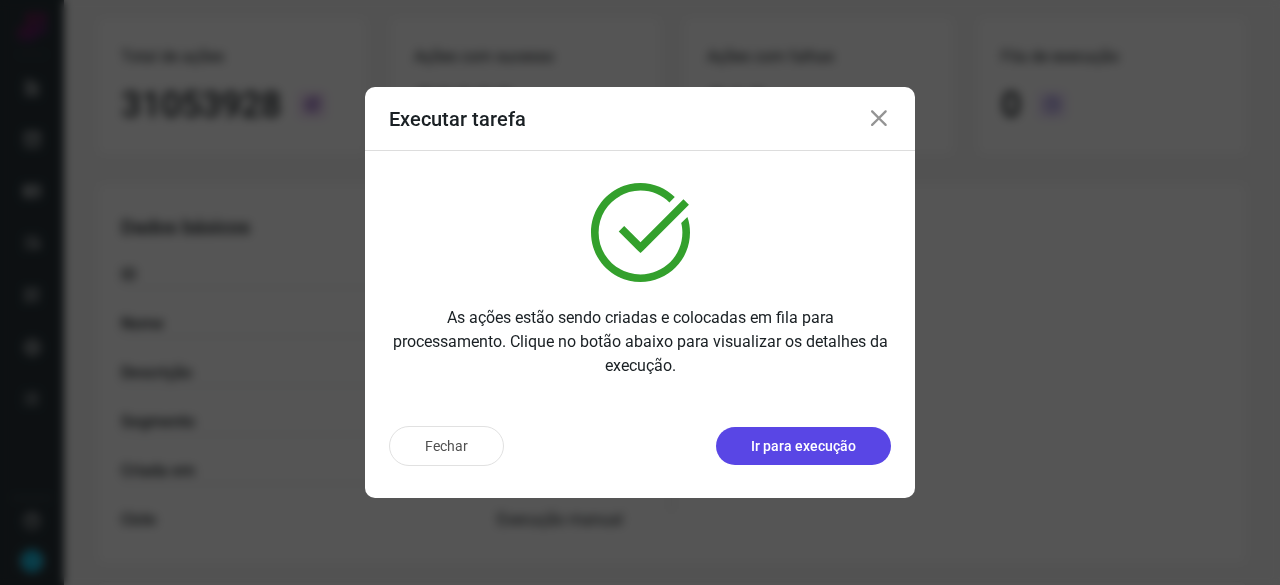 click on "Ir para execução" at bounding box center [803, 446] 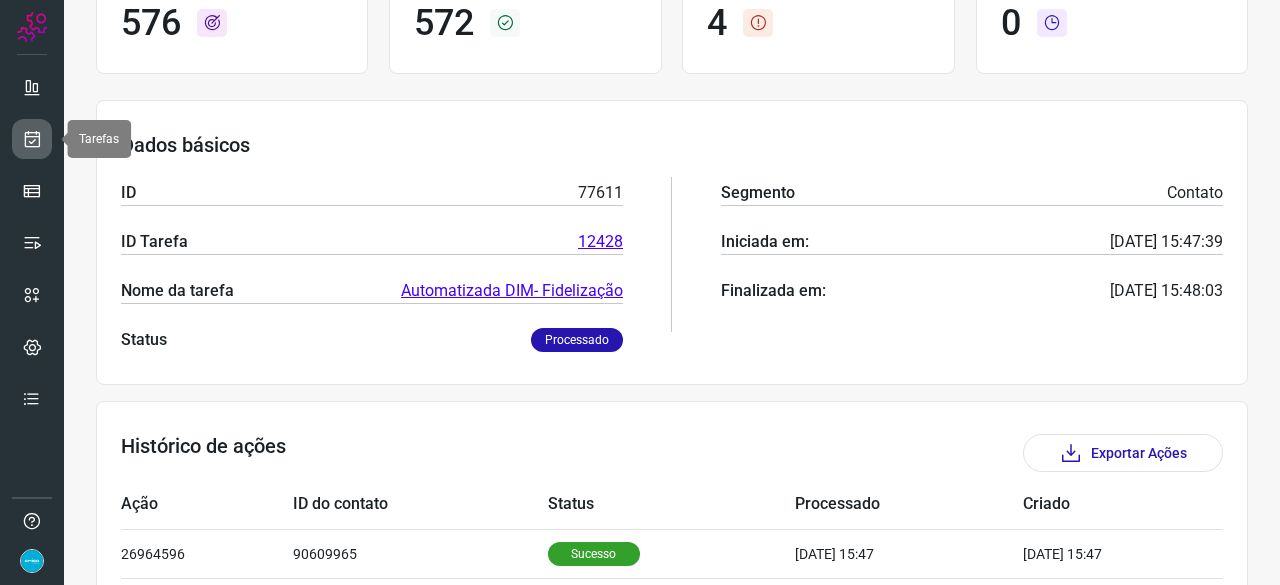 click at bounding box center [32, 139] 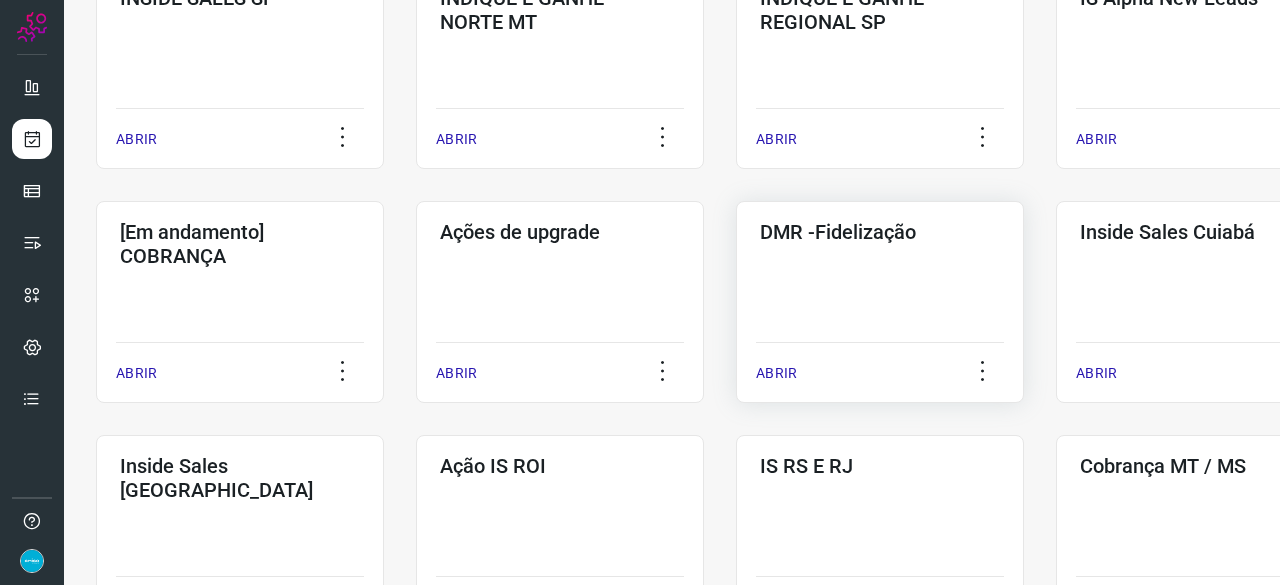 click on "ABRIR" at bounding box center (776, 373) 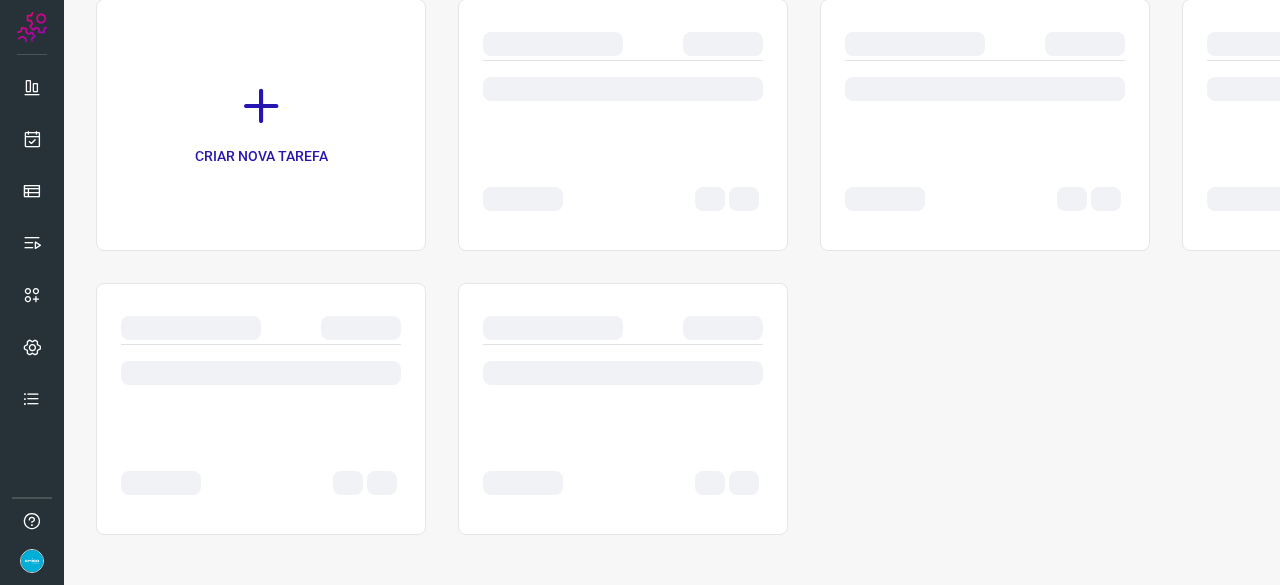 scroll, scrollTop: 0, scrollLeft: 0, axis: both 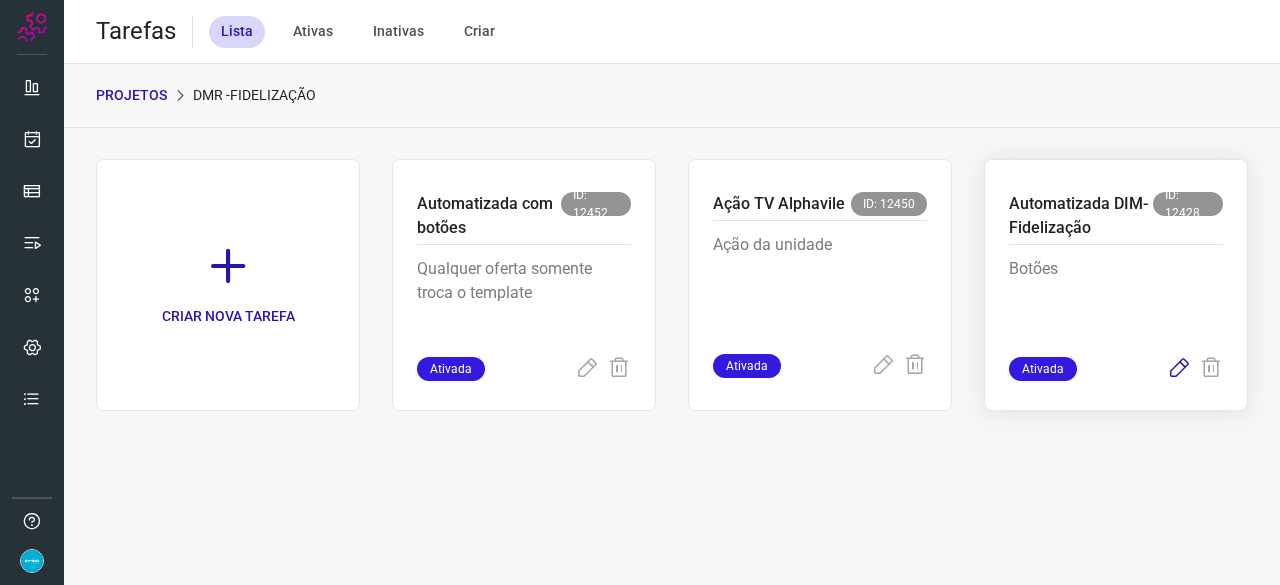 click at bounding box center (1179, 369) 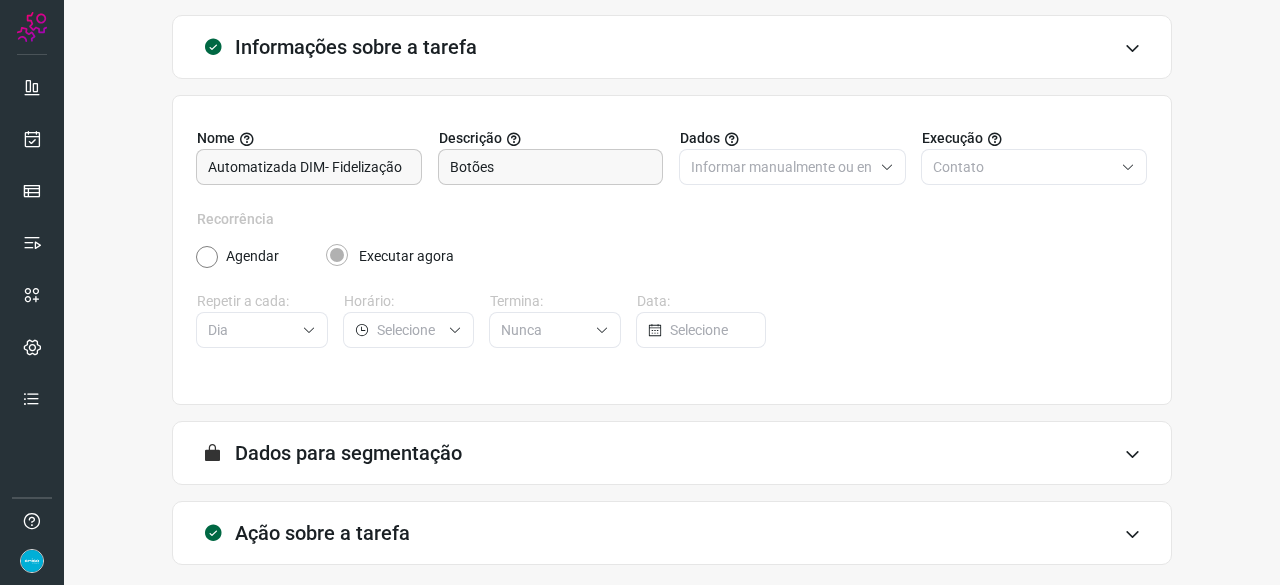 scroll, scrollTop: 195, scrollLeft: 0, axis: vertical 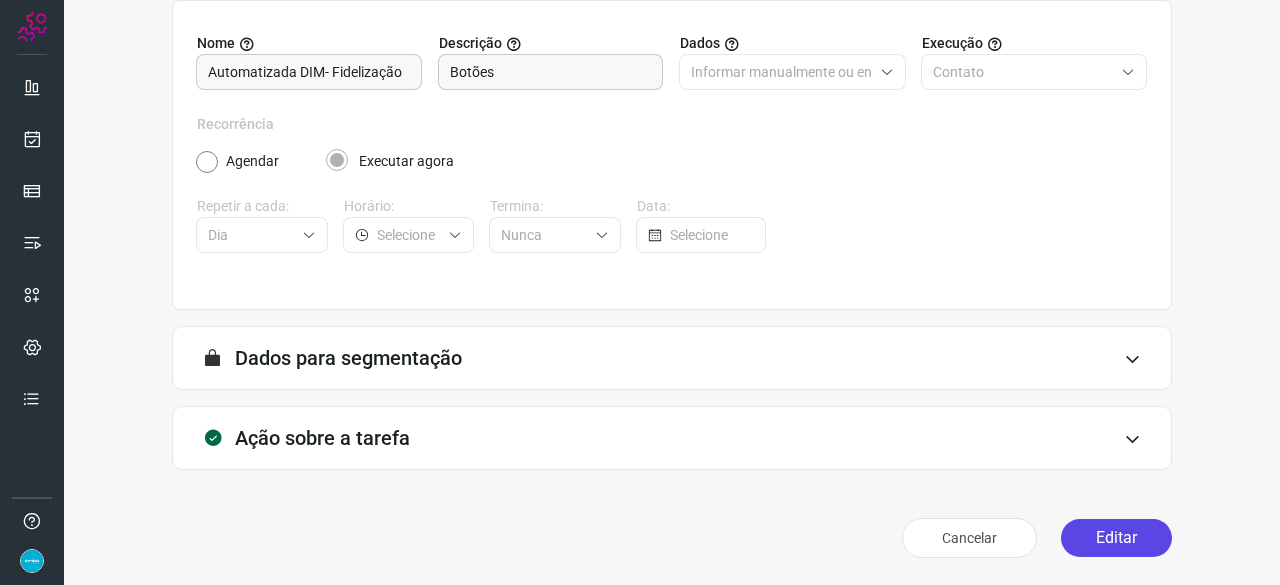 click on "Editar" at bounding box center [1116, 538] 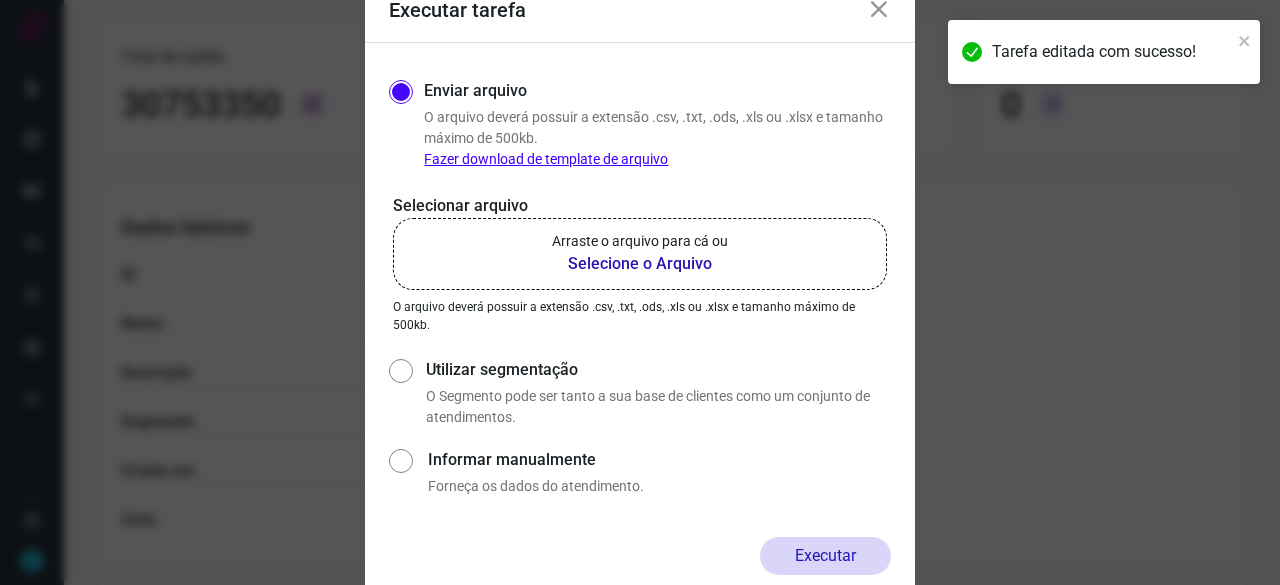 click on "Selecione o Arquivo" at bounding box center (640, 264) 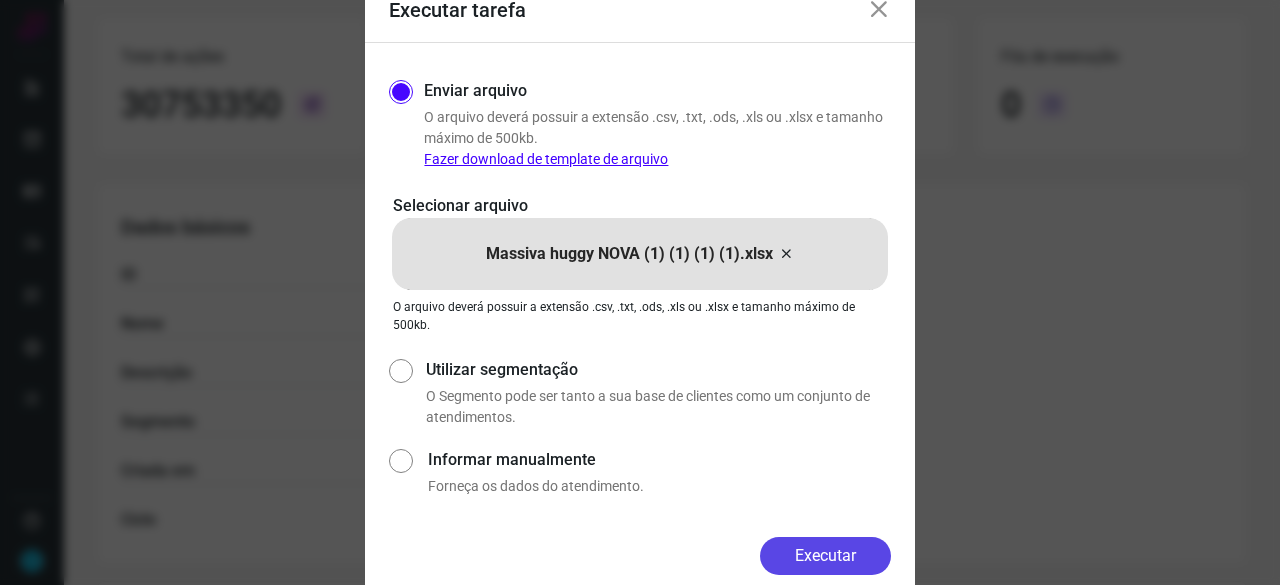 click on "Executar" at bounding box center [825, 556] 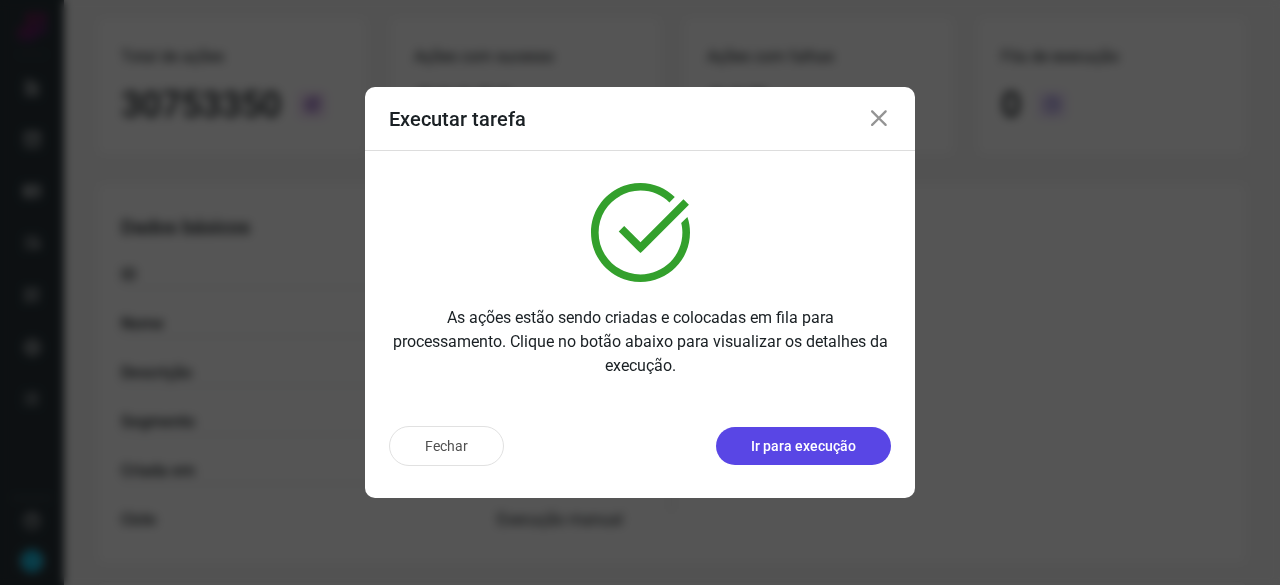 click on "Ir para execução" at bounding box center (803, 446) 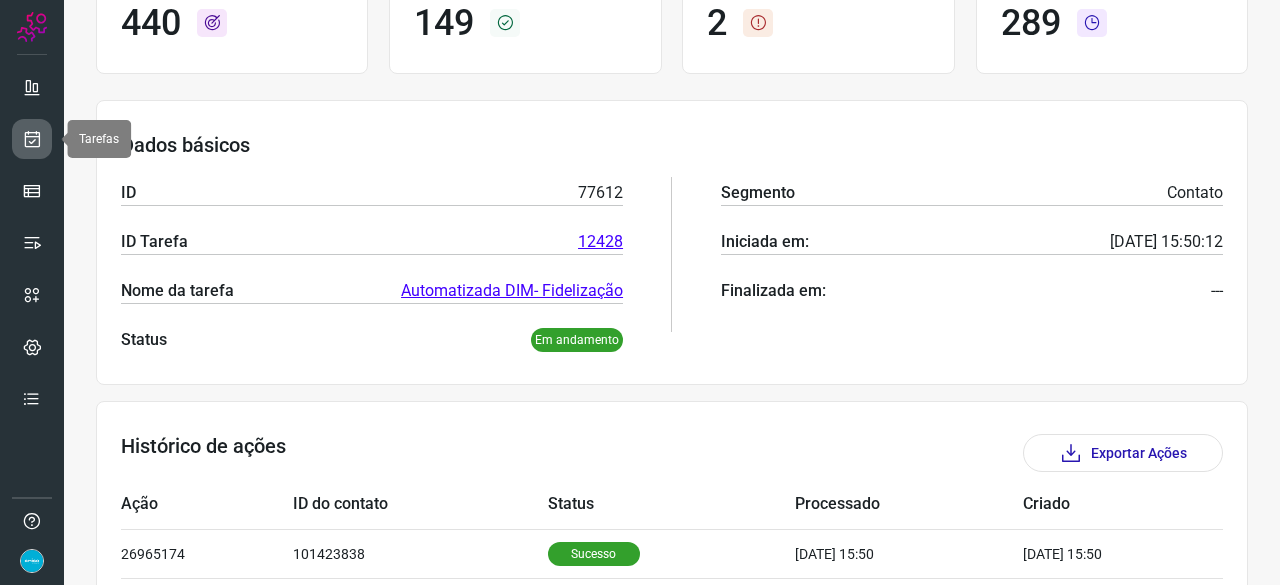 click at bounding box center (32, 139) 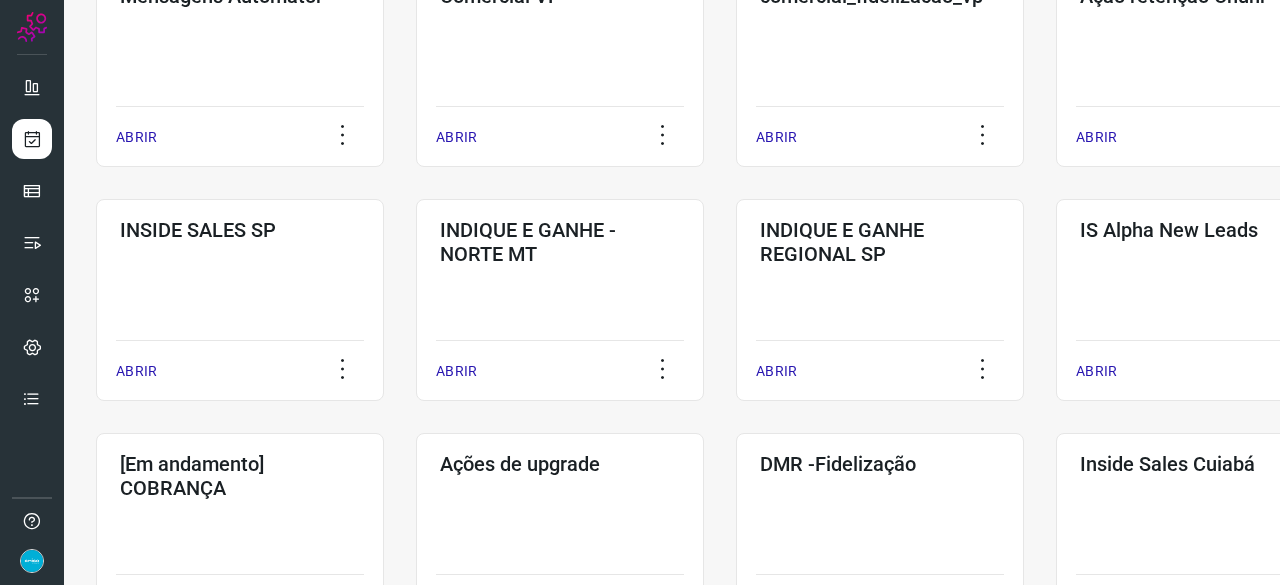 scroll, scrollTop: 460, scrollLeft: 0, axis: vertical 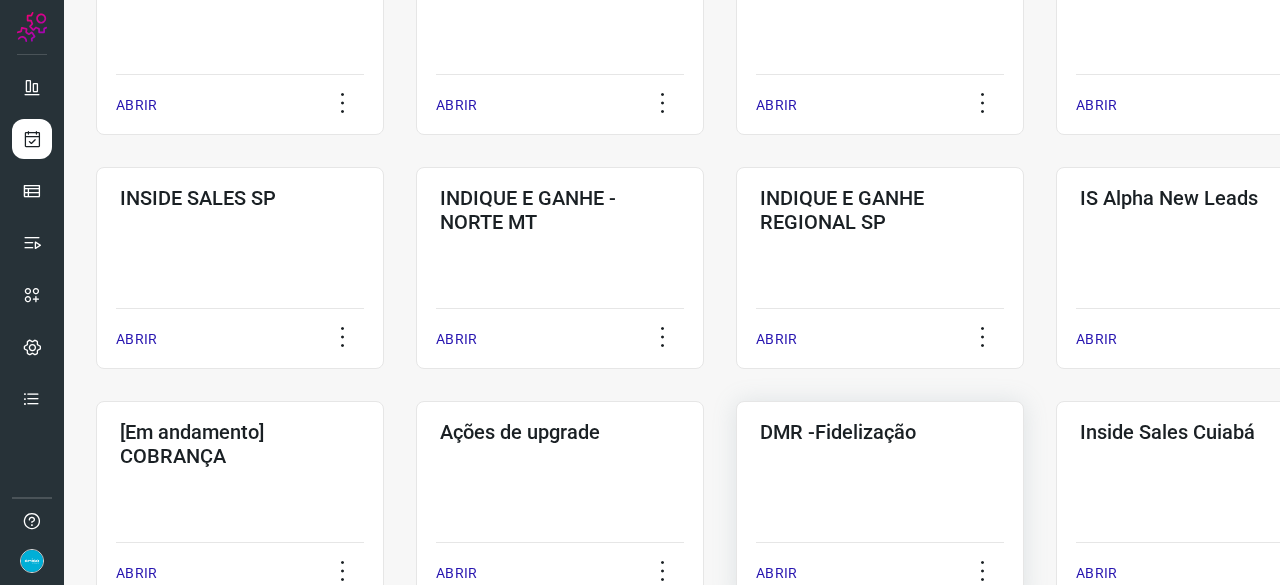 click on "ABRIR" at bounding box center [776, 573] 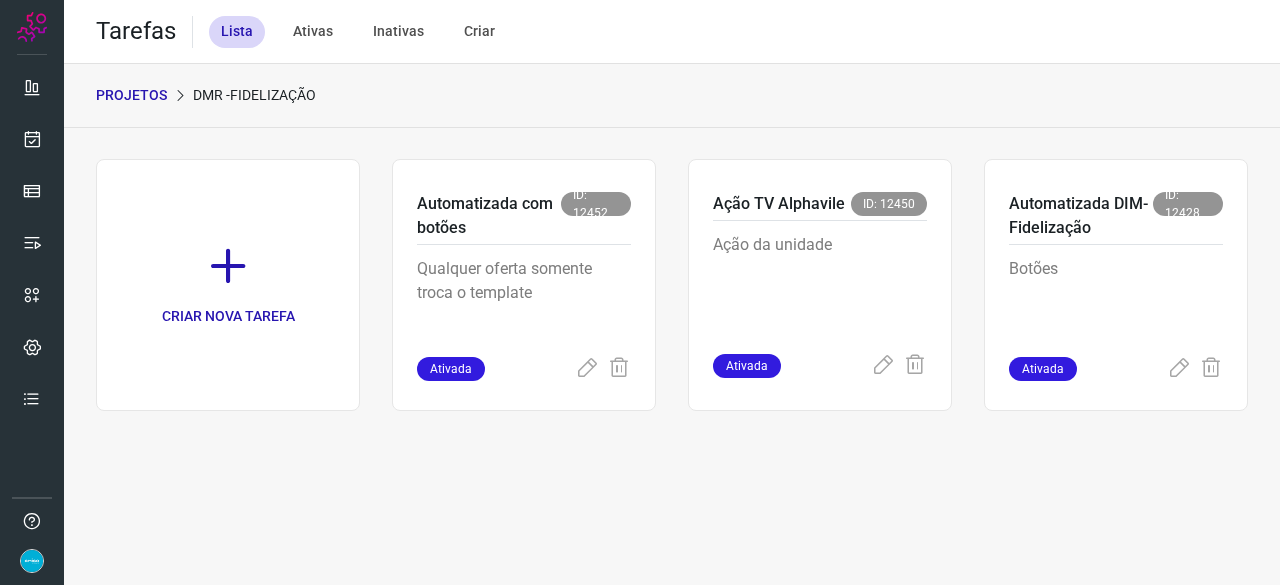 scroll, scrollTop: 0, scrollLeft: 0, axis: both 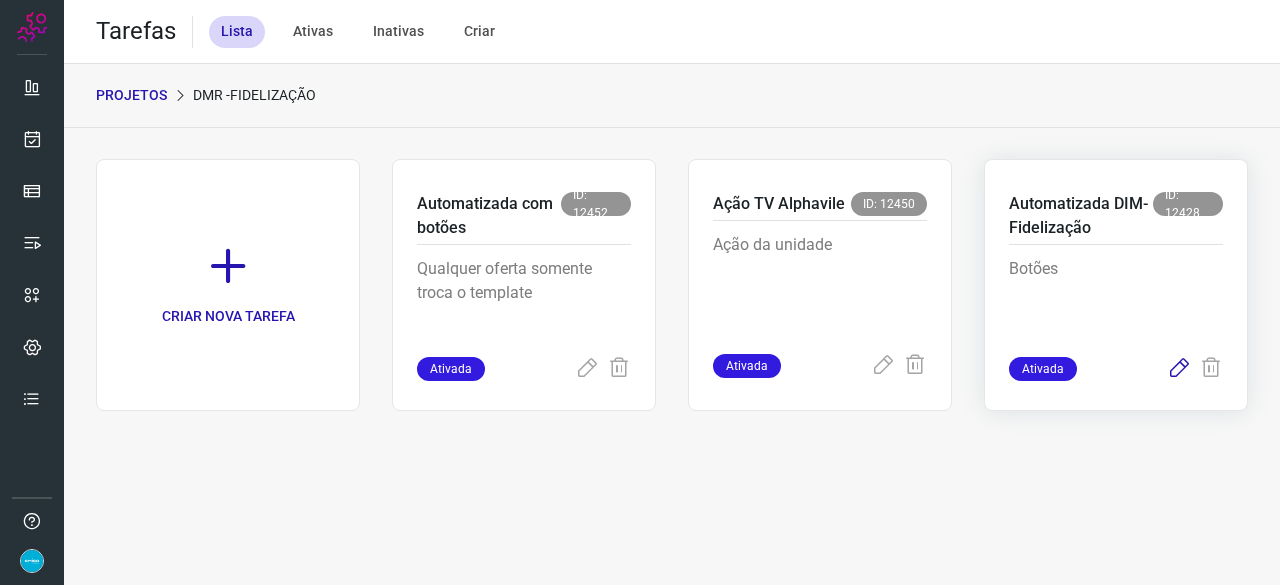 click at bounding box center [1179, 369] 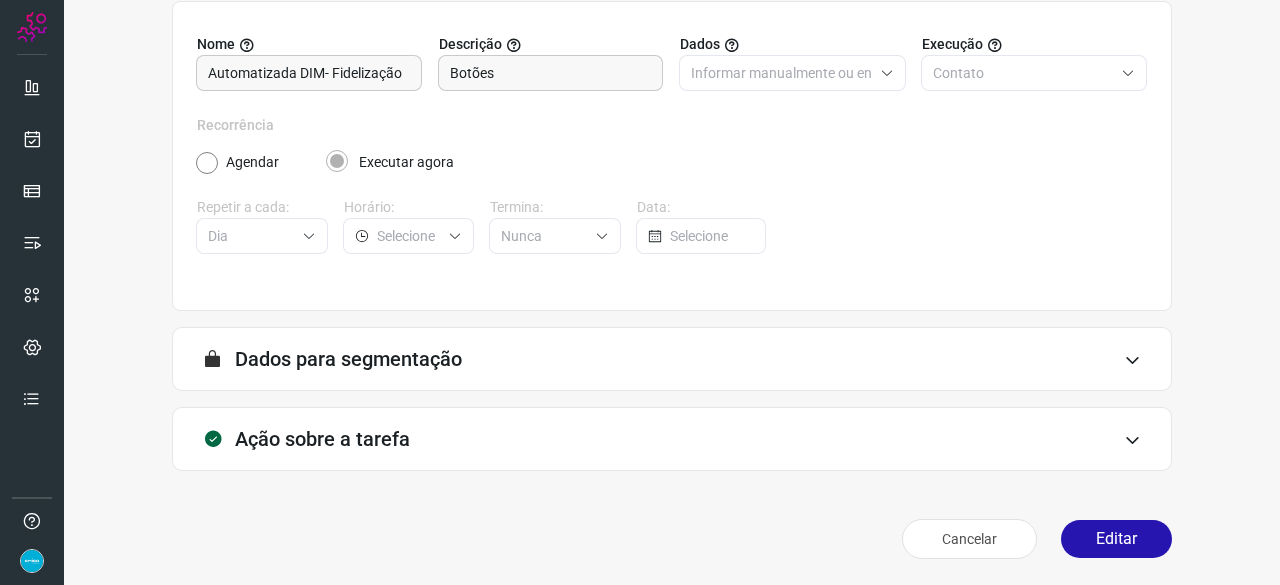scroll, scrollTop: 195, scrollLeft: 0, axis: vertical 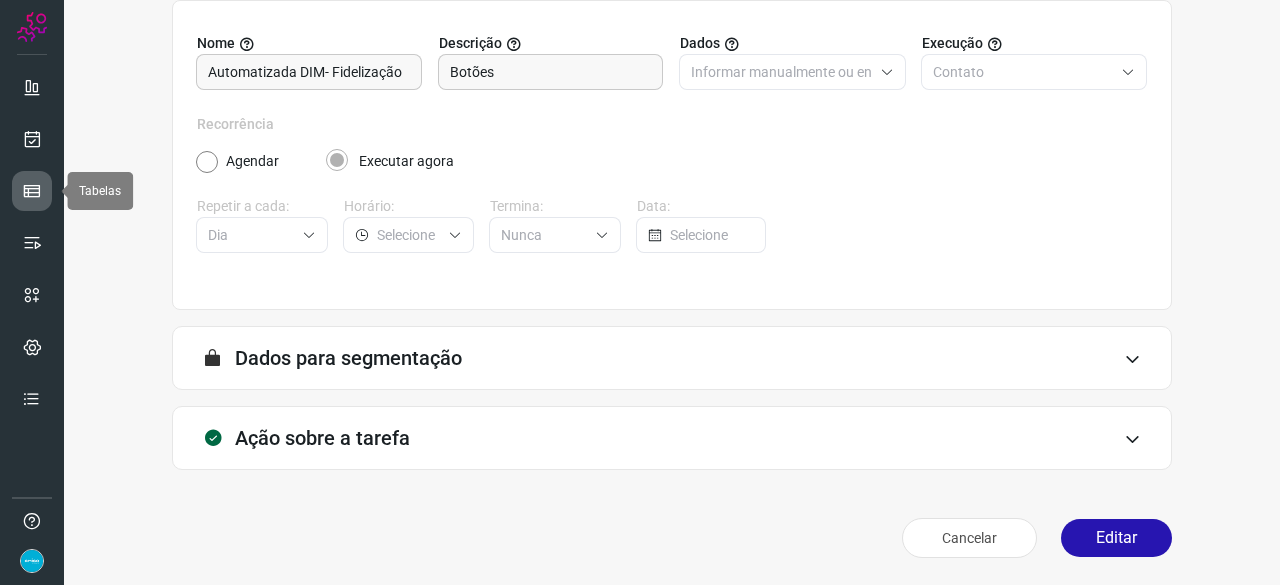 click at bounding box center (32, 191) 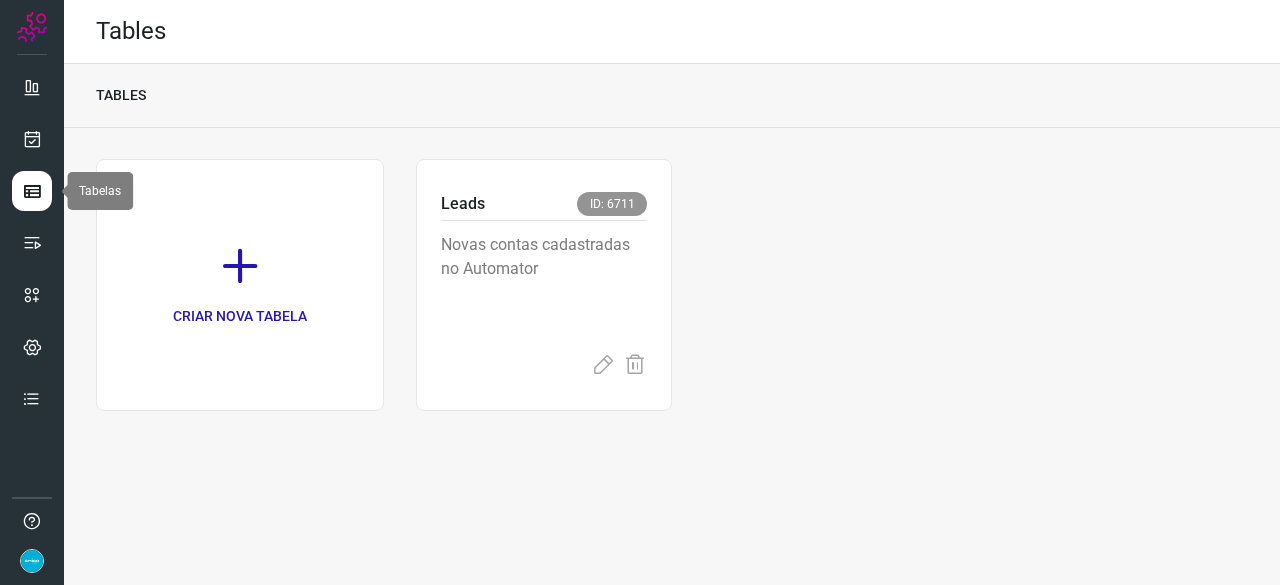 scroll, scrollTop: 0, scrollLeft: 0, axis: both 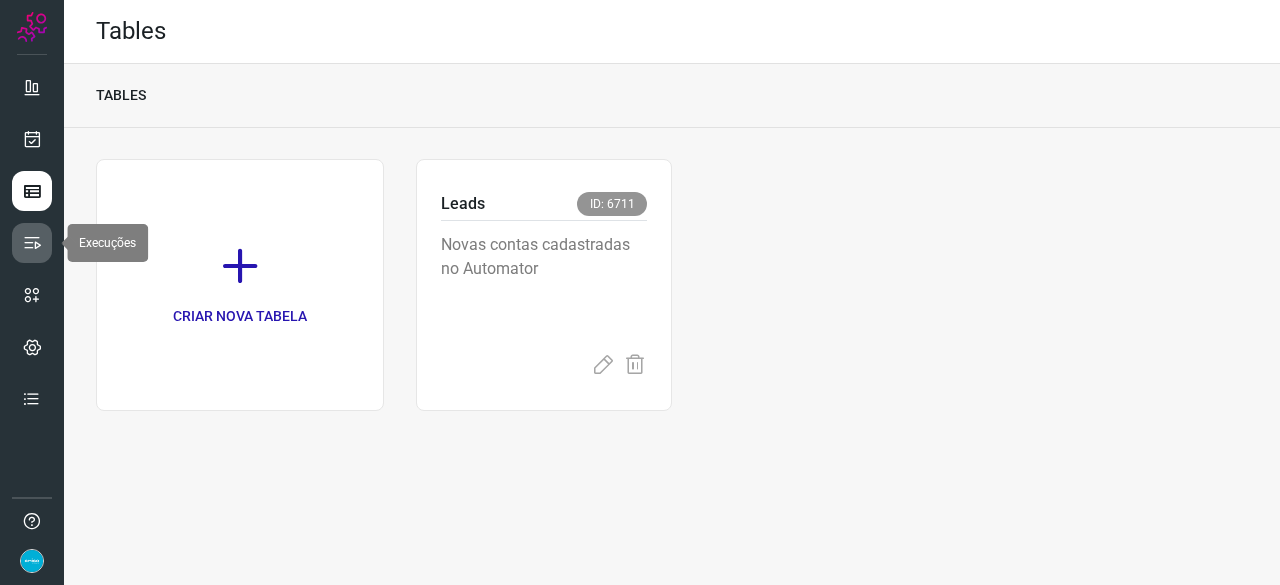 click at bounding box center (32, 243) 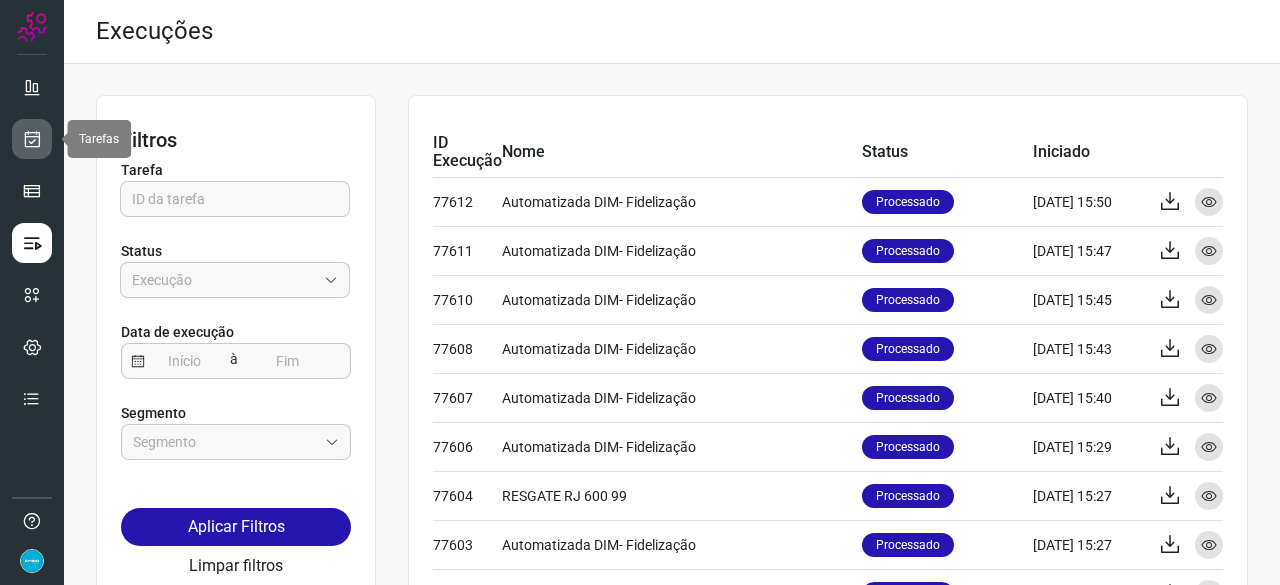 click at bounding box center (32, 139) 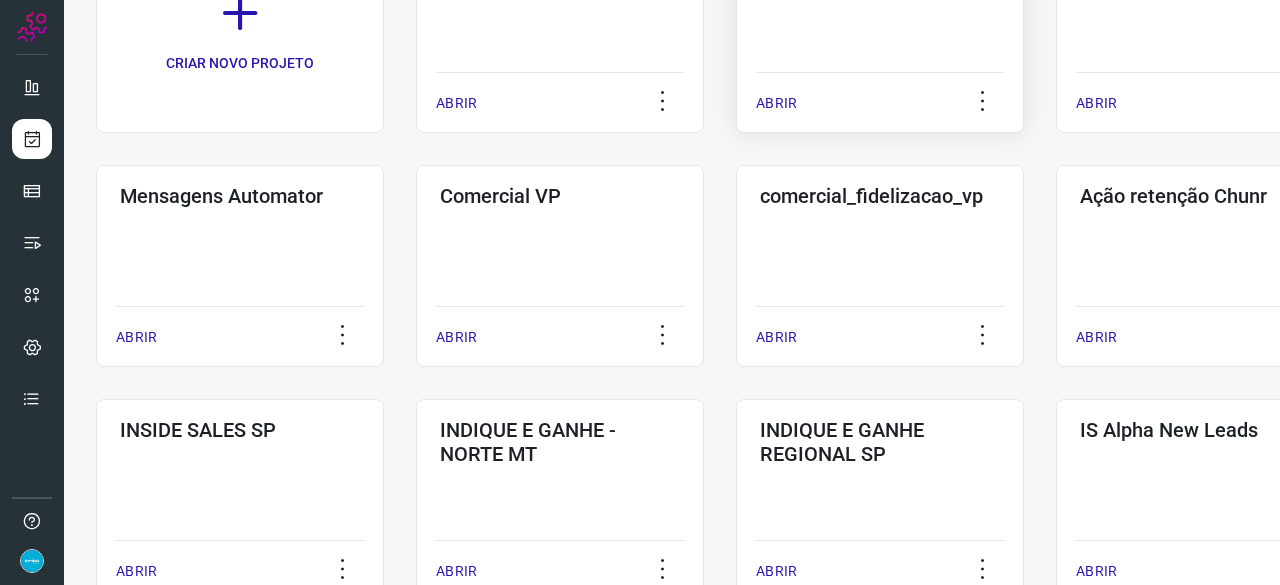 scroll, scrollTop: 500, scrollLeft: 0, axis: vertical 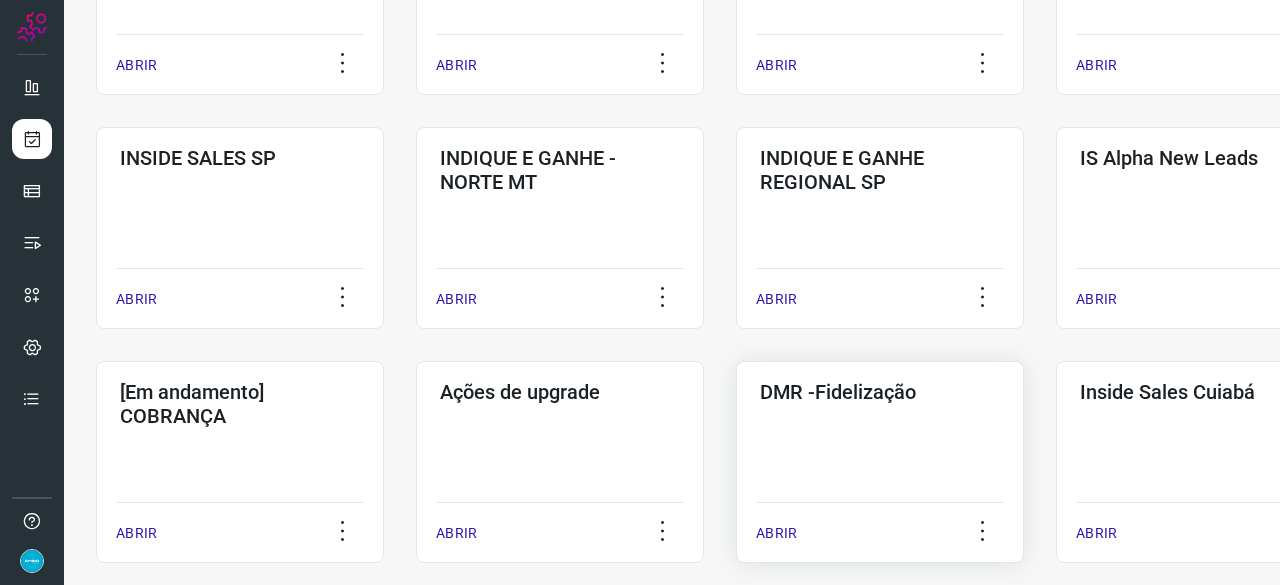 click on "ABRIR" at bounding box center [776, 533] 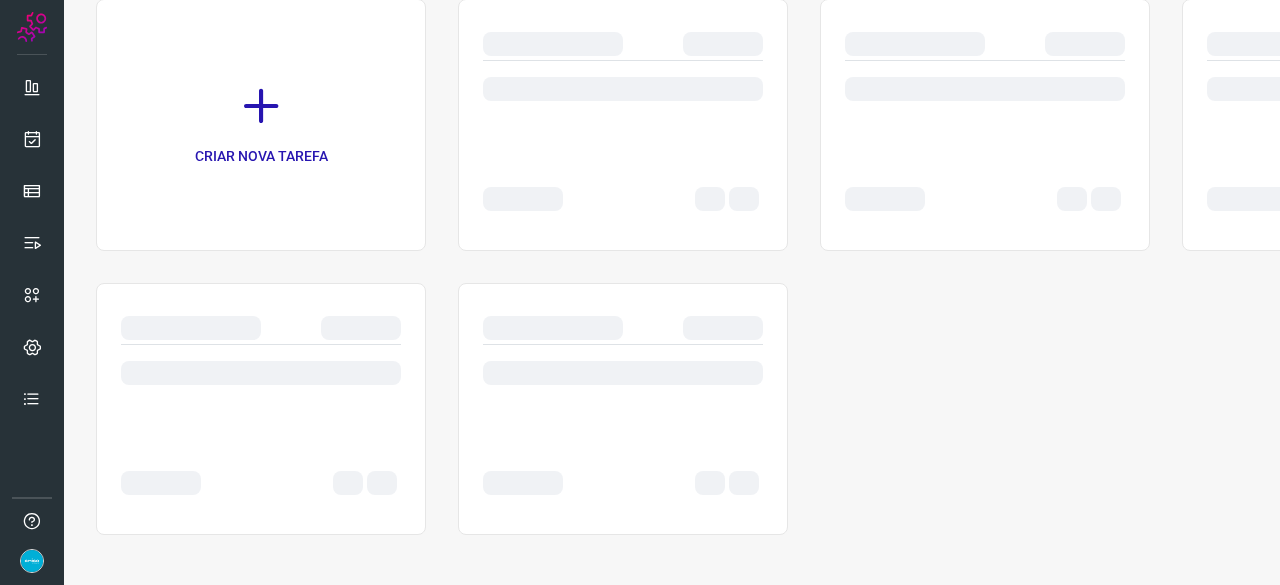 scroll, scrollTop: 0, scrollLeft: 0, axis: both 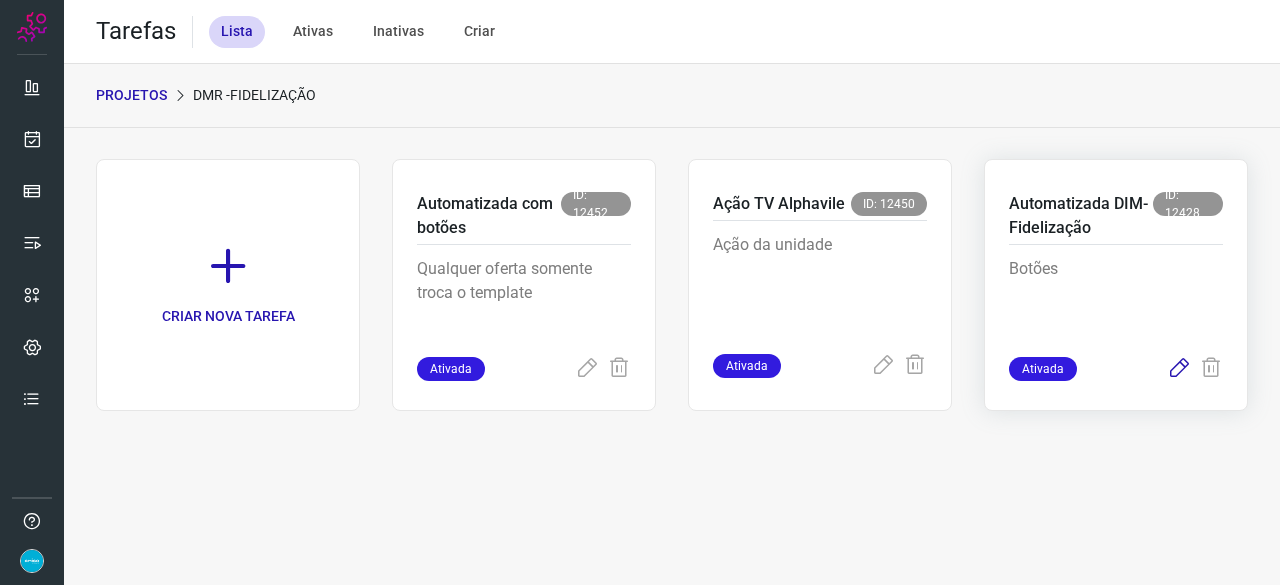 click at bounding box center (1179, 369) 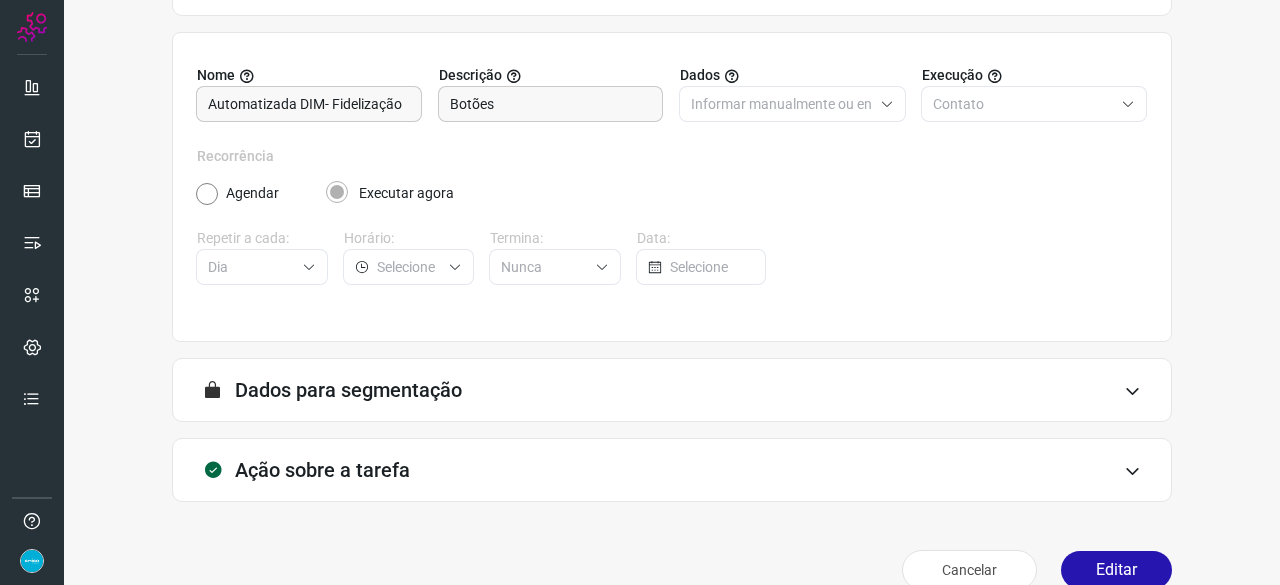 scroll, scrollTop: 195, scrollLeft: 0, axis: vertical 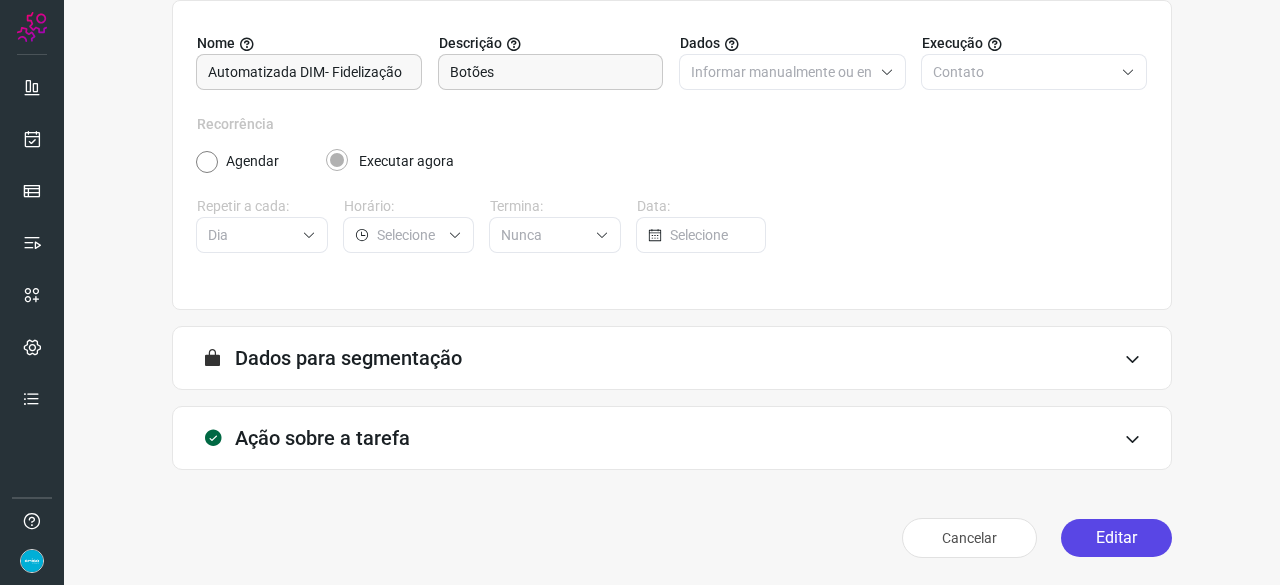 click on "Editar" at bounding box center (1116, 538) 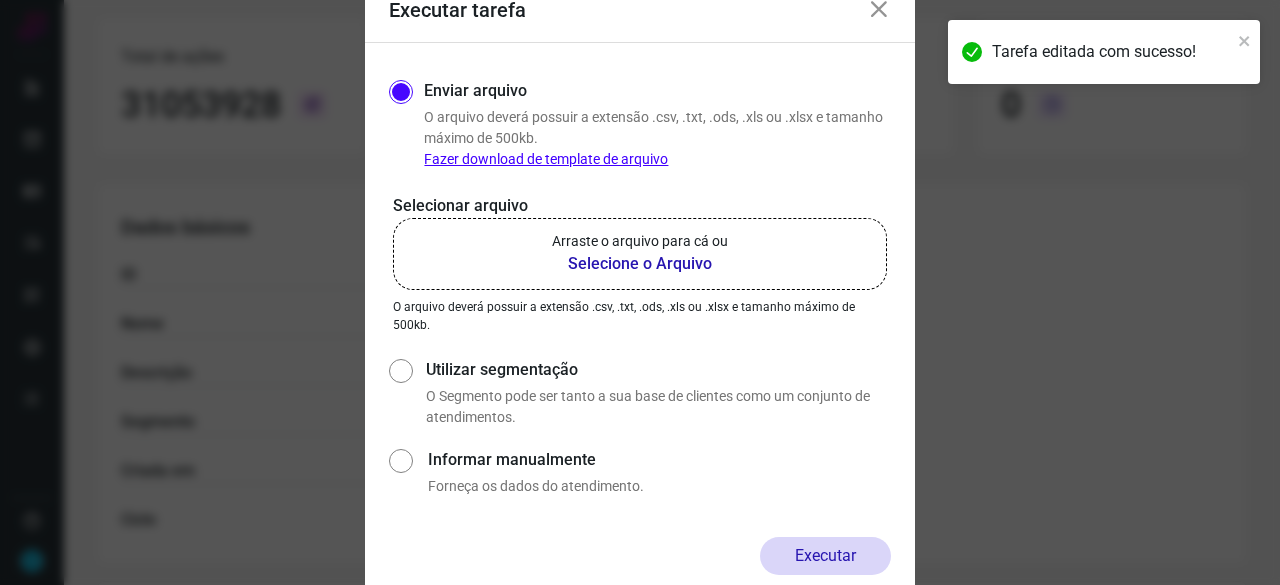 click on "Selecione o Arquivo" at bounding box center (640, 264) 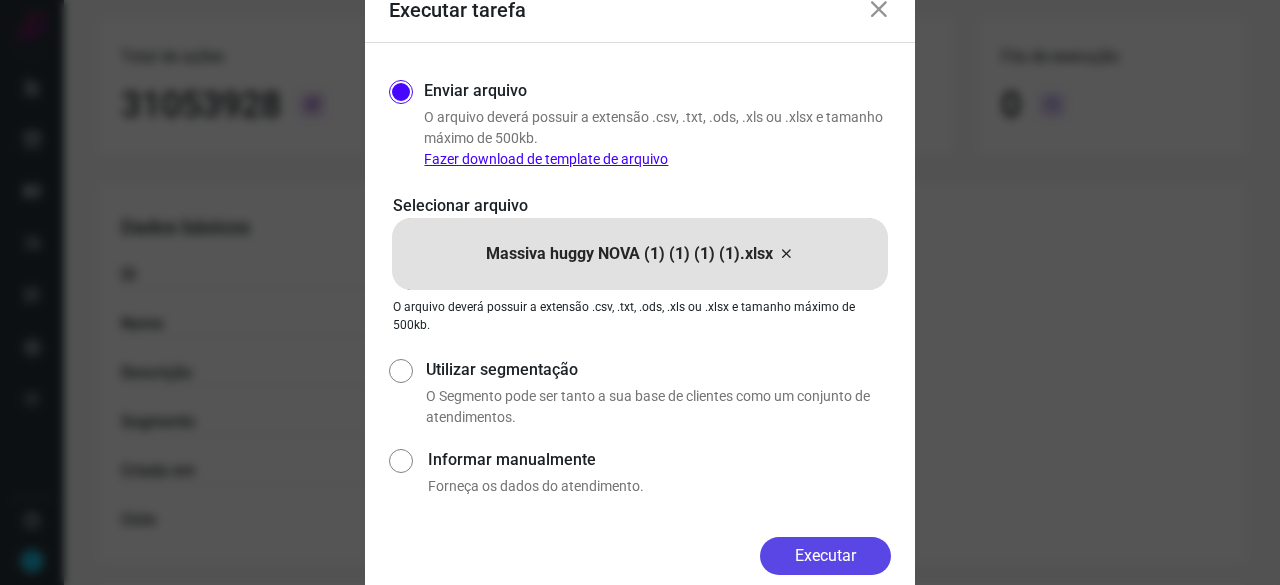 click on "Executar" at bounding box center (825, 556) 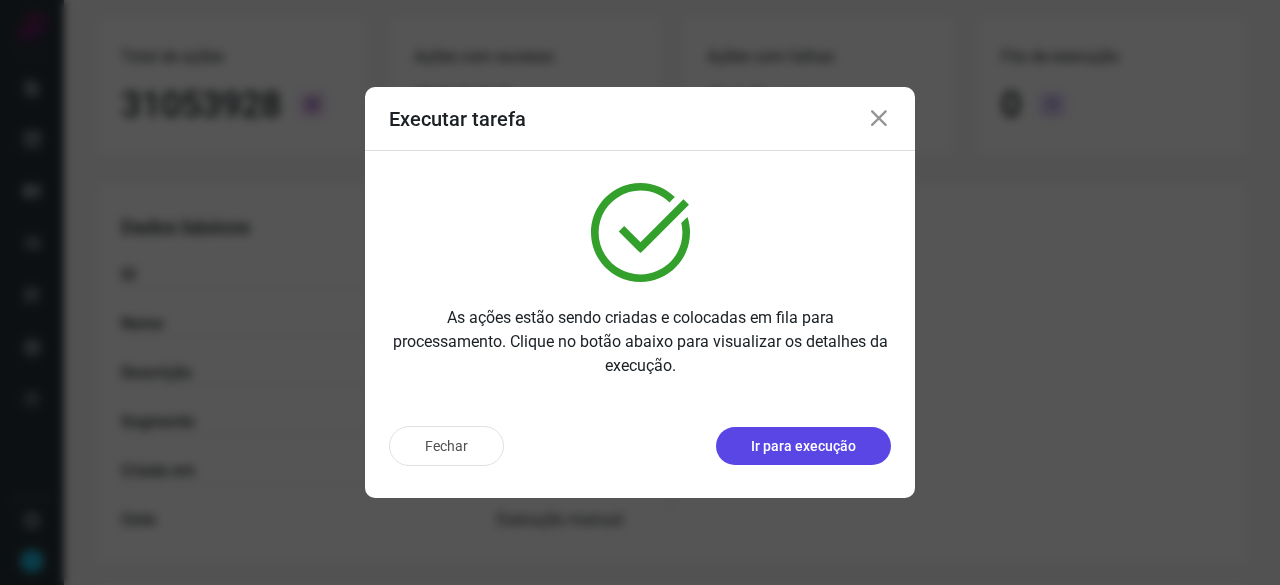 click on "Ir para execução" at bounding box center (803, 446) 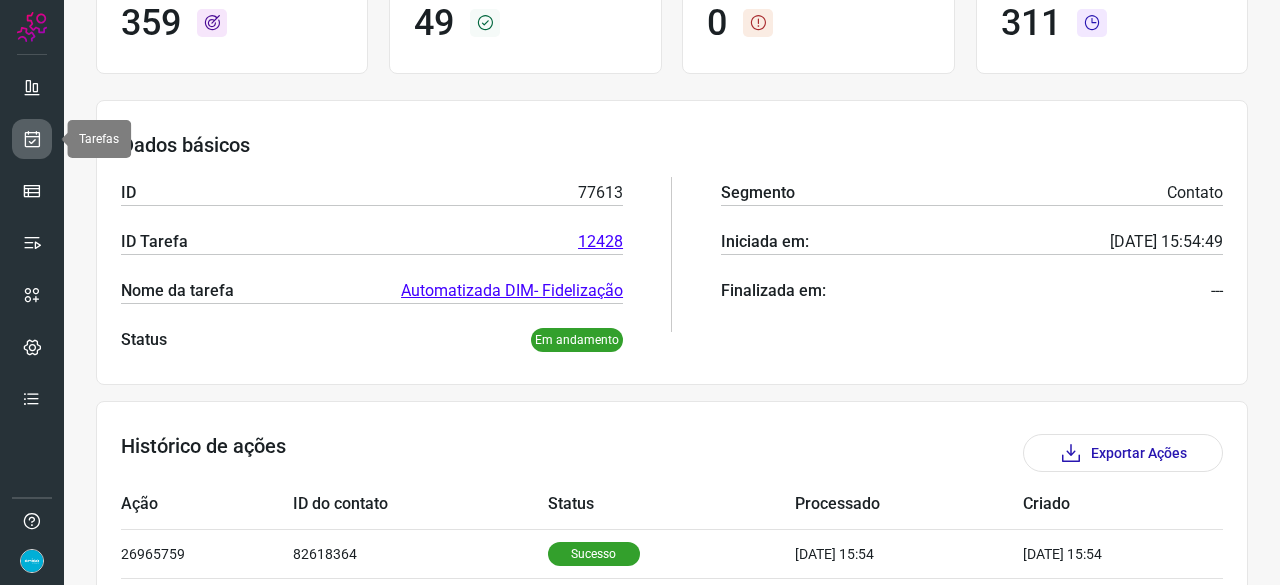click at bounding box center [32, 139] 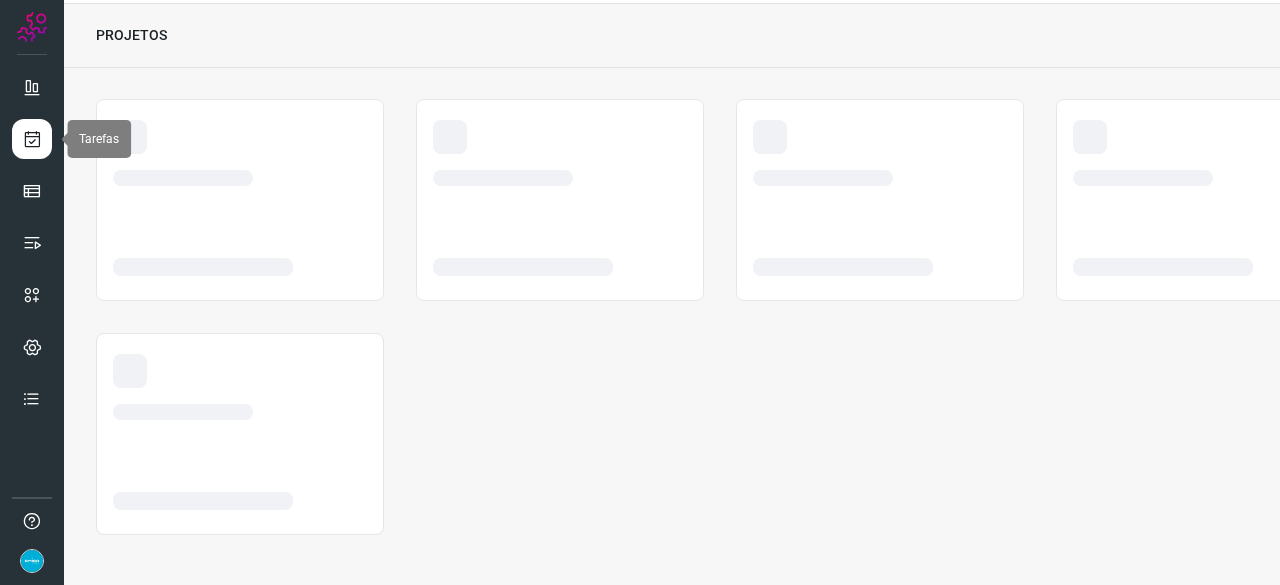 scroll, scrollTop: 60, scrollLeft: 0, axis: vertical 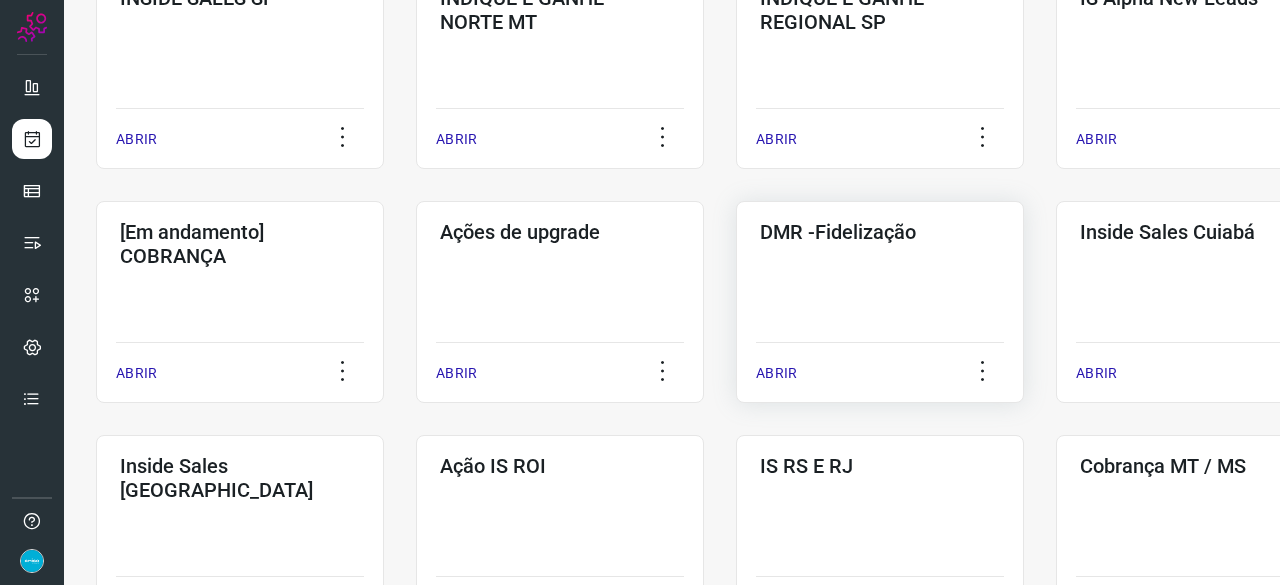 click on "ABRIR" at bounding box center (776, 373) 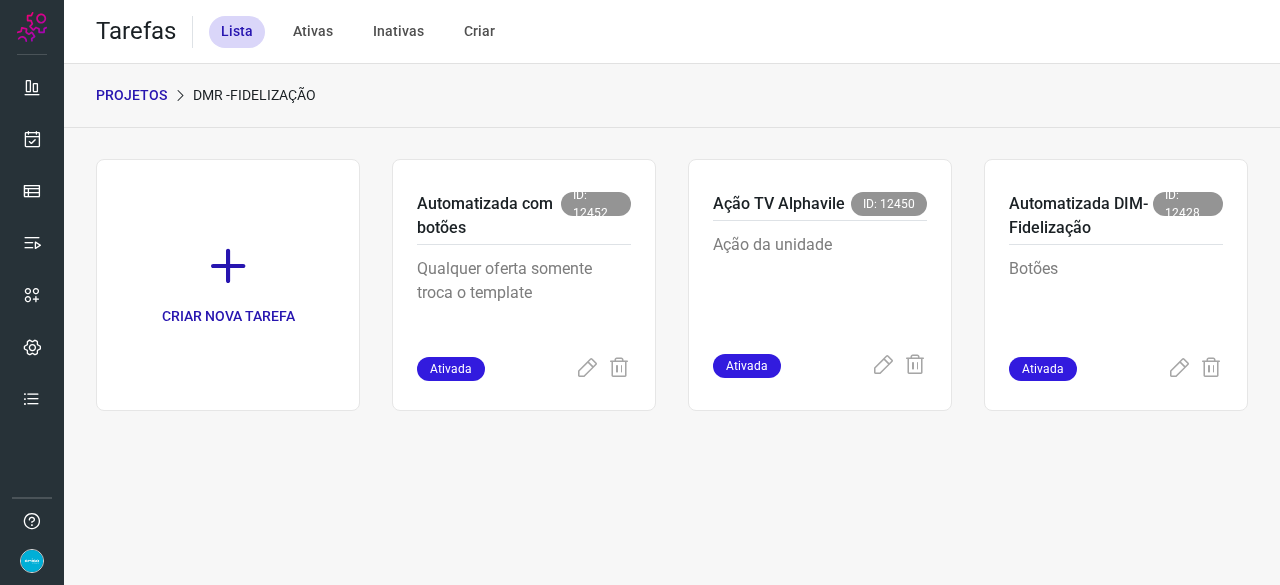 scroll, scrollTop: 0, scrollLeft: 0, axis: both 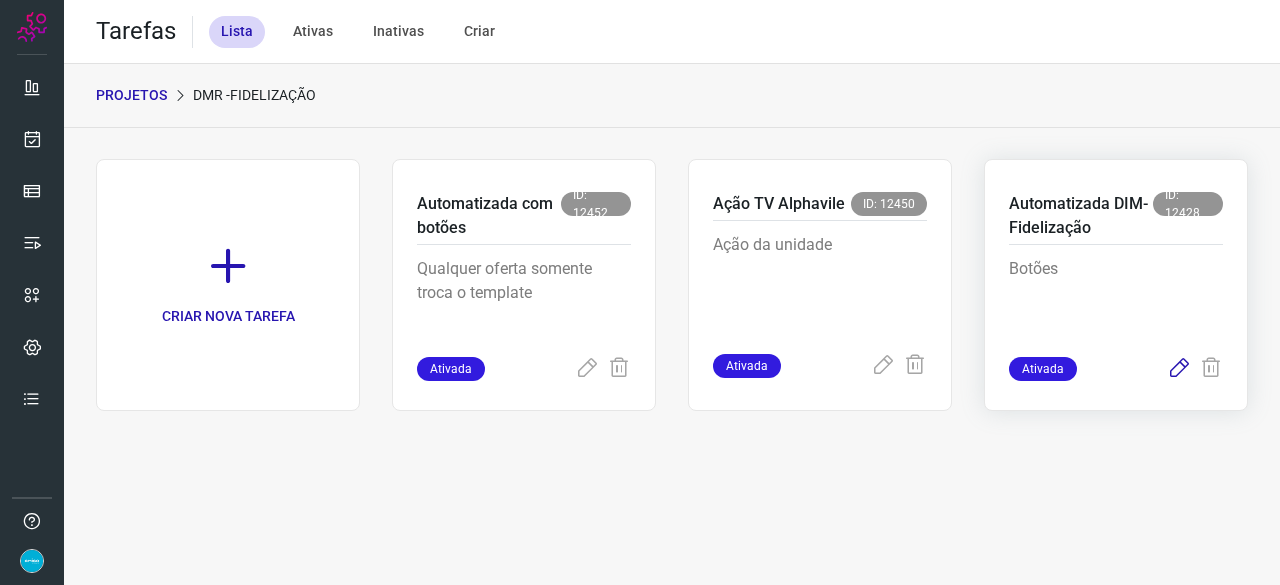 click at bounding box center [1179, 369] 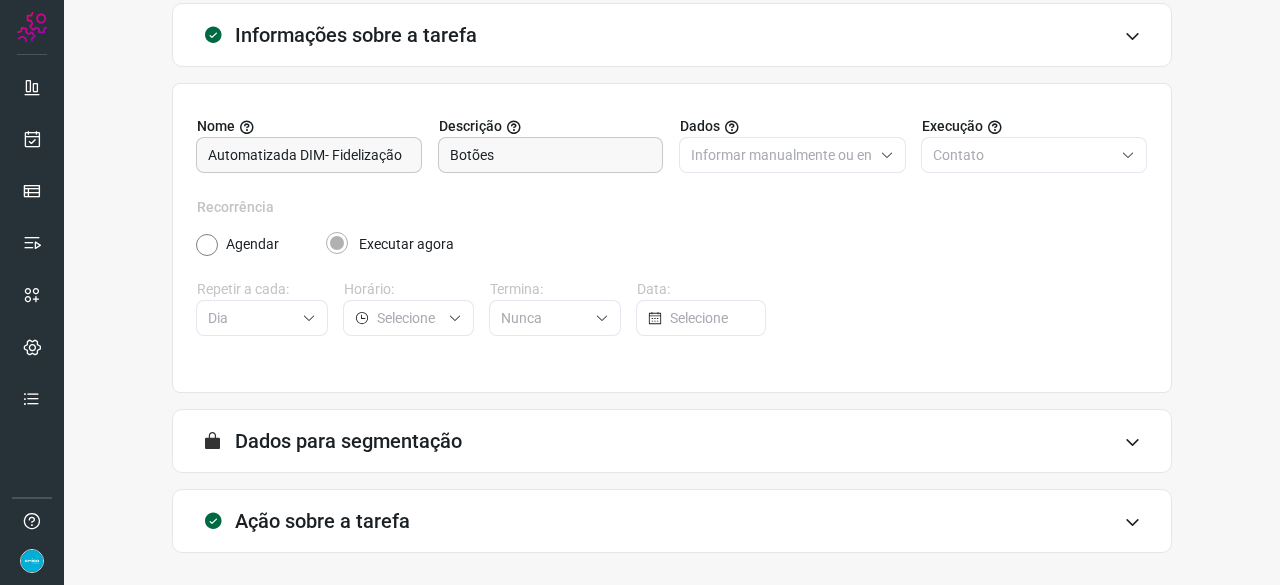 scroll, scrollTop: 195, scrollLeft: 0, axis: vertical 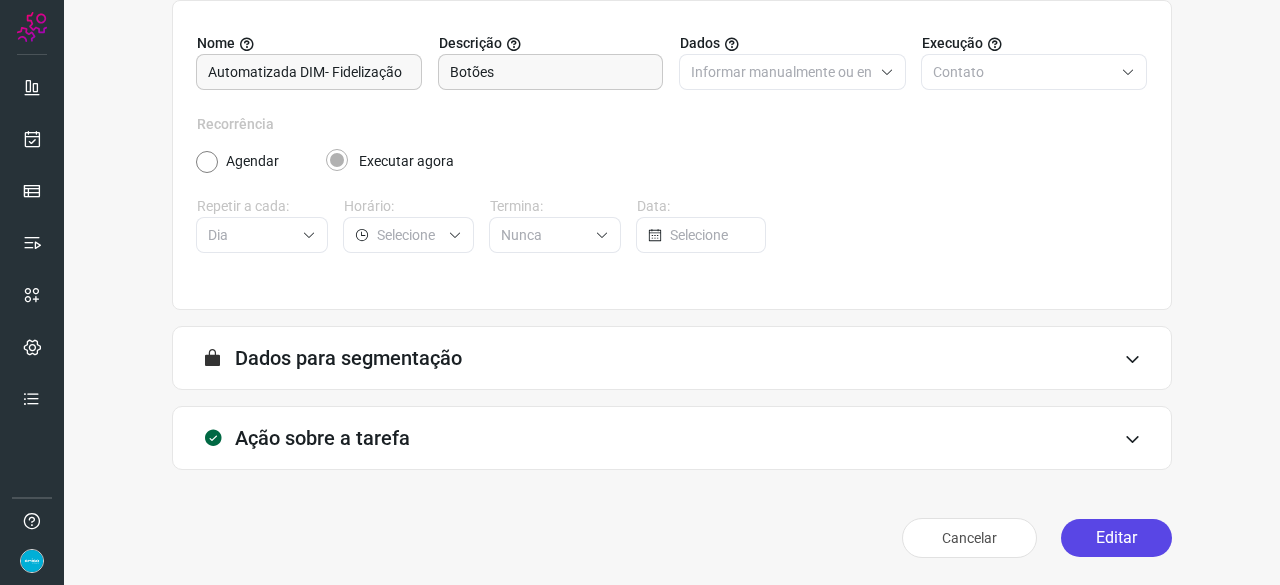 click on "Editar" at bounding box center (1116, 538) 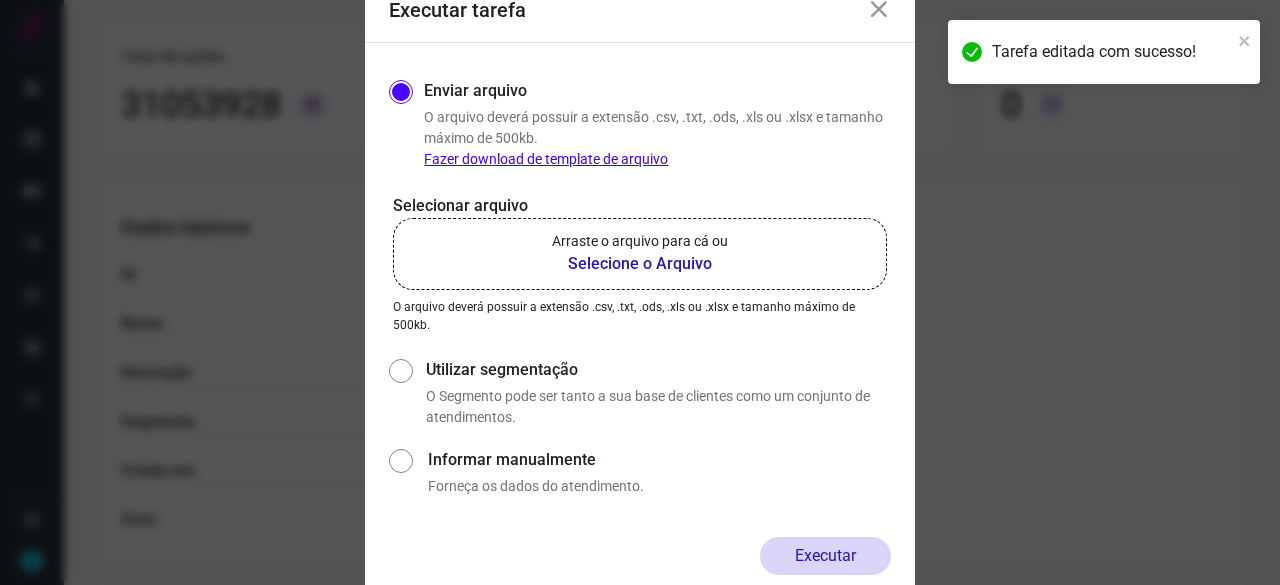 click on "Selecione o Arquivo" at bounding box center [640, 264] 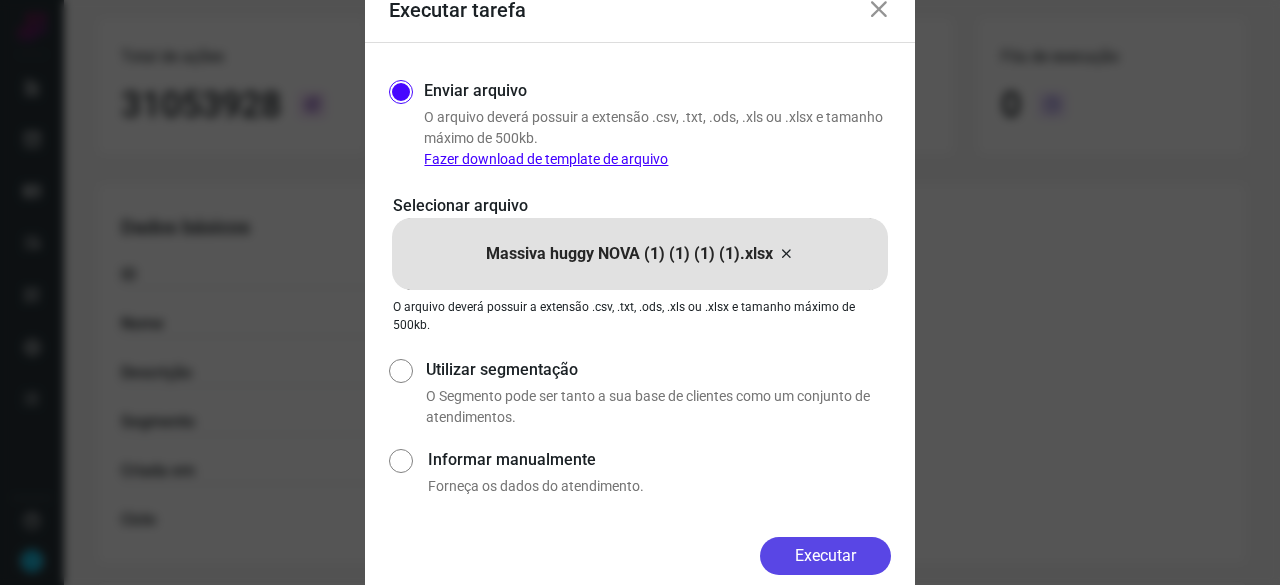 click on "Executar" at bounding box center (825, 556) 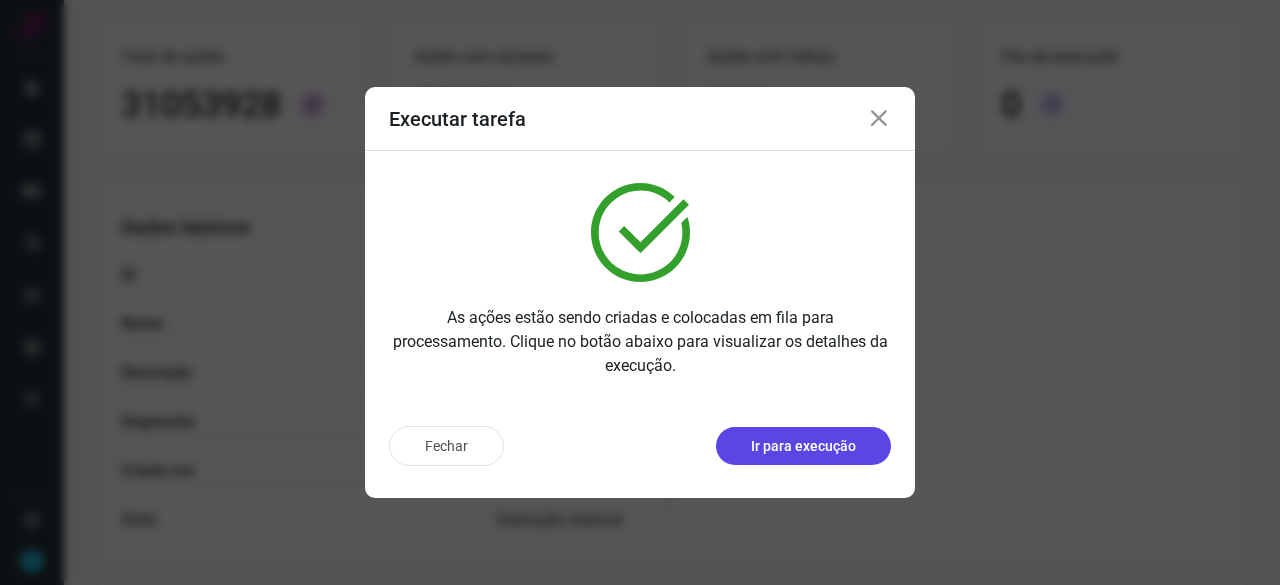 click on "Ir para execução" at bounding box center [803, 446] 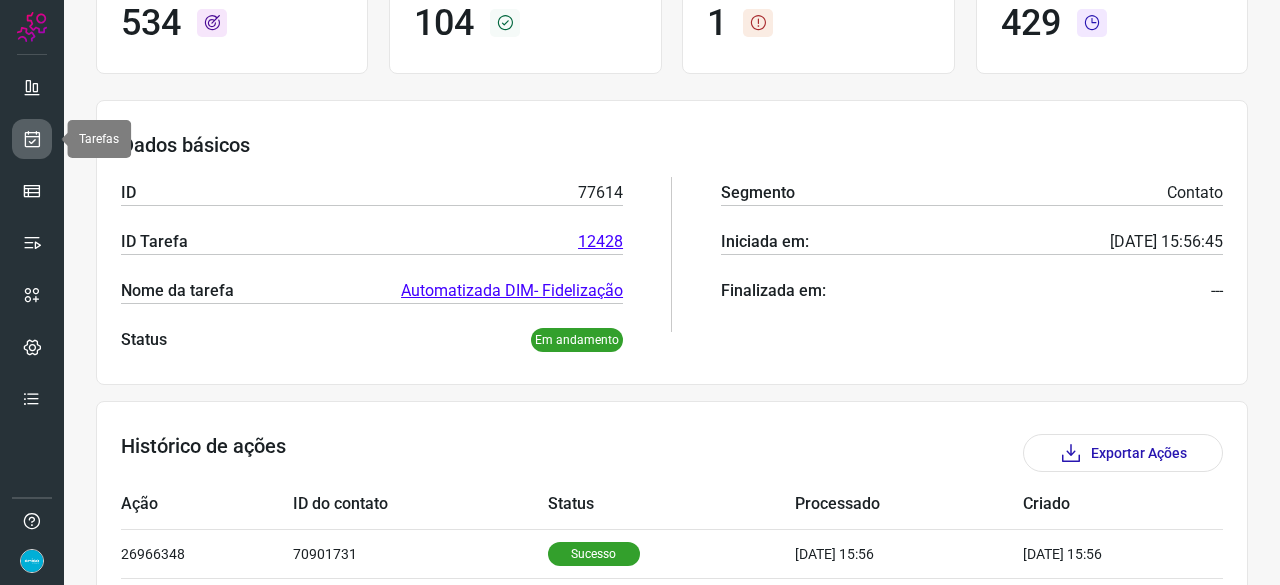 click at bounding box center (32, 139) 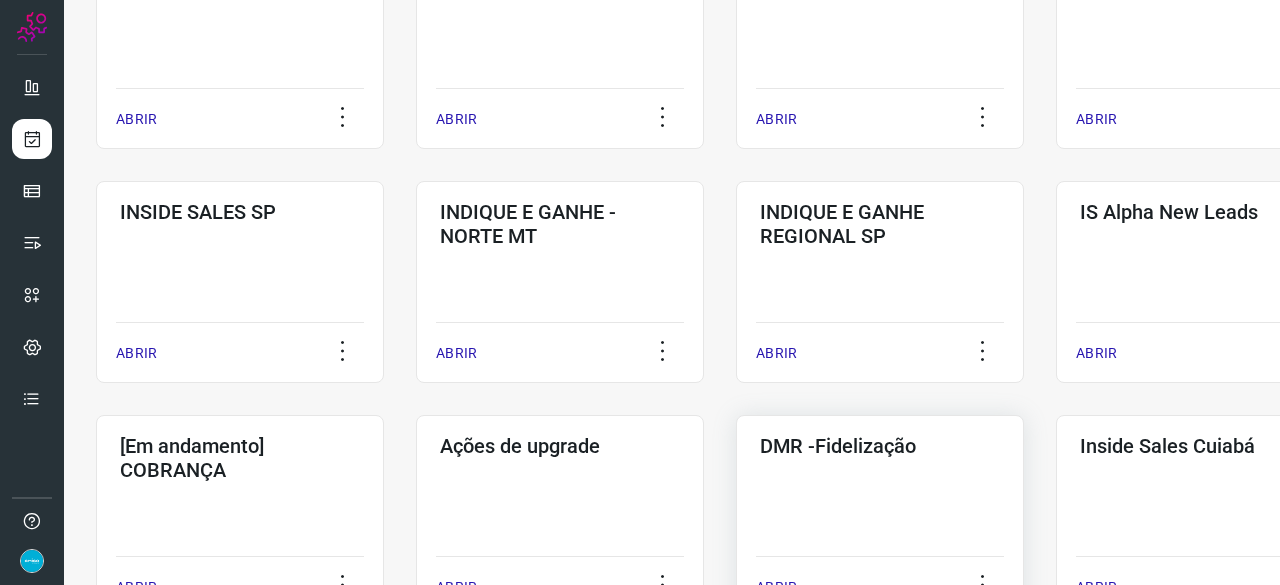 scroll, scrollTop: 660, scrollLeft: 0, axis: vertical 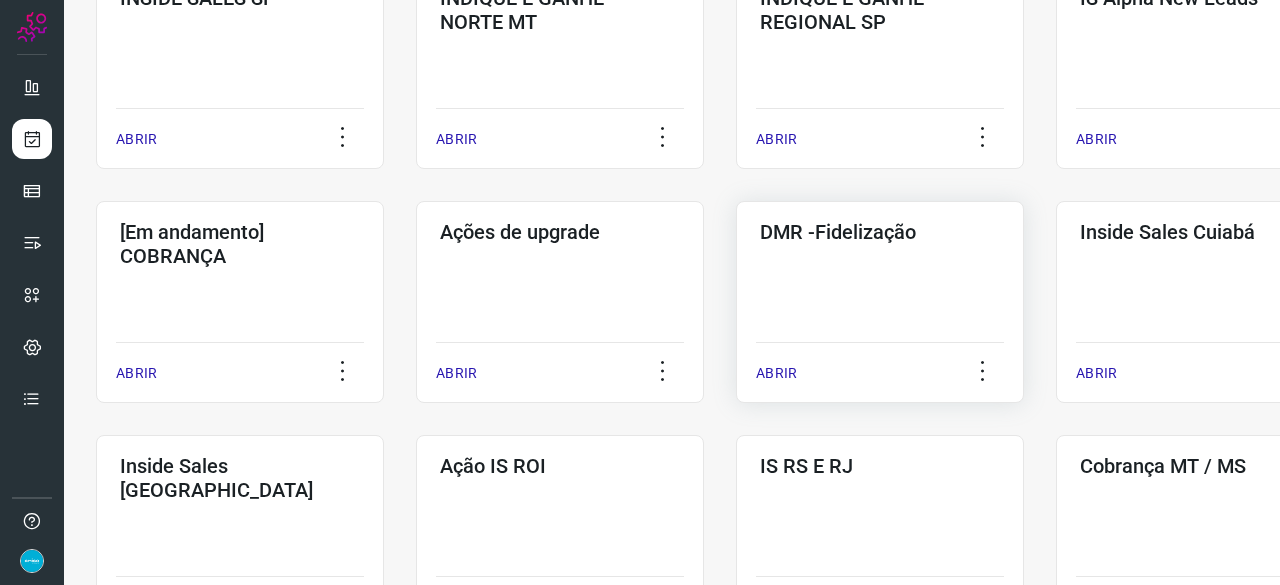 click on "ABRIR" at bounding box center (776, 373) 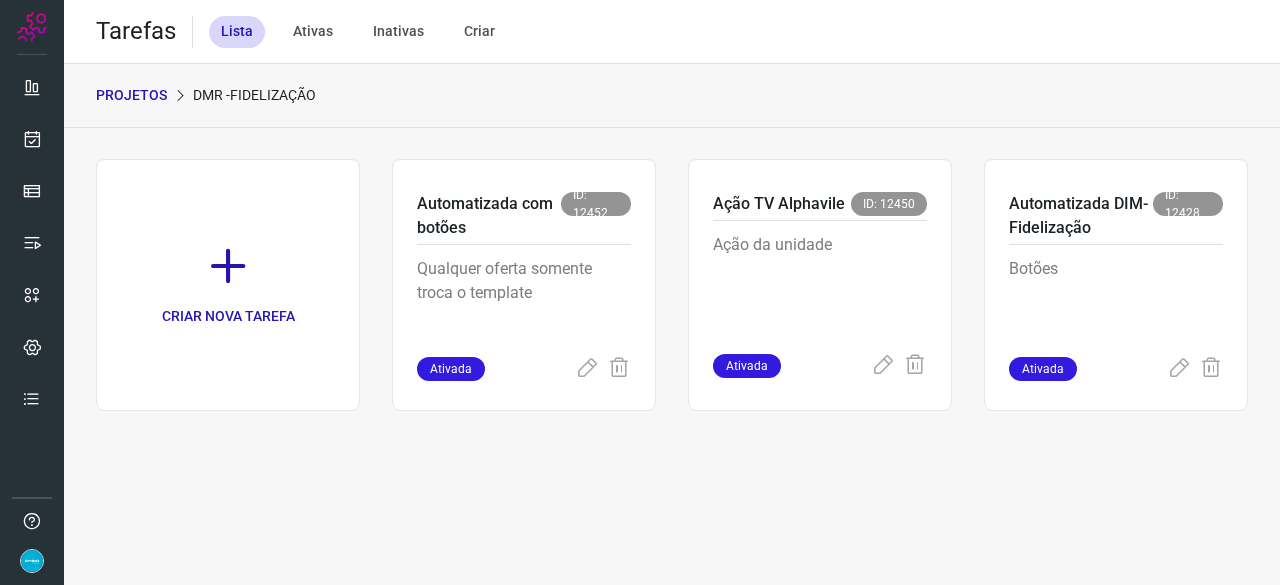 scroll, scrollTop: 0, scrollLeft: 0, axis: both 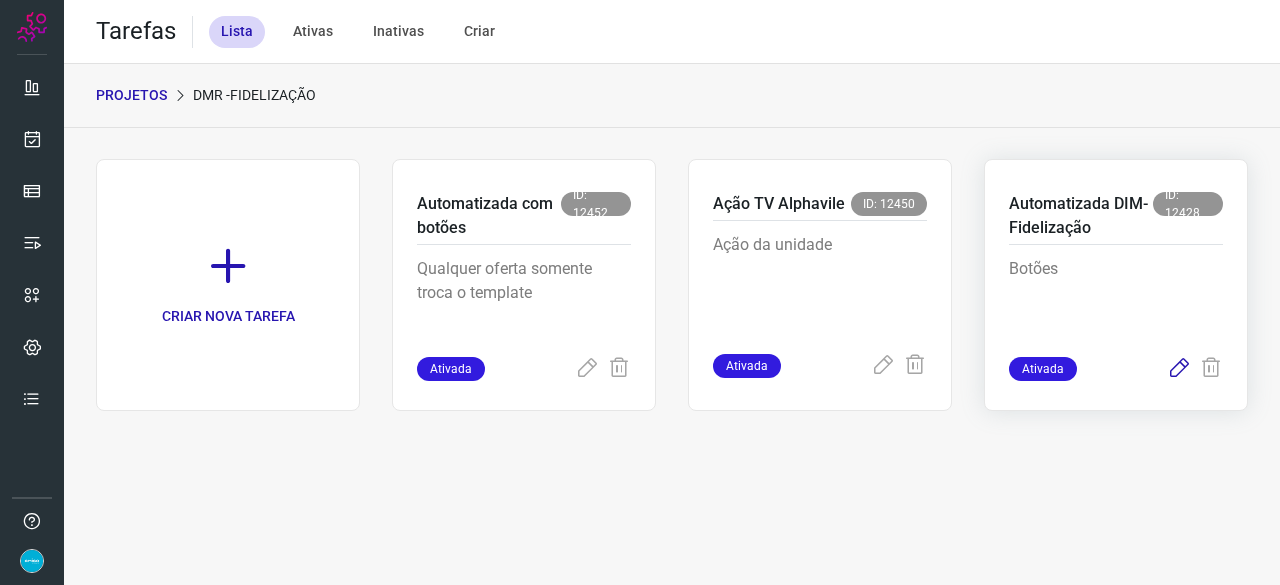 click at bounding box center (1179, 369) 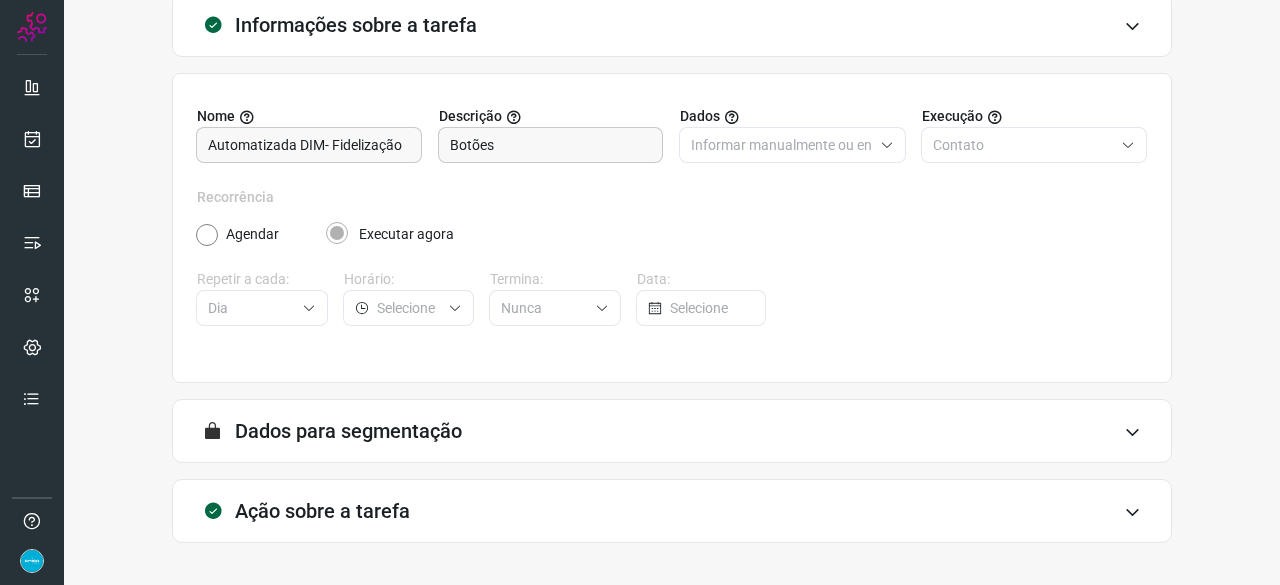 scroll, scrollTop: 195, scrollLeft: 0, axis: vertical 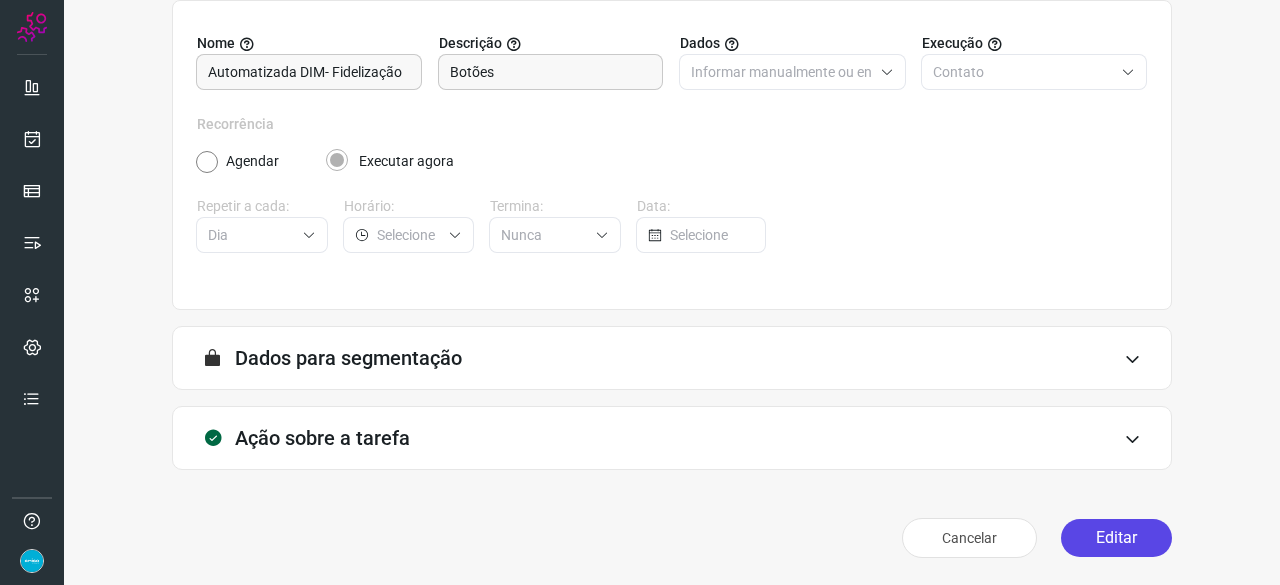 click on "Editar" at bounding box center [1116, 538] 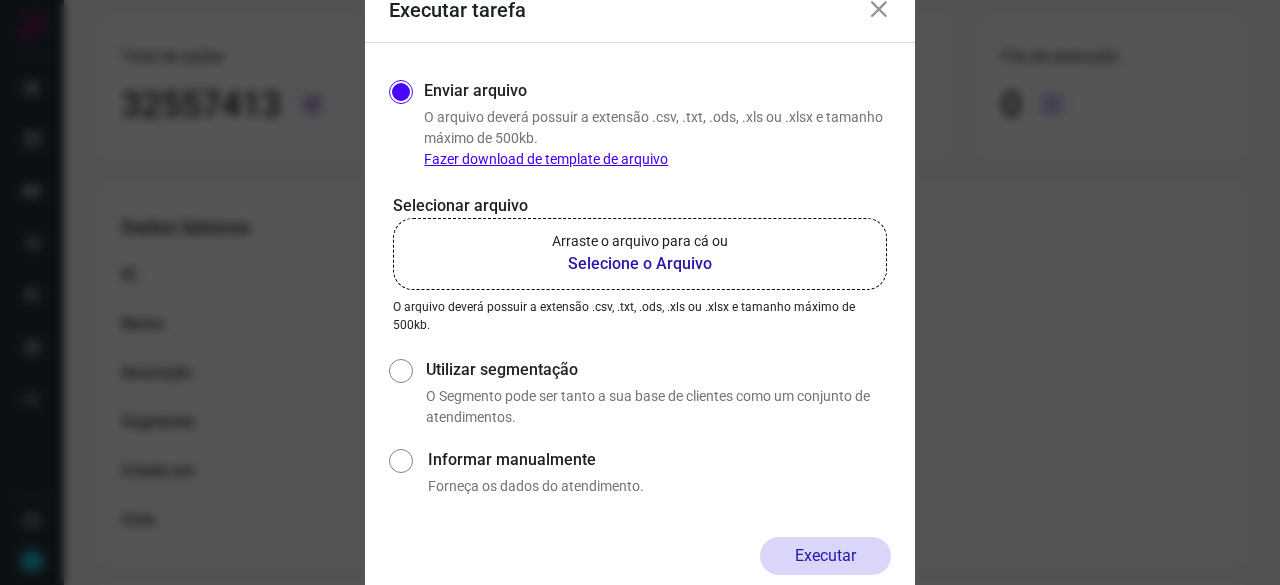 click on "Selecione o Arquivo" at bounding box center [640, 264] 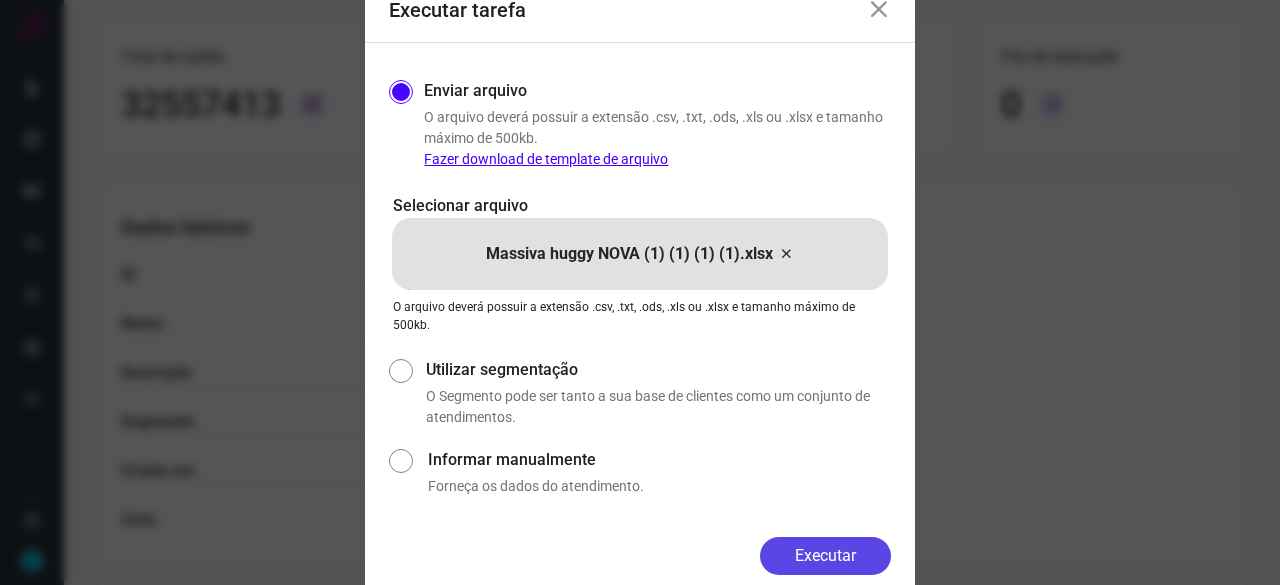 click on "Executar" at bounding box center [825, 556] 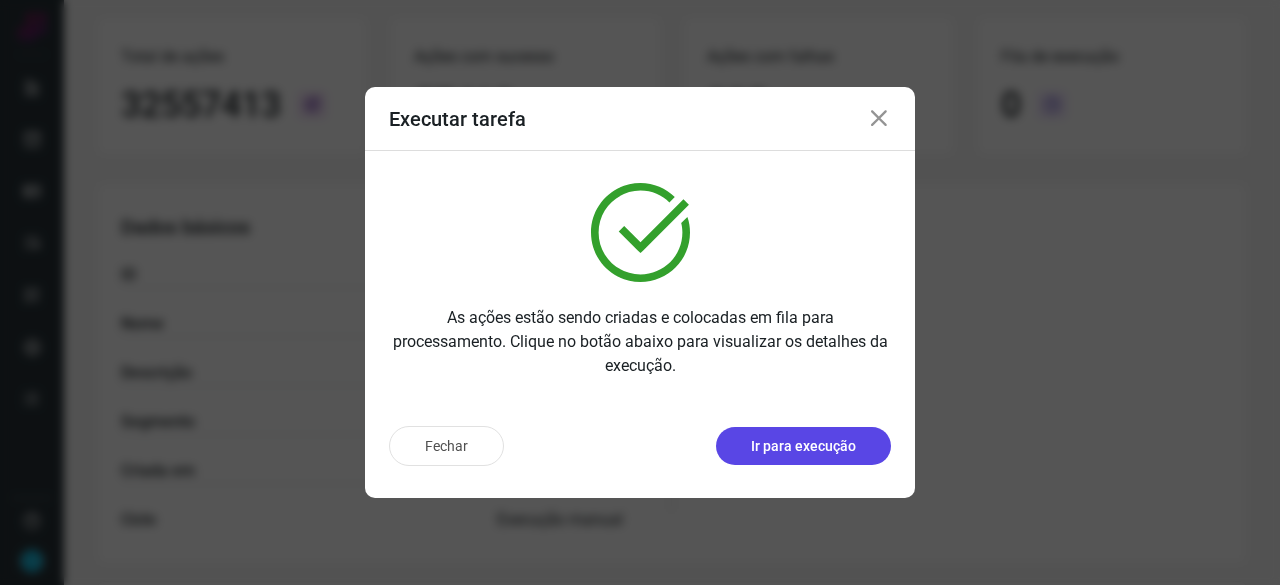 click on "Ir para execução" at bounding box center [803, 446] 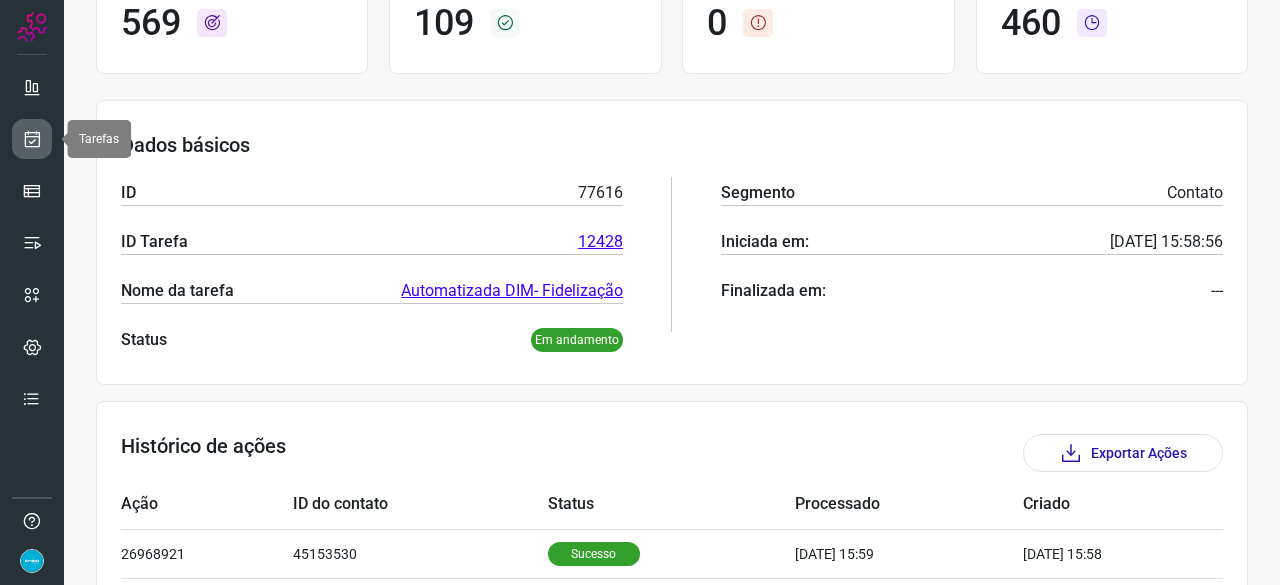 click at bounding box center [32, 139] 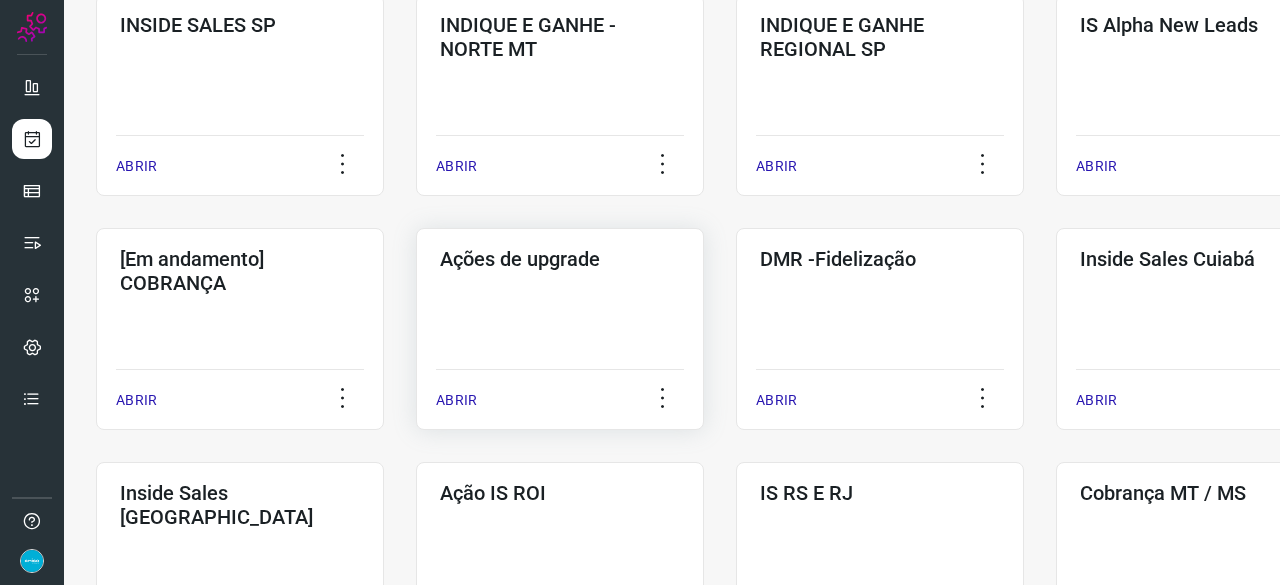 scroll, scrollTop: 660, scrollLeft: 0, axis: vertical 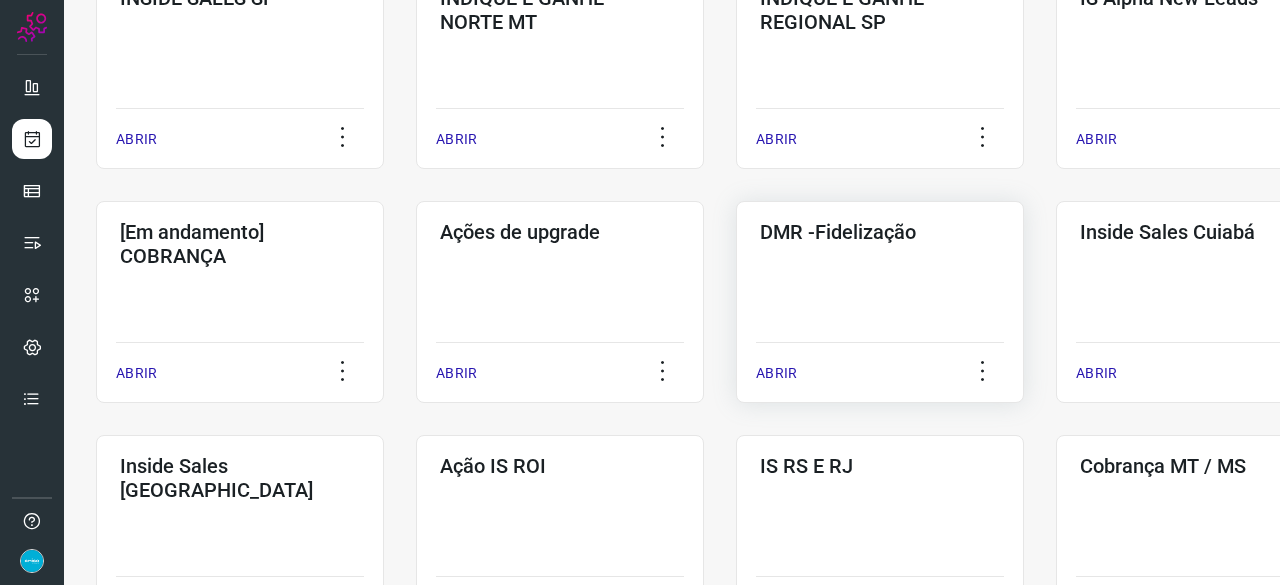 click on "ABRIR" at bounding box center [776, 373] 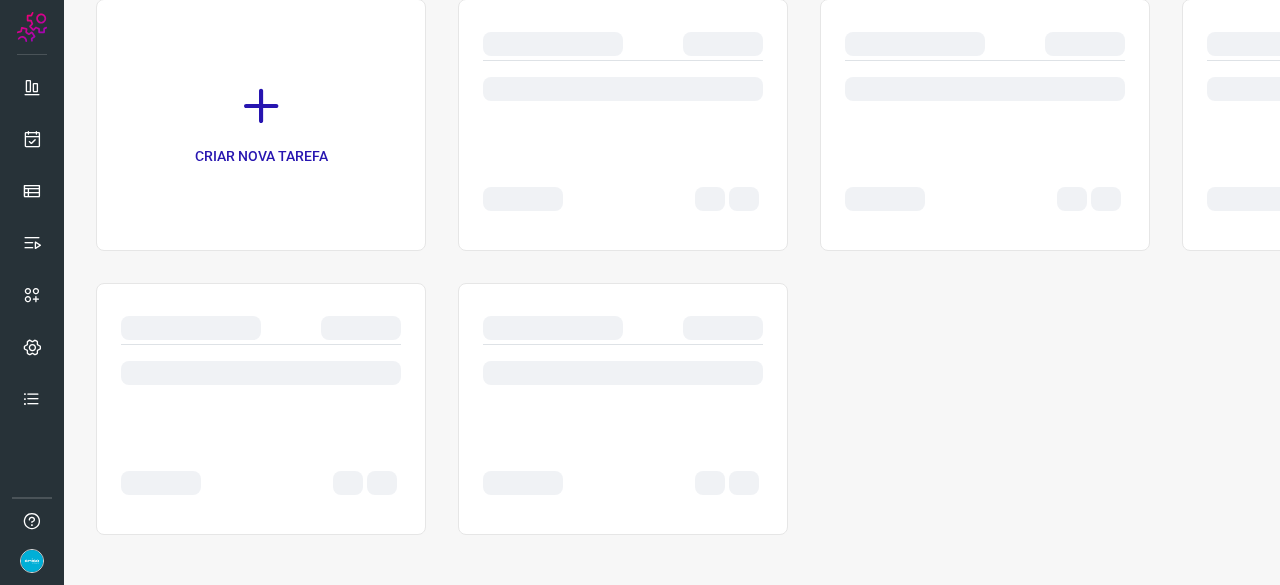 scroll, scrollTop: 0, scrollLeft: 0, axis: both 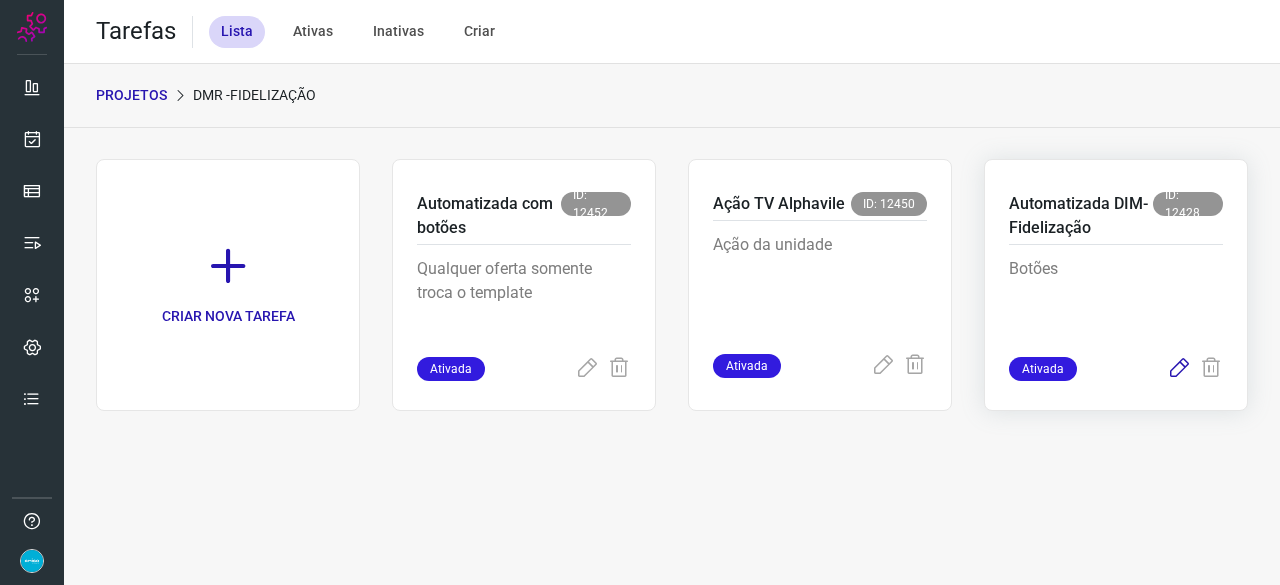click at bounding box center (1179, 369) 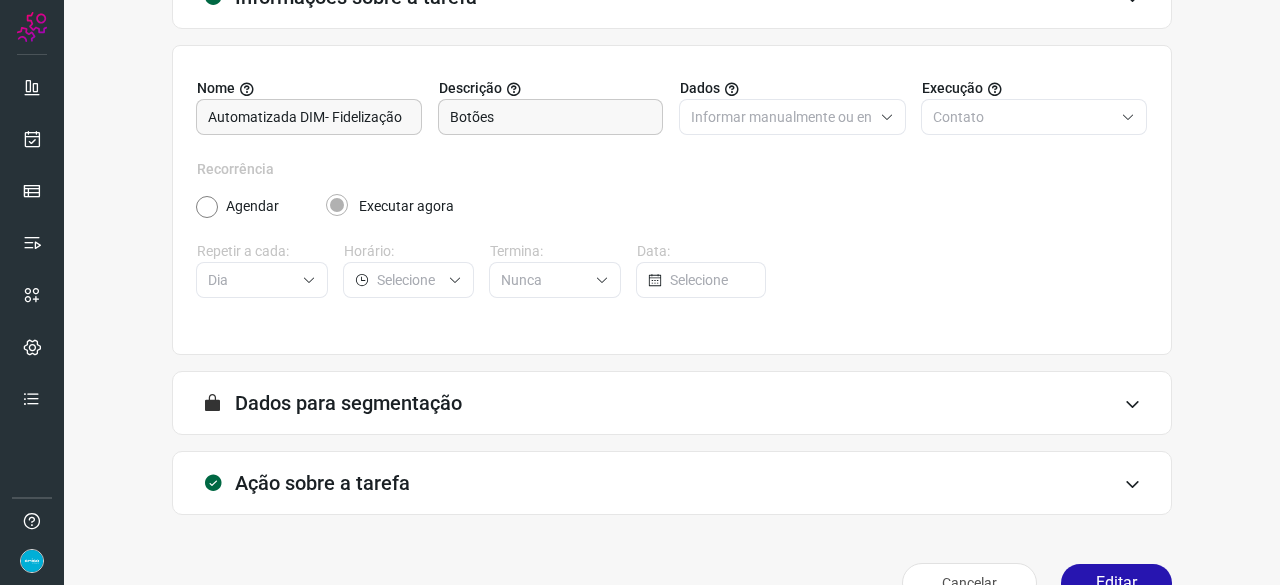 scroll, scrollTop: 195, scrollLeft: 0, axis: vertical 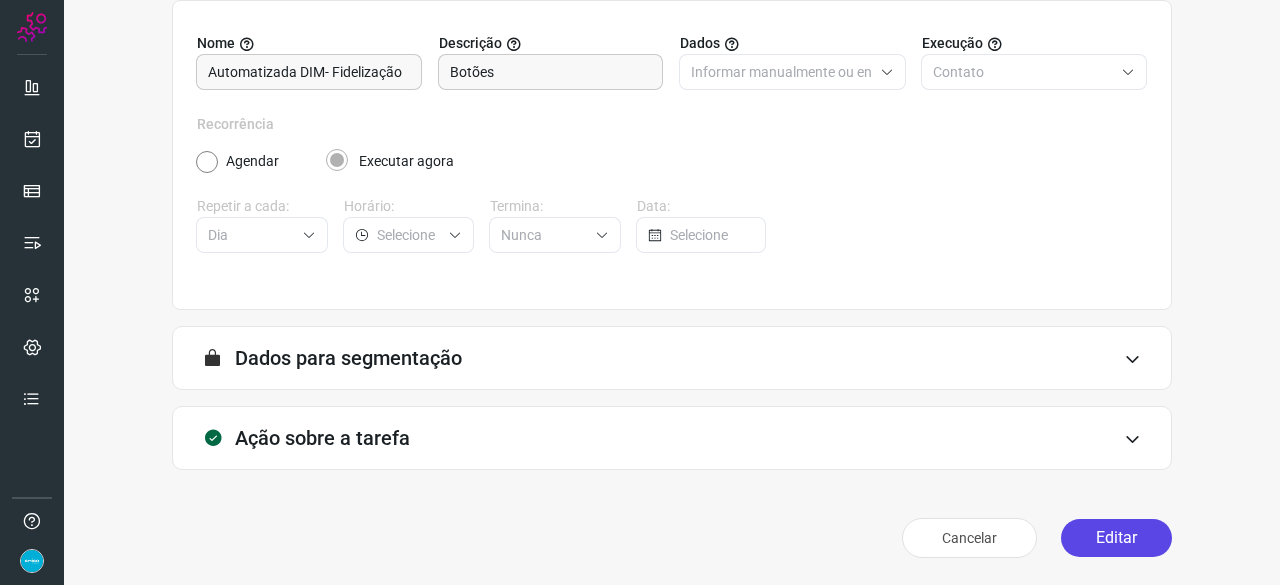 click on "Editar" at bounding box center (1116, 538) 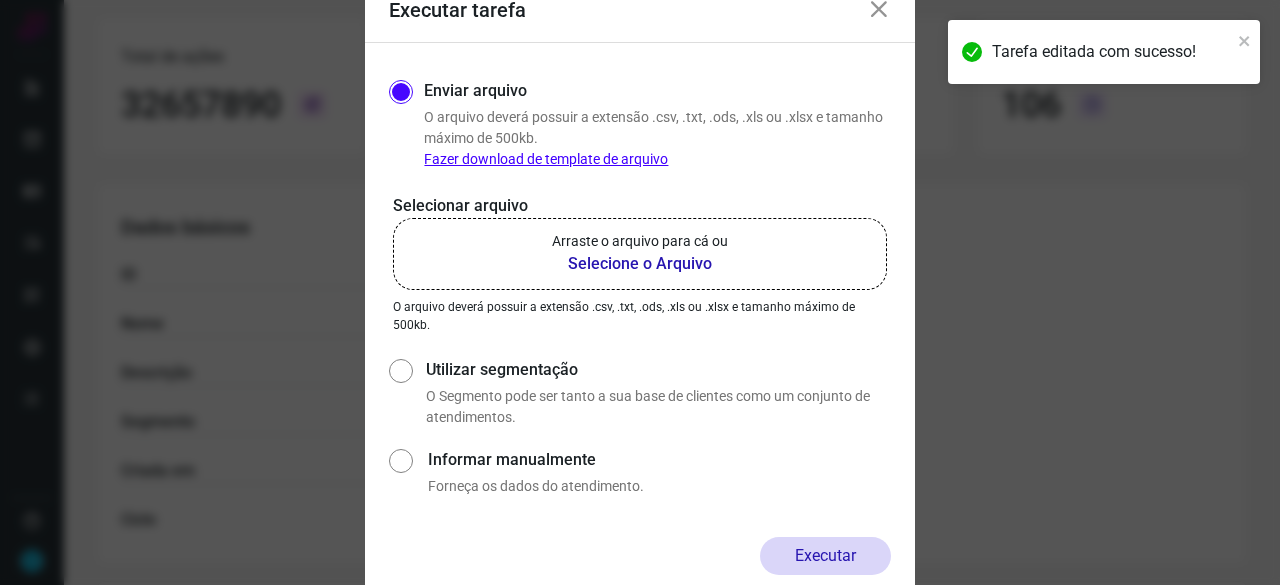 click on "Selecione o Arquivo" at bounding box center [640, 264] 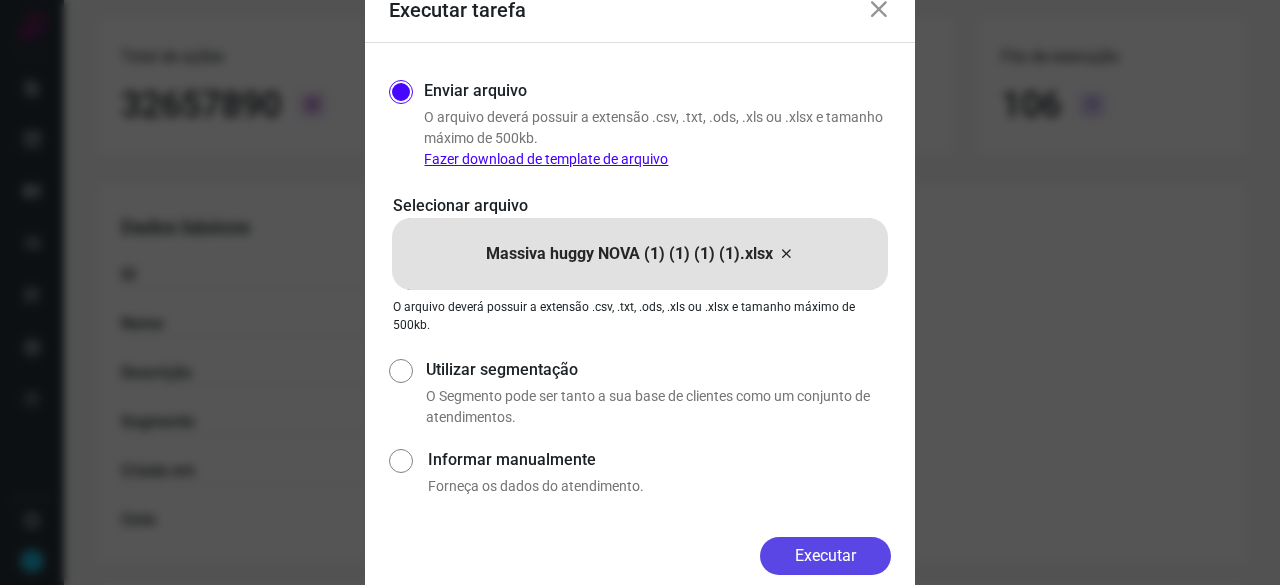 click on "Executar" at bounding box center [825, 556] 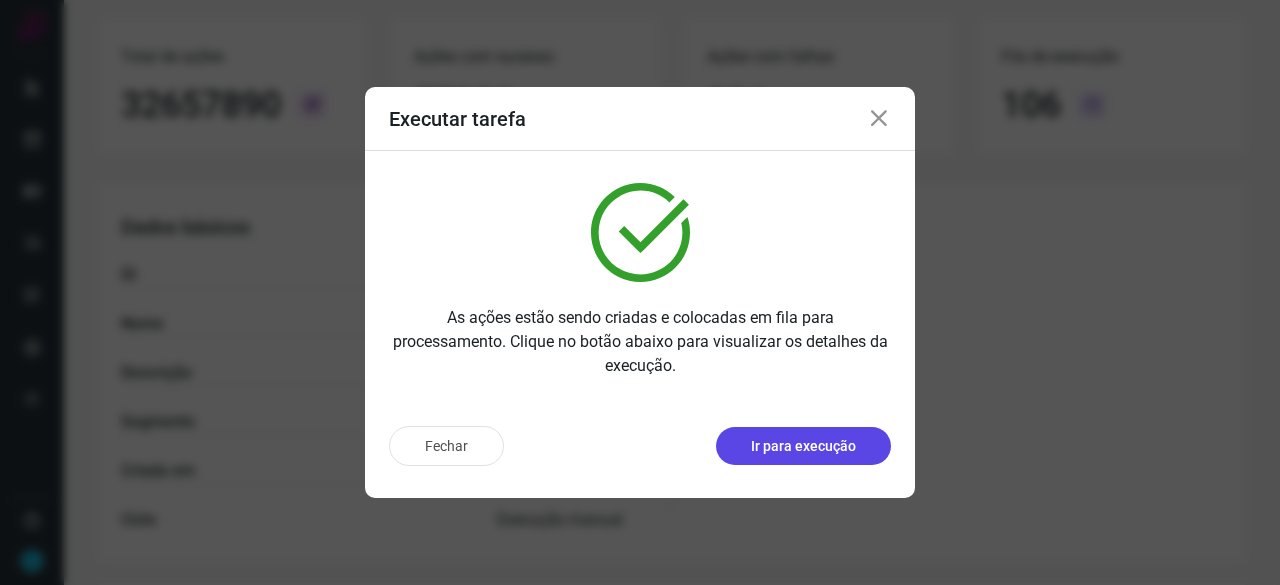click on "Ir para execução" at bounding box center (803, 446) 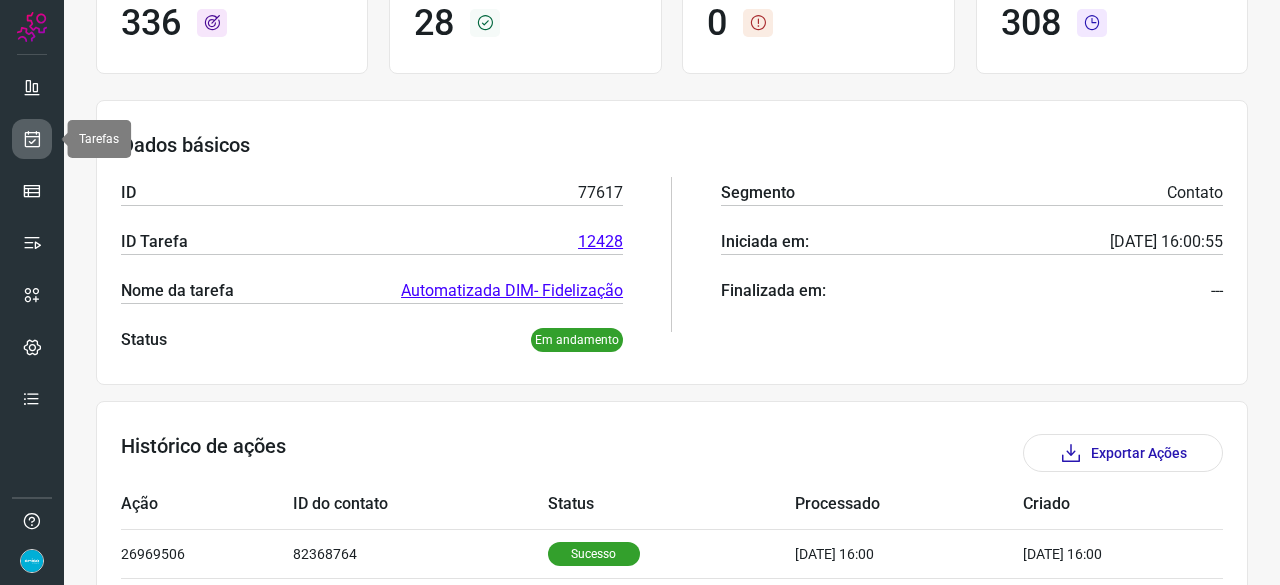 click at bounding box center (32, 139) 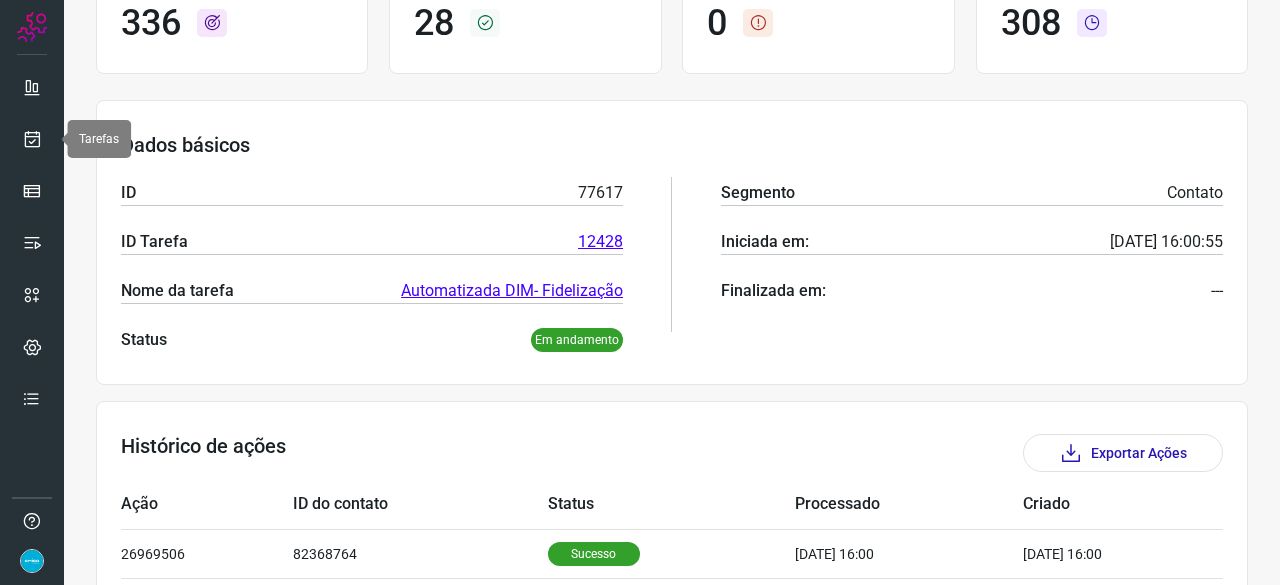 scroll, scrollTop: 60, scrollLeft: 0, axis: vertical 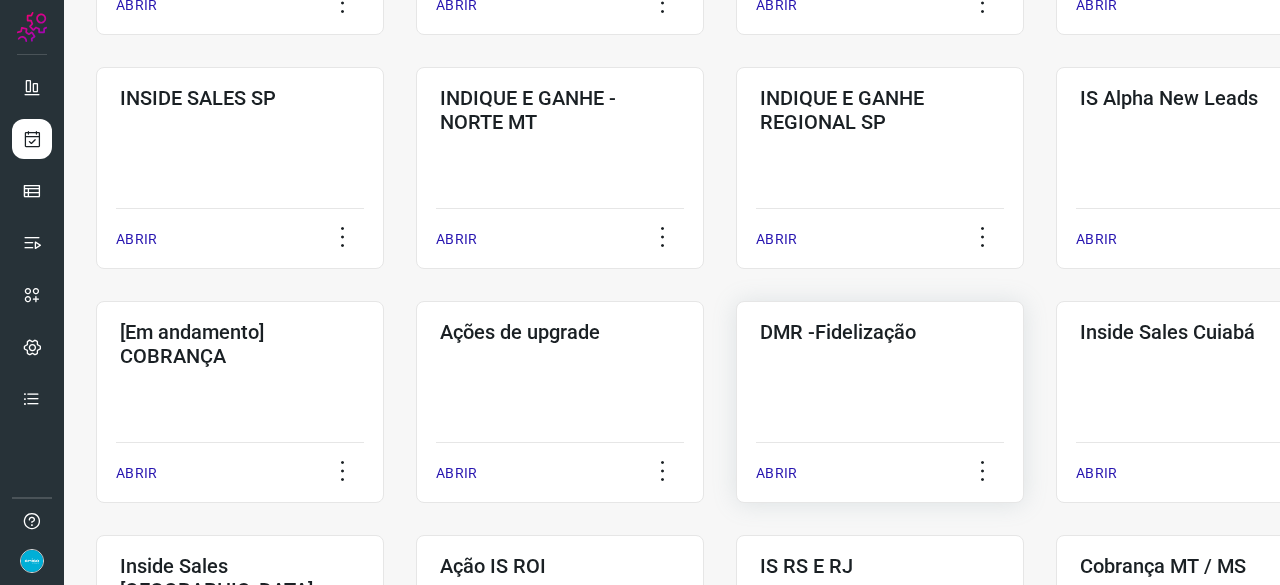 click on "ABRIR" at bounding box center (776, 473) 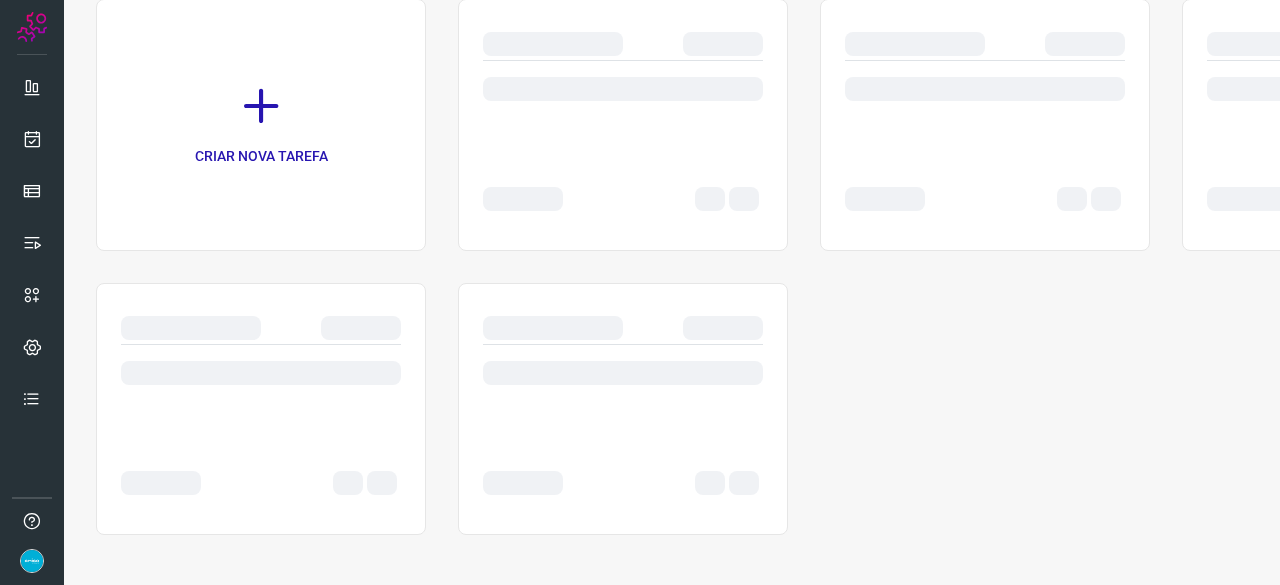 scroll, scrollTop: 0, scrollLeft: 0, axis: both 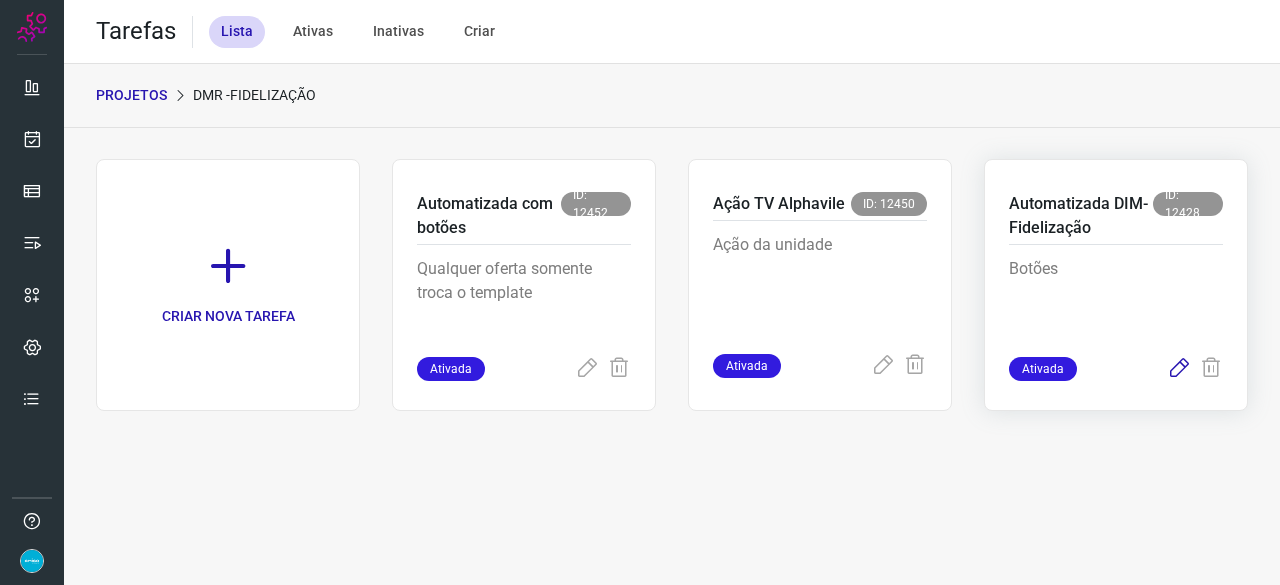 click at bounding box center (1179, 369) 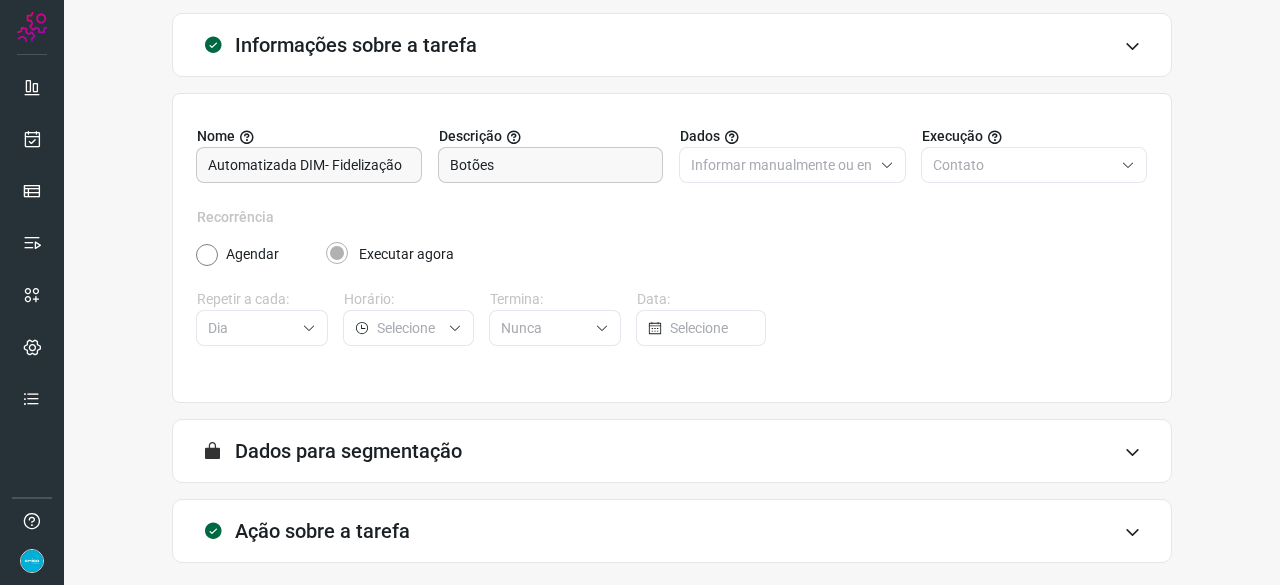 scroll, scrollTop: 195, scrollLeft: 0, axis: vertical 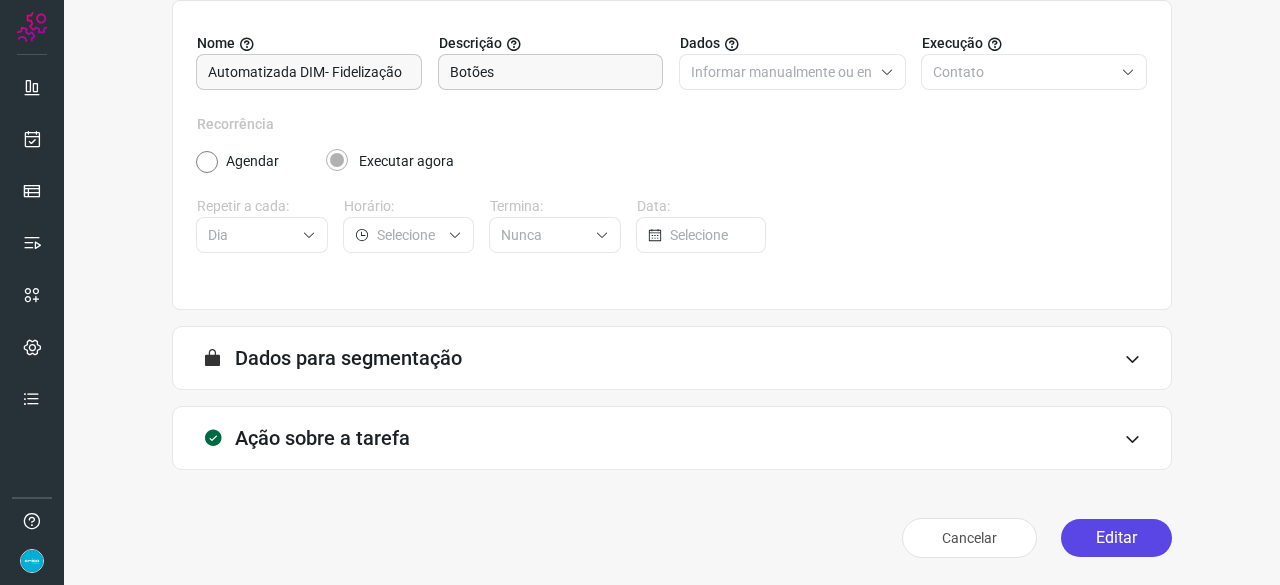 click on "Editar" at bounding box center [1116, 538] 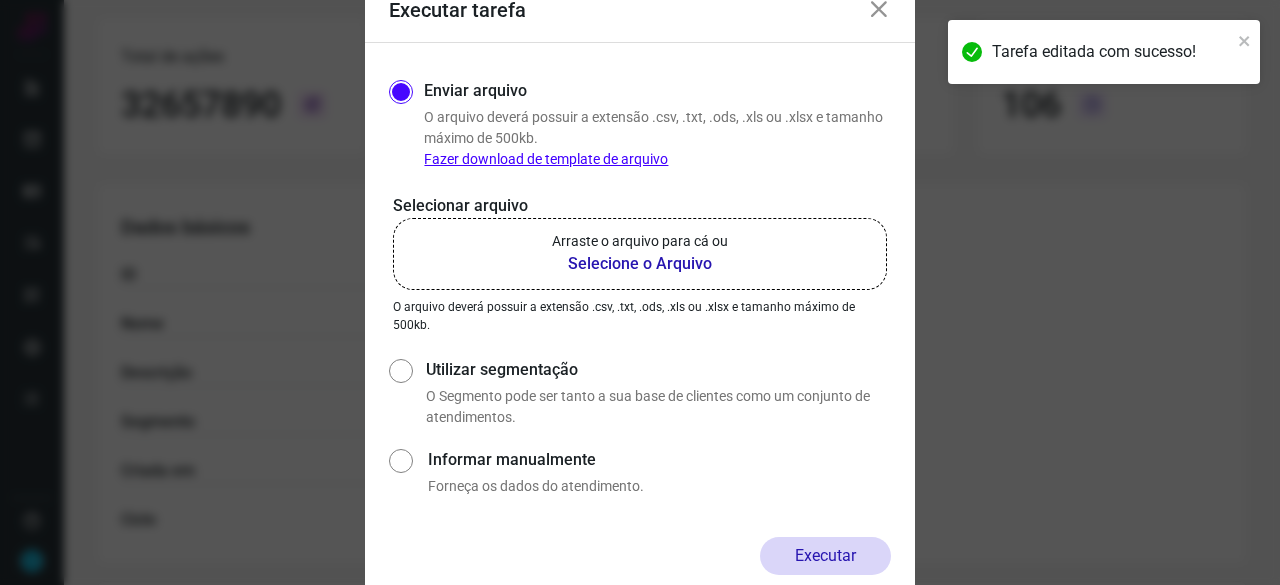 click on "Selecione o Arquivo" at bounding box center (640, 264) 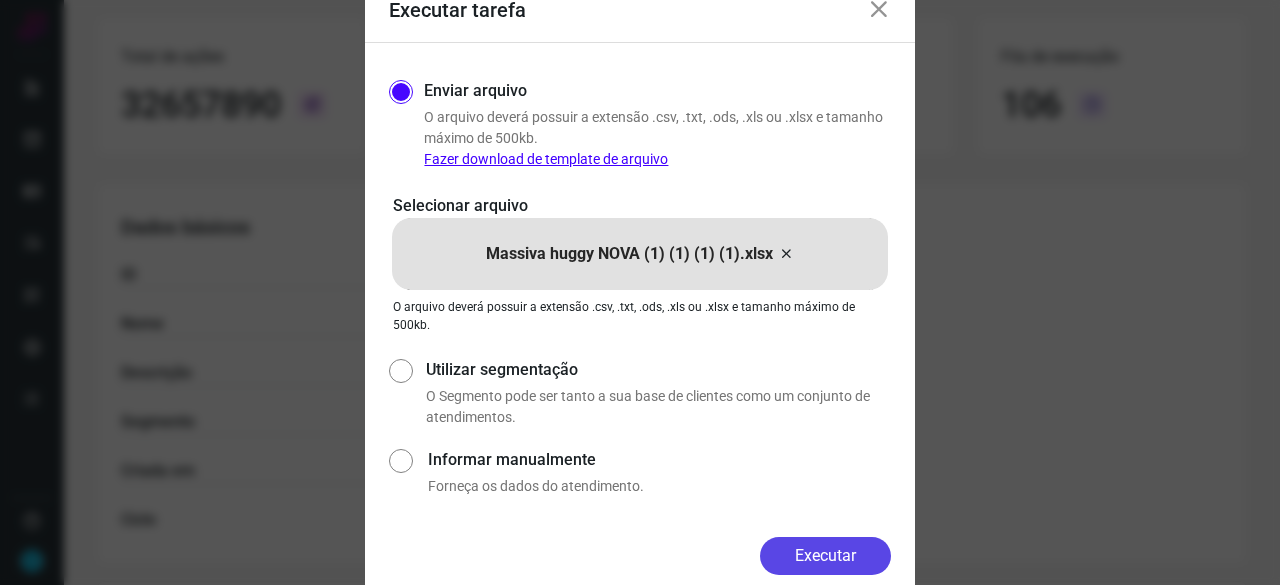 click on "Executar" at bounding box center [825, 556] 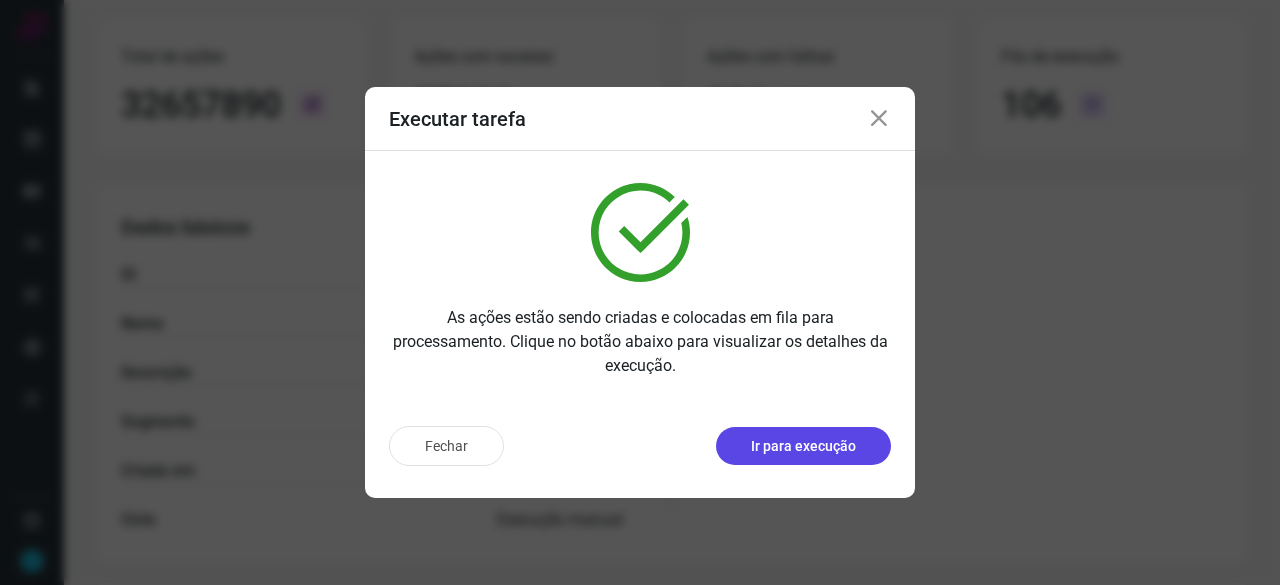 click on "Ir para execução" at bounding box center (803, 446) 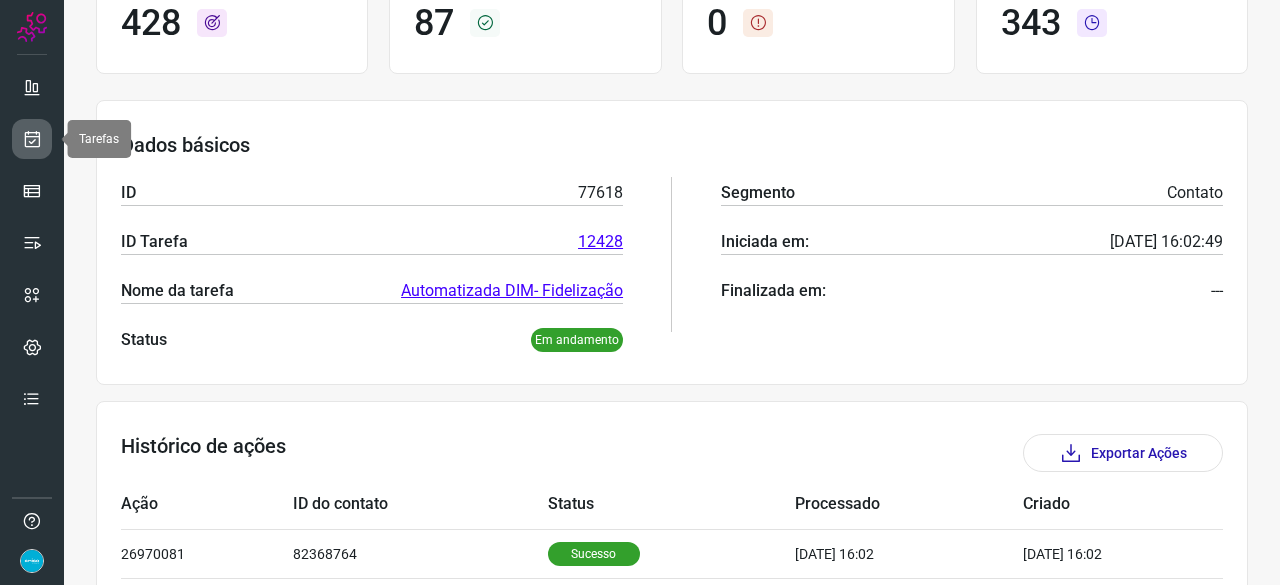 click at bounding box center [32, 139] 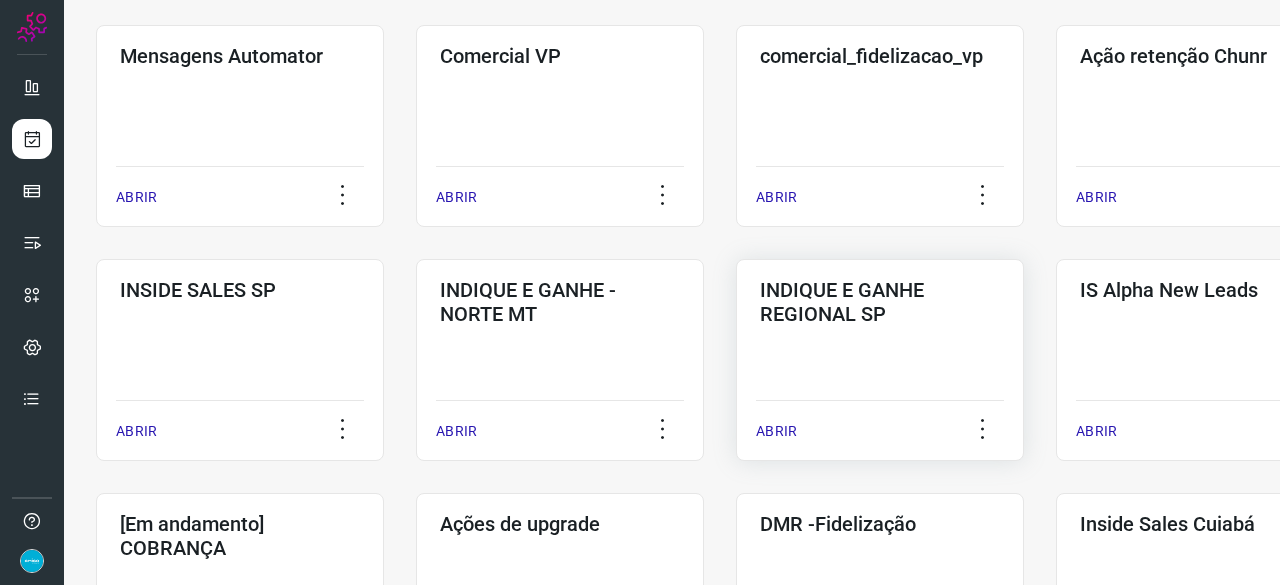scroll, scrollTop: 460, scrollLeft: 0, axis: vertical 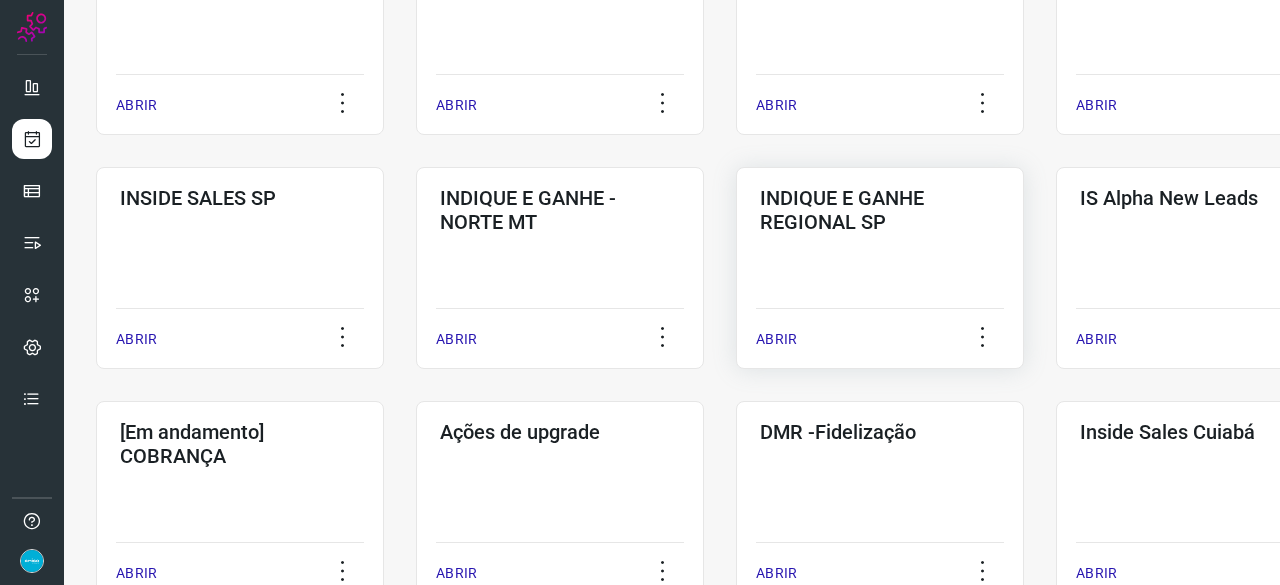 click on "ABRIR" at bounding box center (776, 339) 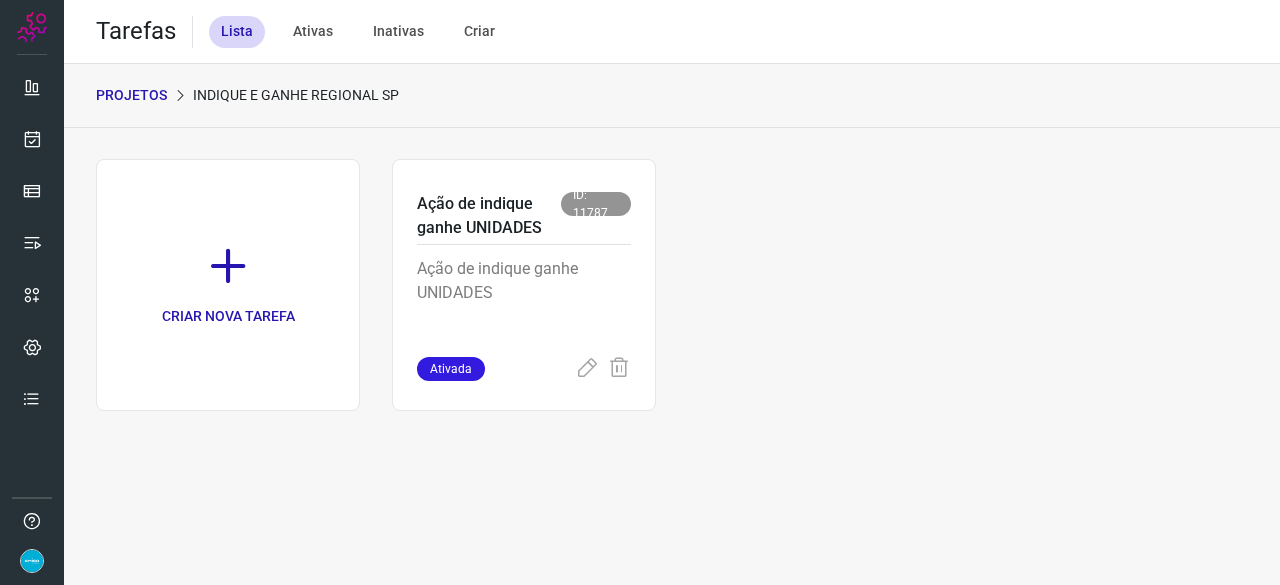 scroll, scrollTop: 0, scrollLeft: 0, axis: both 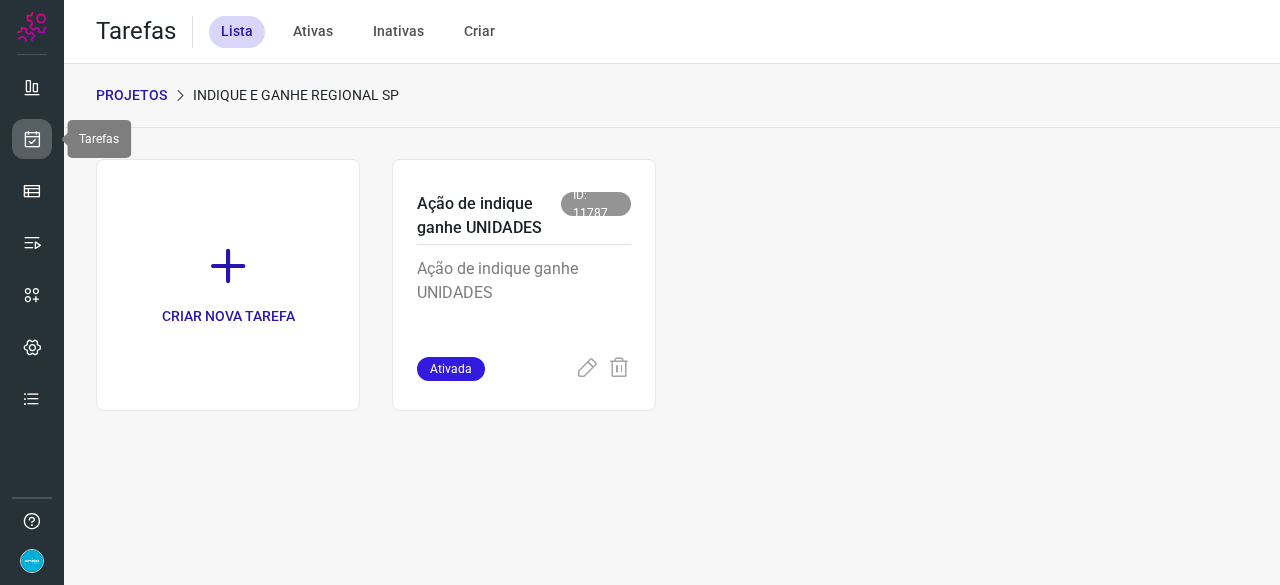 click at bounding box center (32, 139) 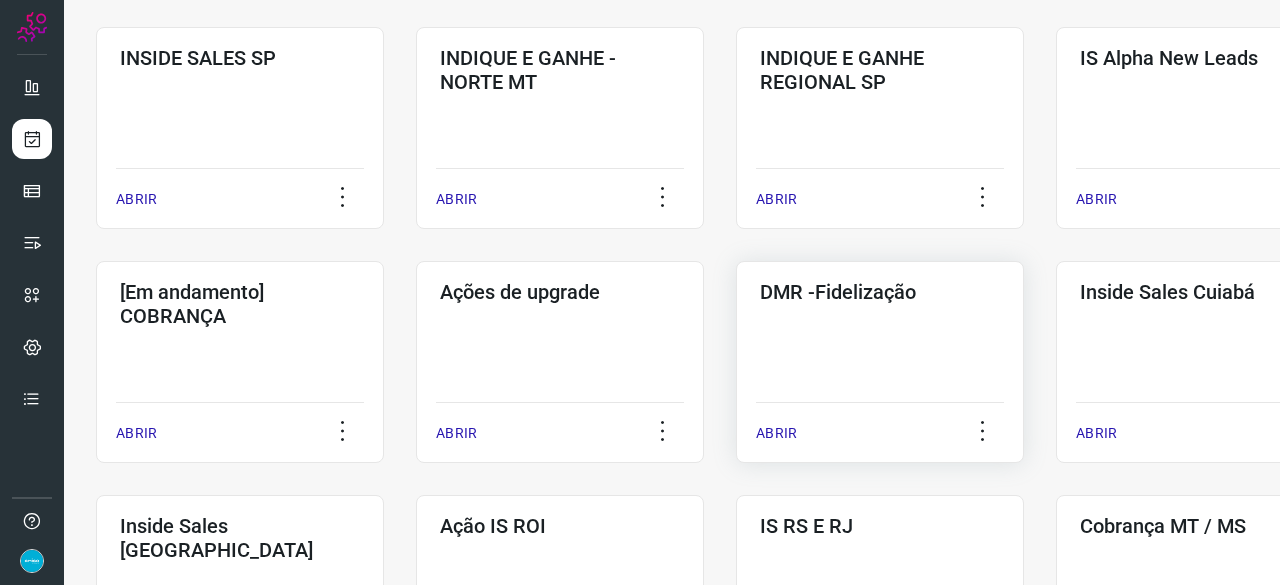 click on "ABRIR" at bounding box center [776, 433] 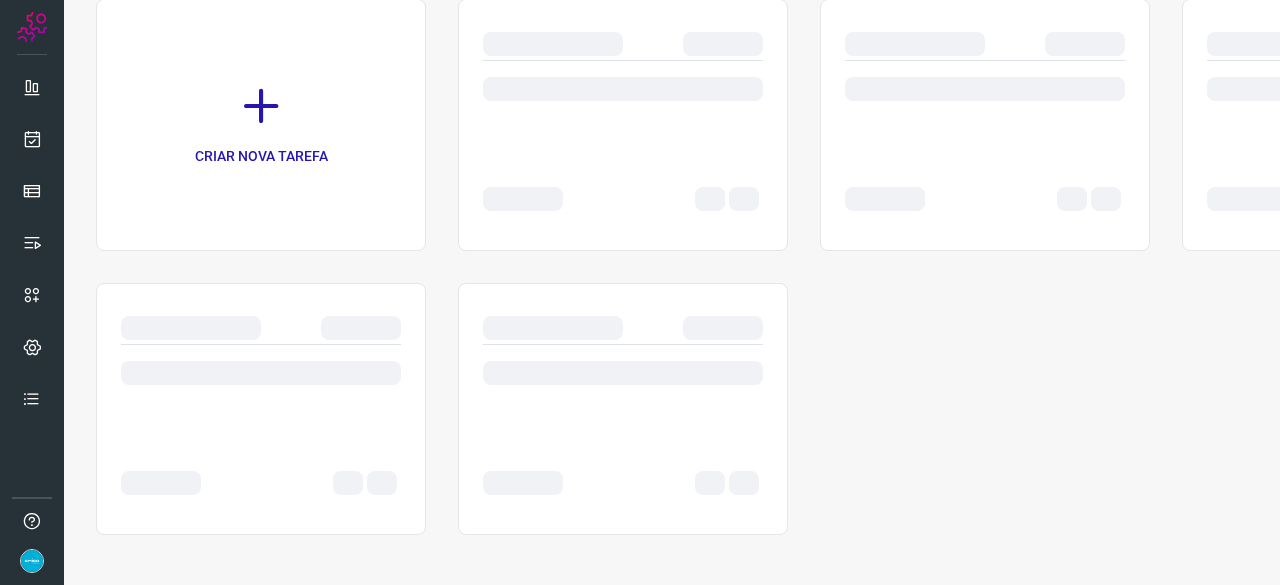 scroll, scrollTop: 0, scrollLeft: 0, axis: both 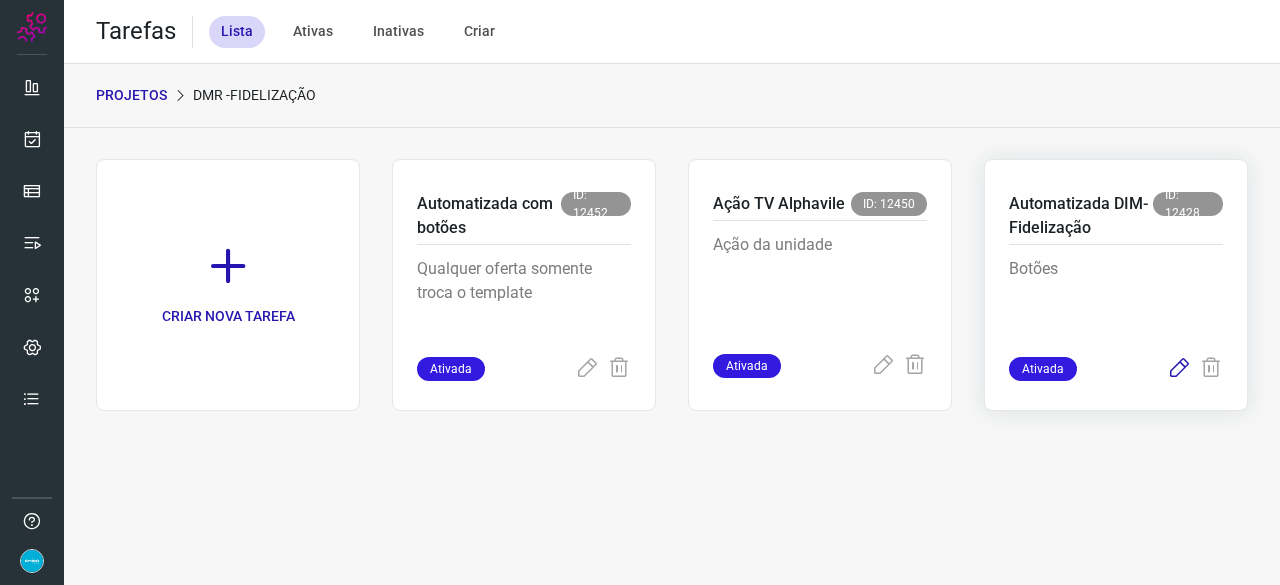 click at bounding box center (1179, 369) 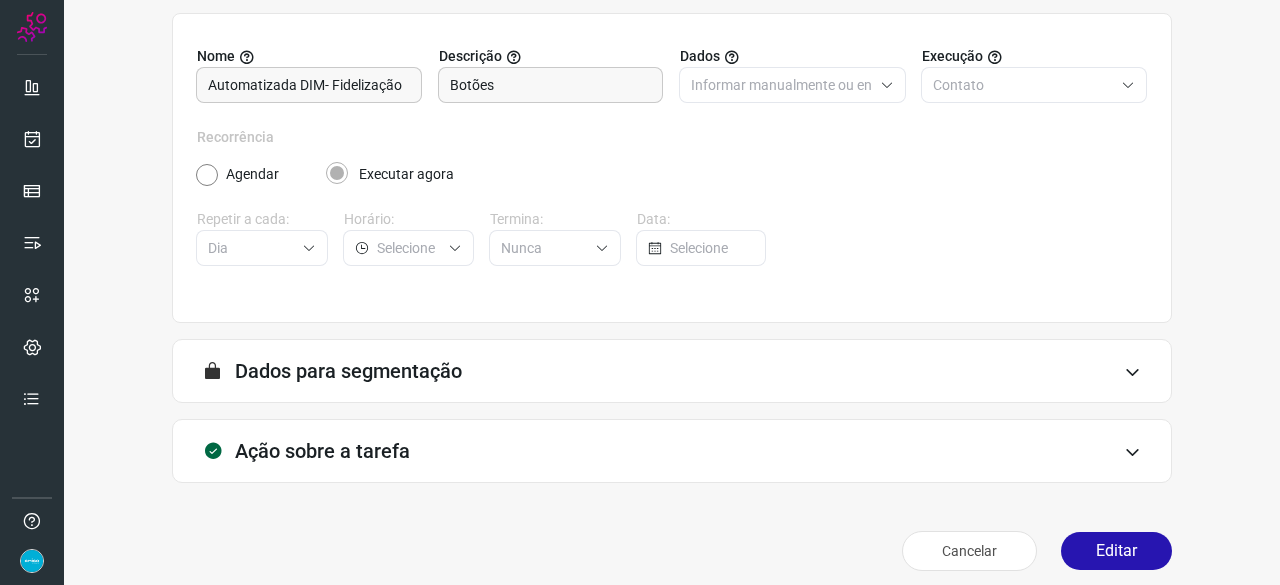 scroll, scrollTop: 195, scrollLeft: 0, axis: vertical 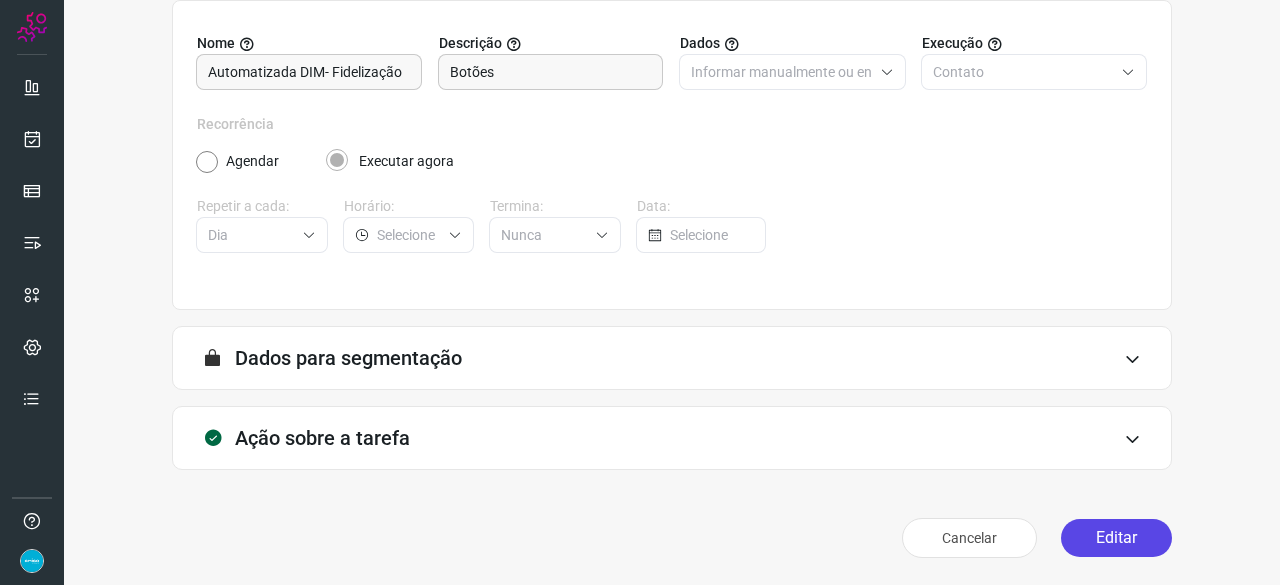 click on "Editar" at bounding box center (1116, 538) 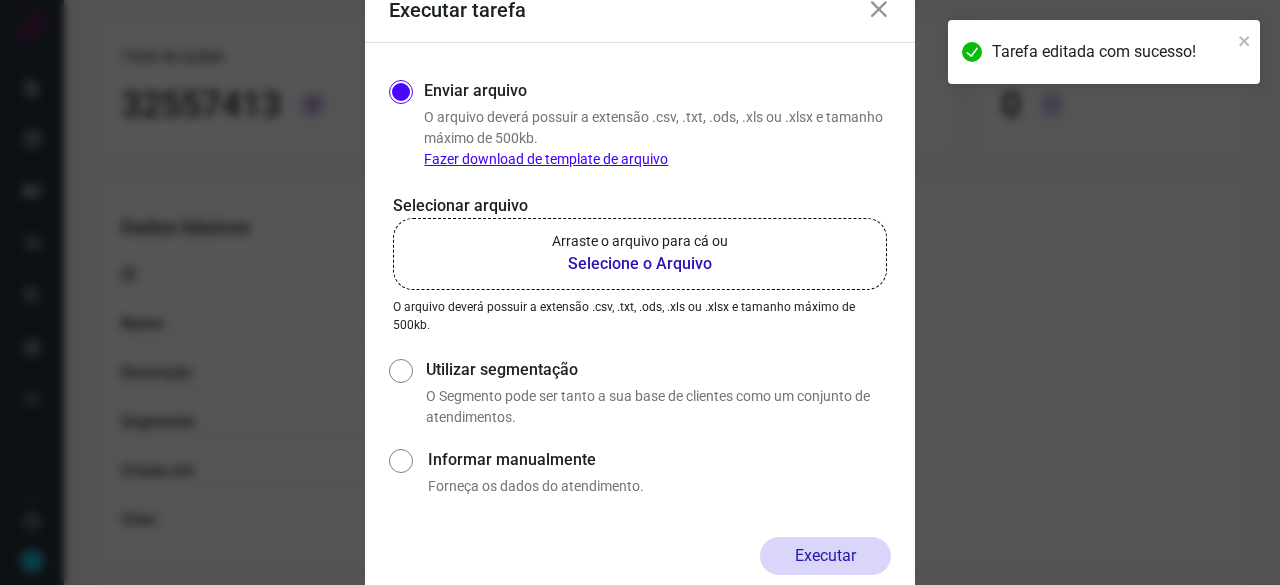 click on "Selecione o Arquivo" at bounding box center [640, 264] 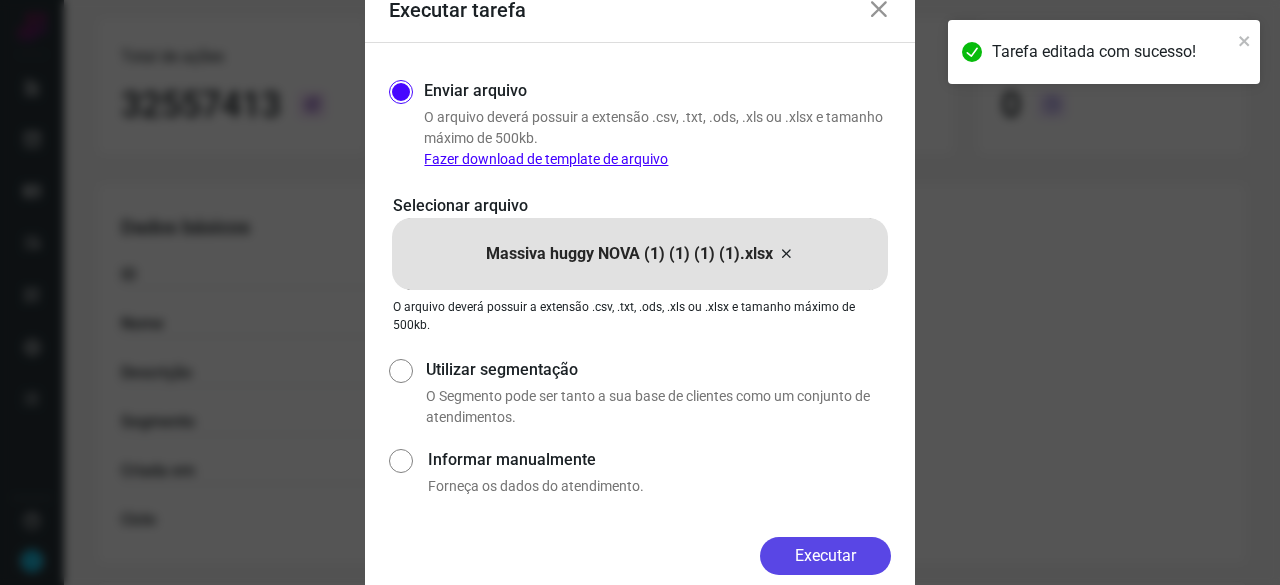 click on "Executar" at bounding box center [825, 556] 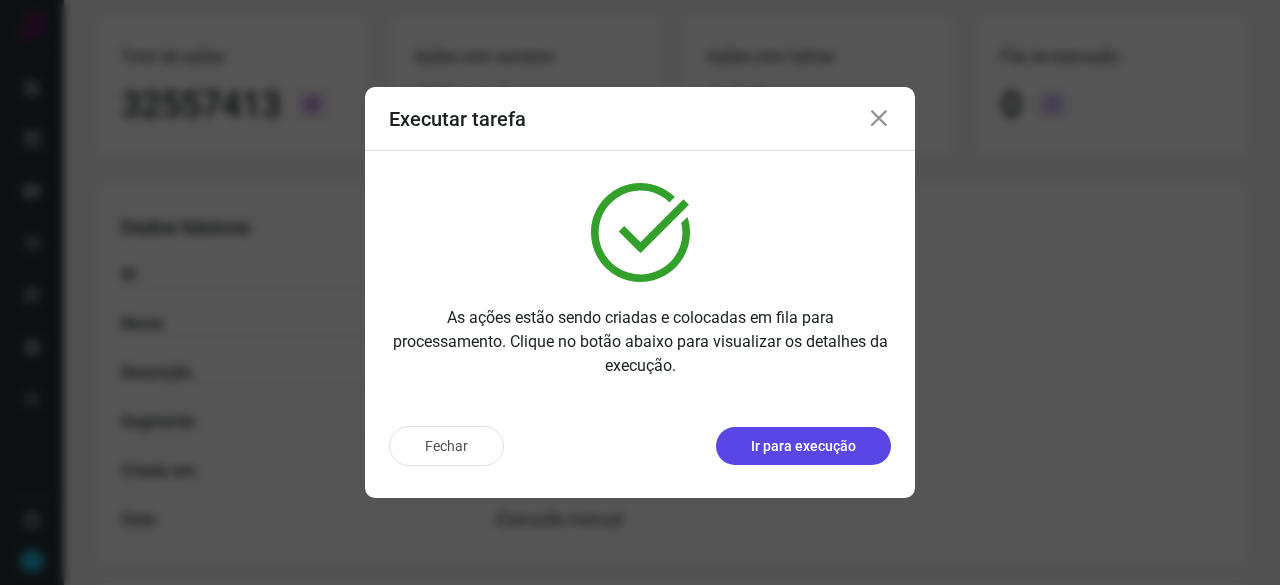 click on "Ir para execução" at bounding box center [803, 446] 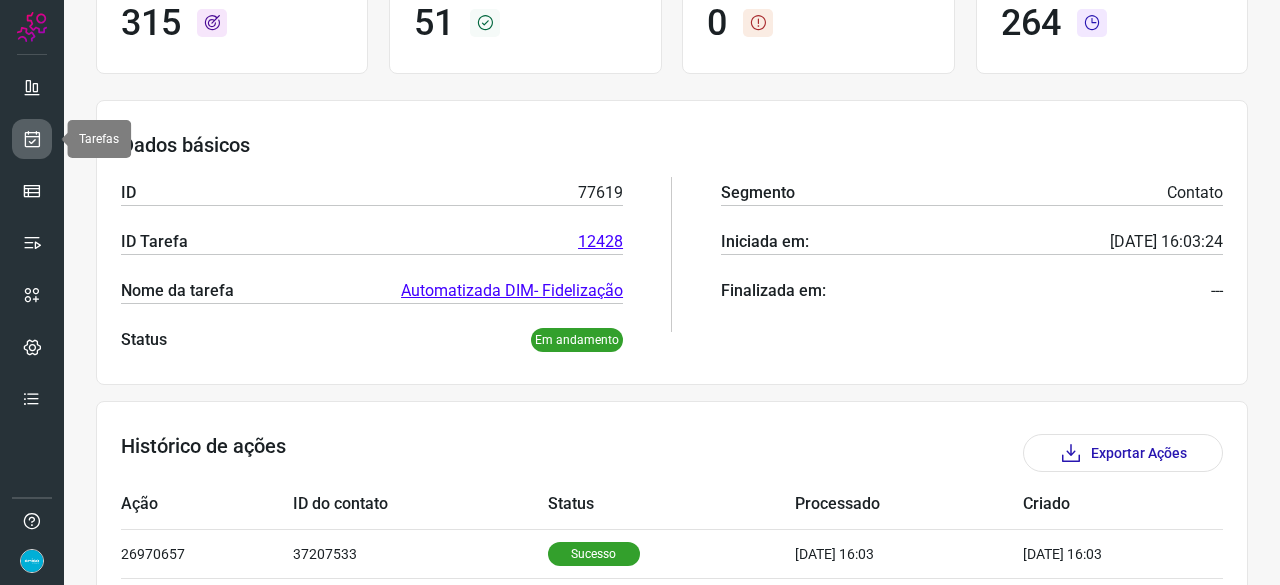 click at bounding box center (32, 139) 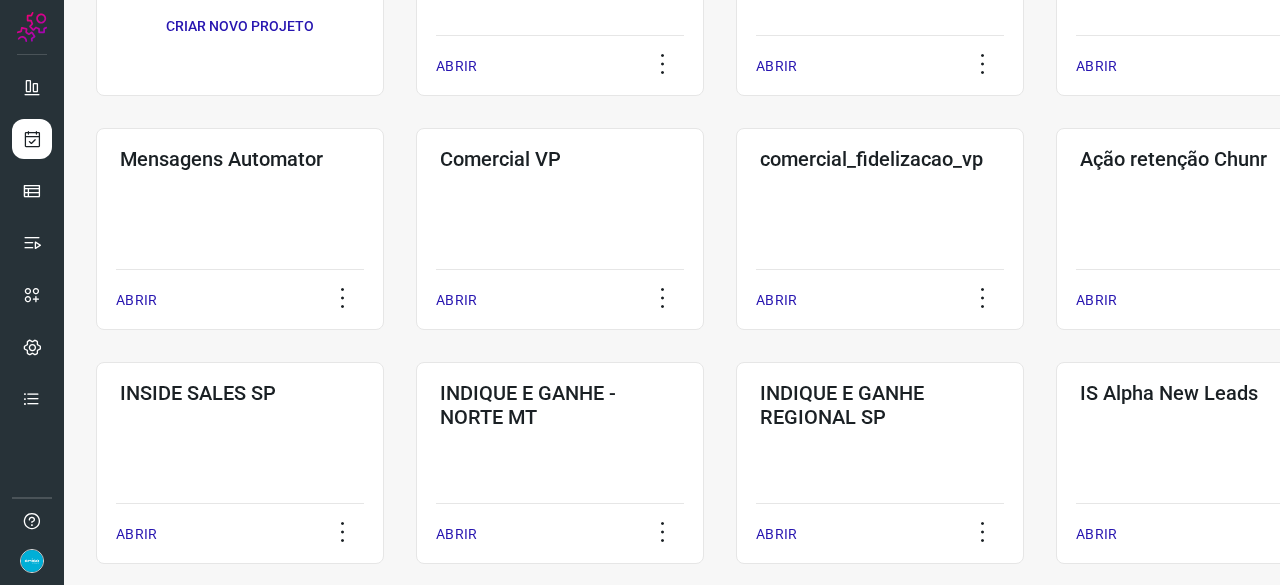 scroll, scrollTop: 360, scrollLeft: 0, axis: vertical 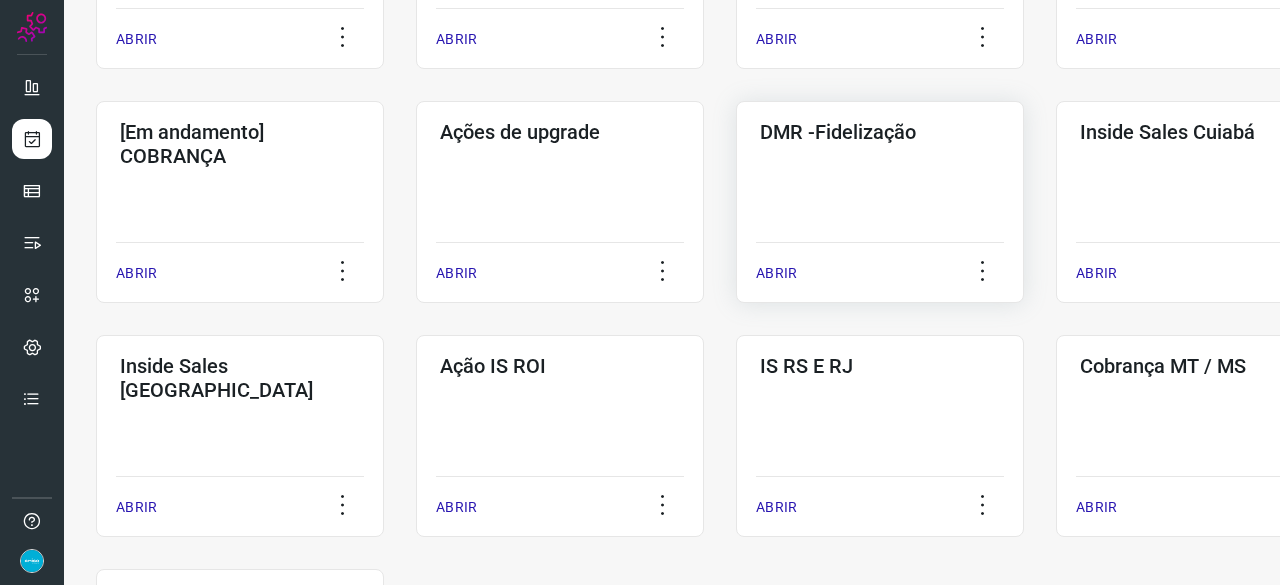 click on "ABRIR" at bounding box center [776, 273] 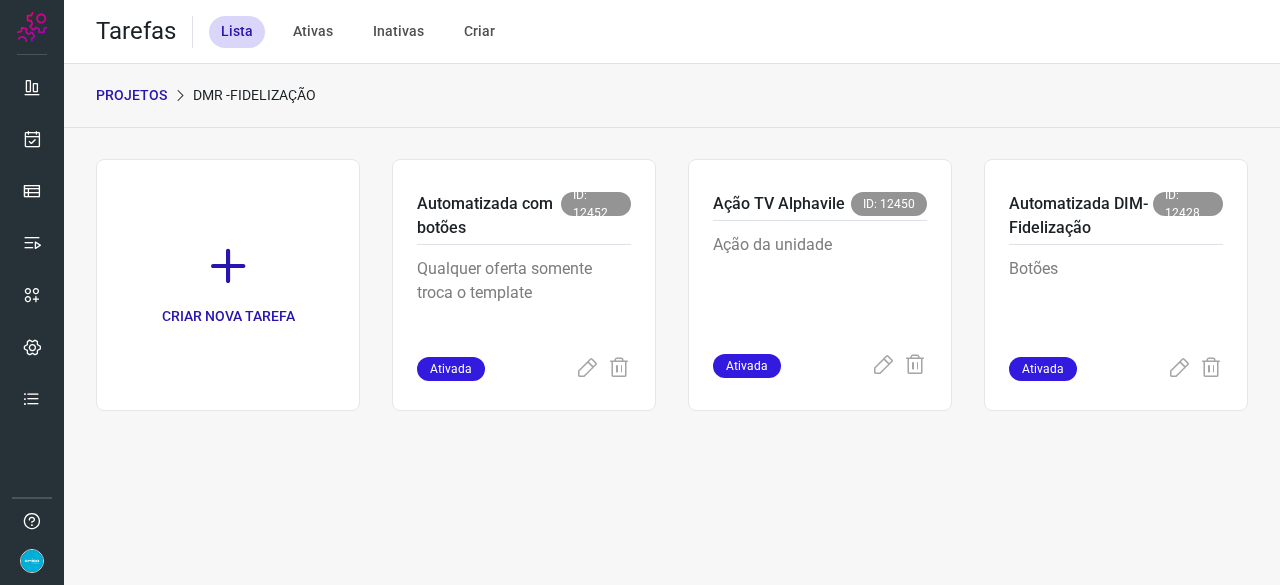scroll, scrollTop: 0, scrollLeft: 0, axis: both 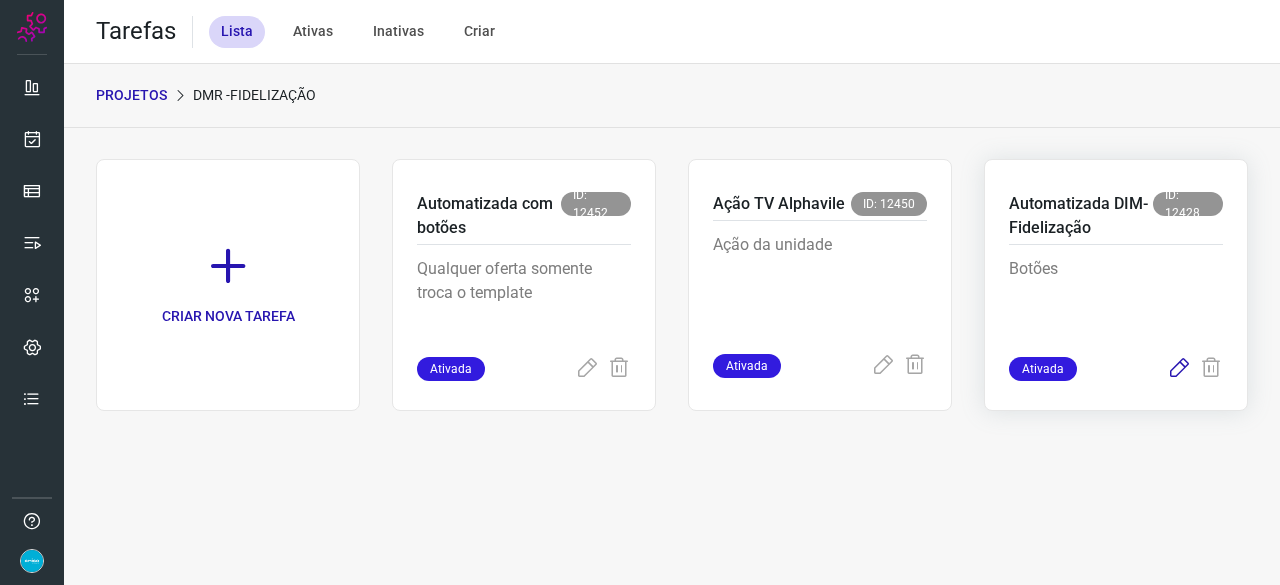 click at bounding box center [1179, 369] 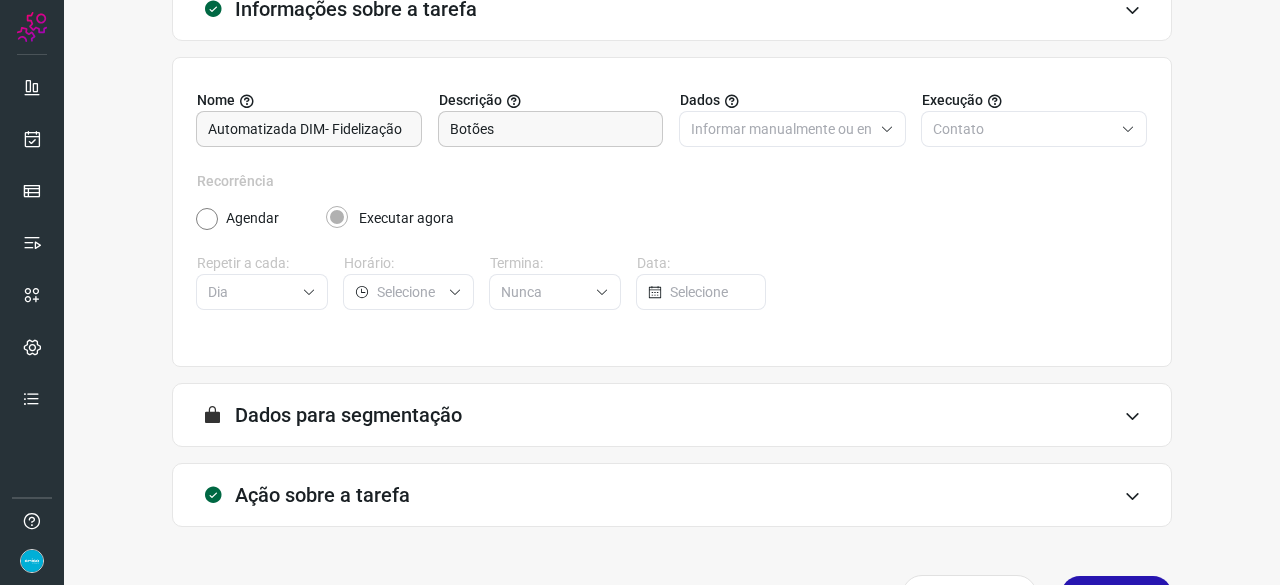 scroll, scrollTop: 195, scrollLeft: 0, axis: vertical 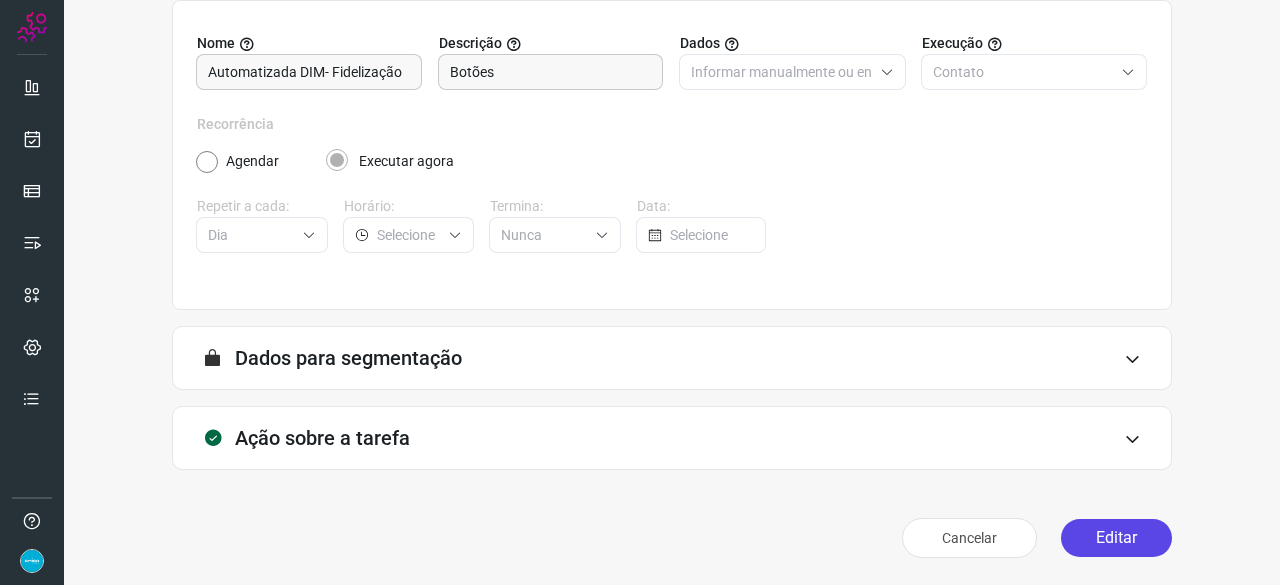 click on "Editar" at bounding box center [1116, 538] 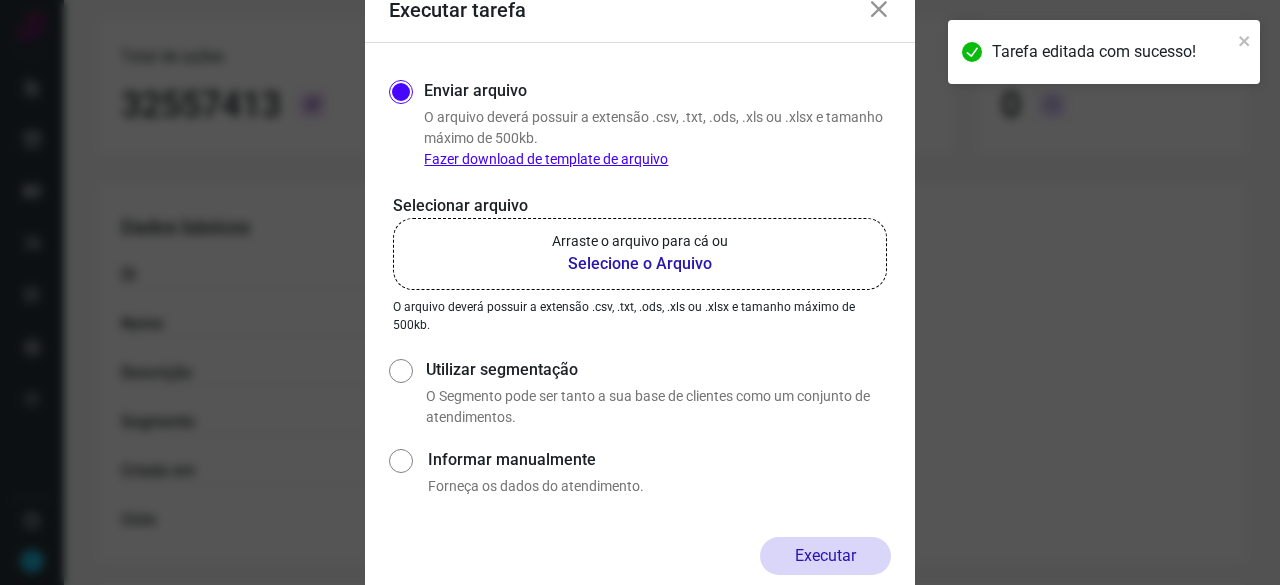 click on "Selecione o Arquivo" at bounding box center [640, 264] 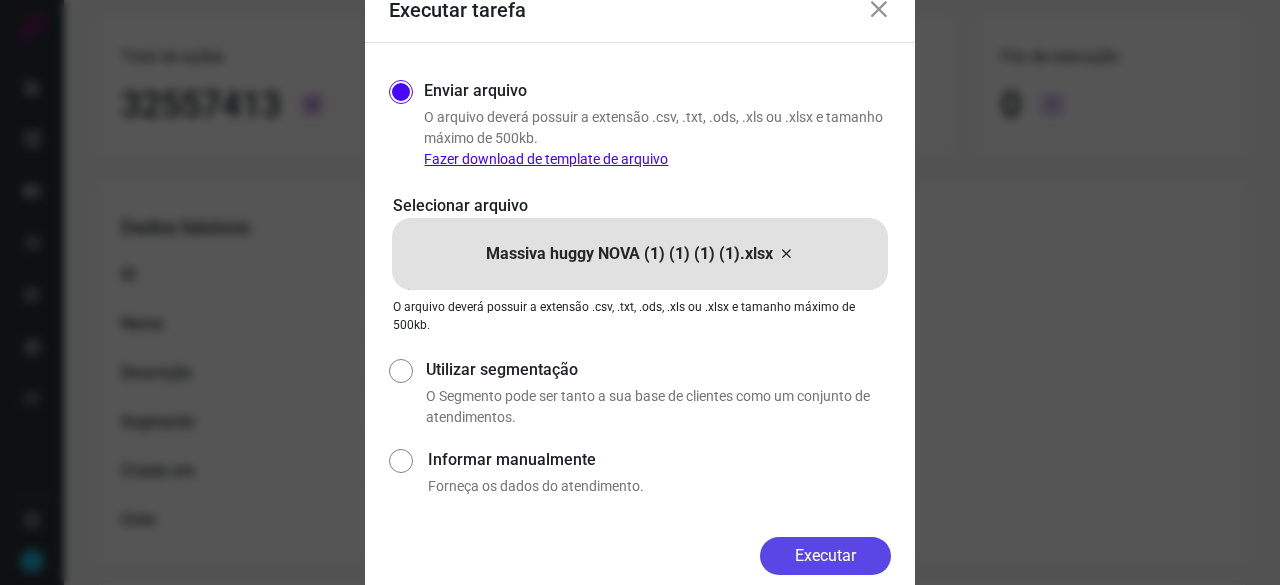 click on "Executar" at bounding box center (825, 556) 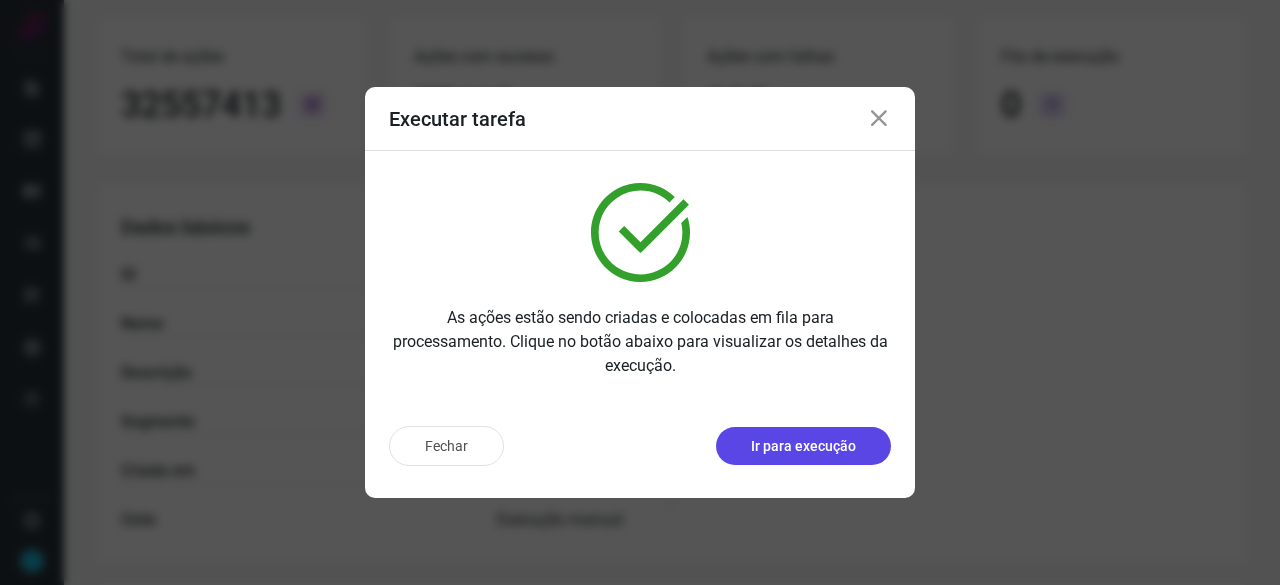 click on "Ir para execução" at bounding box center (803, 446) 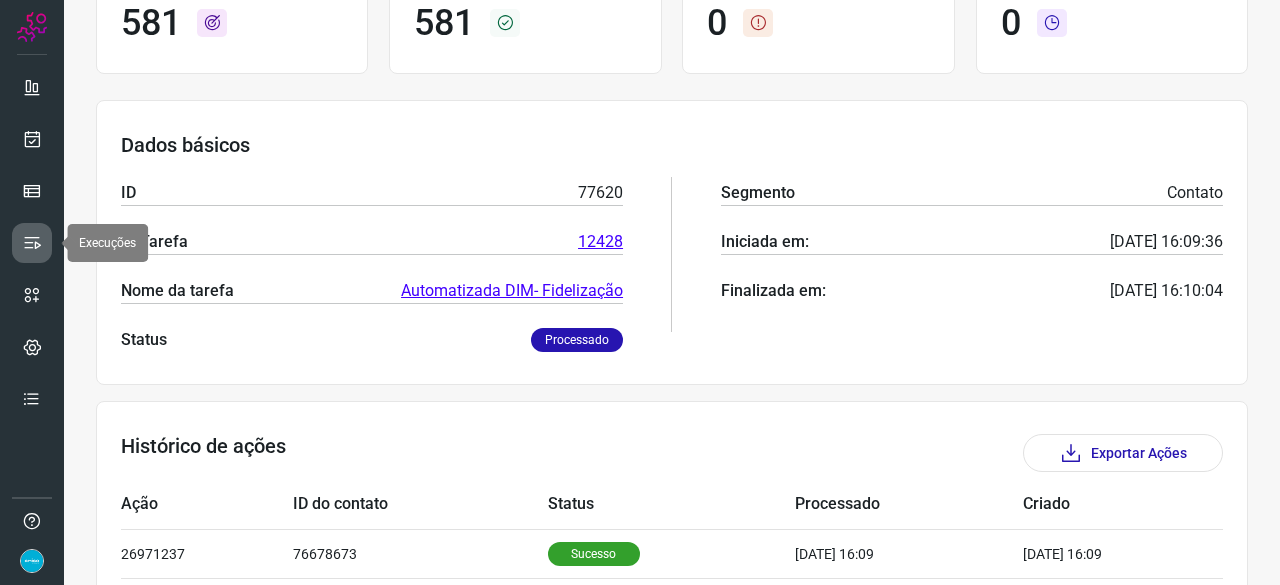 click at bounding box center (32, 243) 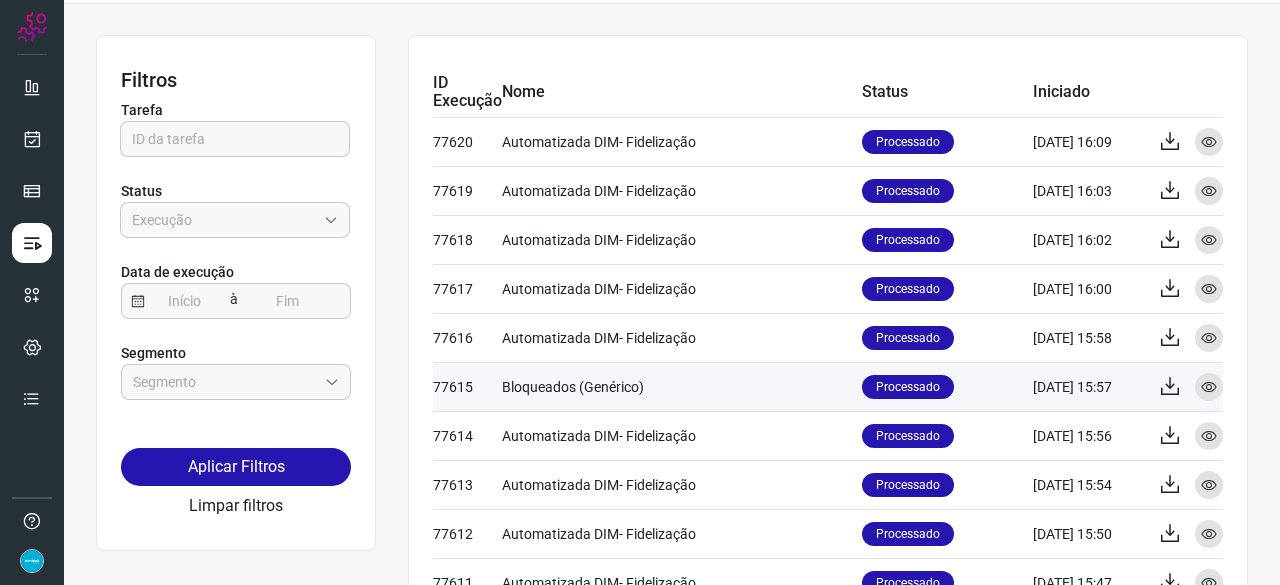scroll, scrollTop: 0, scrollLeft: 0, axis: both 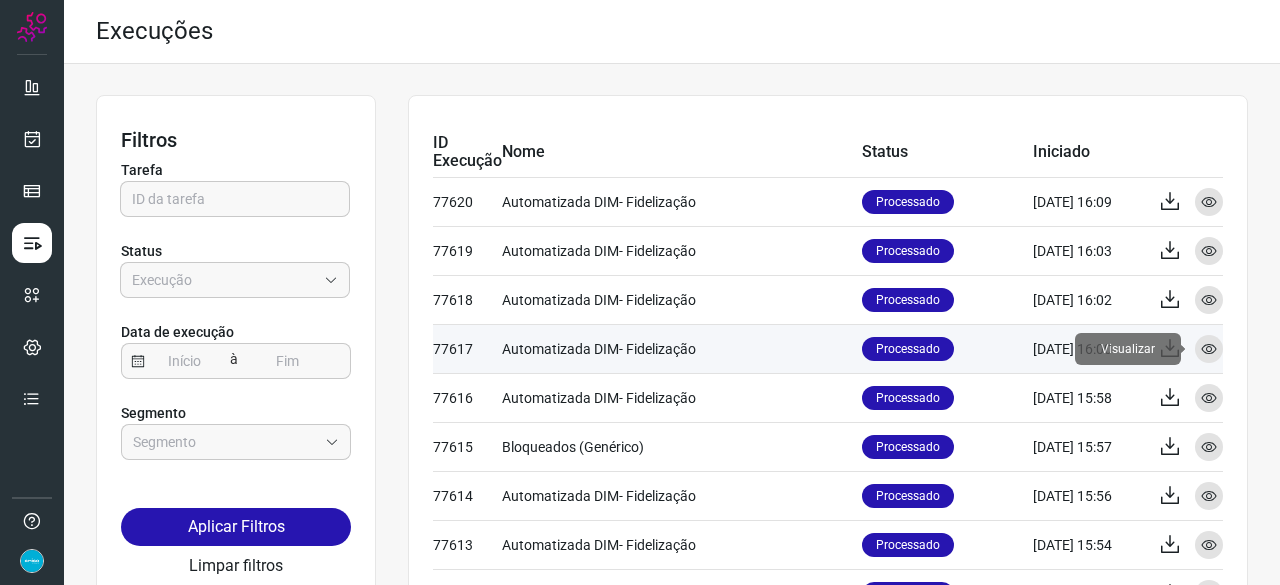 click at bounding box center [1209, 349] 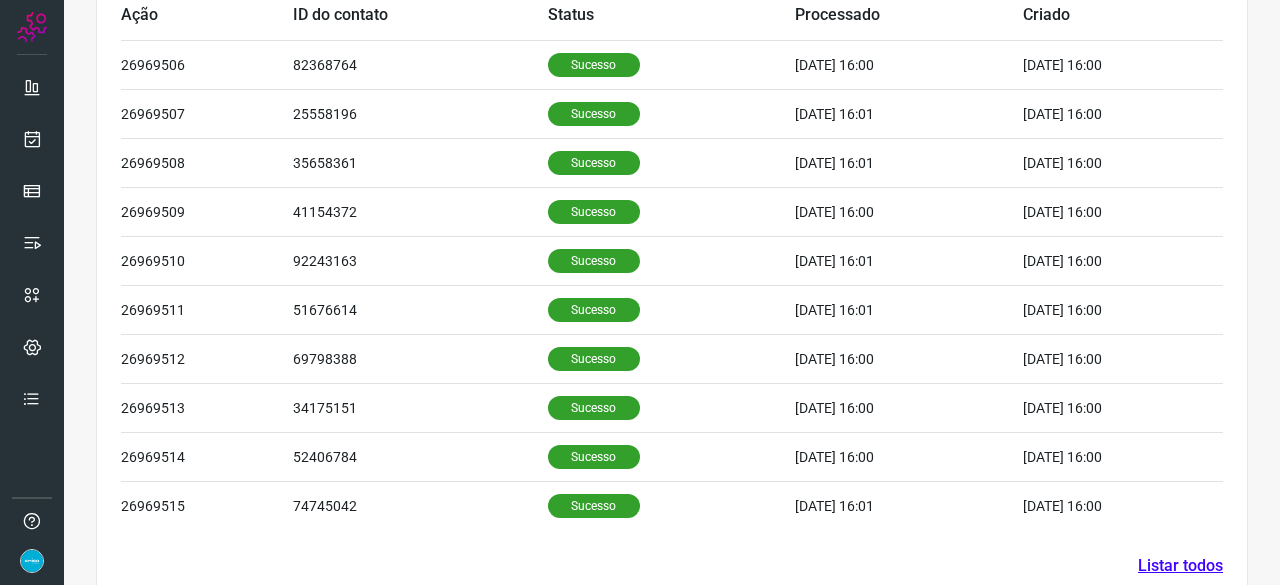 scroll, scrollTop: 700, scrollLeft: 0, axis: vertical 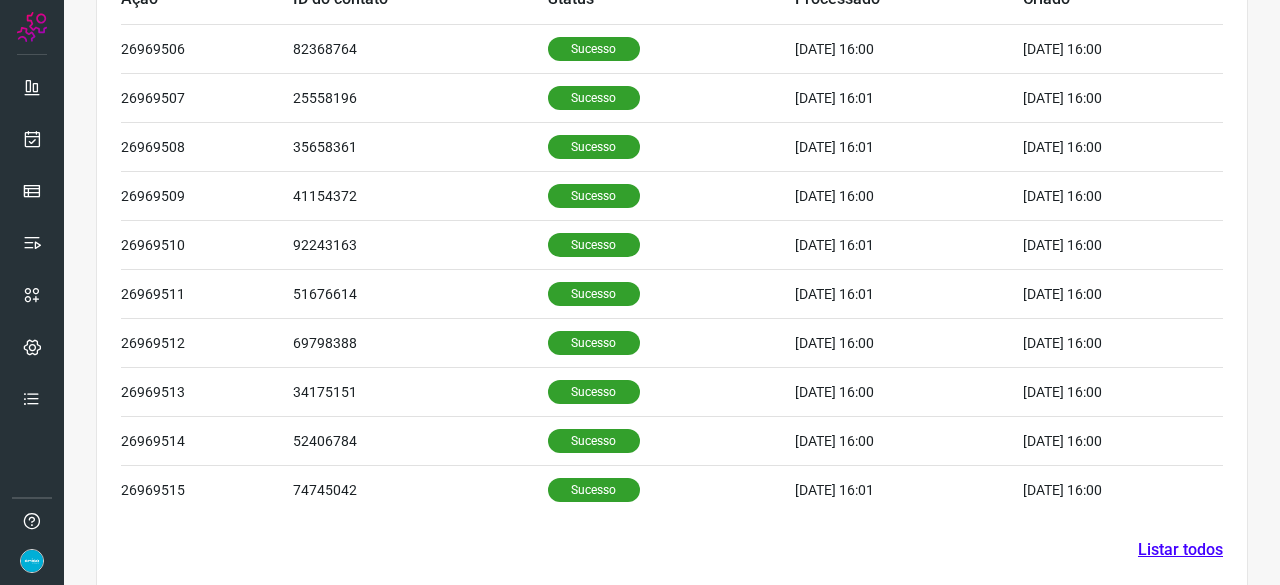 click on "Listar todos" at bounding box center (1180, 550) 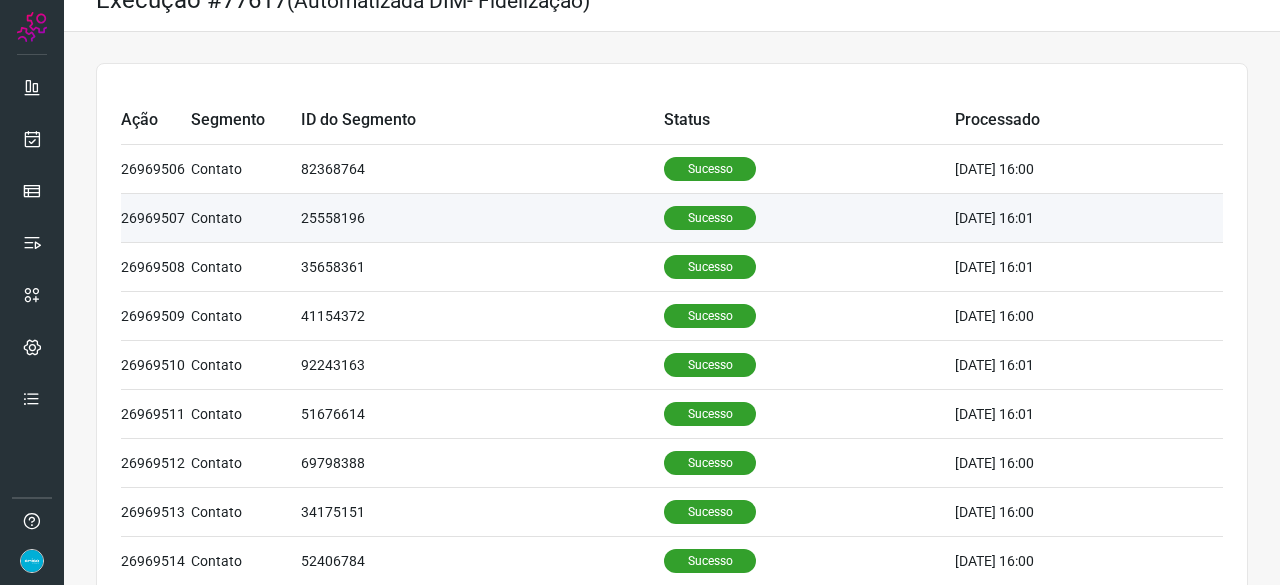 scroll, scrollTop: 0, scrollLeft: 0, axis: both 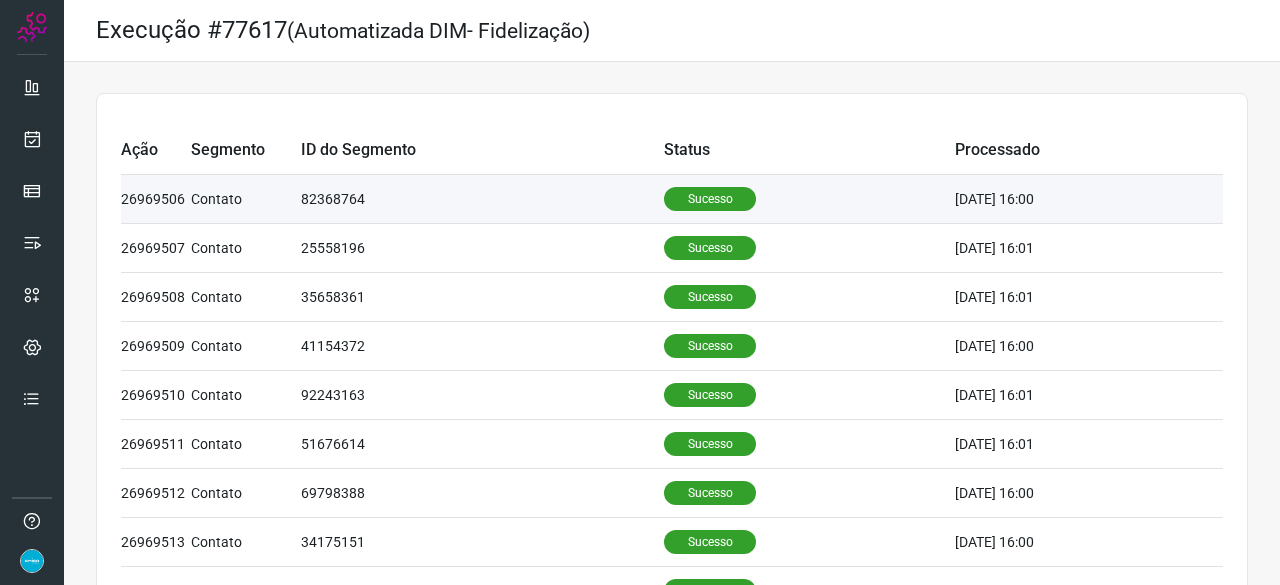 click on "Contato" at bounding box center (246, 199) 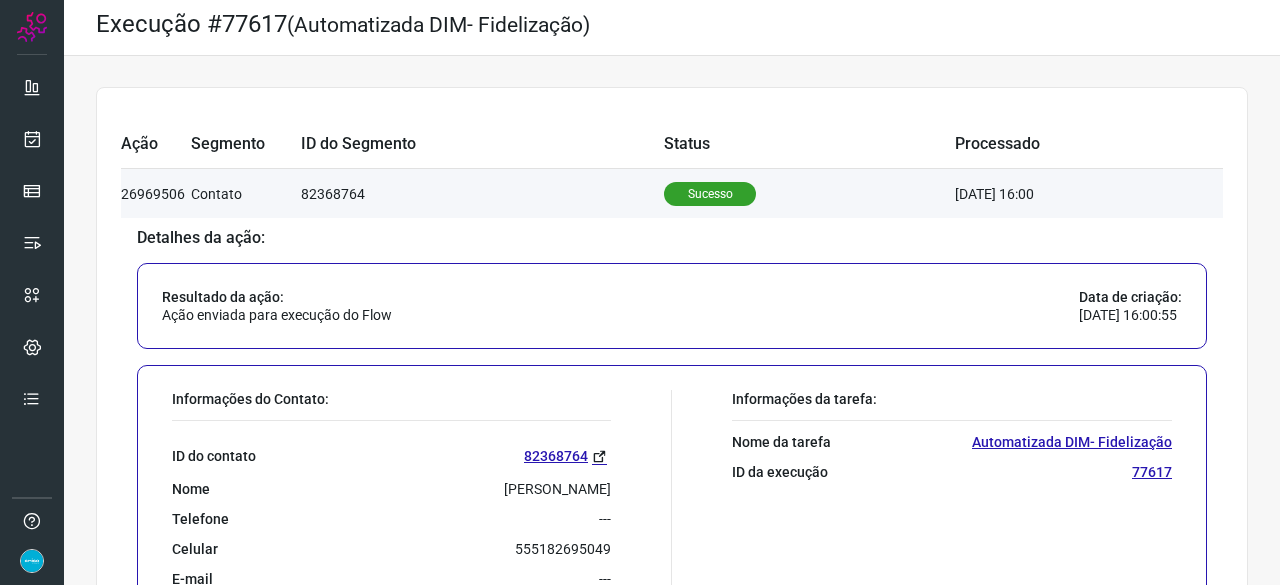 scroll, scrollTop: 0, scrollLeft: 0, axis: both 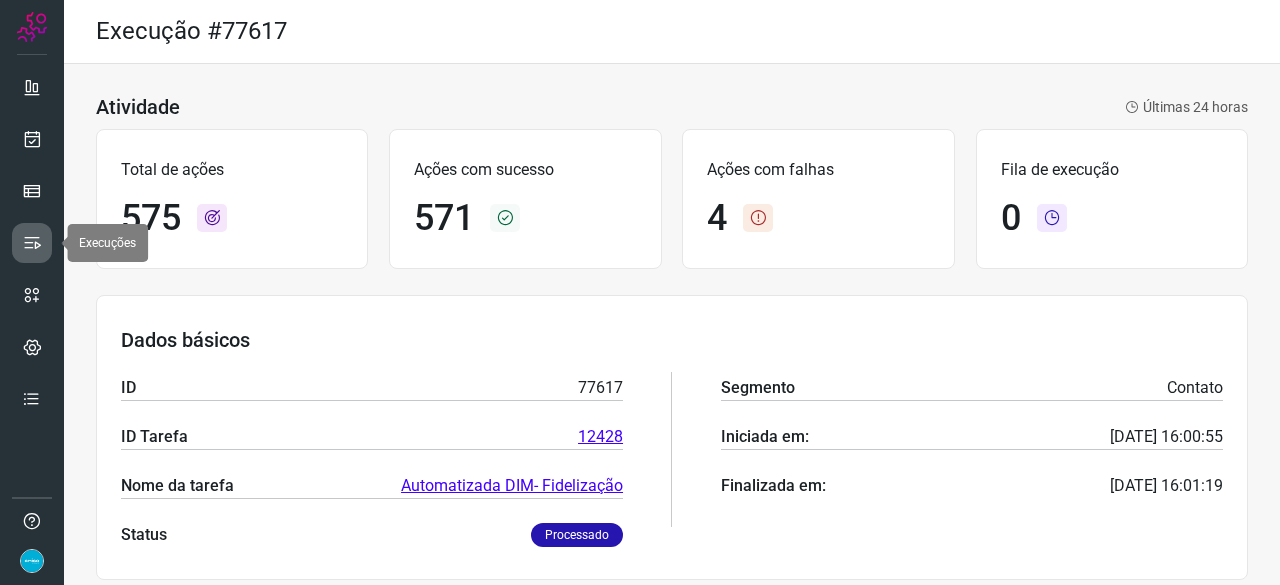 click at bounding box center [32, 243] 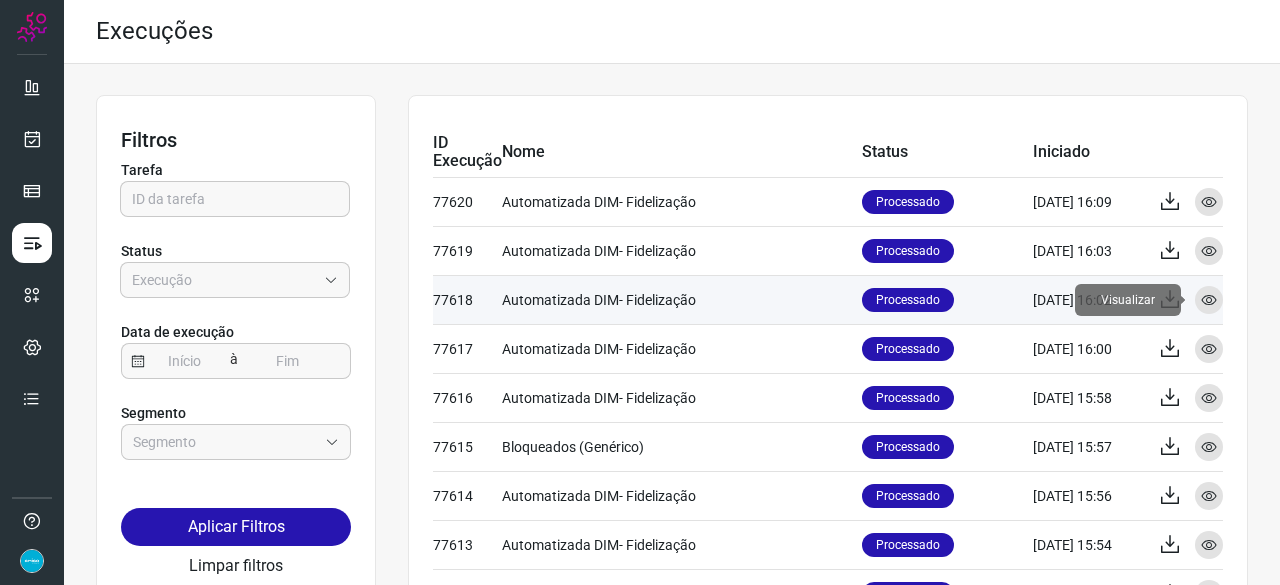 click at bounding box center (1209, 300) 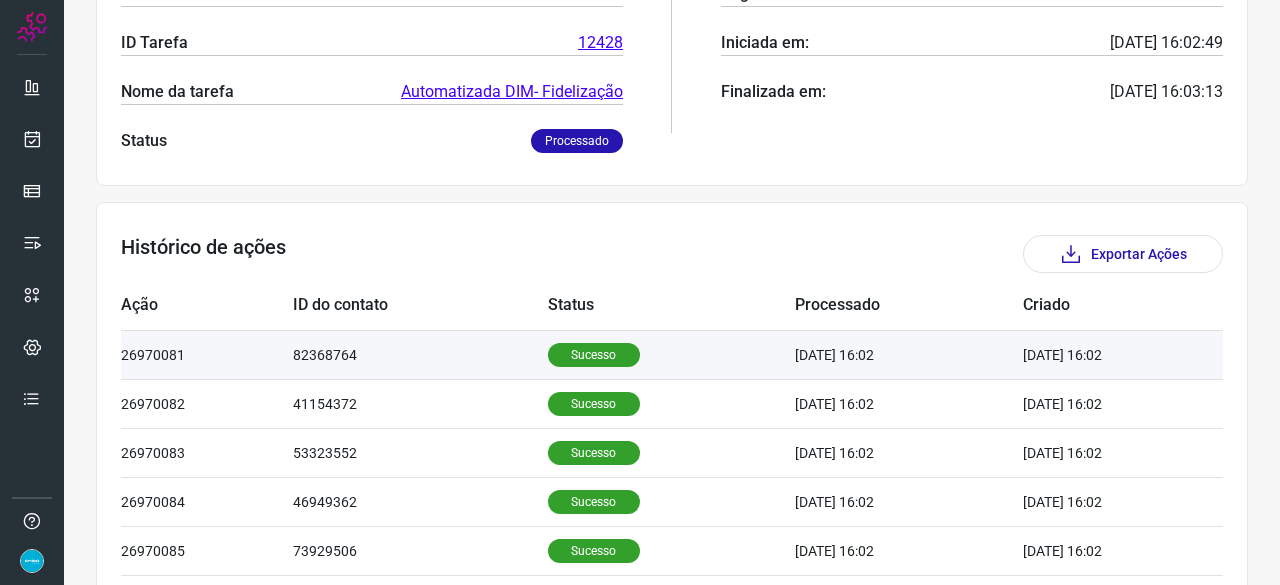 scroll, scrollTop: 400, scrollLeft: 0, axis: vertical 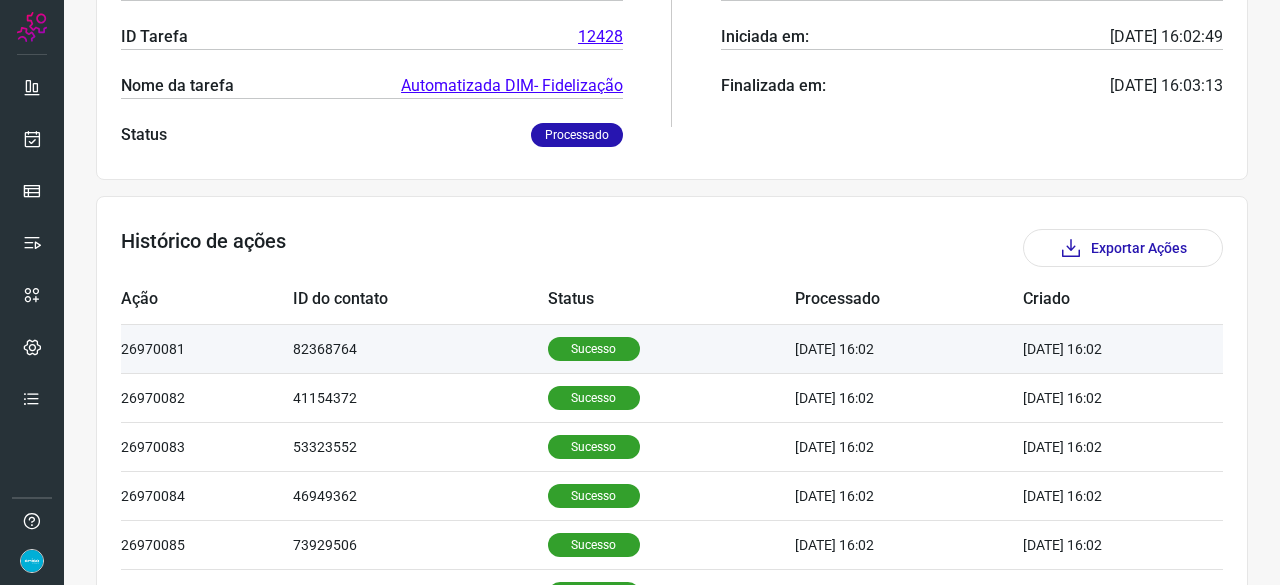 click on "26970081" at bounding box center (207, 348) 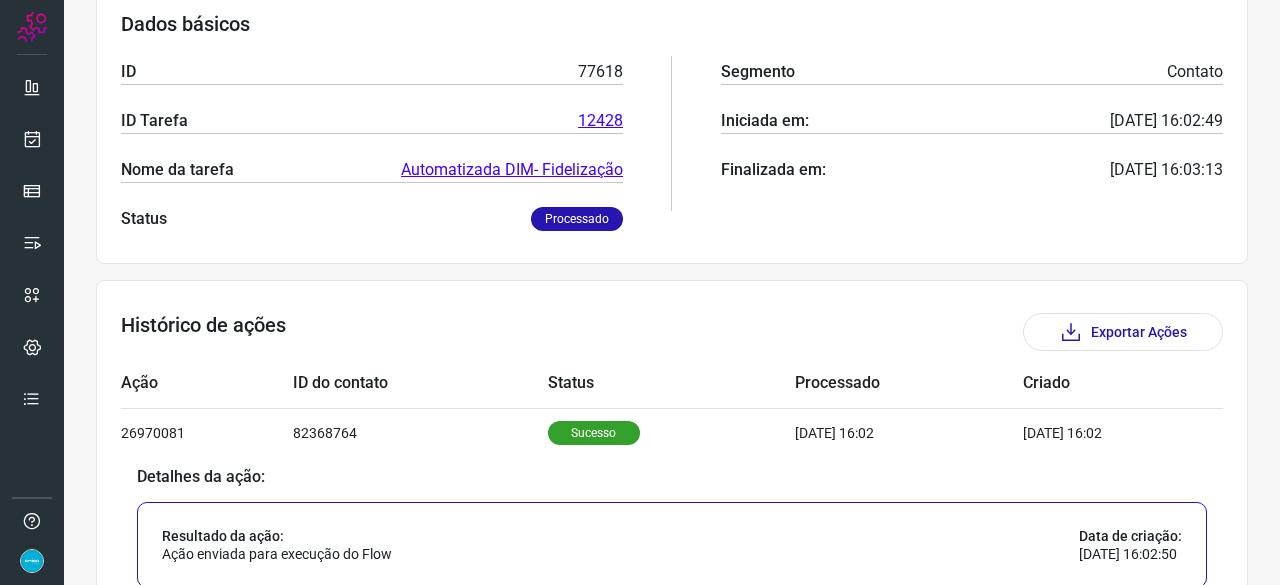 scroll, scrollTop: 300, scrollLeft: 0, axis: vertical 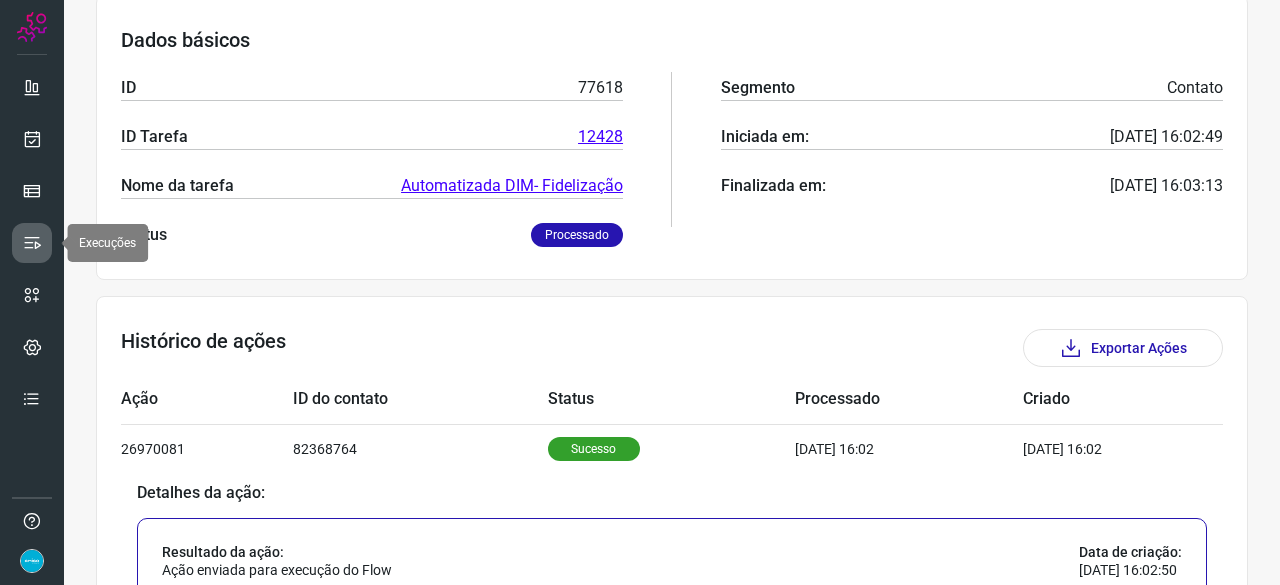 click at bounding box center (32, 243) 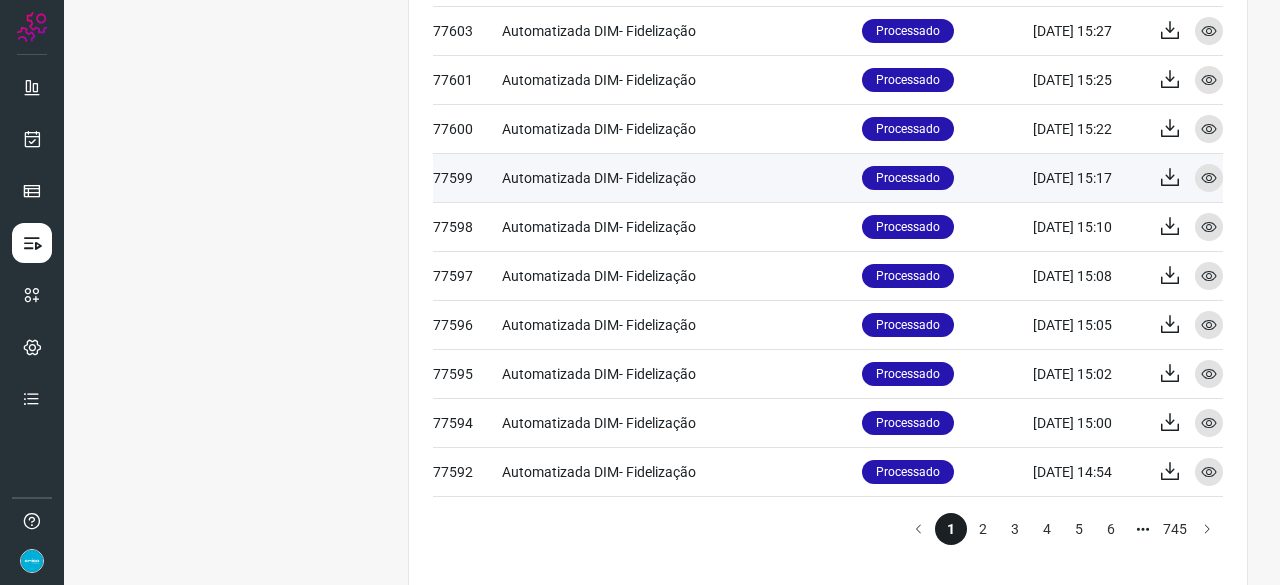 scroll, scrollTop: 933, scrollLeft: 0, axis: vertical 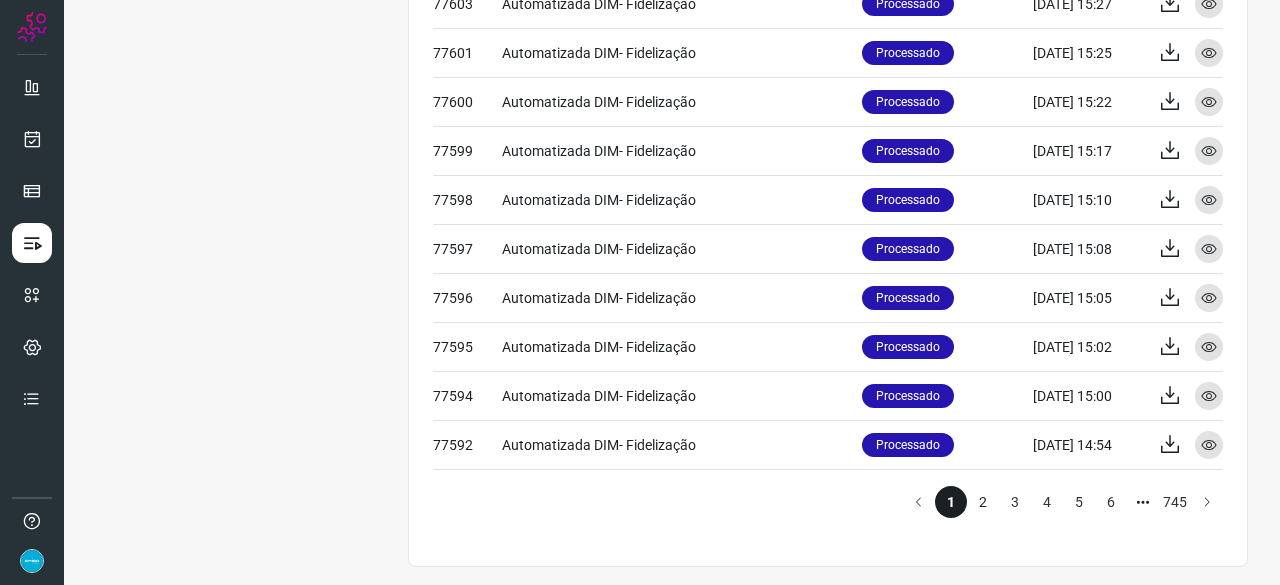 click on "2" 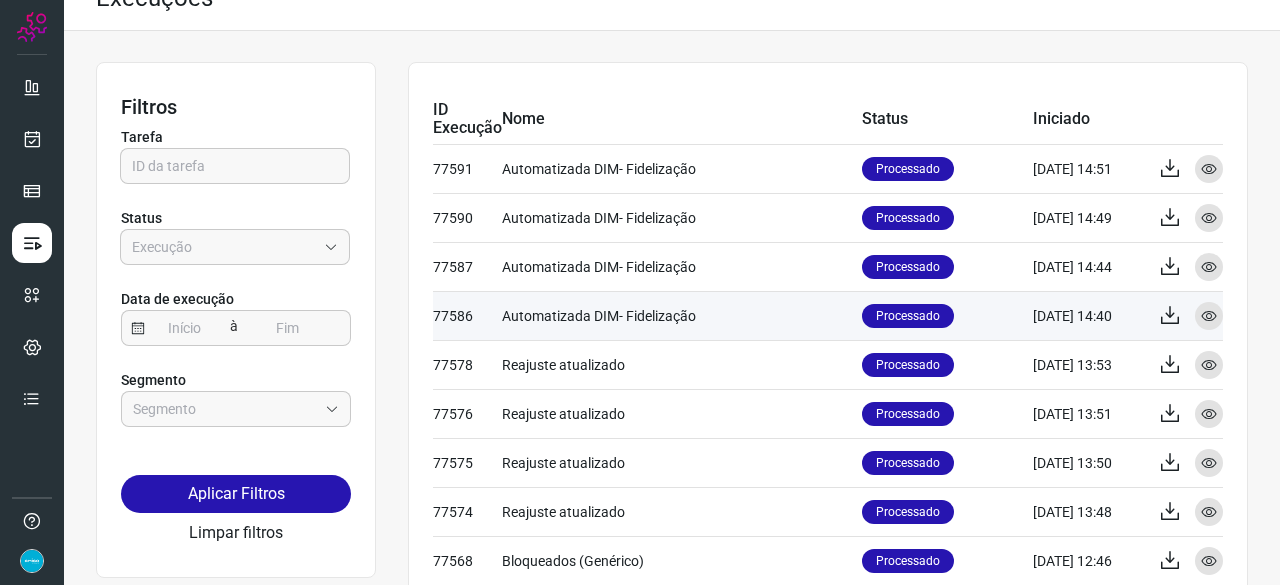 scroll, scrollTop: 0, scrollLeft: 0, axis: both 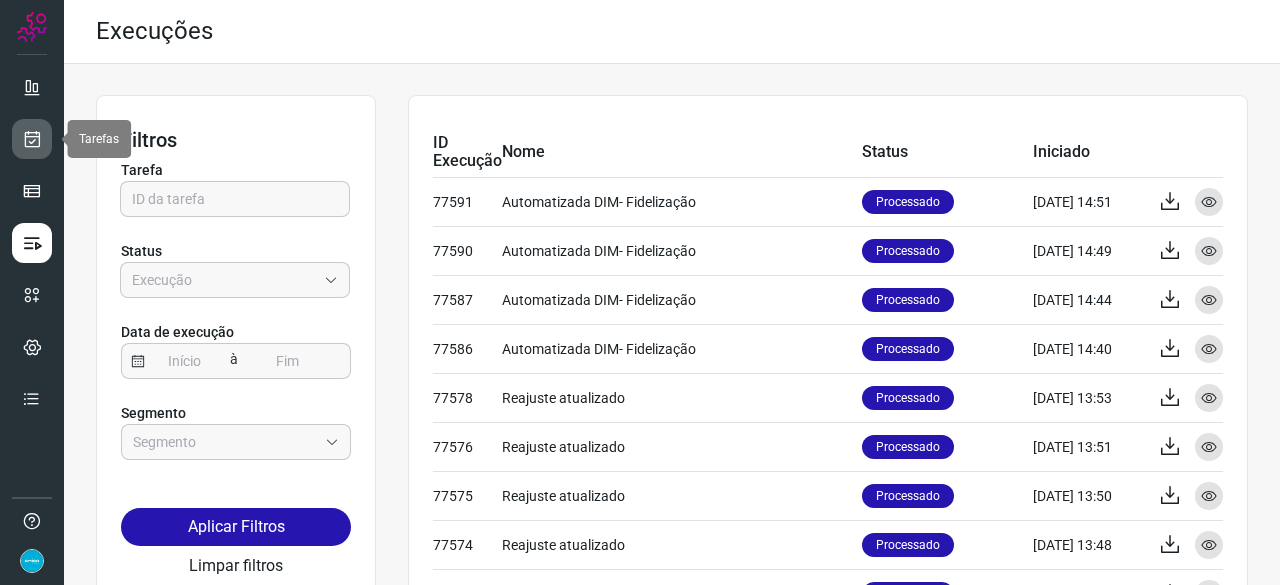 click at bounding box center [32, 139] 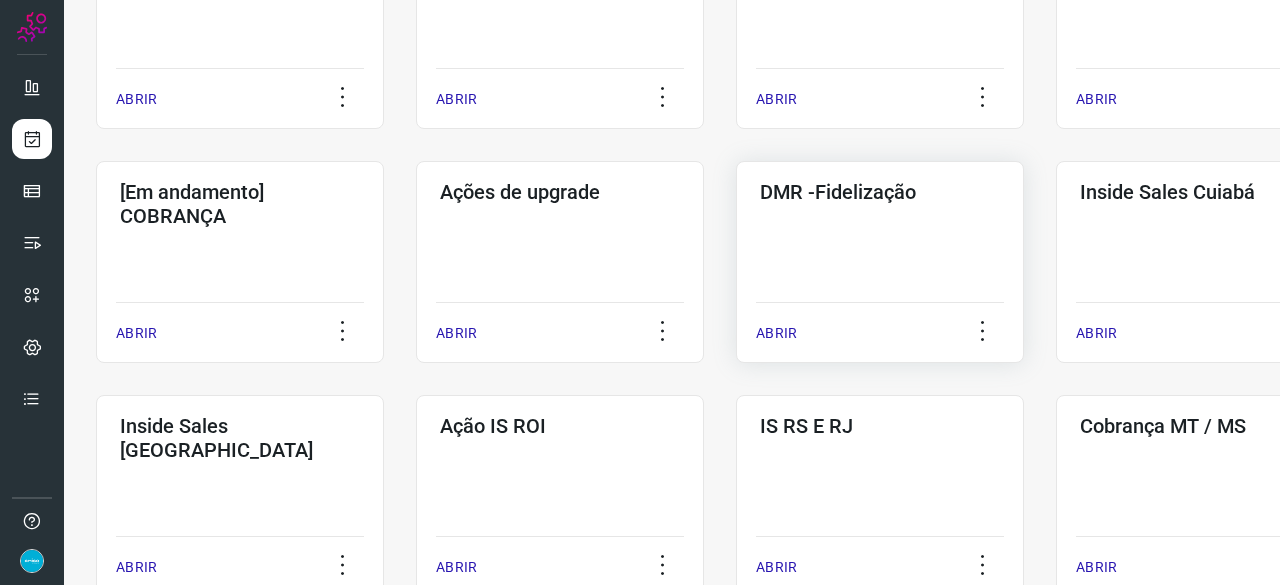 click on "ABRIR" at bounding box center (776, 333) 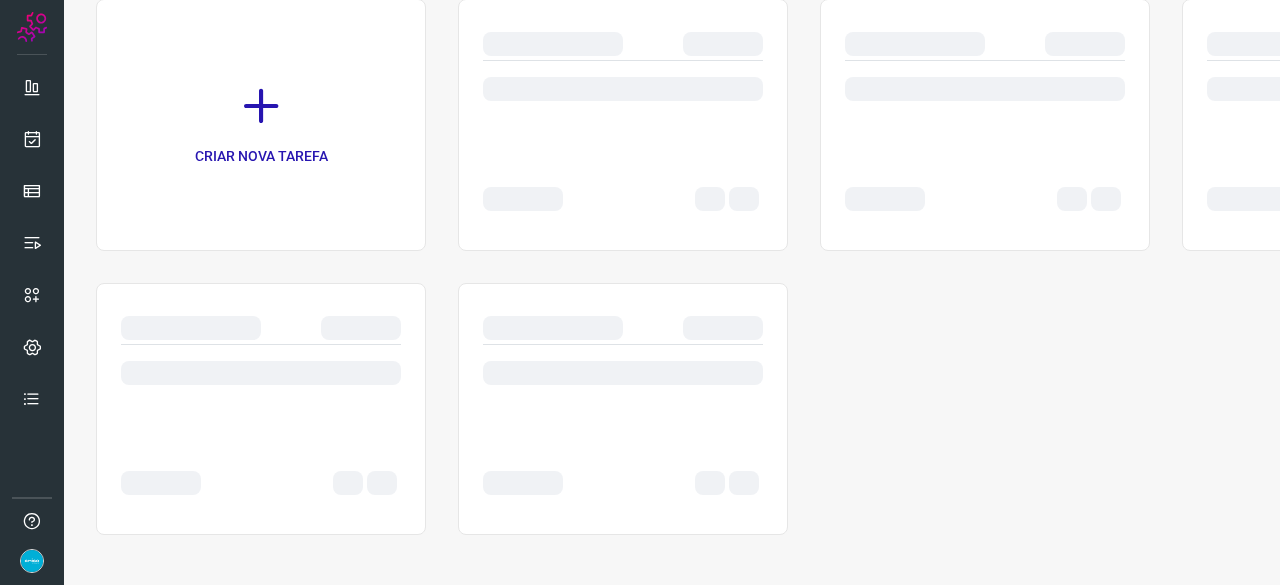 scroll, scrollTop: 0, scrollLeft: 0, axis: both 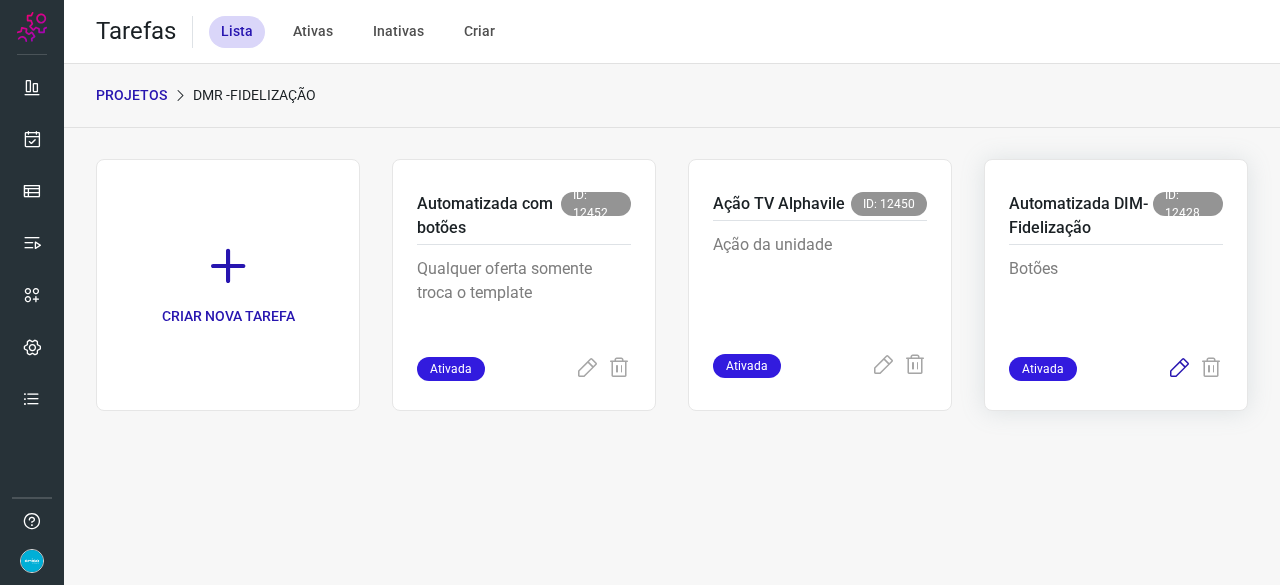 click at bounding box center [1179, 369] 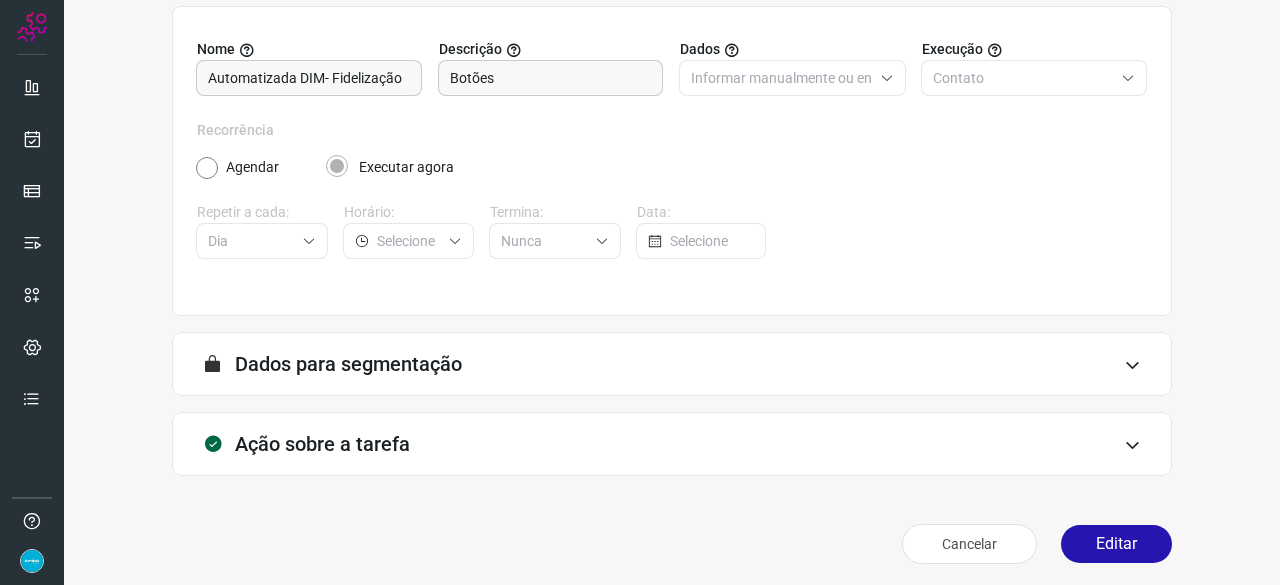 scroll, scrollTop: 195, scrollLeft: 0, axis: vertical 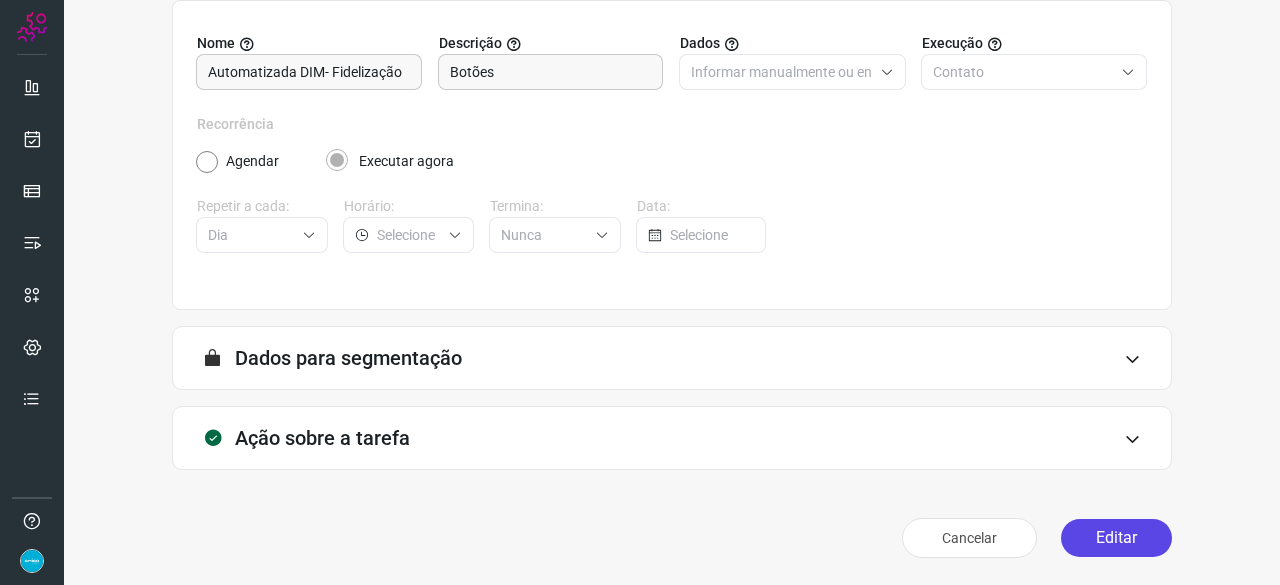 click on "Editar" at bounding box center (1116, 538) 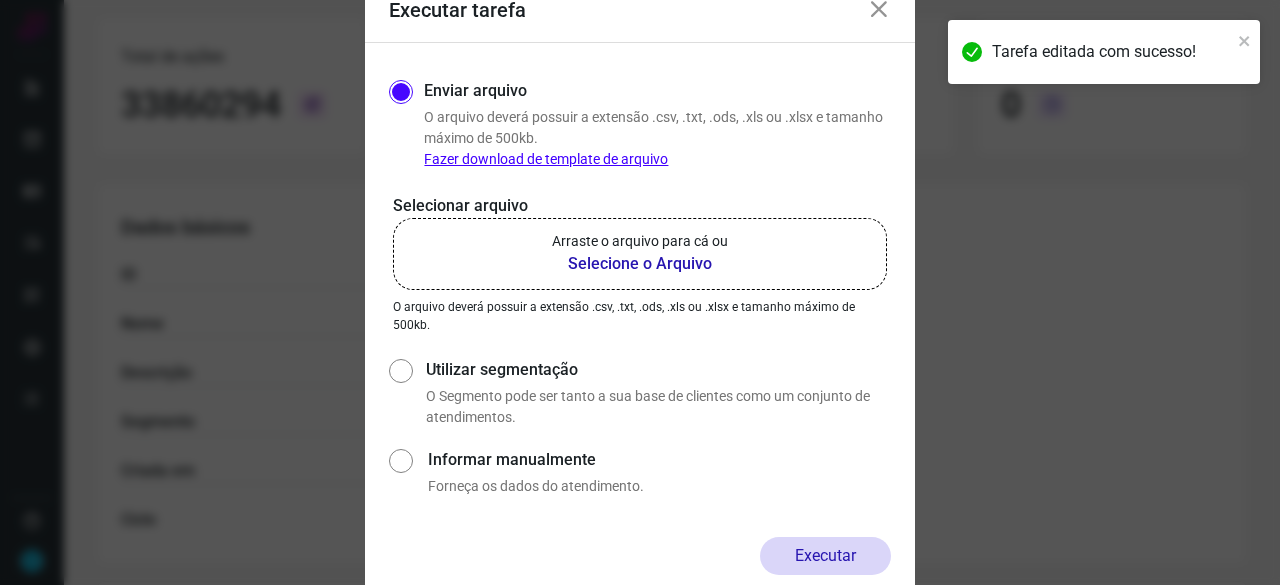 click on "Selecione o Arquivo" at bounding box center [640, 264] 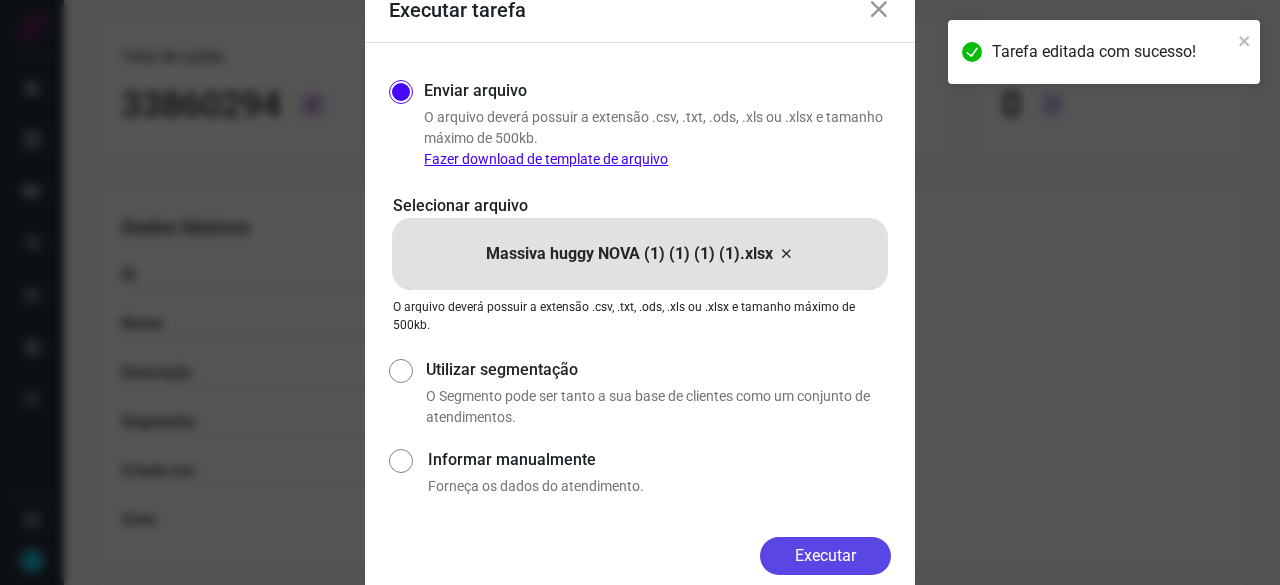 click on "Executar" at bounding box center [825, 556] 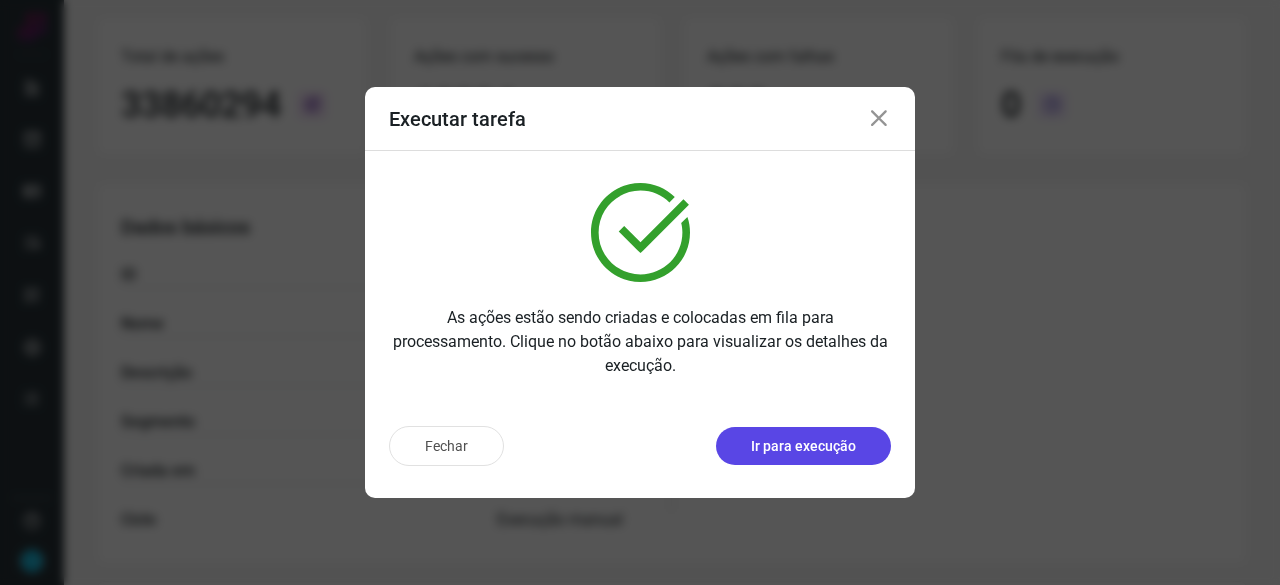 click on "Ir para execução" at bounding box center (803, 446) 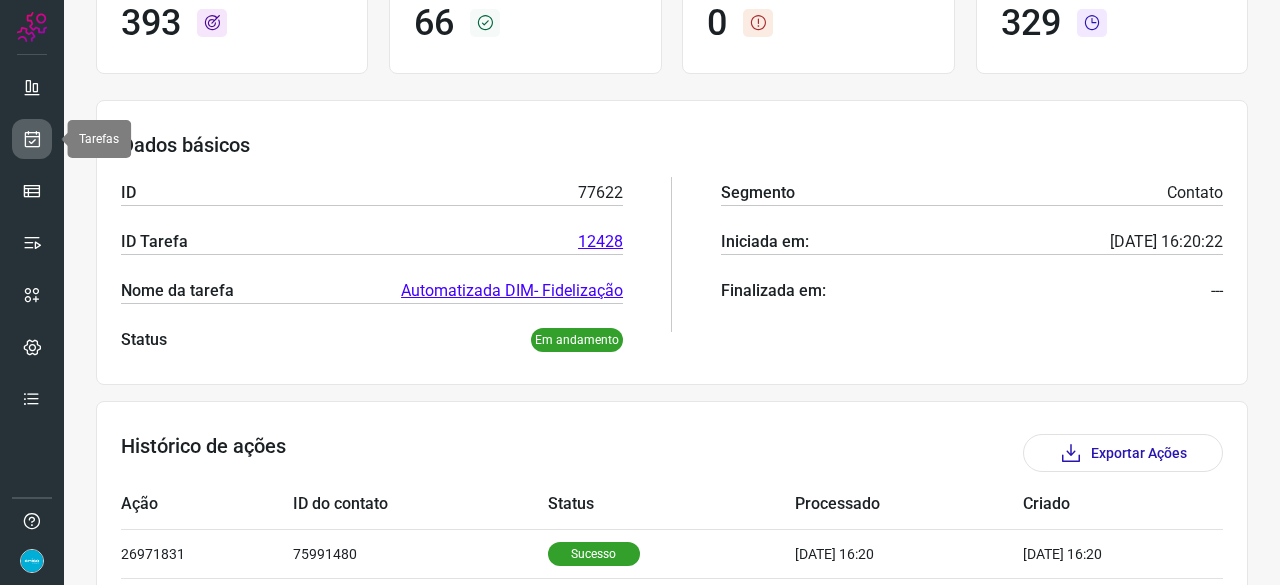 click at bounding box center (32, 139) 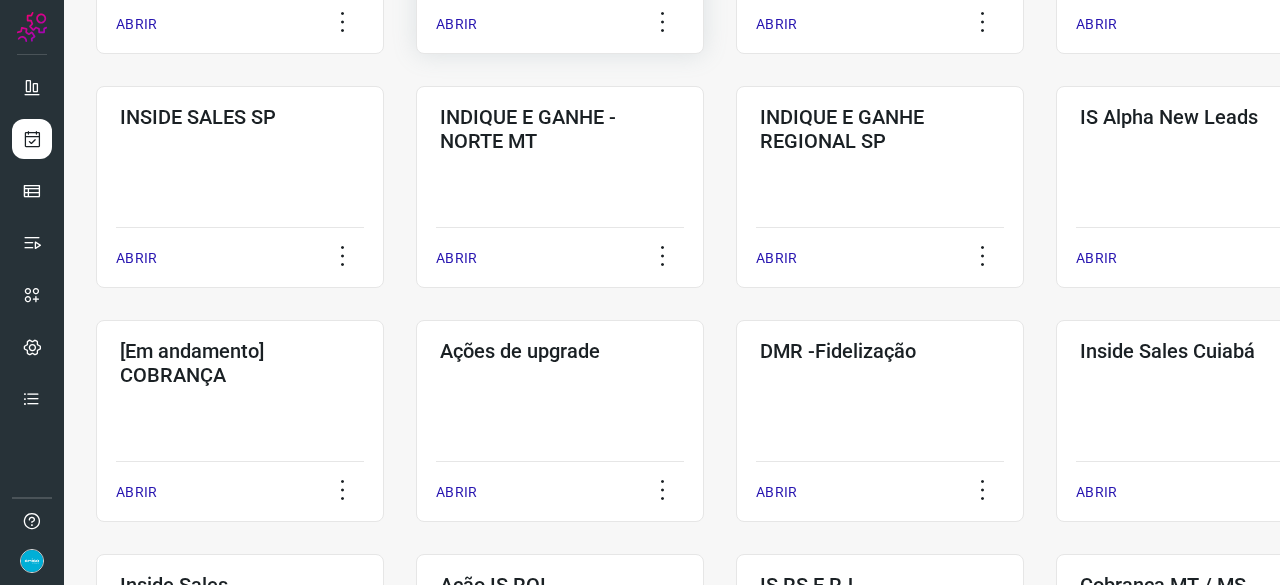 scroll, scrollTop: 560, scrollLeft: 0, axis: vertical 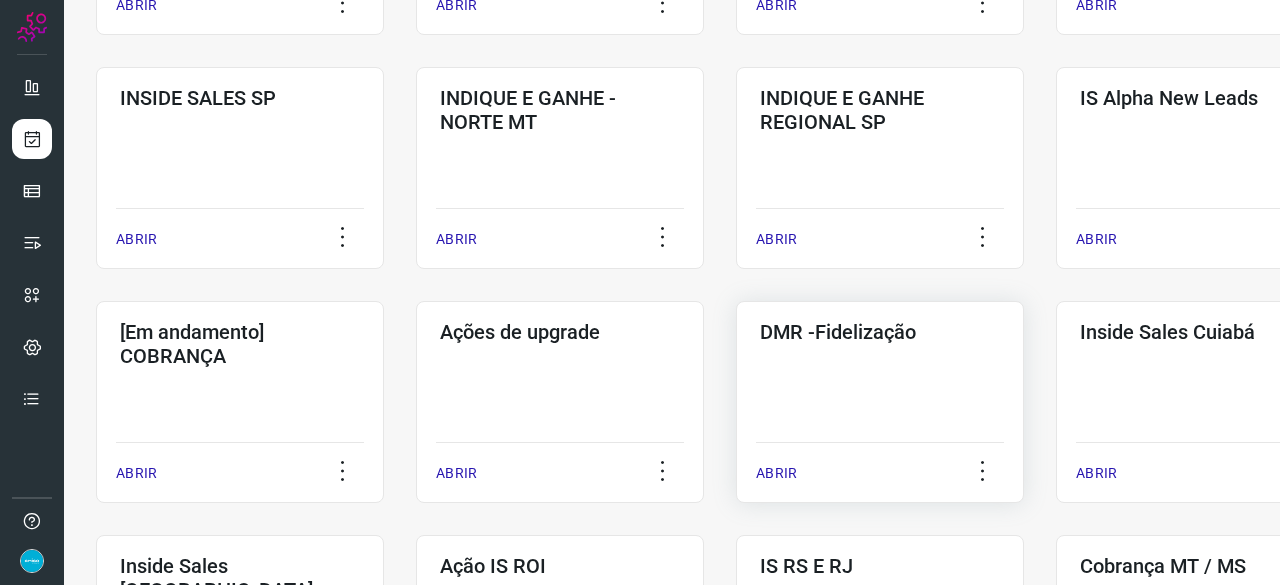 click on "ABRIR" at bounding box center [776, 473] 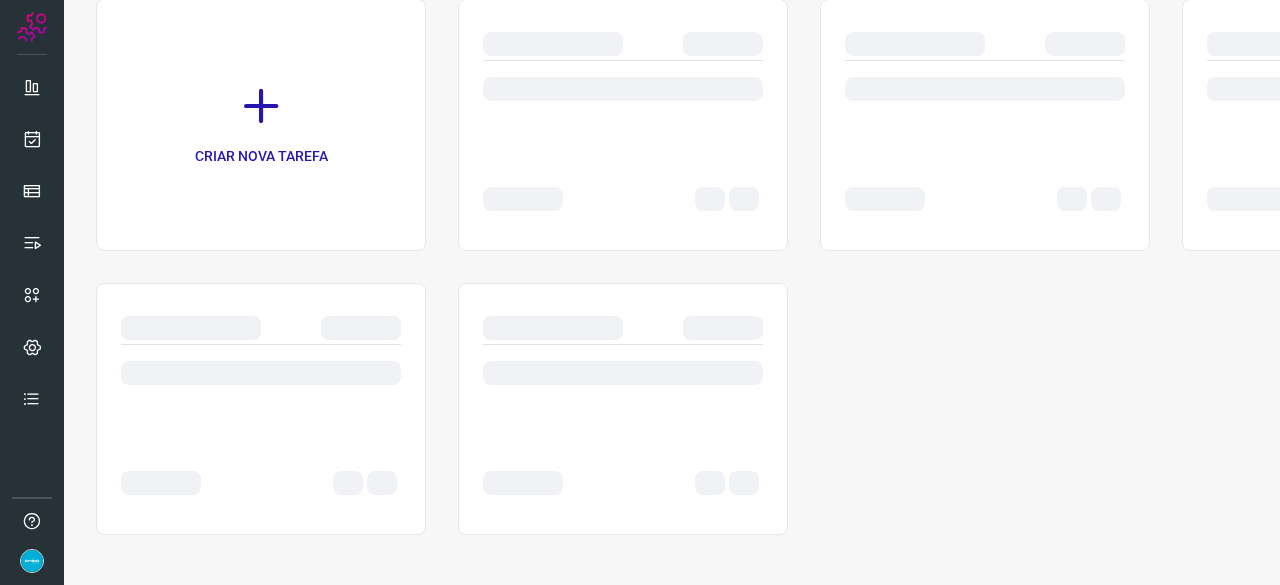 scroll, scrollTop: 0, scrollLeft: 0, axis: both 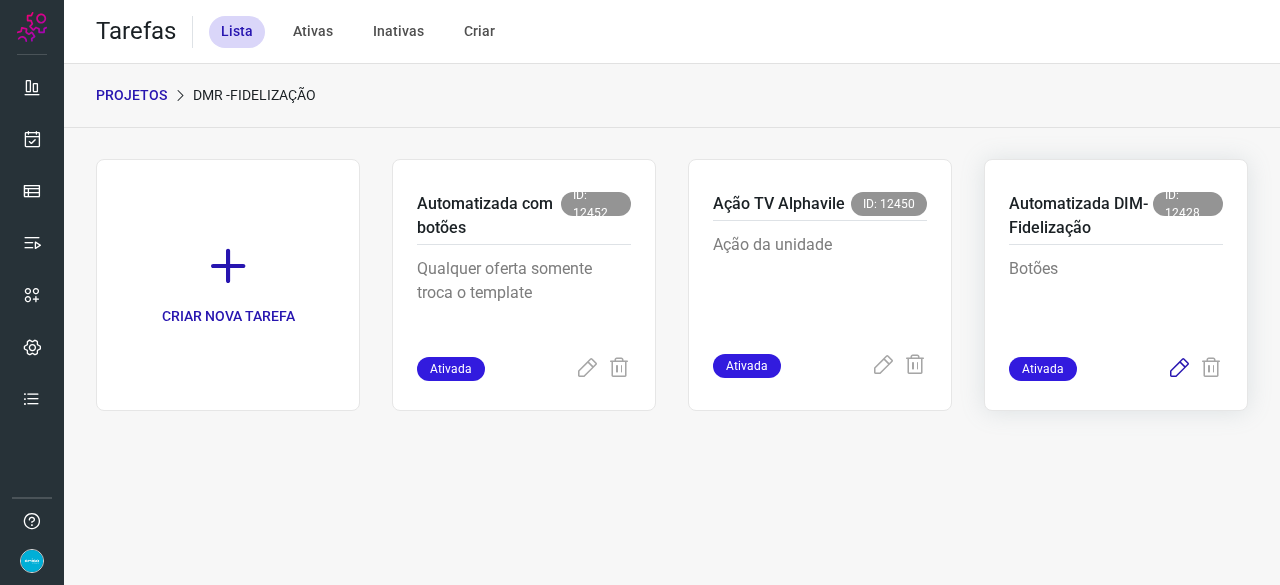 click at bounding box center (1179, 369) 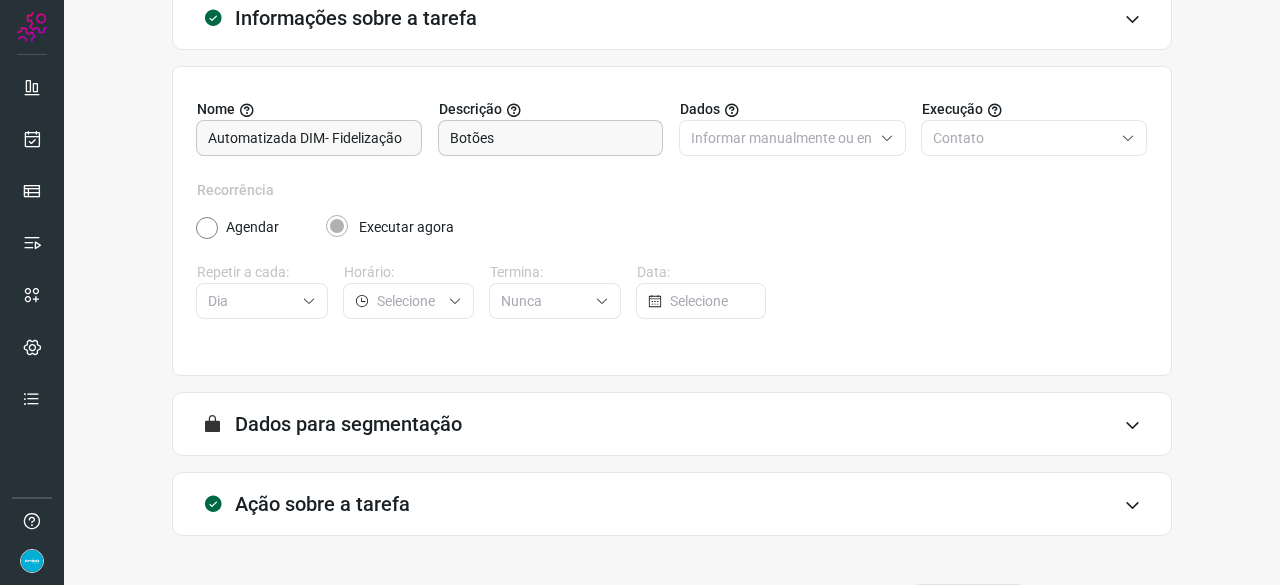 scroll, scrollTop: 195, scrollLeft: 0, axis: vertical 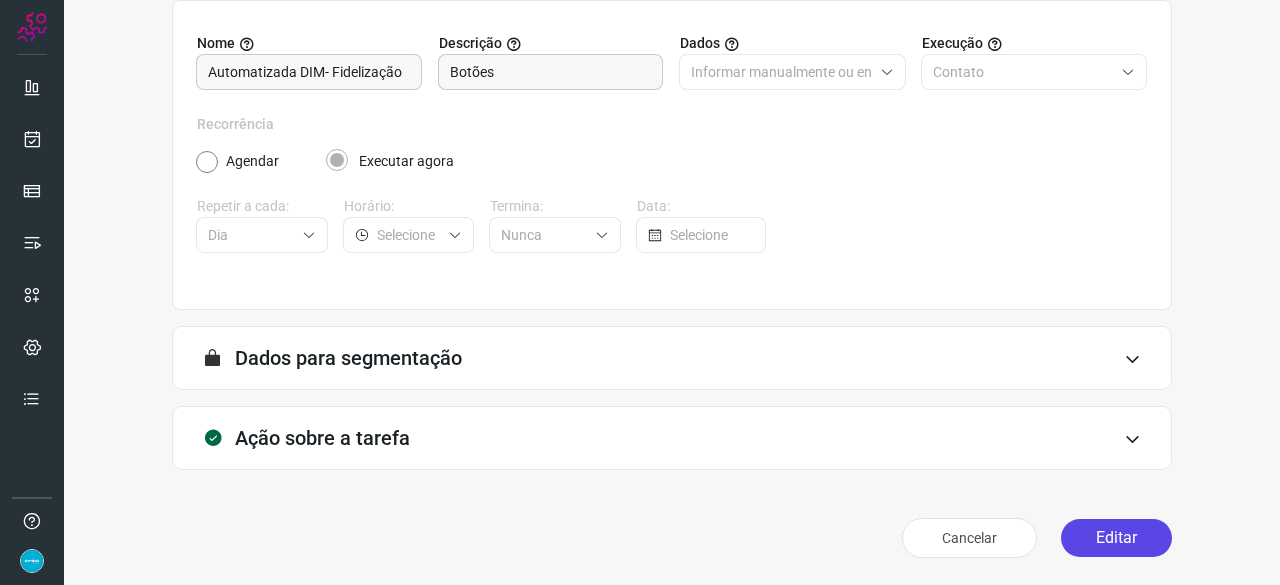 click on "Editar" at bounding box center (1116, 538) 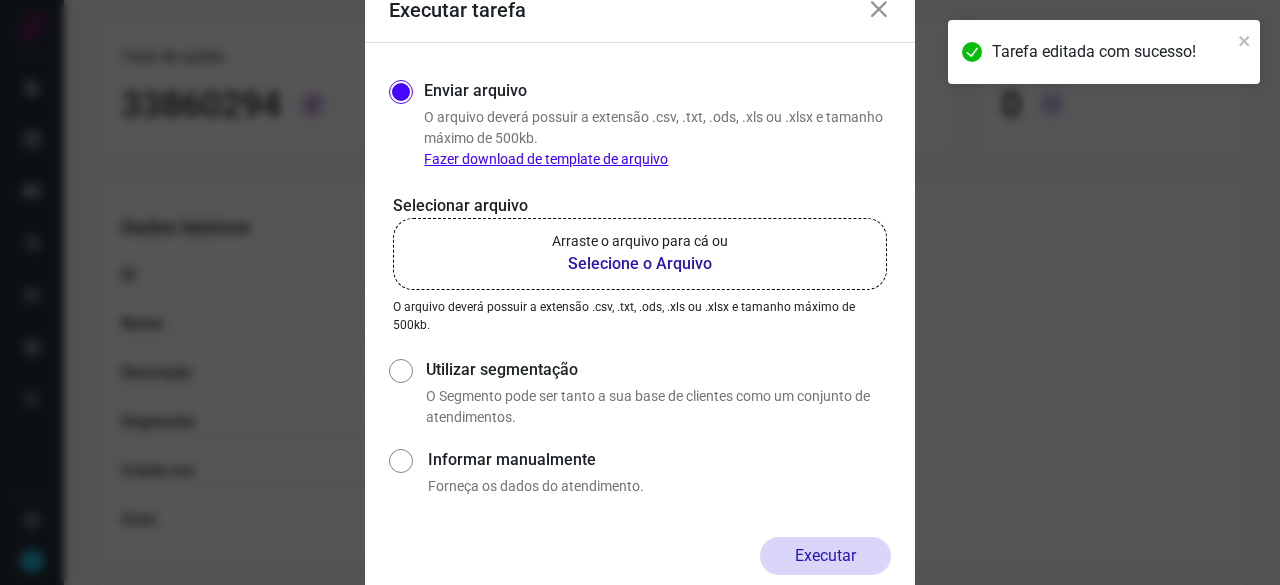 click on "Selecione o Arquivo" at bounding box center [640, 264] 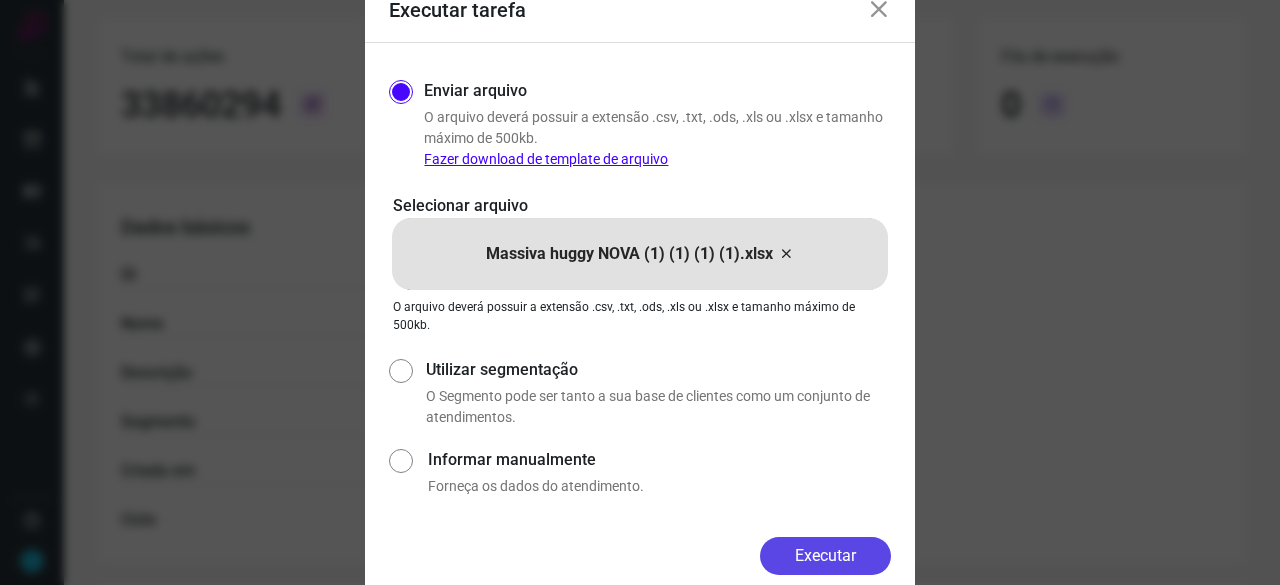 click on "Executar" at bounding box center (825, 556) 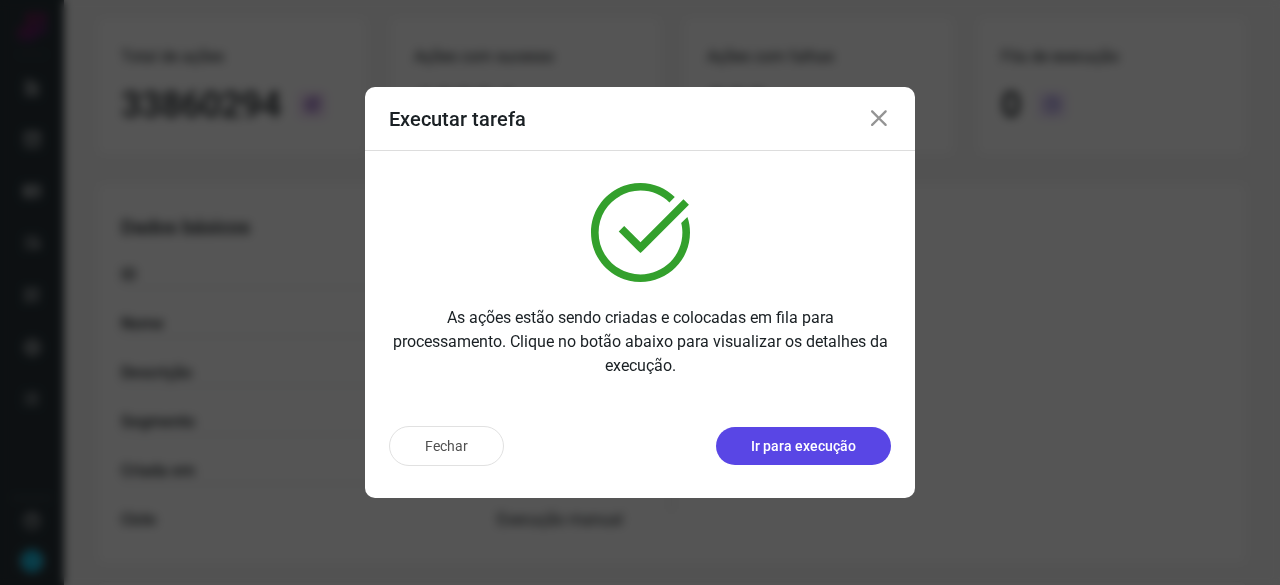 click on "Ir para execução" at bounding box center [803, 446] 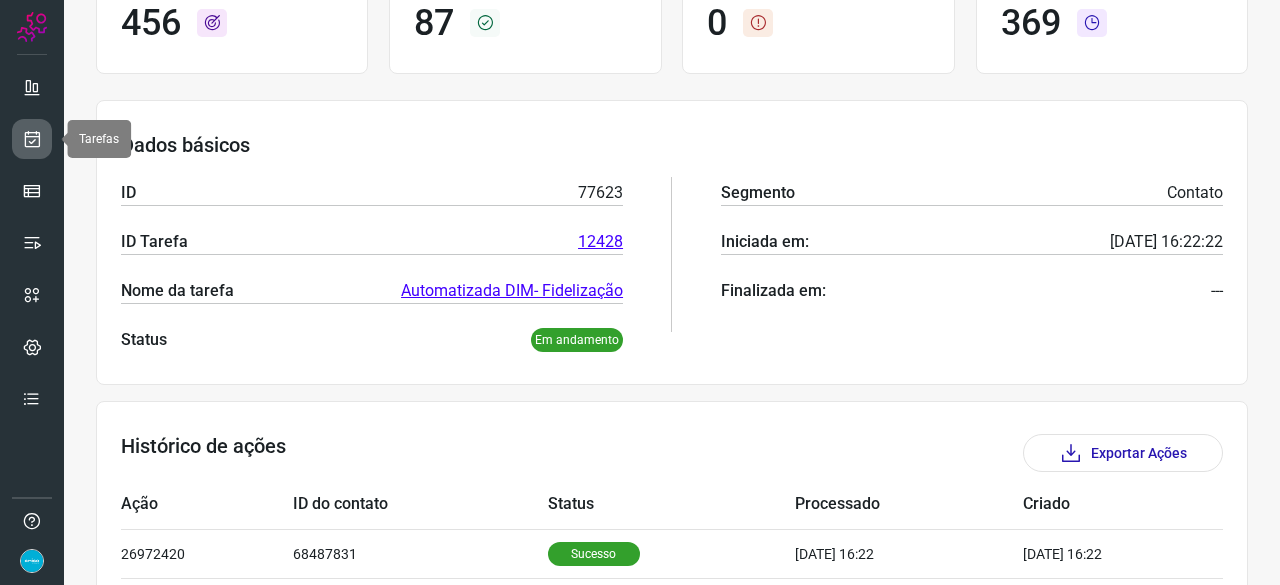 click at bounding box center [32, 139] 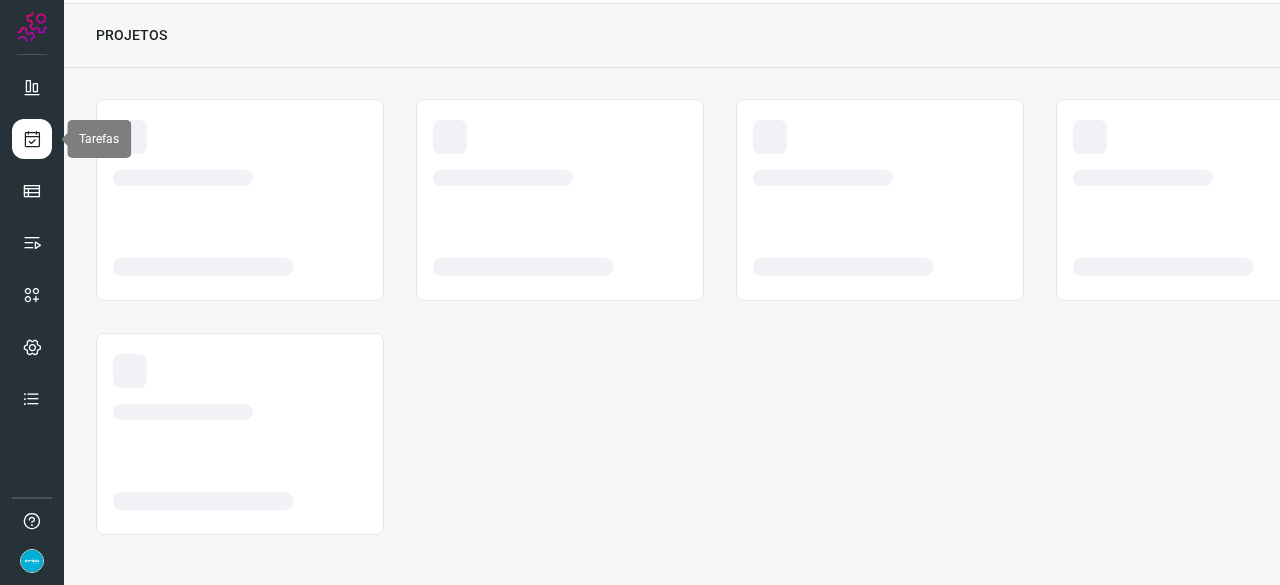 scroll, scrollTop: 60, scrollLeft: 0, axis: vertical 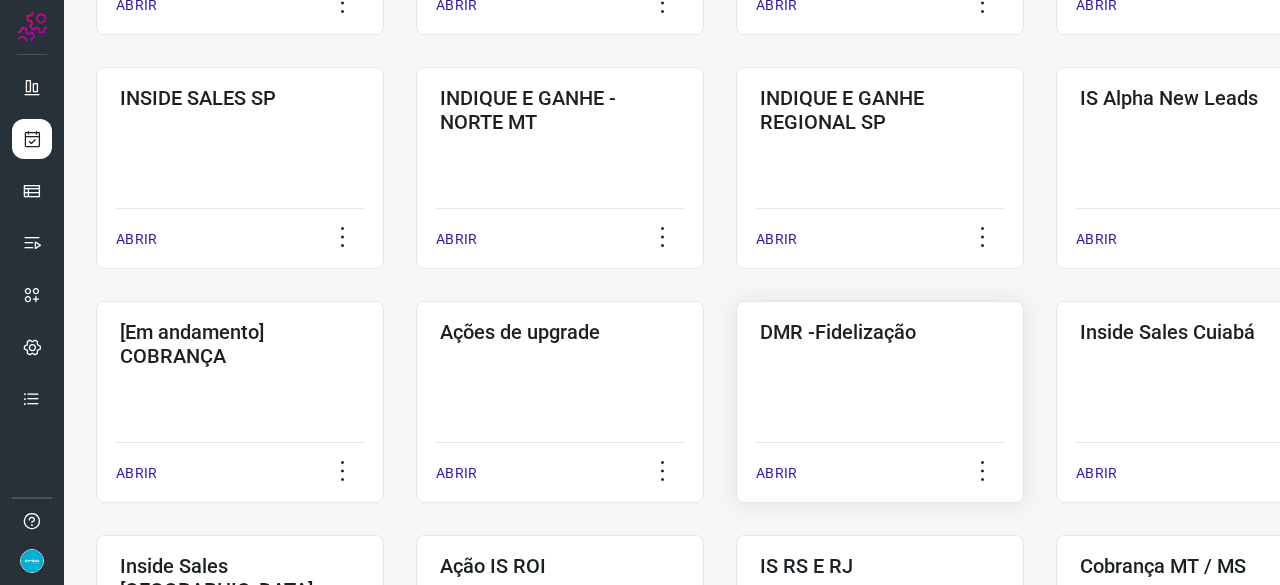 click on "ABRIR" at bounding box center [776, 473] 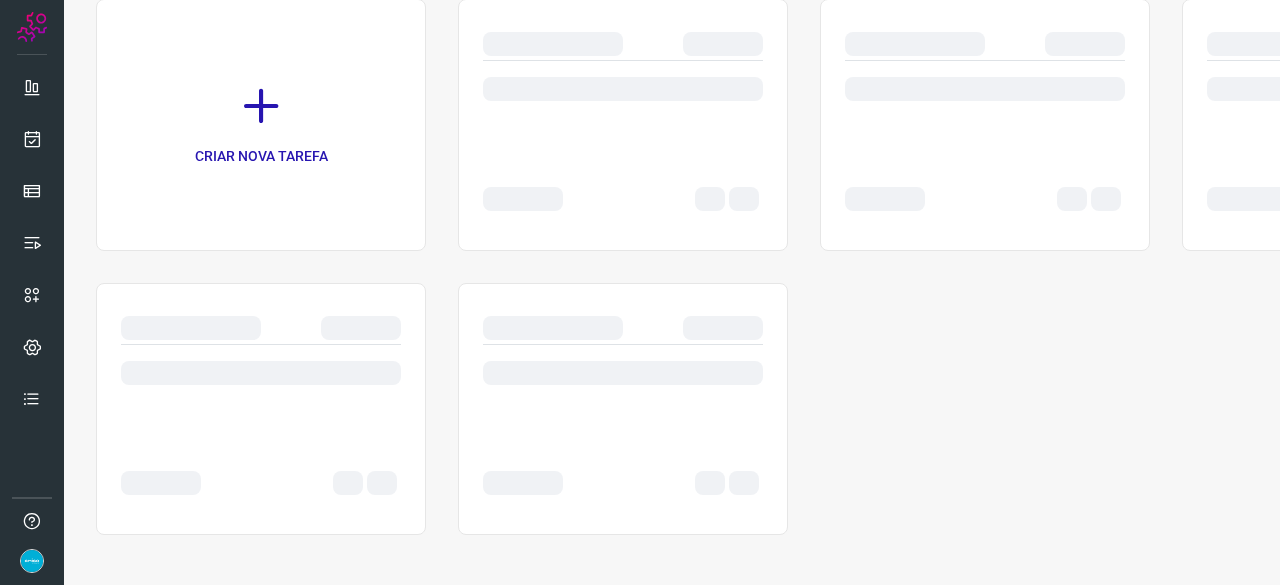 scroll, scrollTop: 0, scrollLeft: 0, axis: both 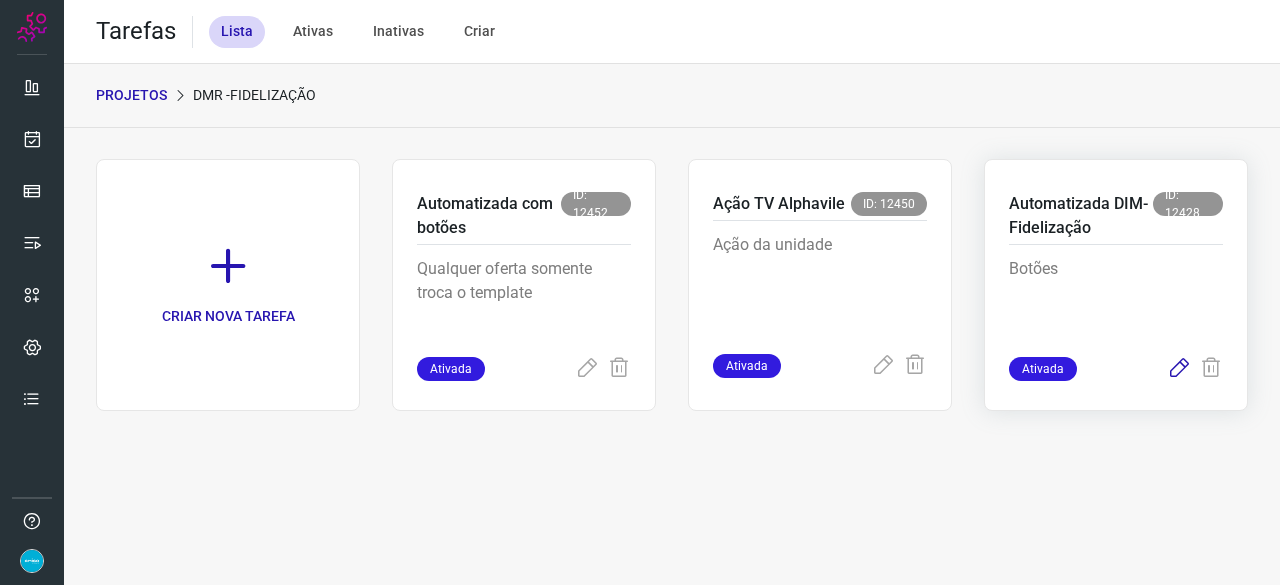 click at bounding box center (1179, 369) 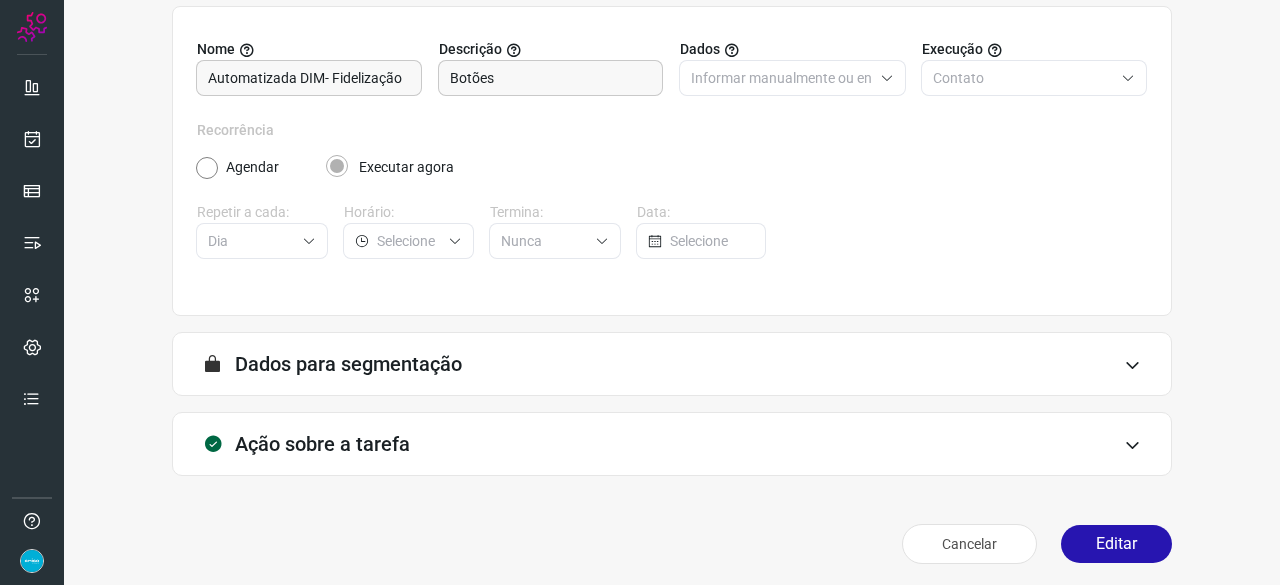 scroll, scrollTop: 195, scrollLeft: 0, axis: vertical 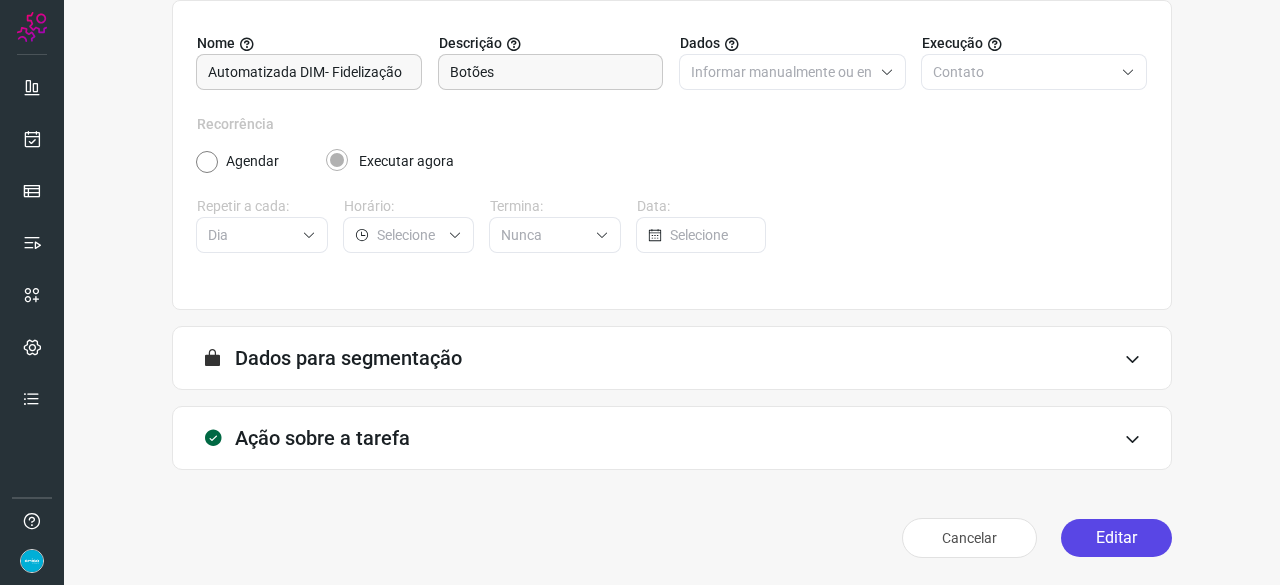 click on "Editar" at bounding box center (1116, 538) 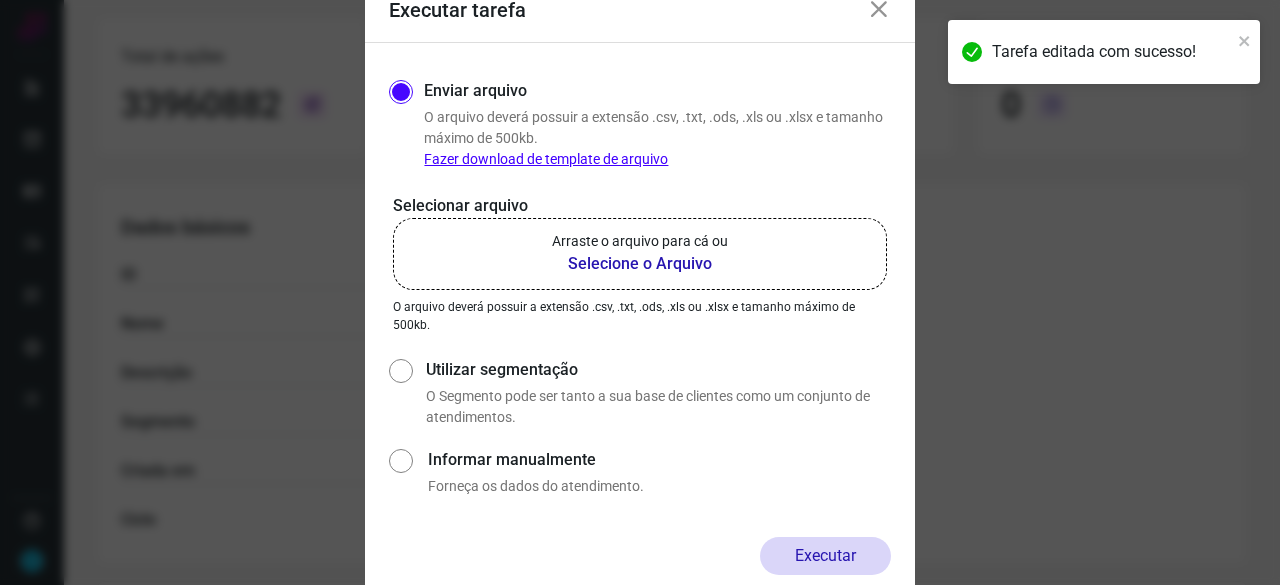 click on "Selecione o Arquivo" at bounding box center (640, 264) 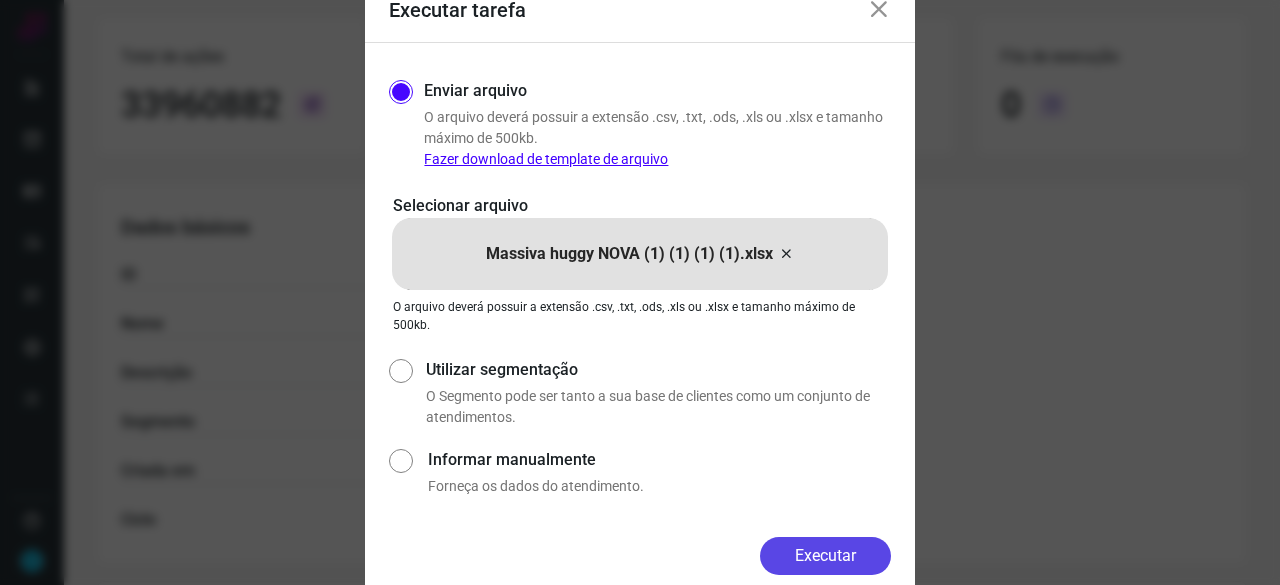 click on "Executar" at bounding box center [825, 556] 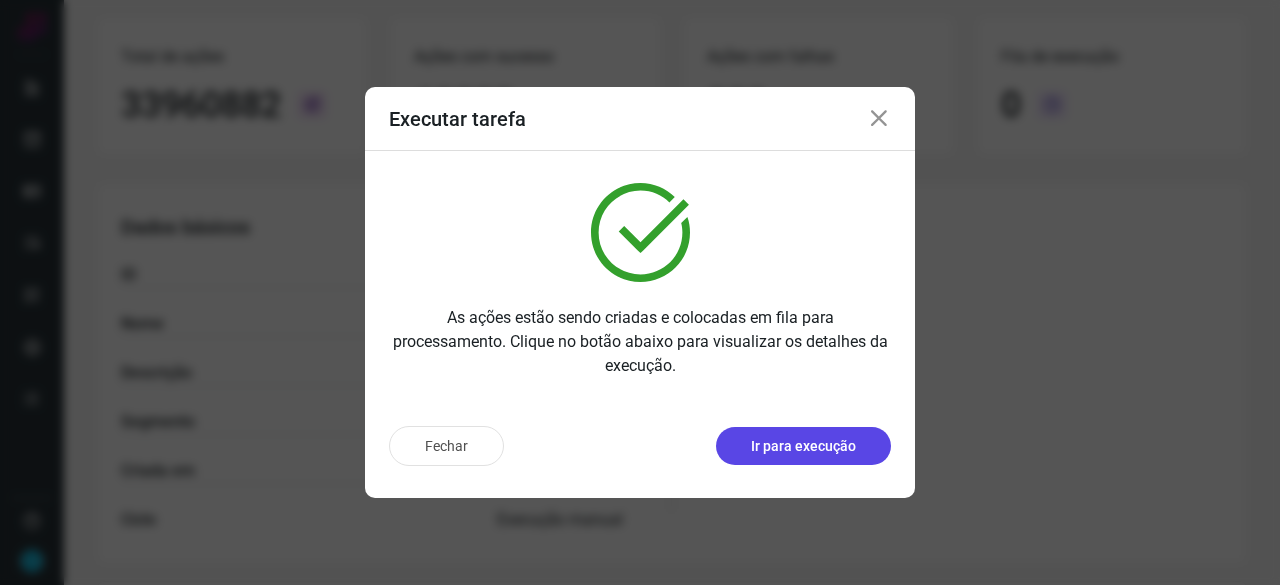 click on "Ir para execução" at bounding box center (803, 446) 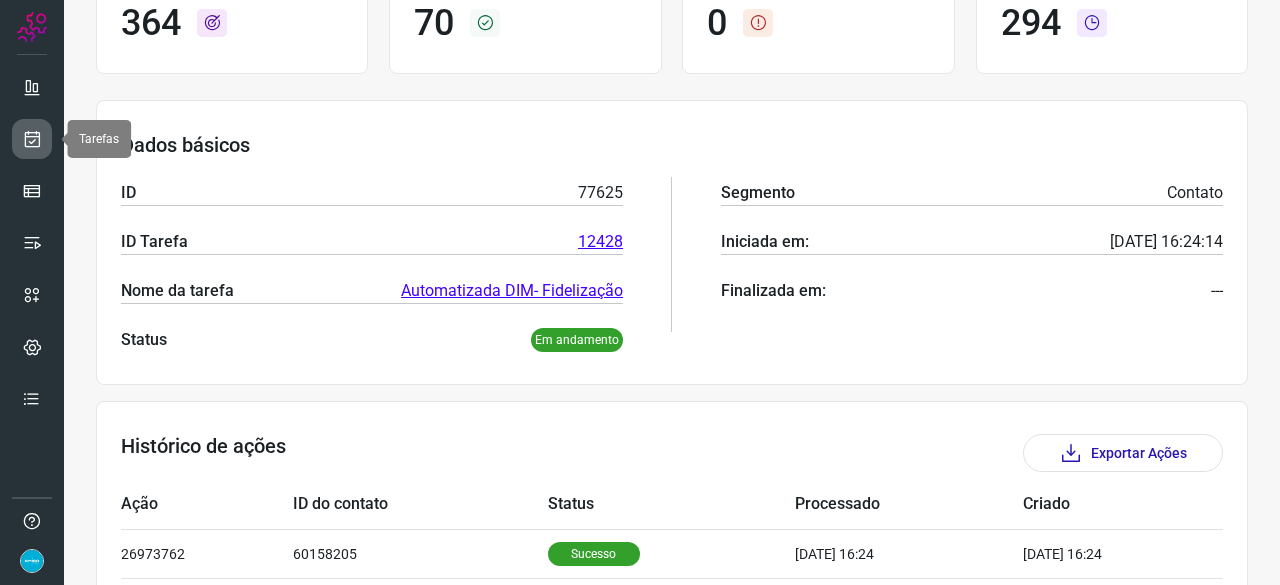 click at bounding box center (32, 139) 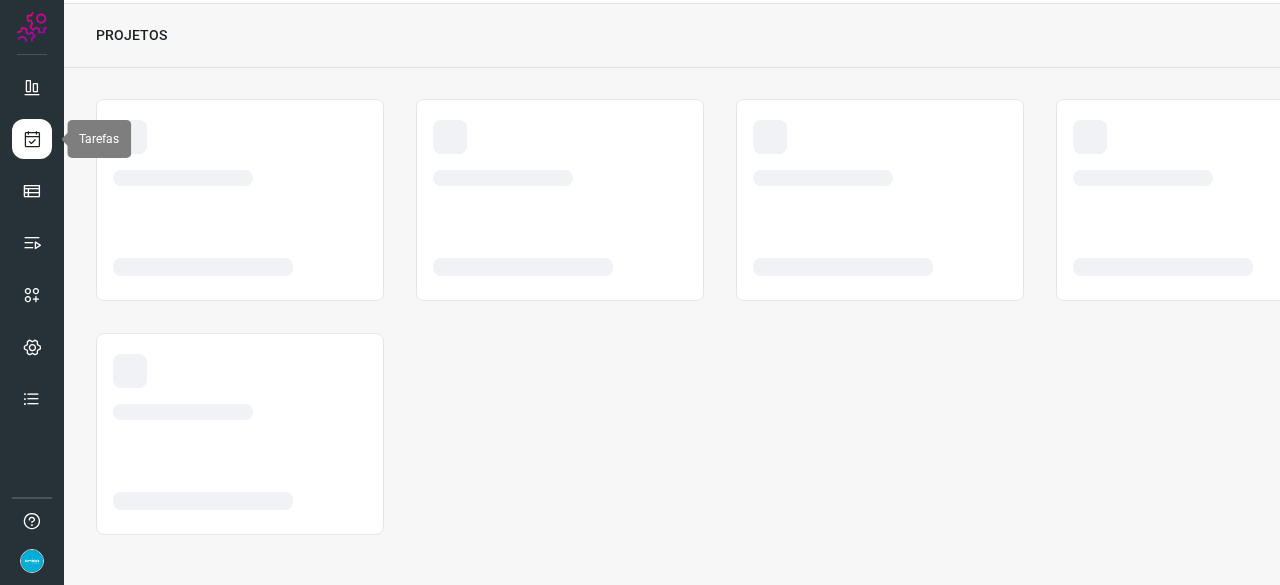 scroll, scrollTop: 60, scrollLeft: 0, axis: vertical 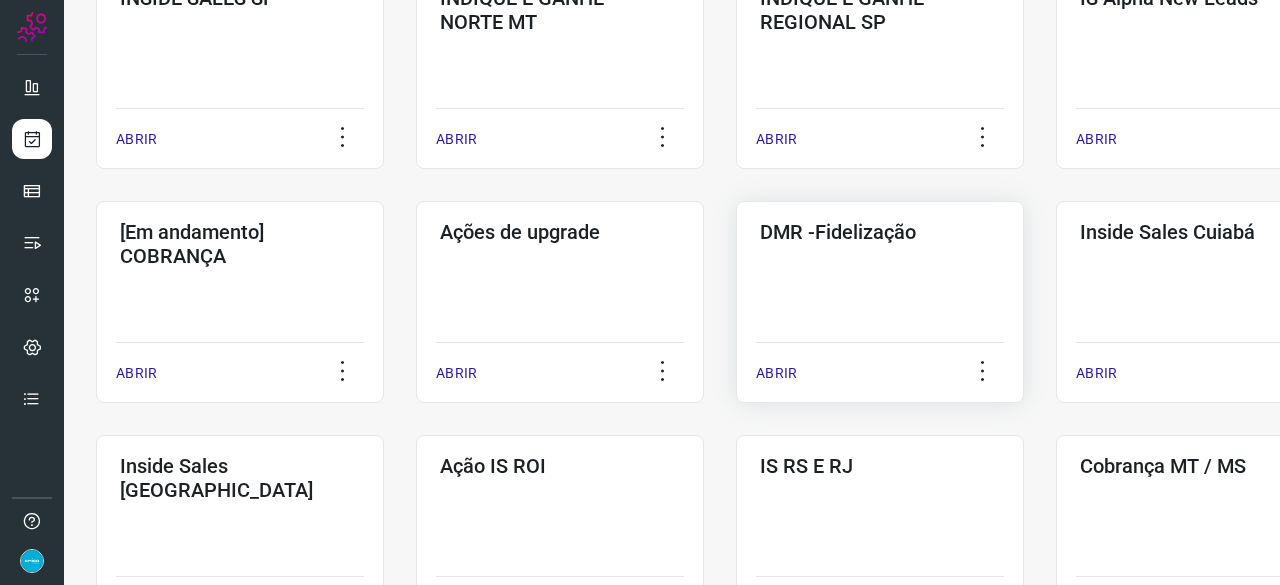 click on "ABRIR" at bounding box center [776, 373] 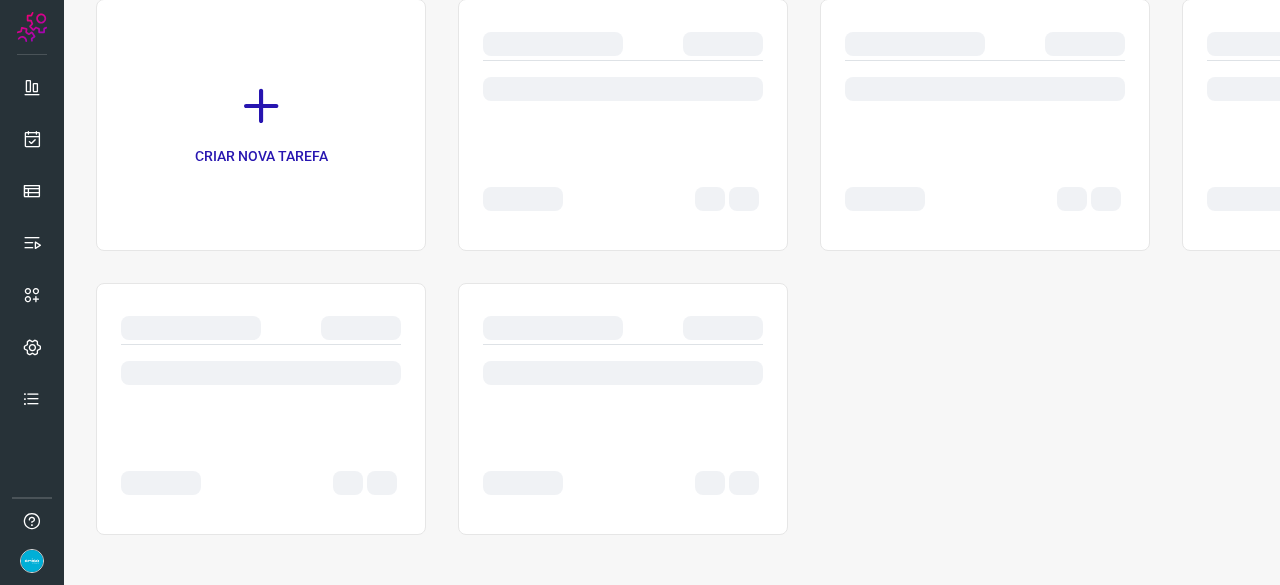 scroll, scrollTop: 0, scrollLeft: 0, axis: both 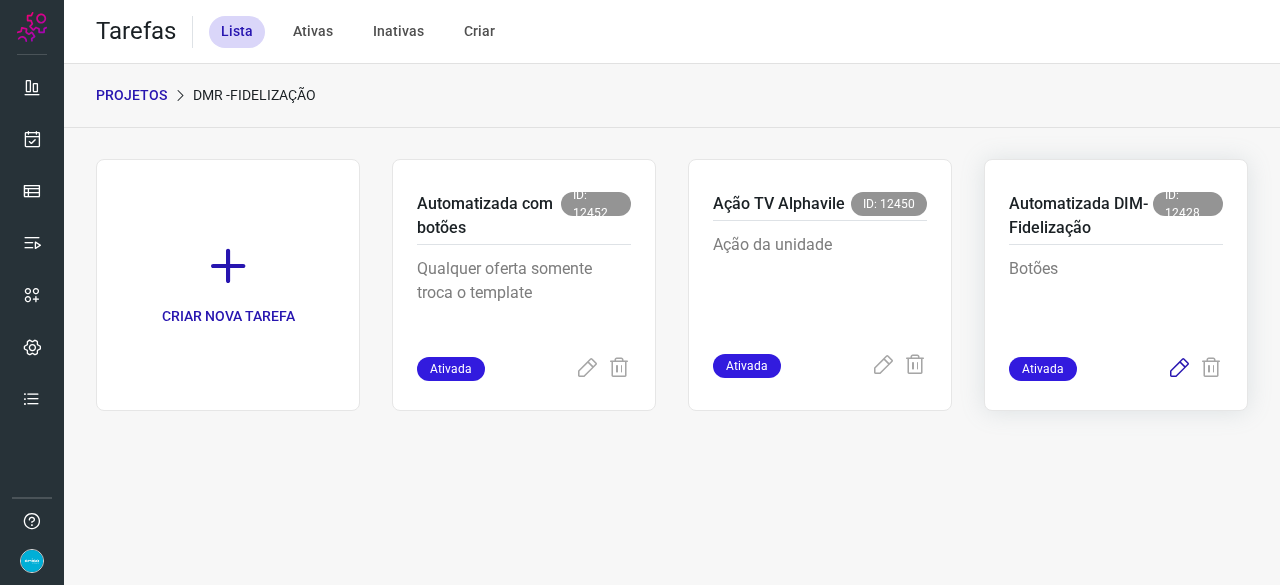 click at bounding box center (1179, 369) 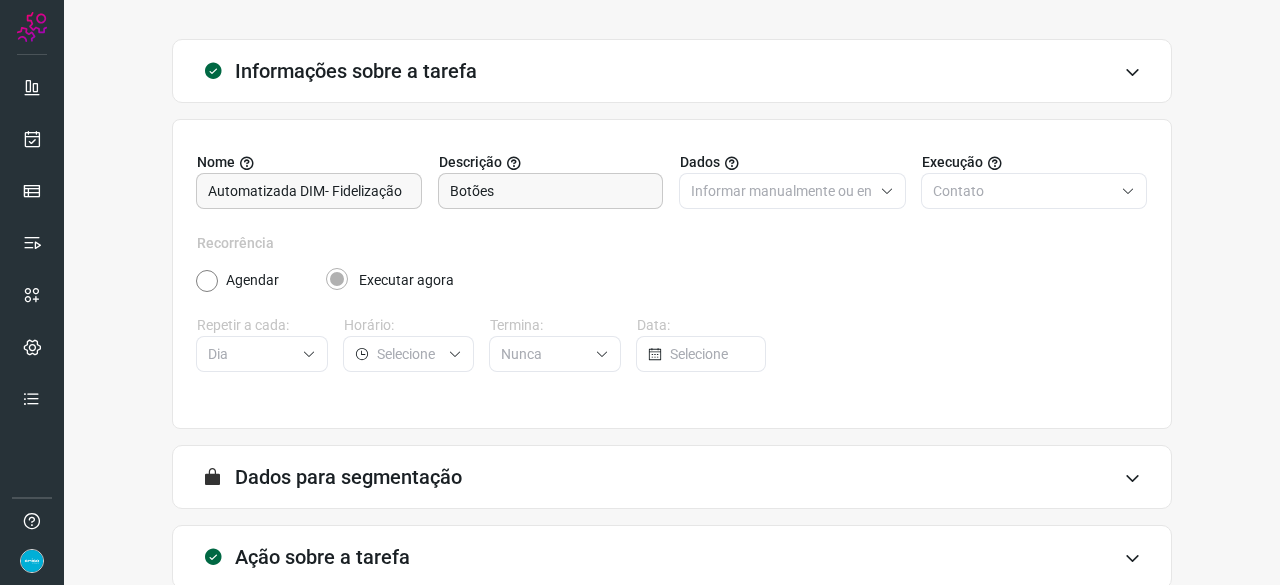 scroll, scrollTop: 195, scrollLeft: 0, axis: vertical 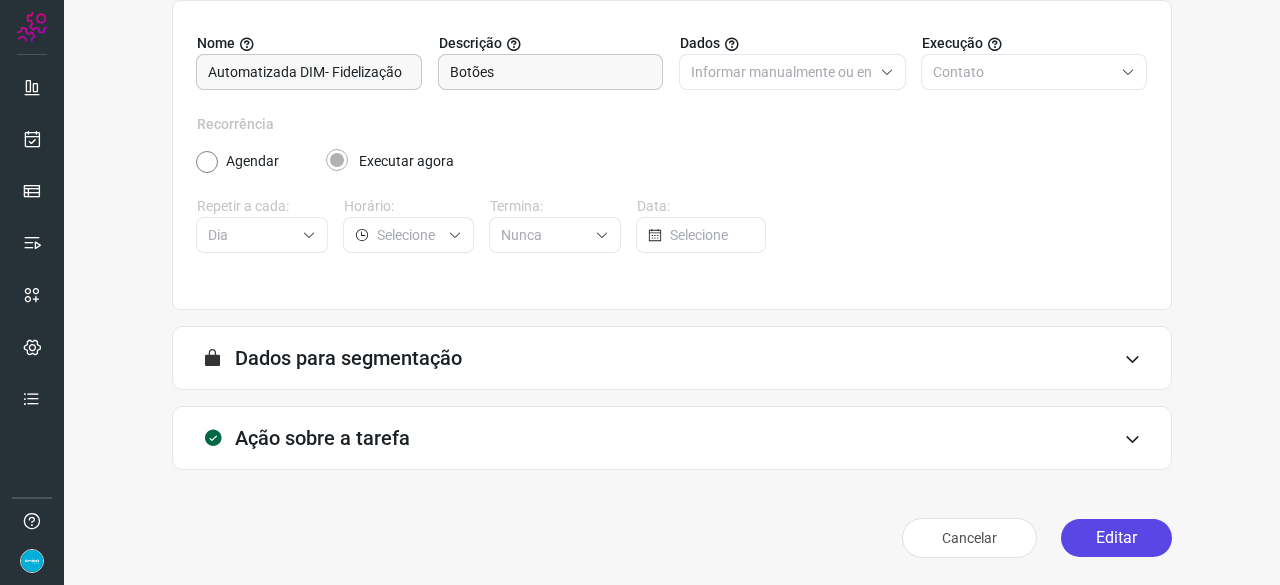 click on "Editar" at bounding box center [1116, 538] 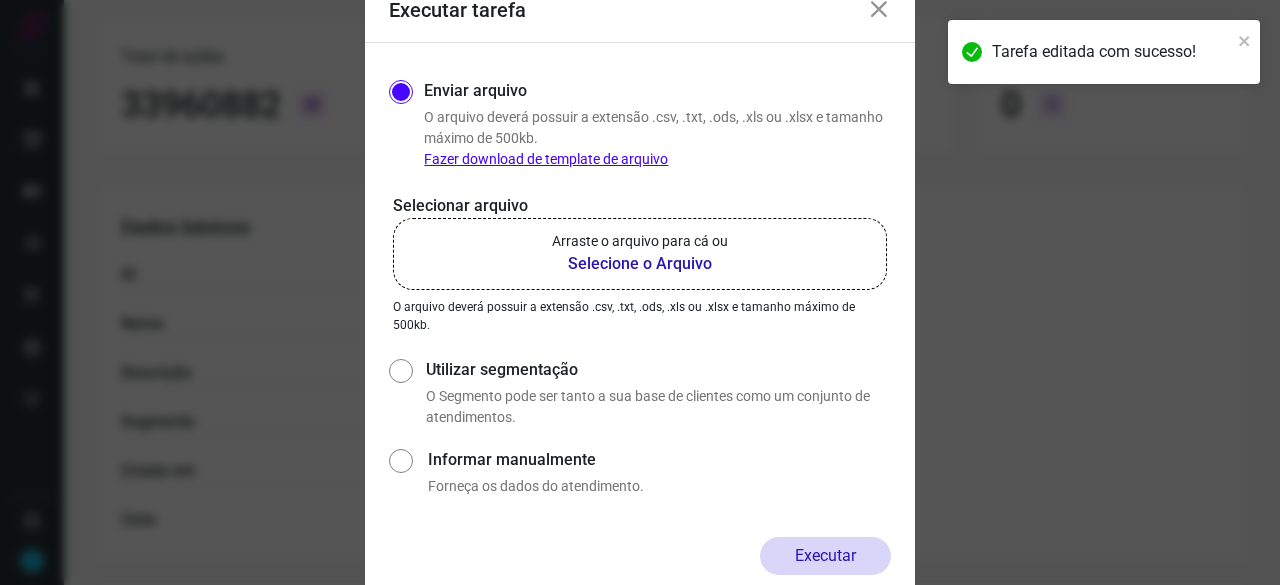 click on "Selecione o Arquivo" at bounding box center (640, 264) 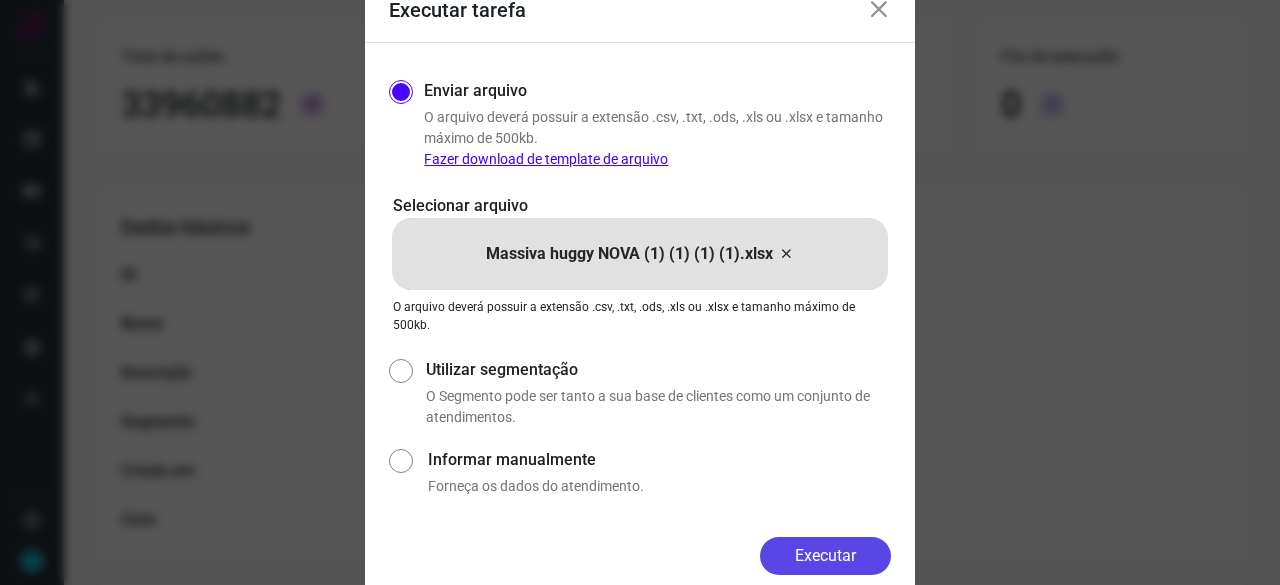 click on "Executar" at bounding box center (825, 556) 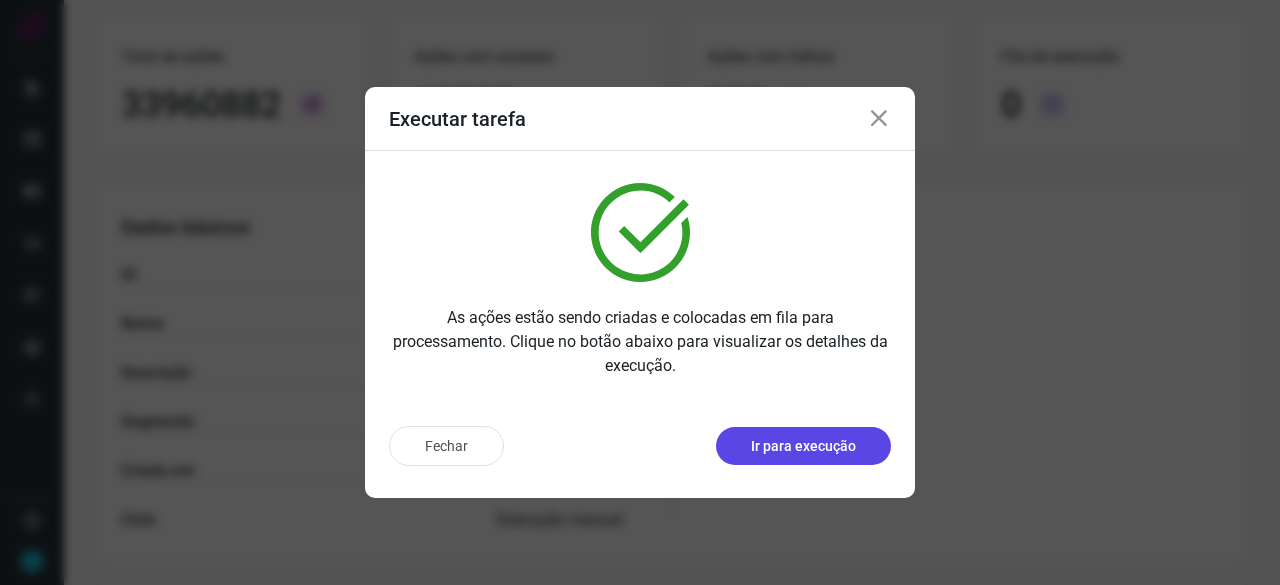 click on "Ir para execução" at bounding box center [803, 446] 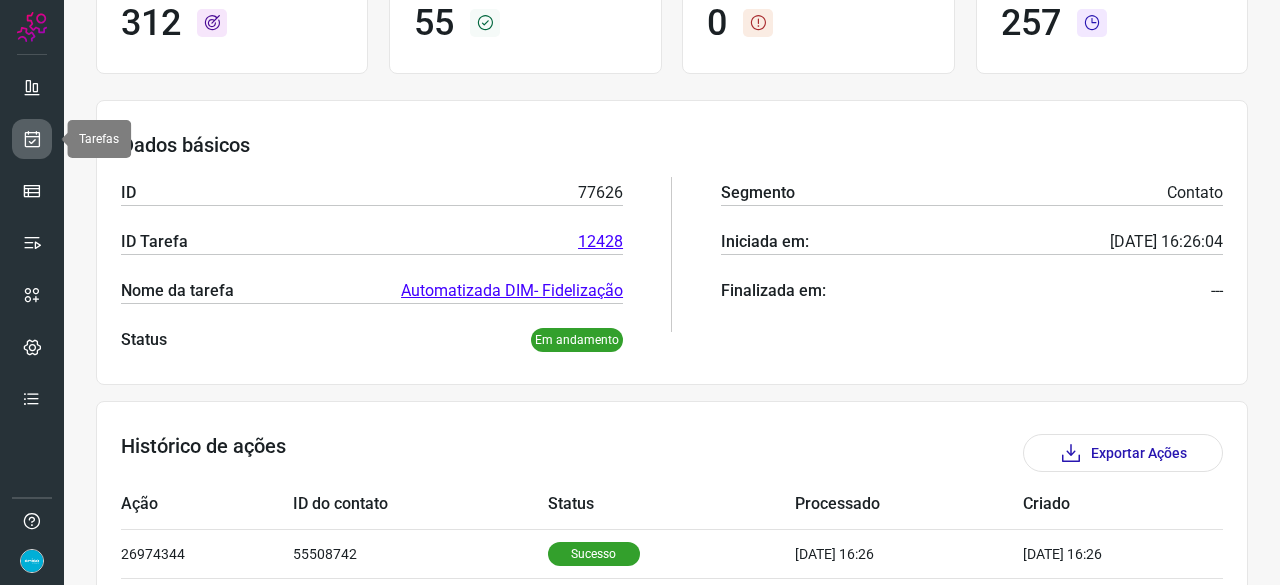 click at bounding box center (32, 139) 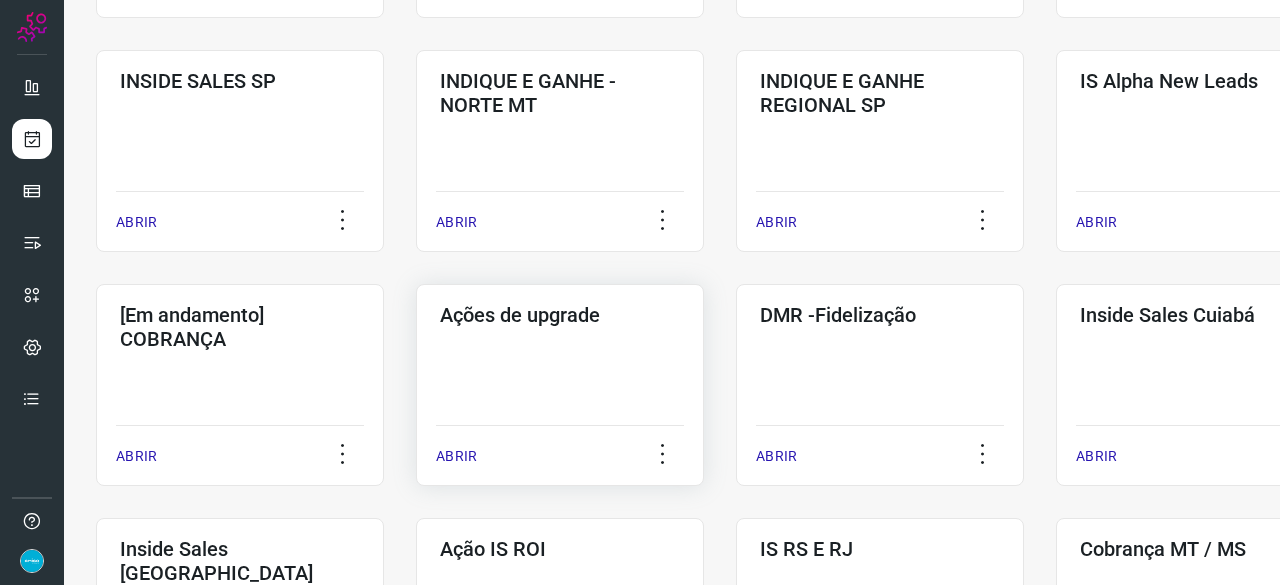 scroll, scrollTop: 660, scrollLeft: 0, axis: vertical 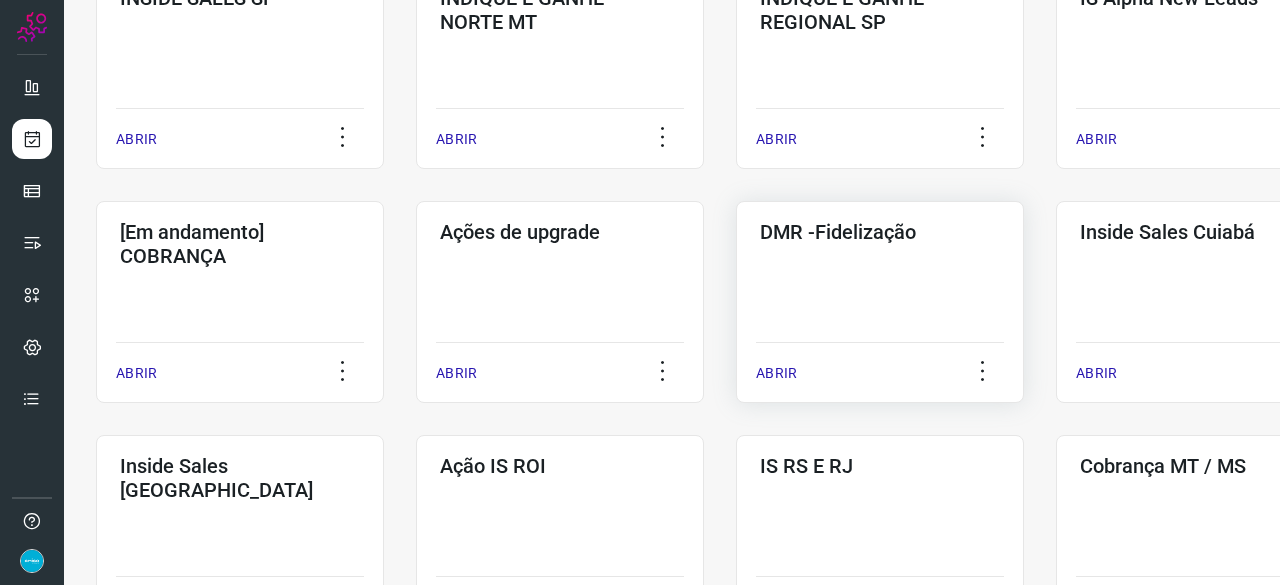 click on "ABRIR" at bounding box center (776, 373) 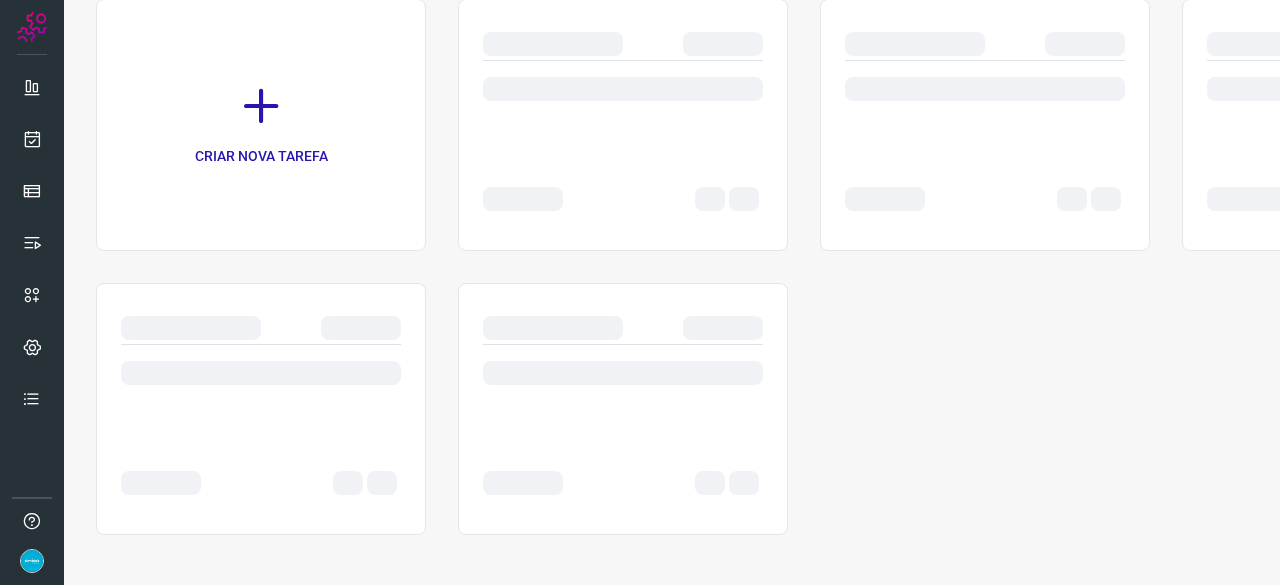 scroll, scrollTop: 0, scrollLeft: 0, axis: both 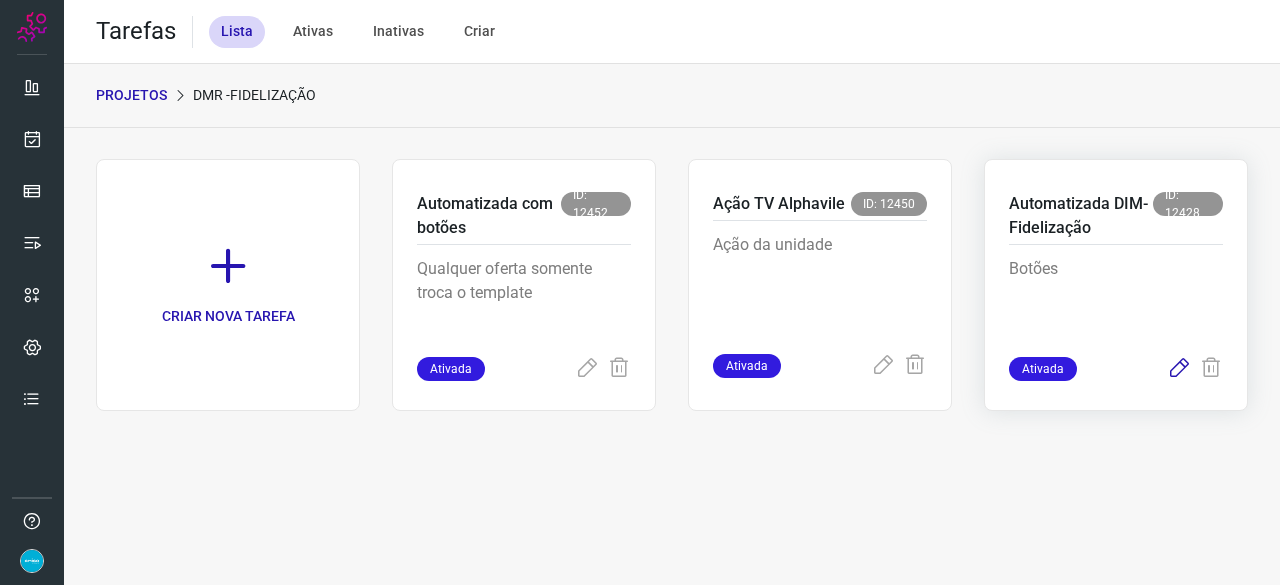 click at bounding box center [1179, 369] 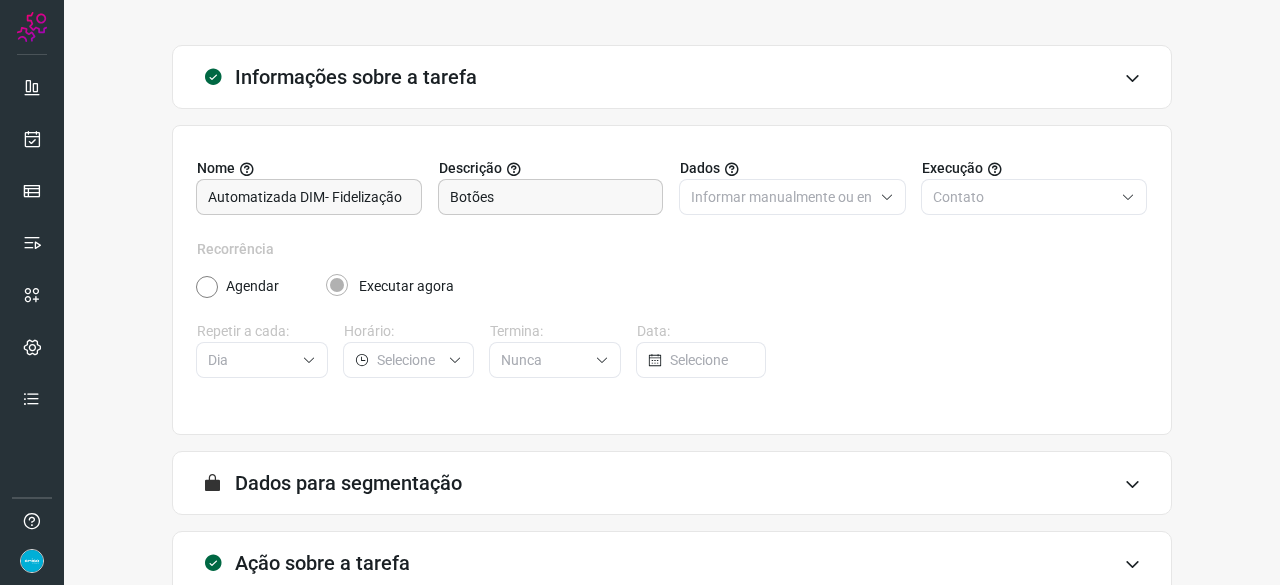 scroll, scrollTop: 195, scrollLeft: 0, axis: vertical 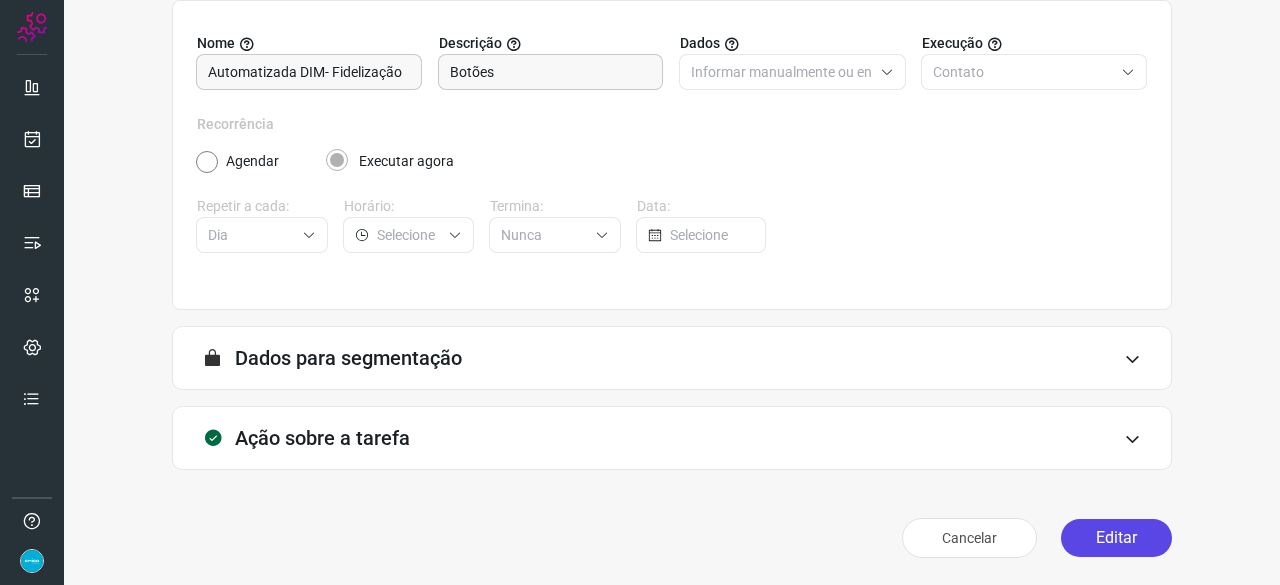 click on "Editar" at bounding box center (1116, 538) 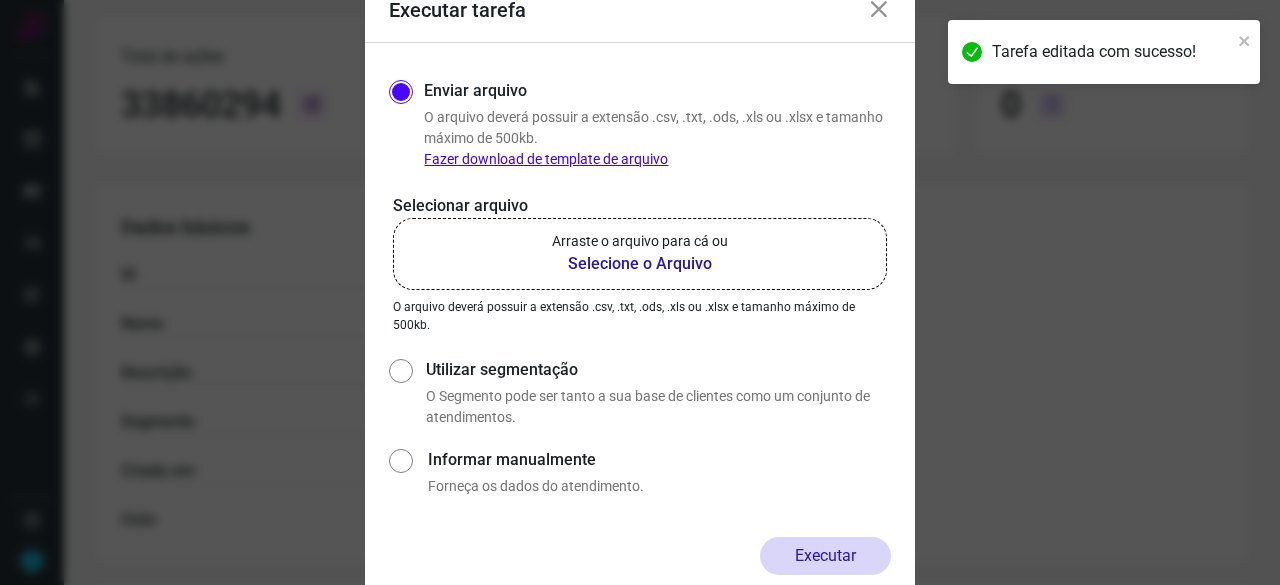 click on "Selecione o Arquivo" at bounding box center (640, 264) 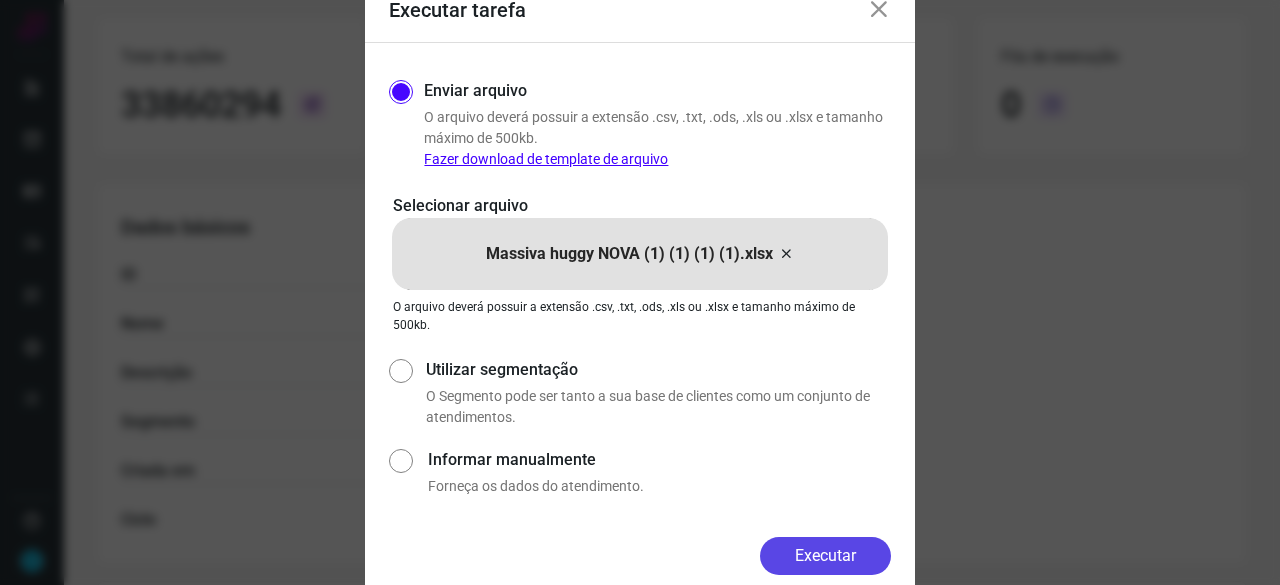 click on "Executar" at bounding box center [825, 556] 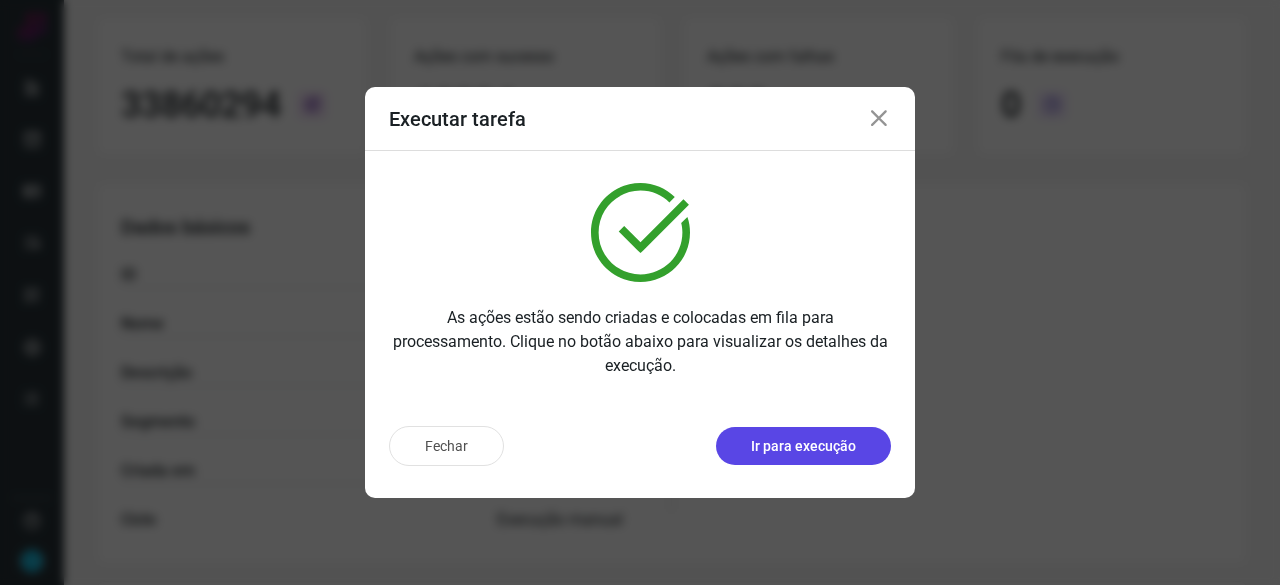 click on "Ir para execução" at bounding box center [803, 446] 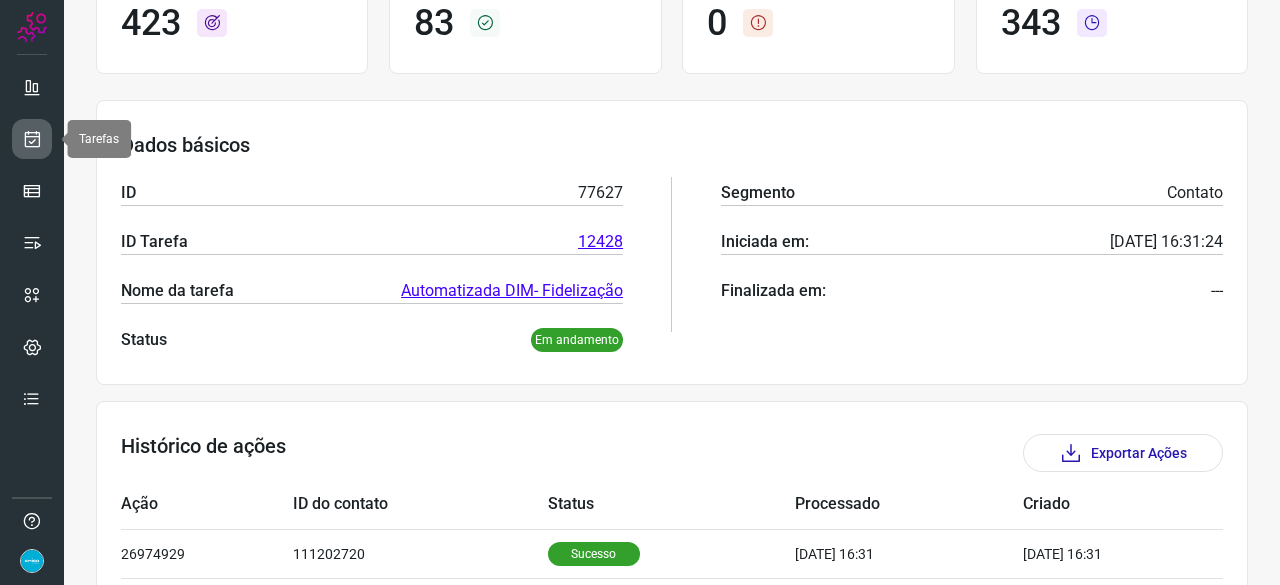 click at bounding box center [32, 139] 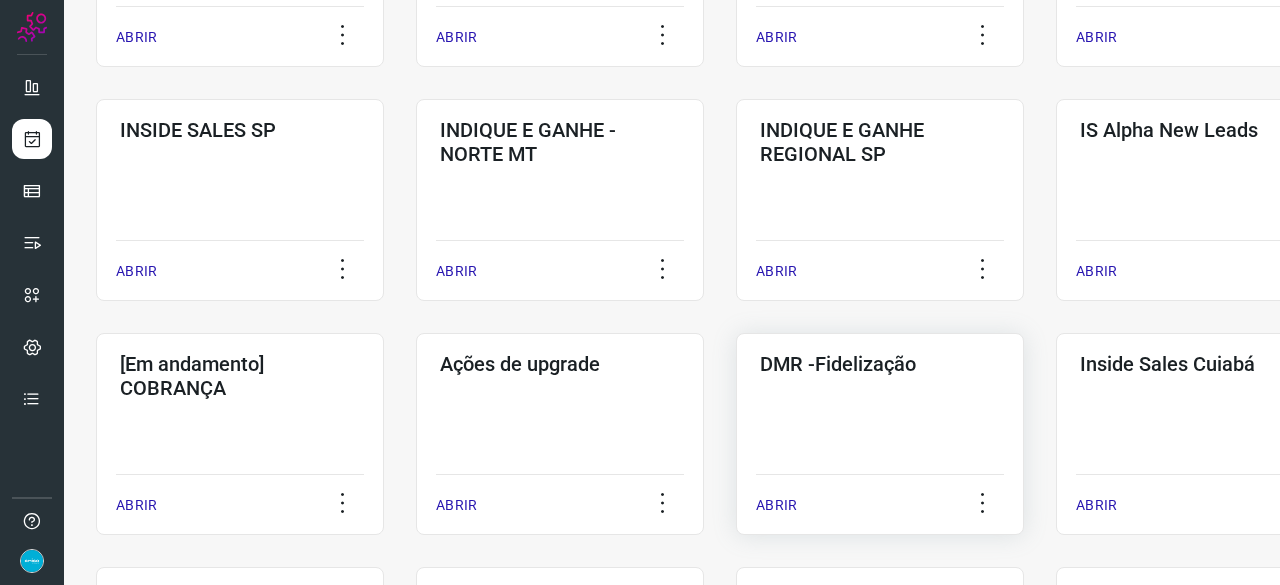 scroll, scrollTop: 560, scrollLeft: 0, axis: vertical 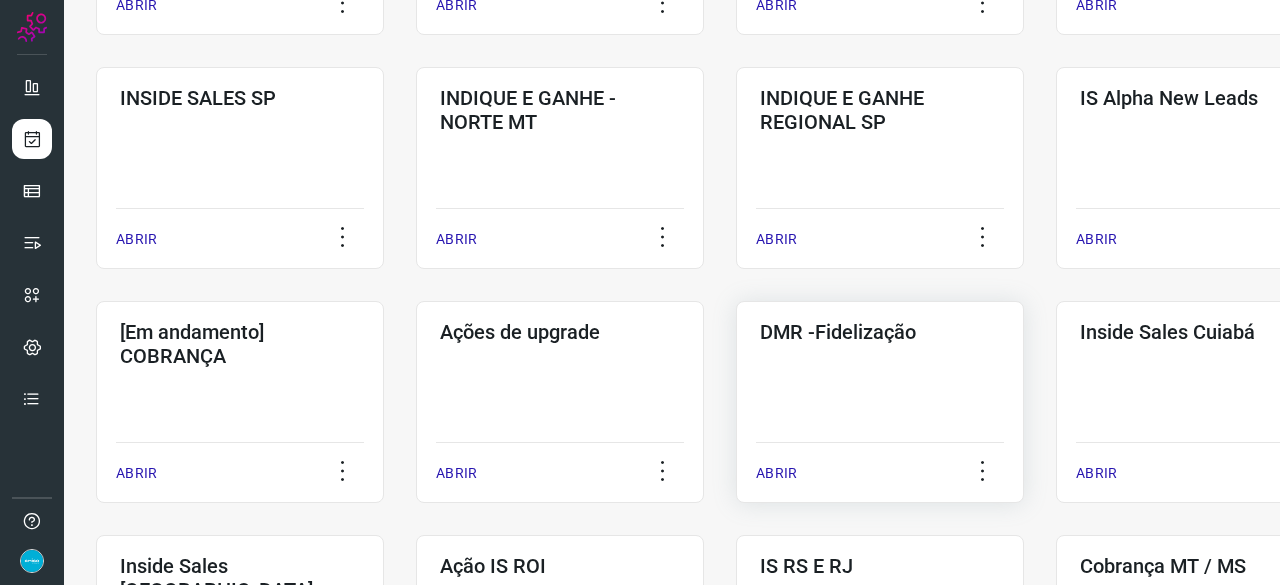 click on "ABRIR" at bounding box center (776, 473) 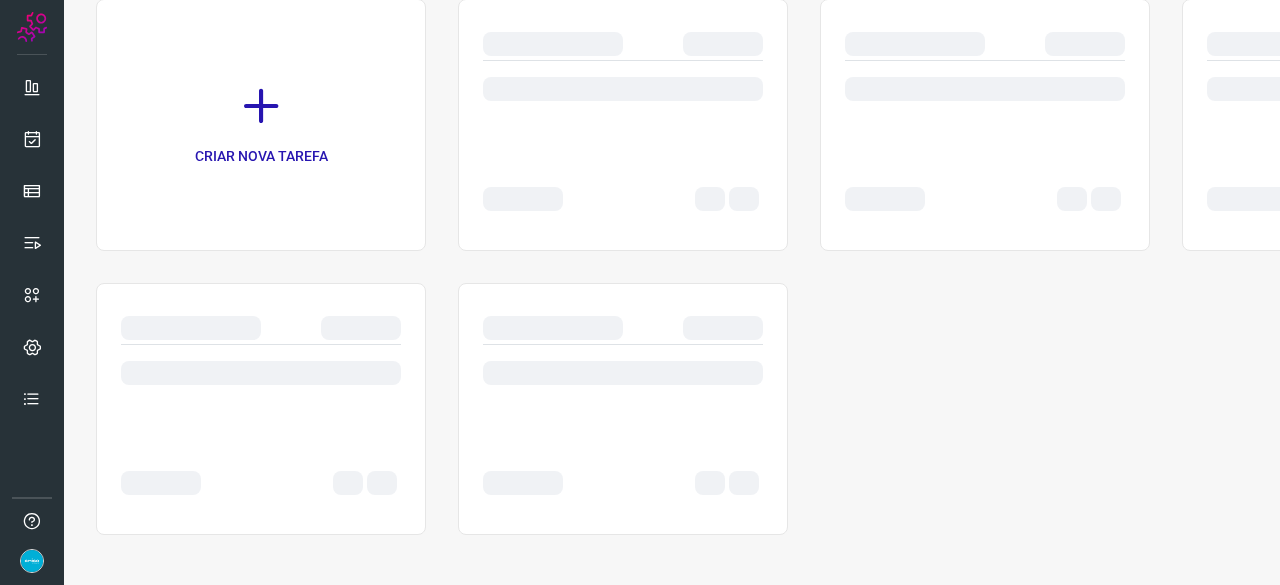 scroll, scrollTop: 0, scrollLeft: 0, axis: both 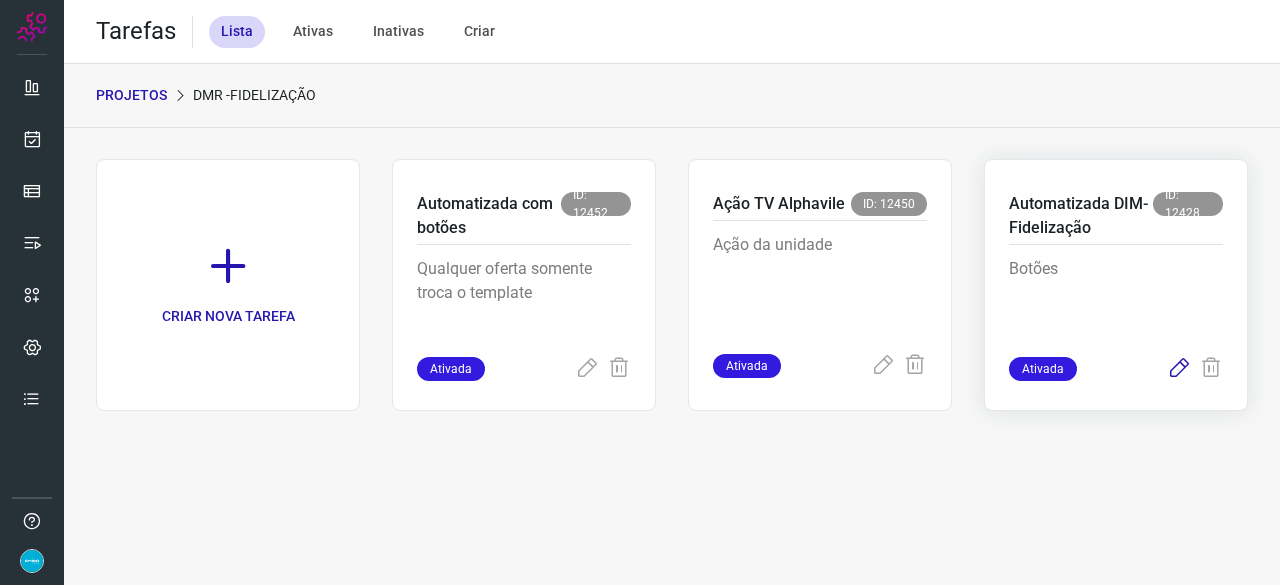 click at bounding box center [1179, 369] 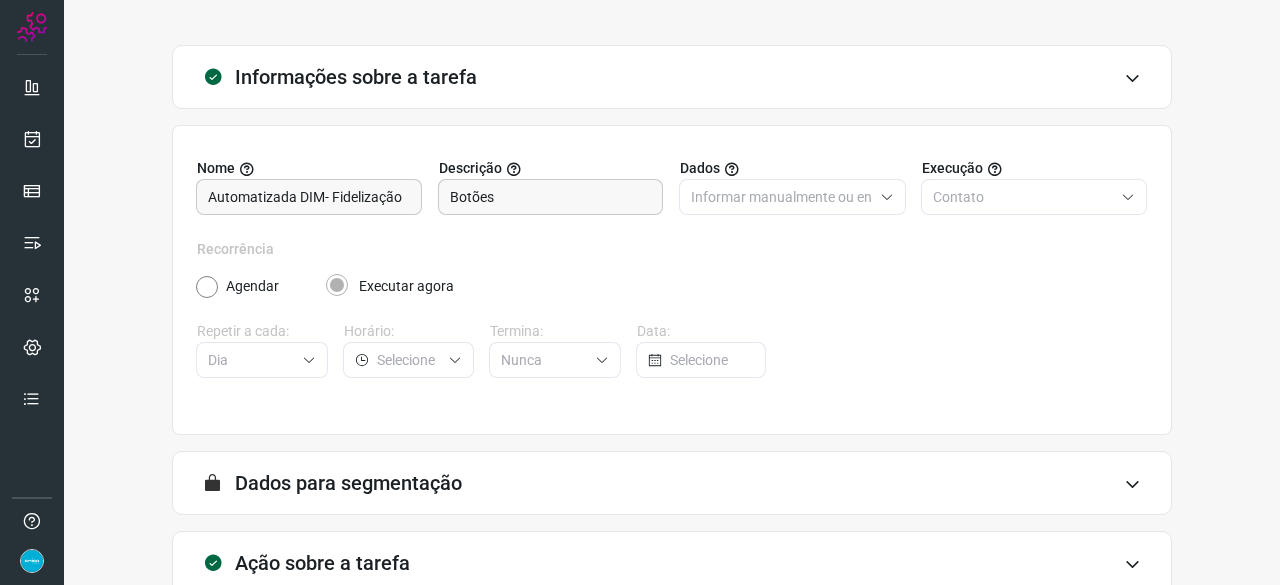 scroll, scrollTop: 195, scrollLeft: 0, axis: vertical 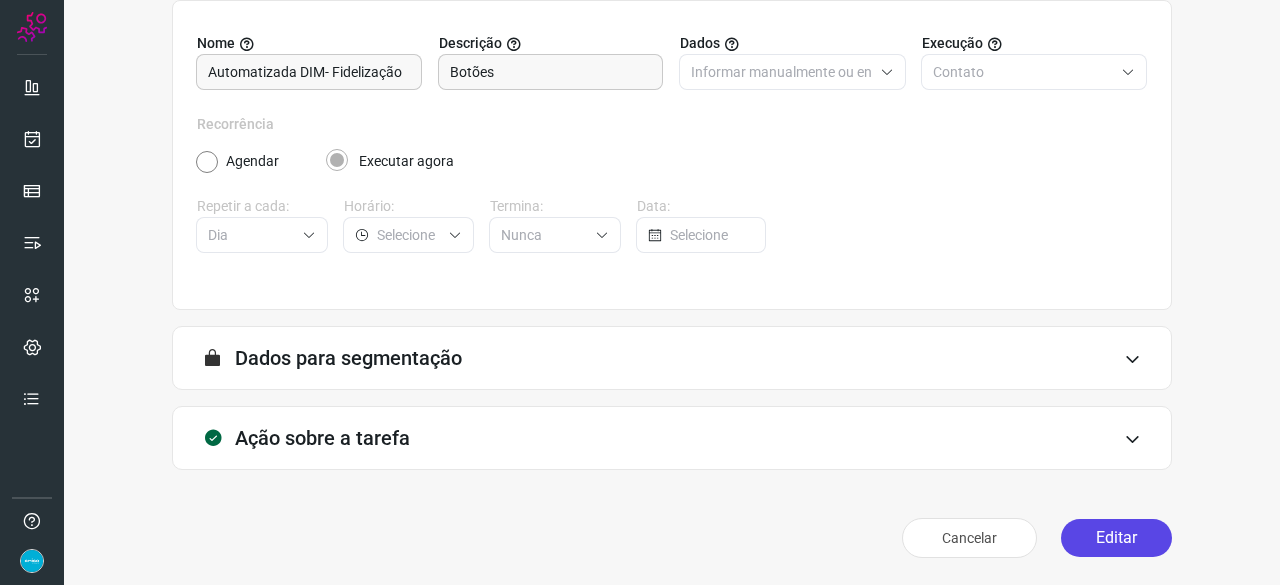 click on "Editar" at bounding box center [1116, 538] 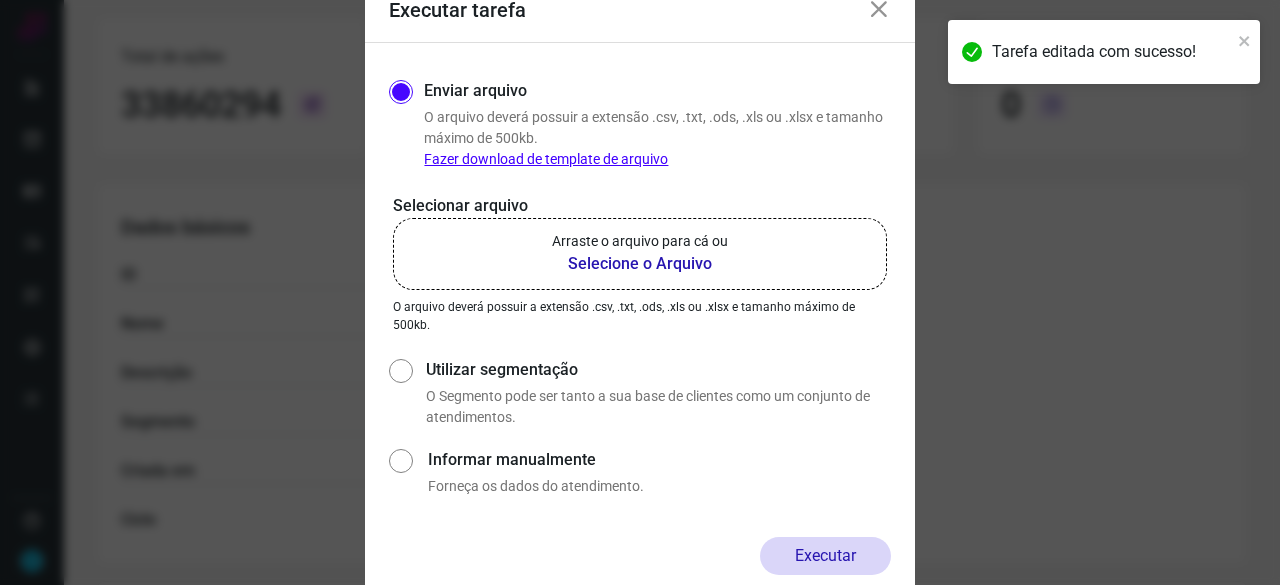 click on "Selecione o Arquivo" at bounding box center [640, 264] 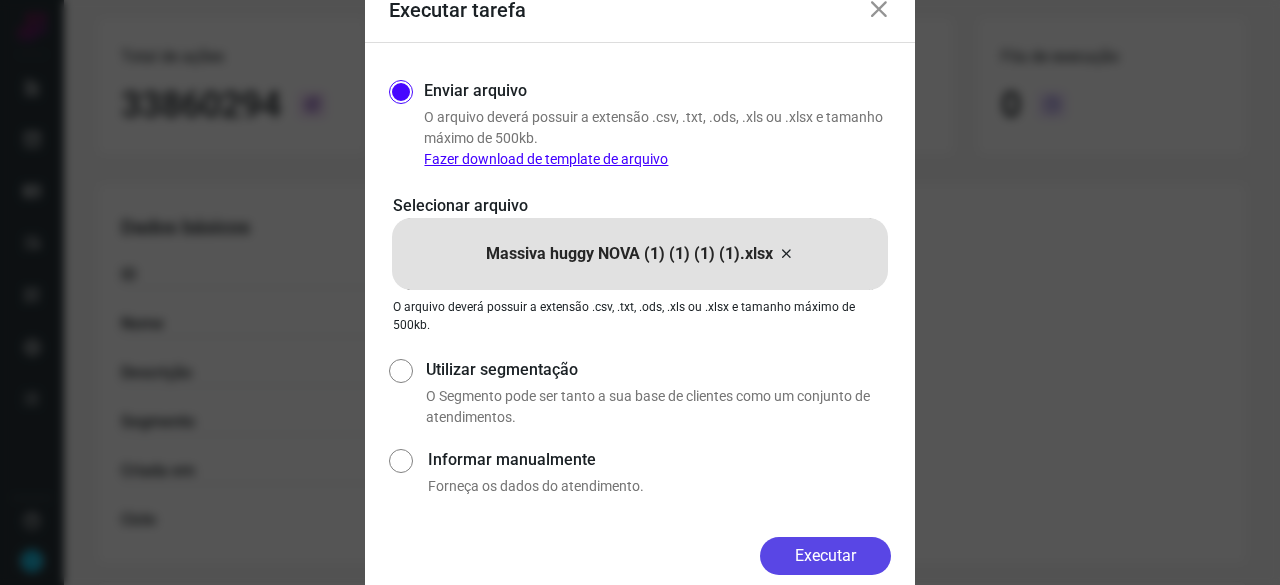 click on "Executar" at bounding box center [825, 556] 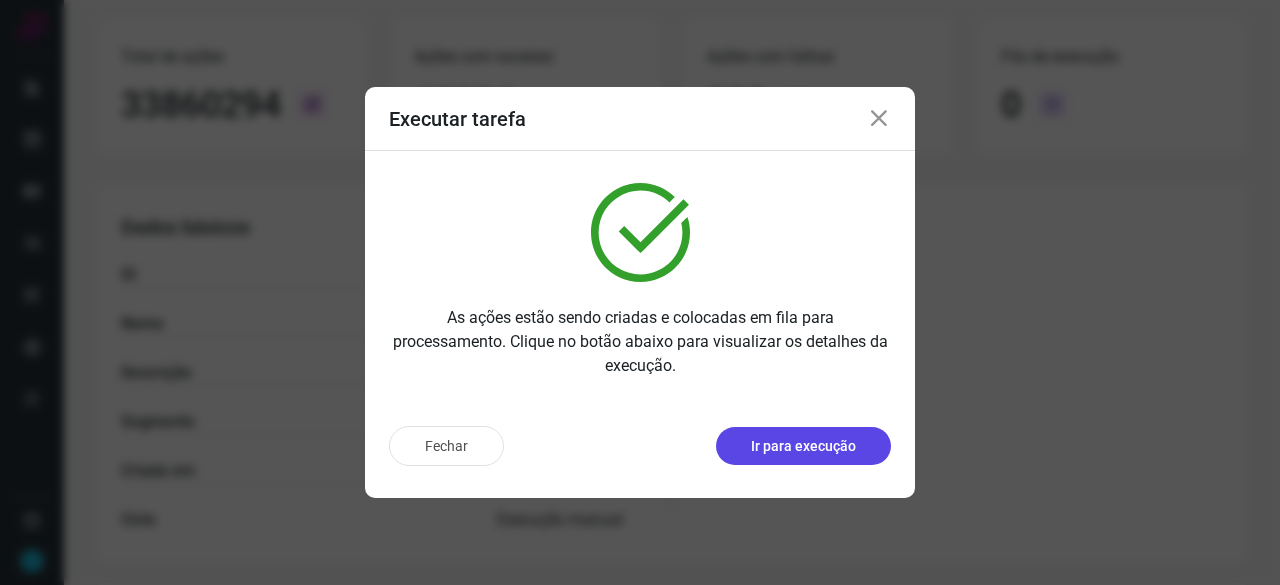 click on "Ir para execução" at bounding box center (803, 446) 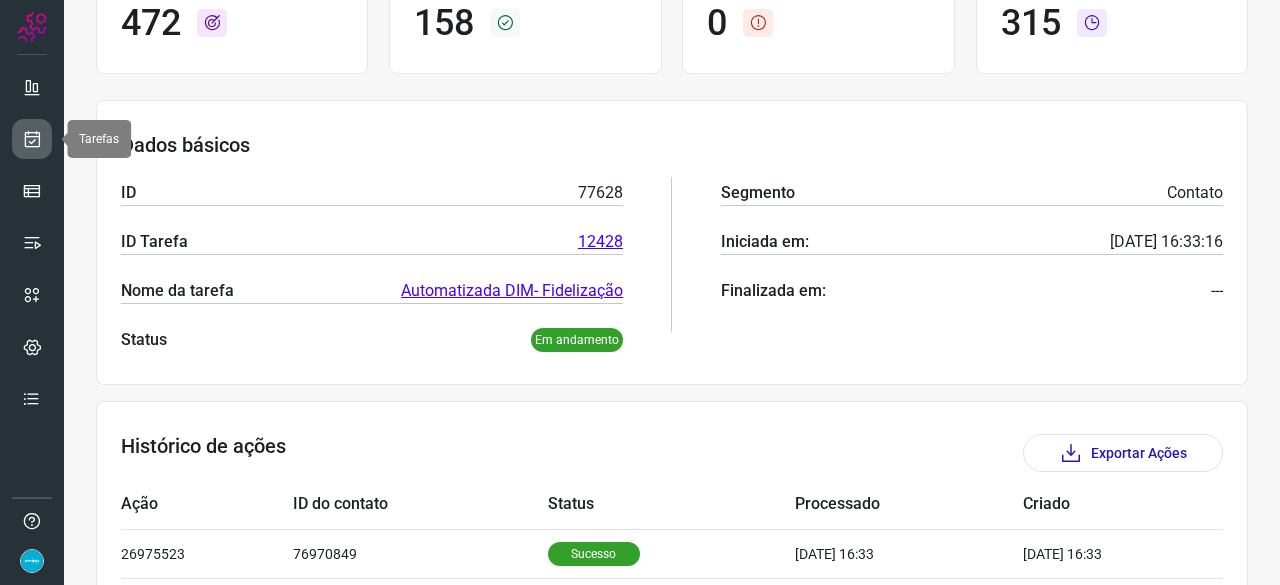 click at bounding box center [32, 139] 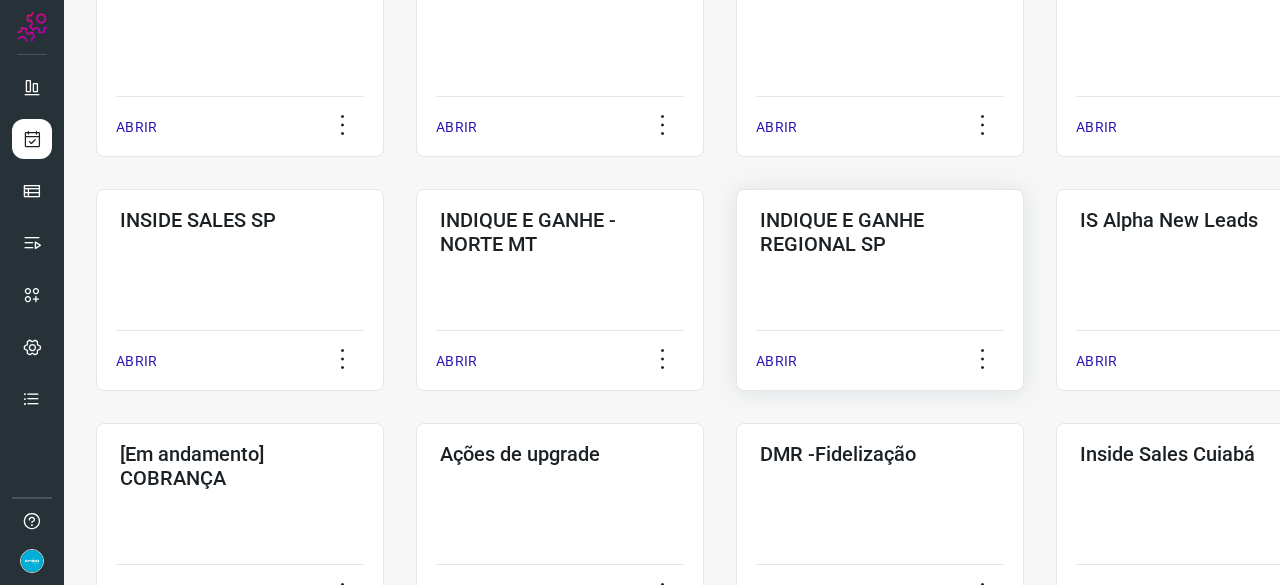 scroll, scrollTop: 560, scrollLeft: 0, axis: vertical 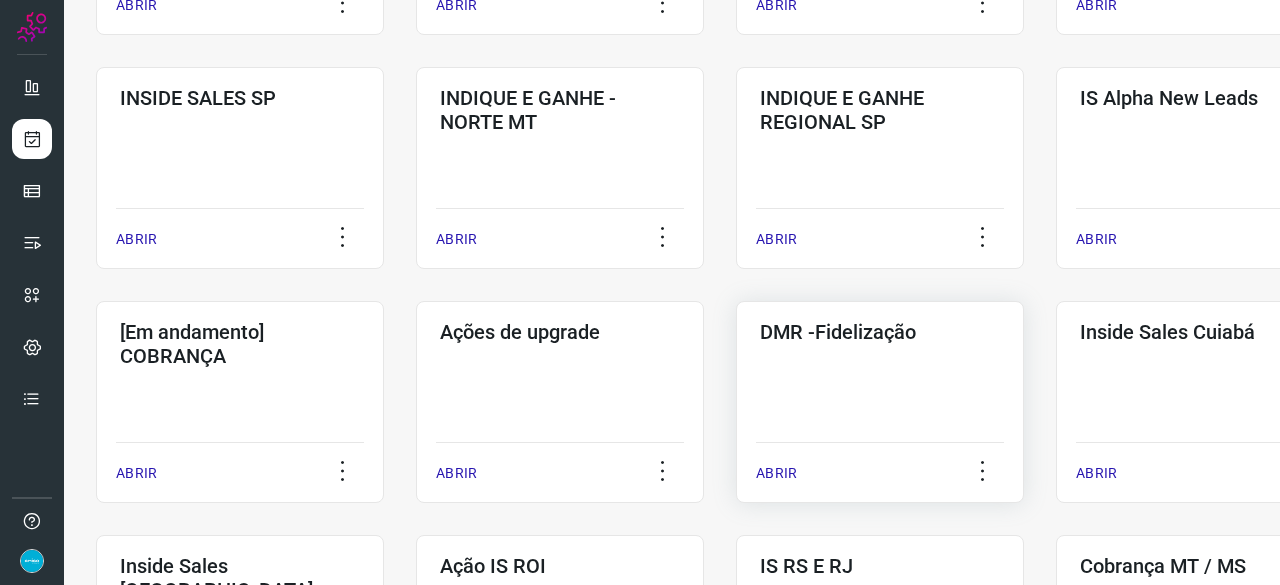 click on "ABRIR" at bounding box center (776, 473) 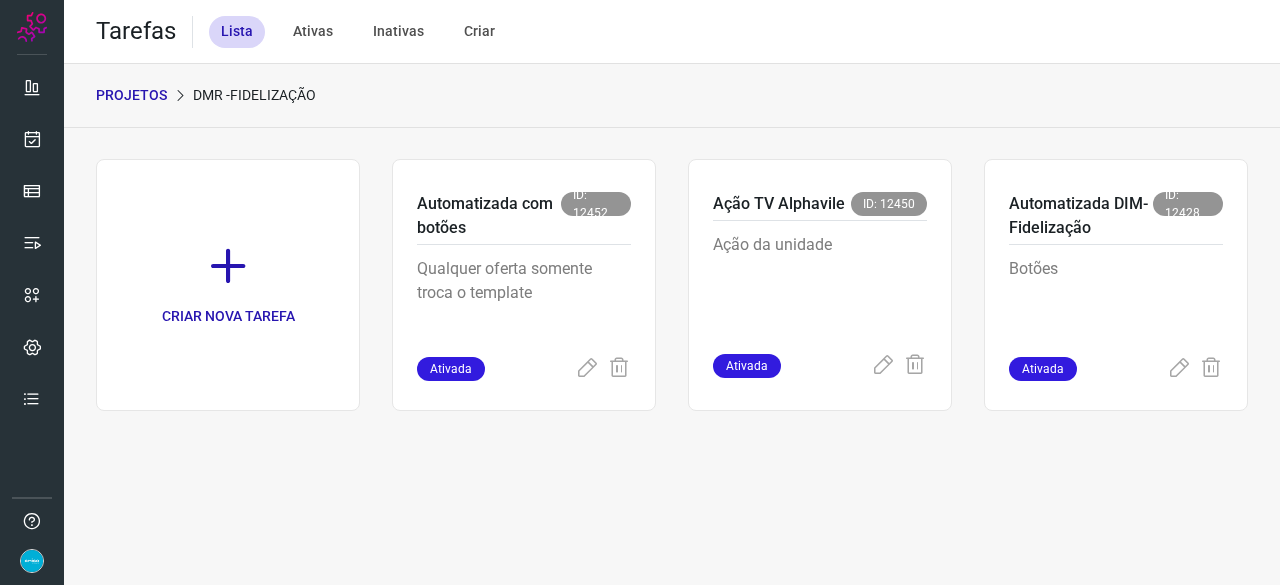 scroll, scrollTop: 0, scrollLeft: 0, axis: both 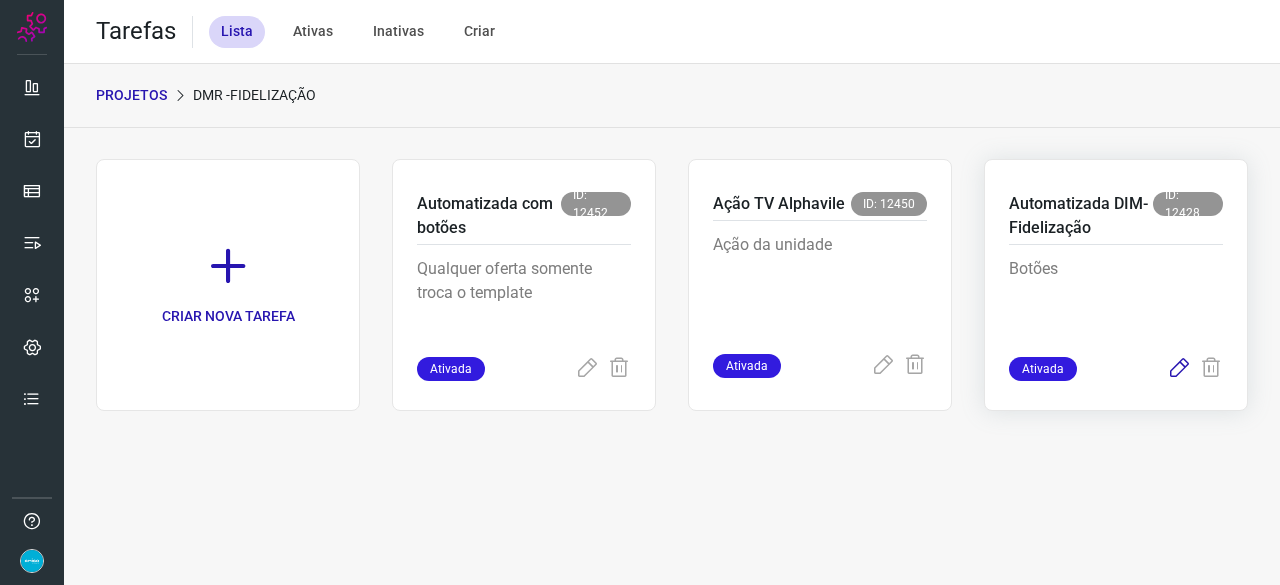 click at bounding box center [1179, 369] 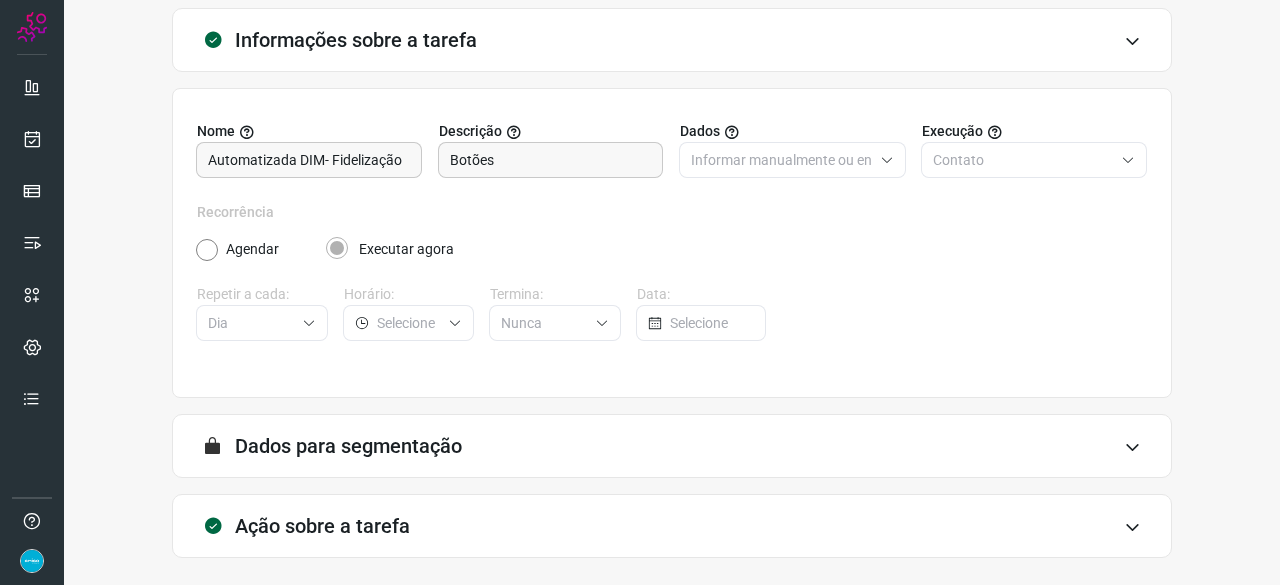 scroll, scrollTop: 195, scrollLeft: 0, axis: vertical 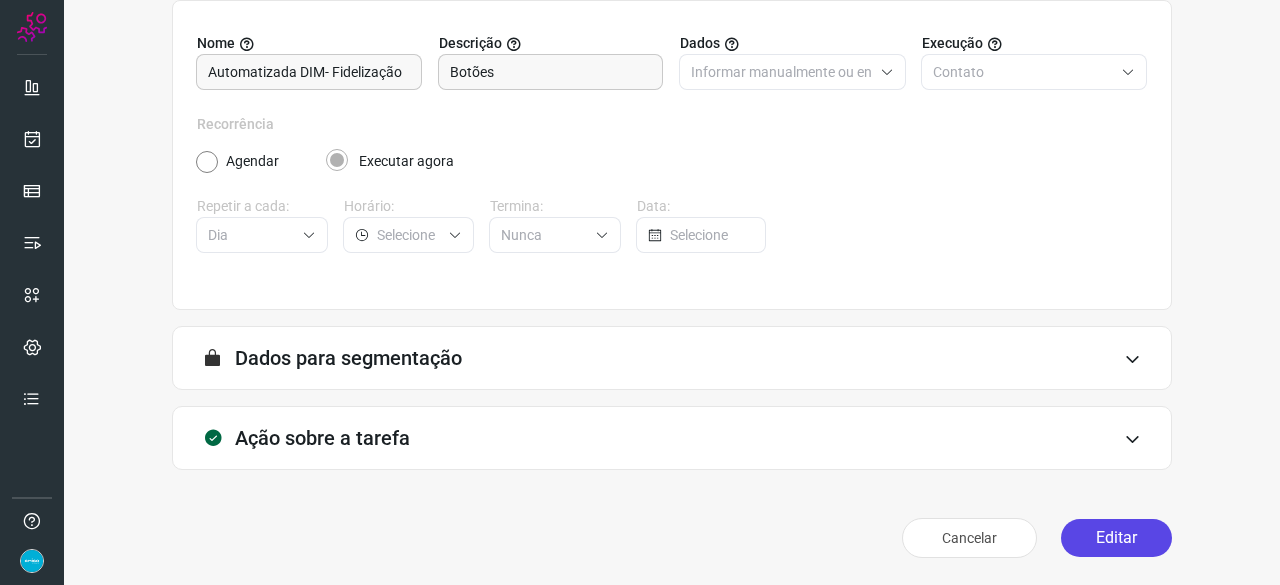 click on "Editar" at bounding box center (1116, 538) 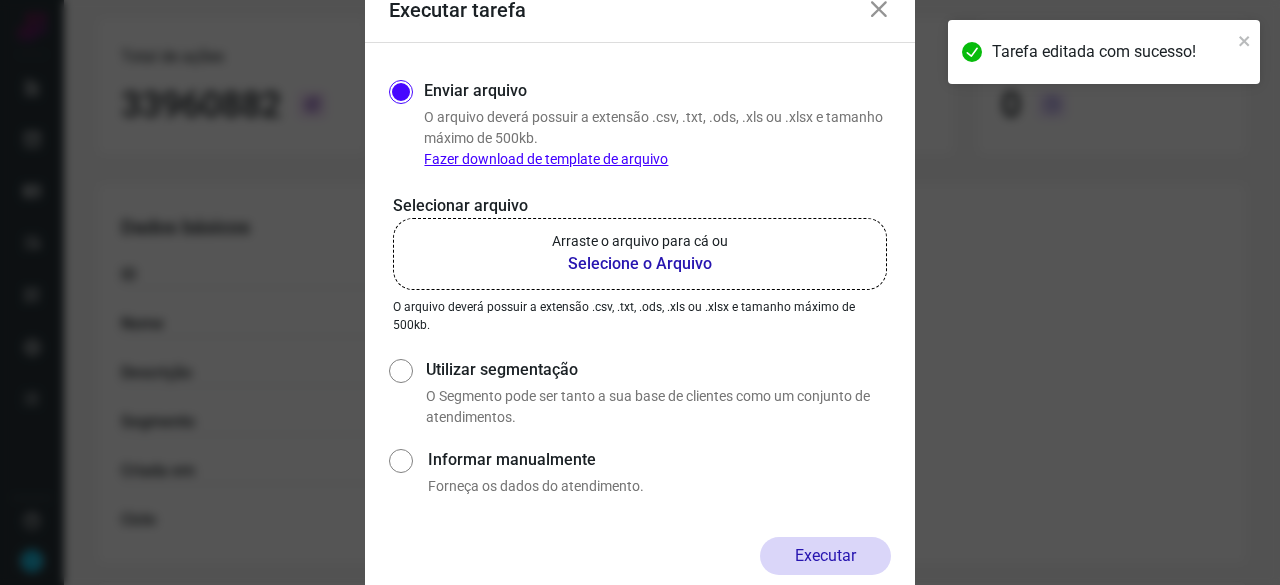 click on "Selecione o Arquivo" at bounding box center [640, 264] 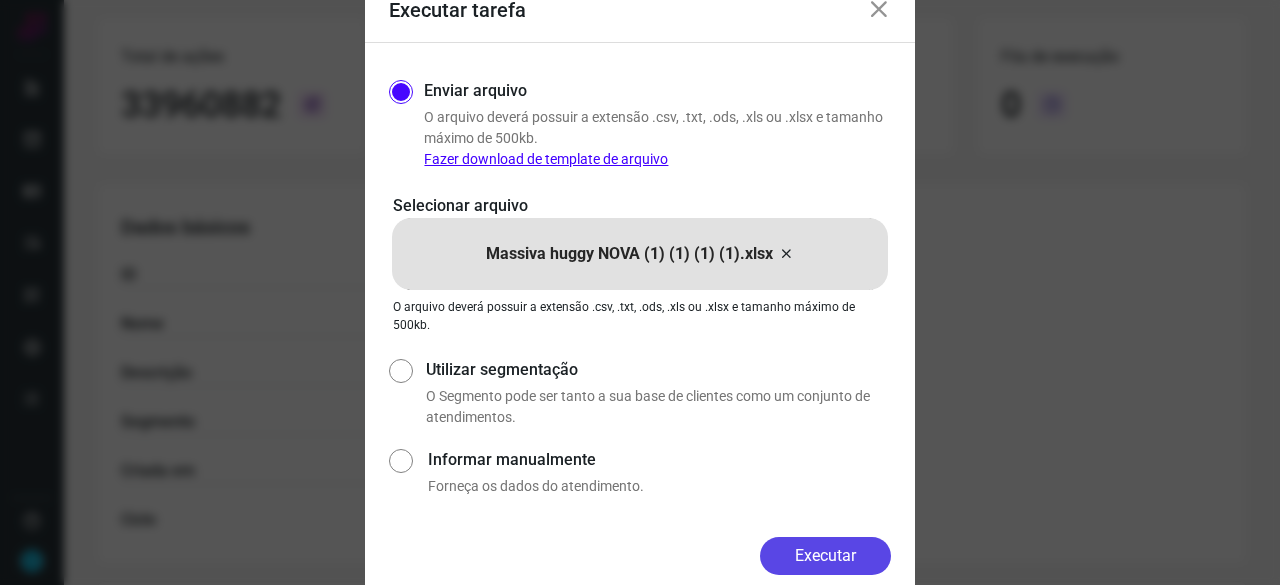 click on "Executar" at bounding box center (825, 556) 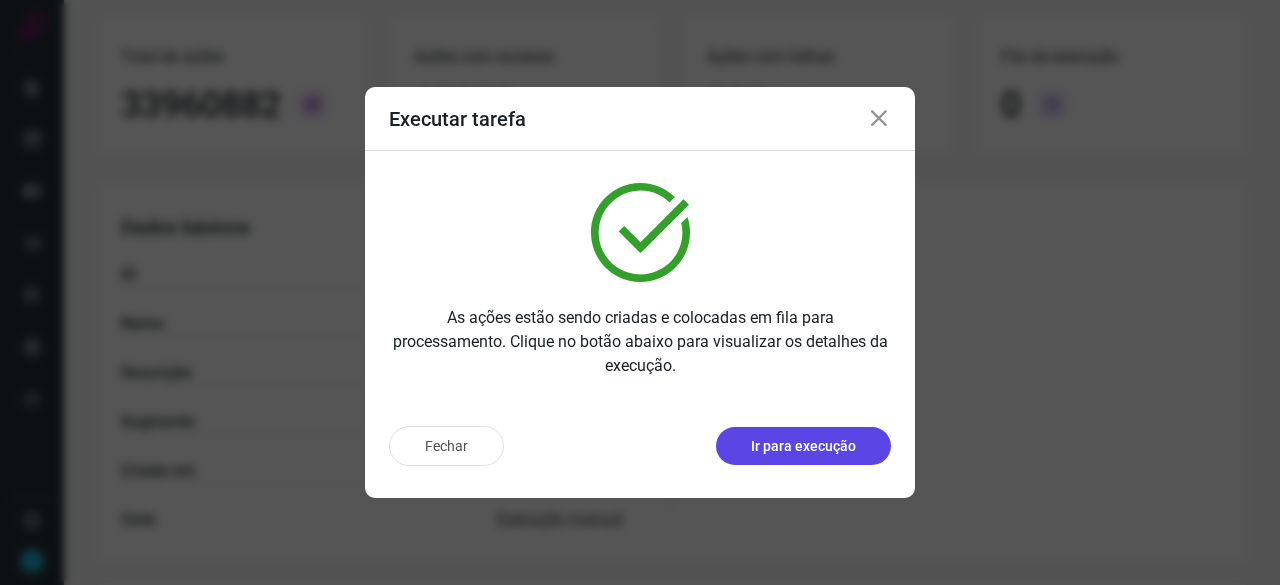 click on "Ir para execução" at bounding box center [803, 446] 